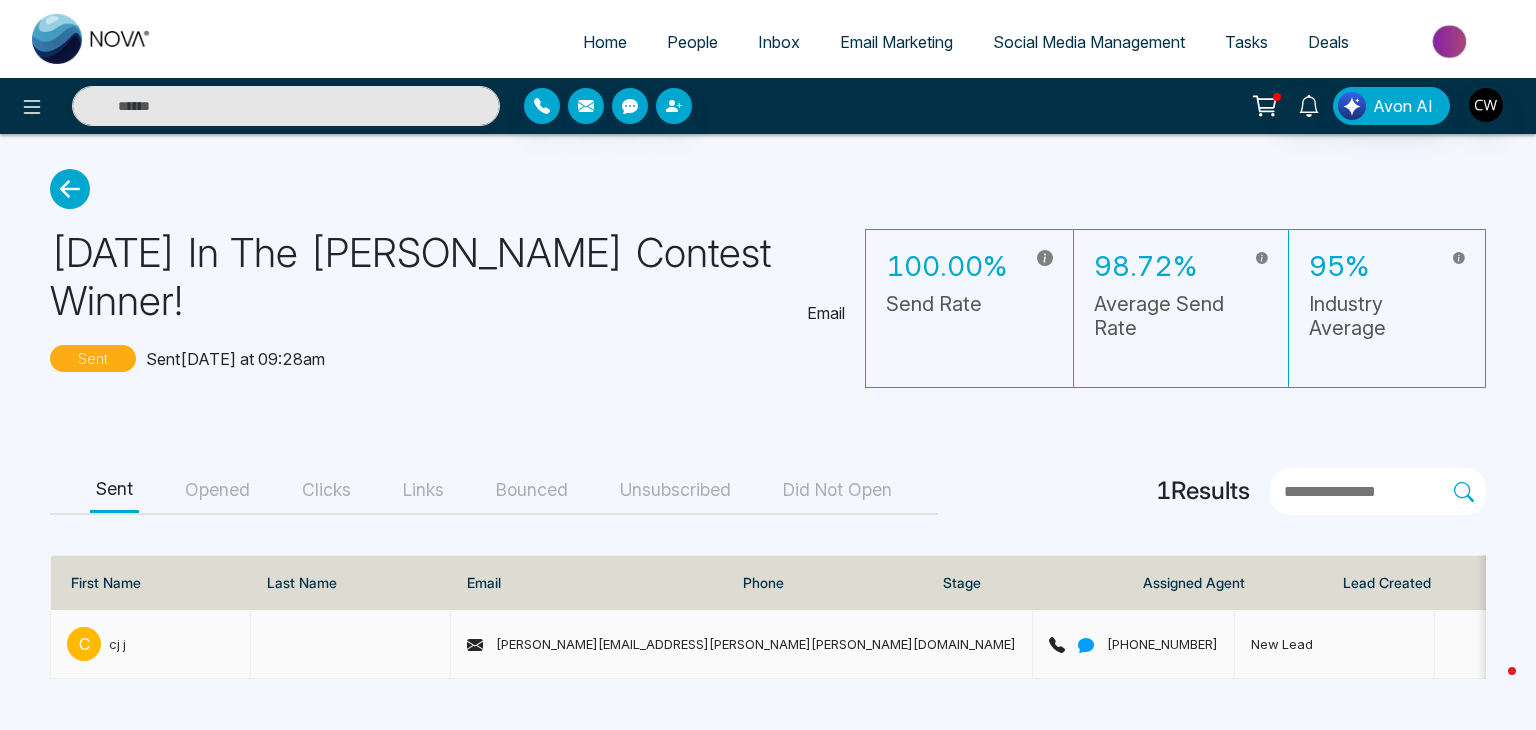 scroll, scrollTop: 0, scrollLeft: 0, axis: both 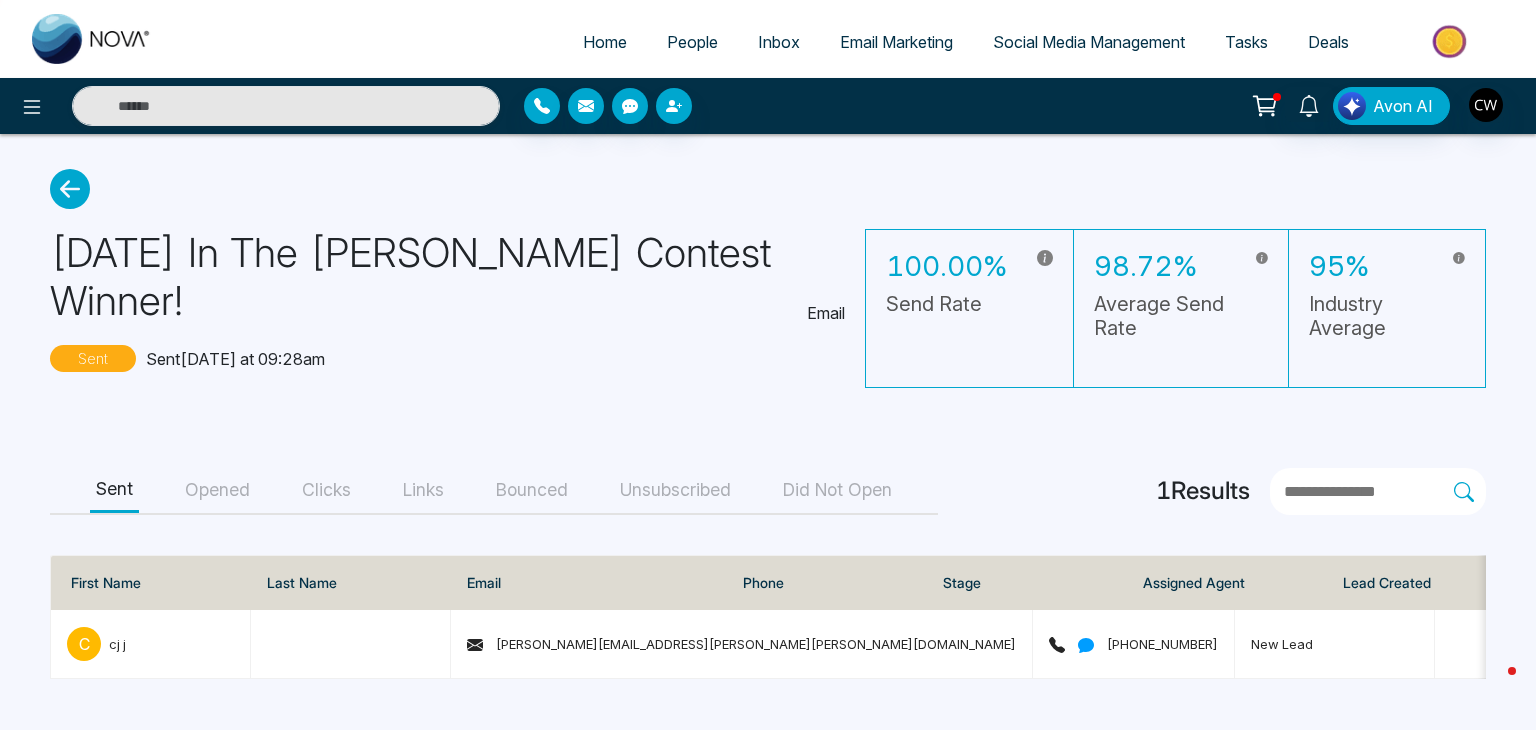 click on "Email Marketing" at bounding box center (896, 42) 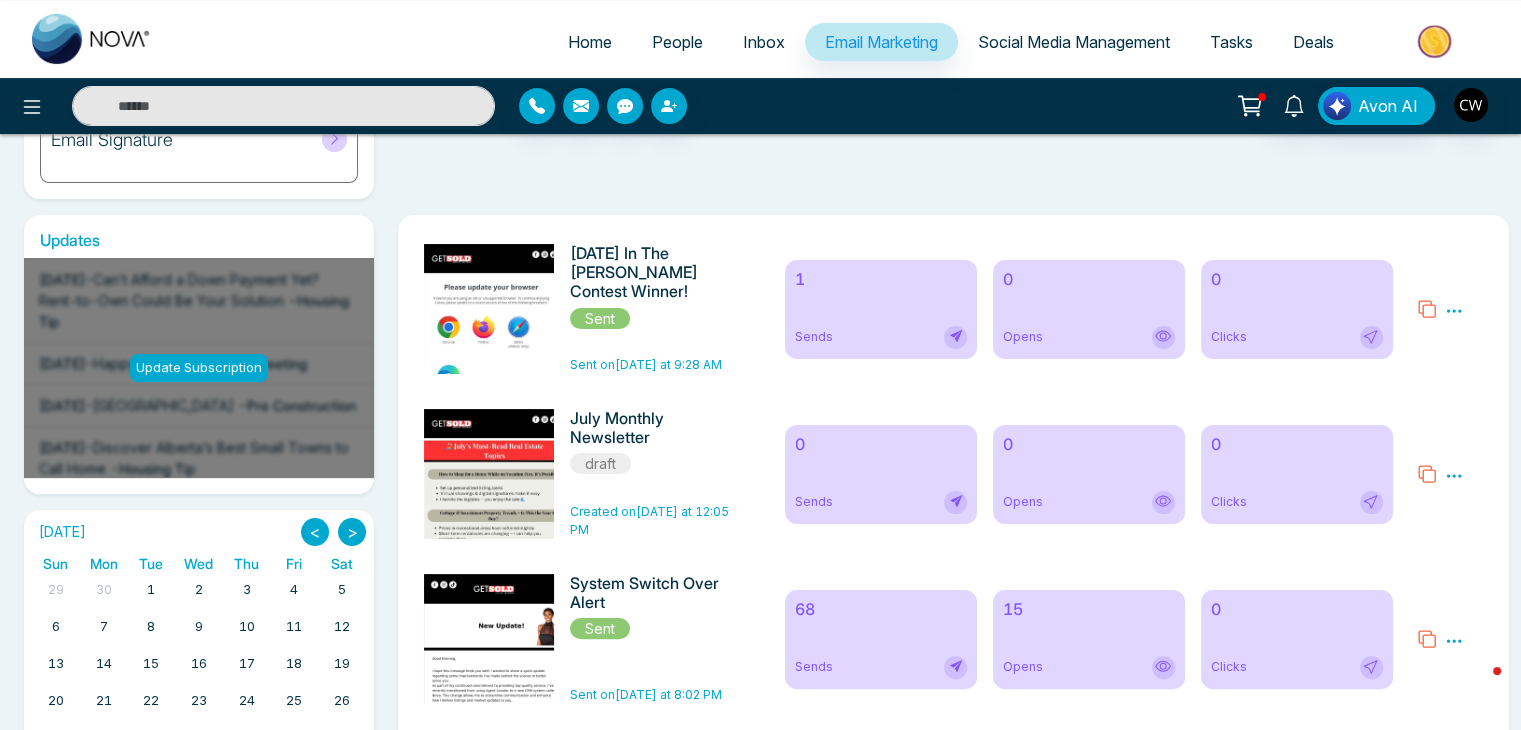 scroll, scrollTop: 317, scrollLeft: 0, axis: vertical 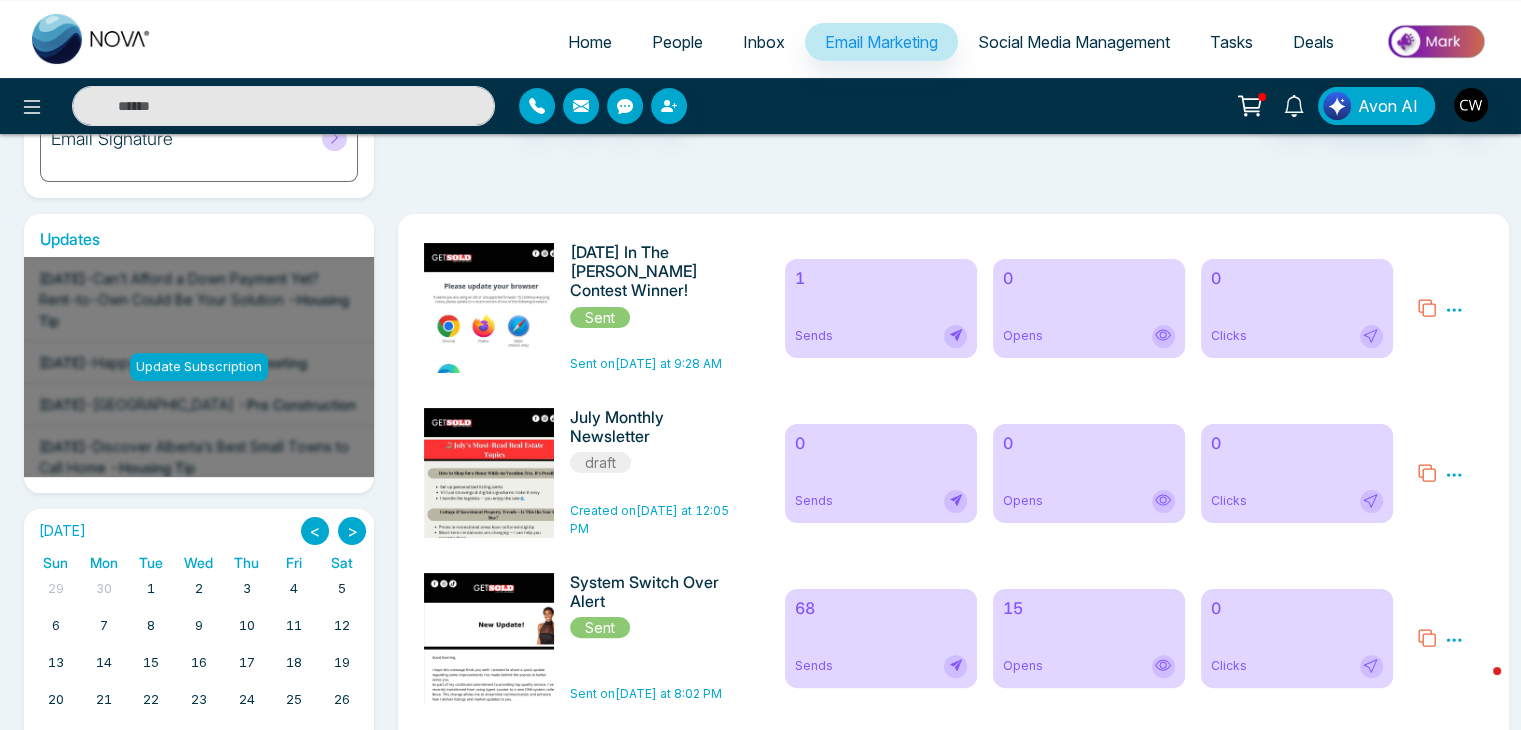 click 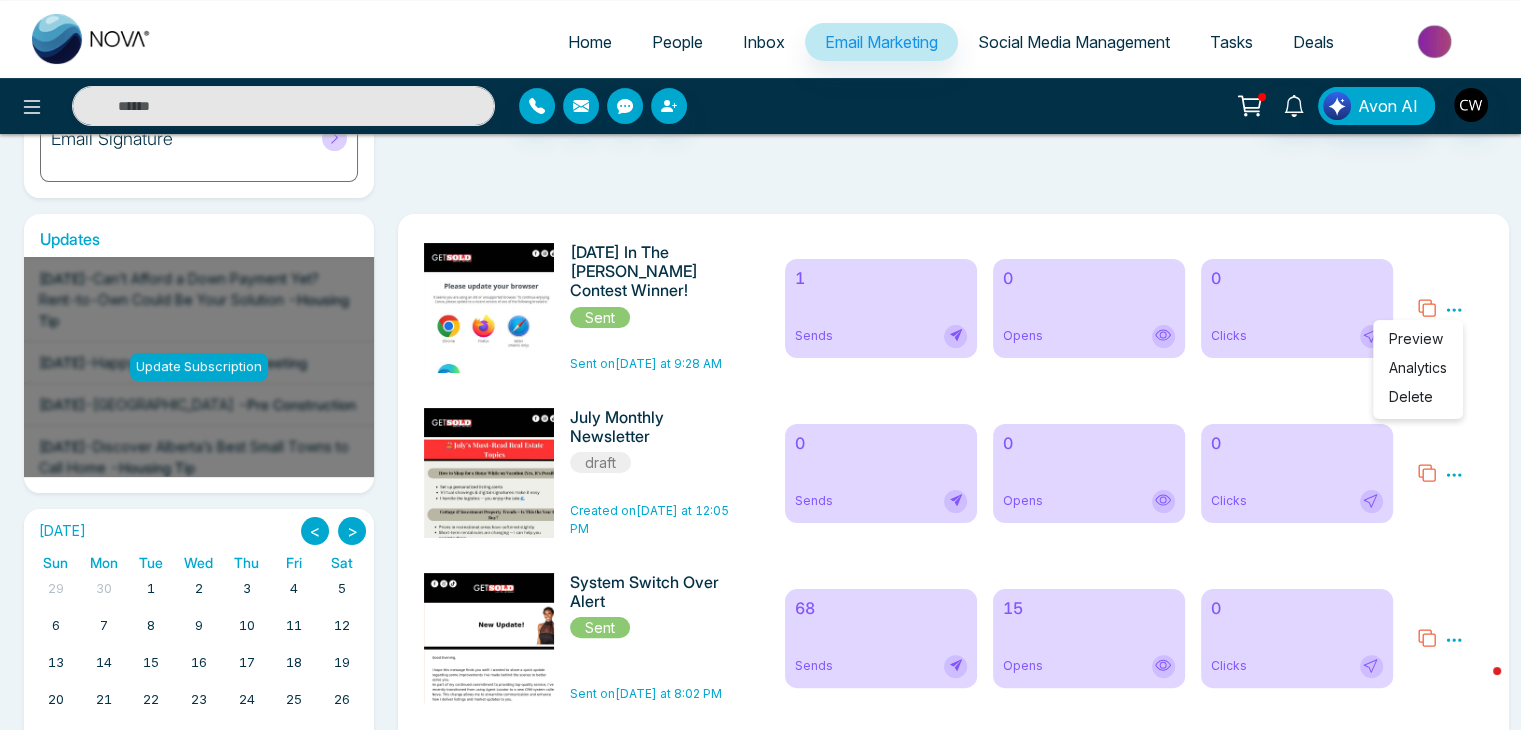 click on "[DATE] In The [PERSON_NAME] Contest Winner! Sent" at bounding box center [654, 286] 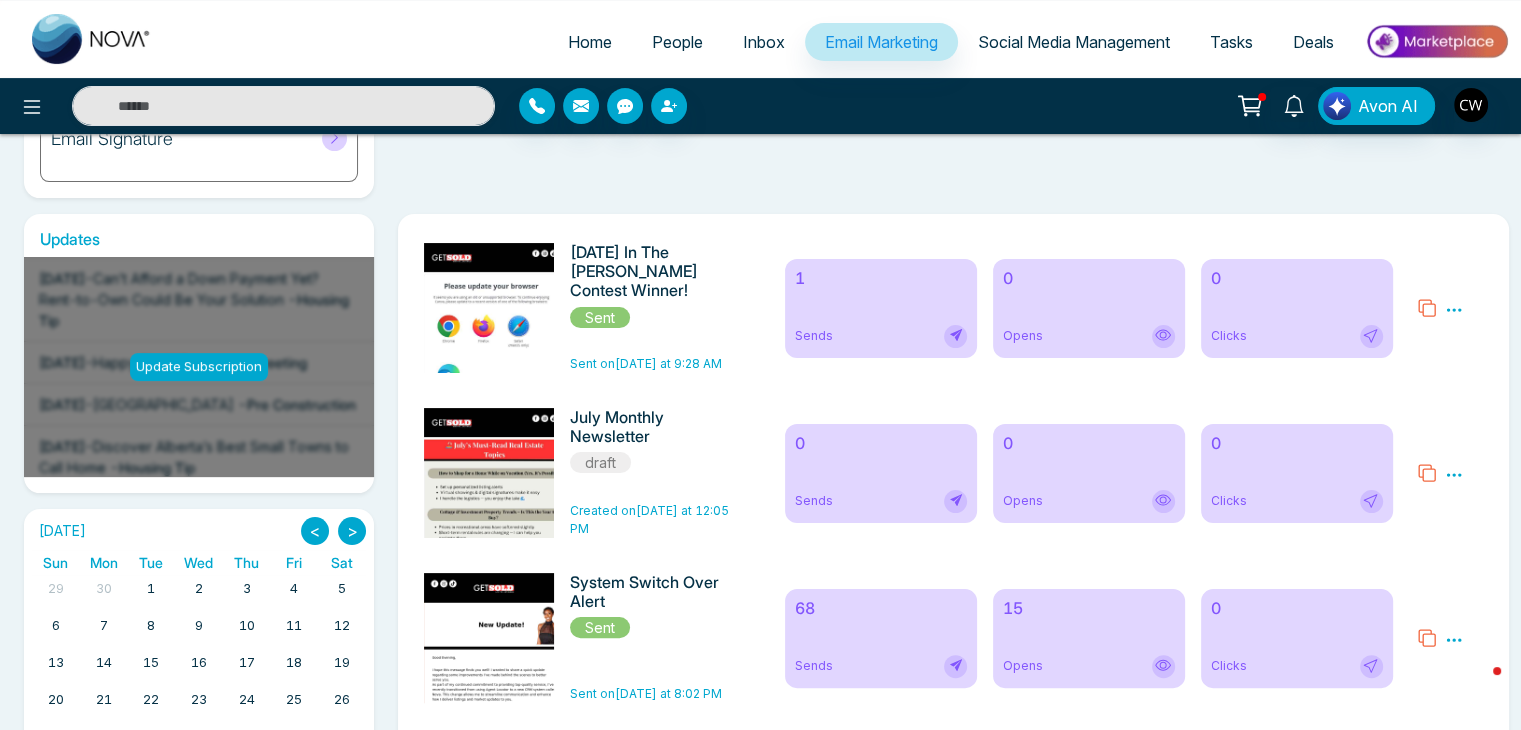 click on "[DATE] In The [PERSON_NAME] Contest Winner!" at bounding box center (654, 272) 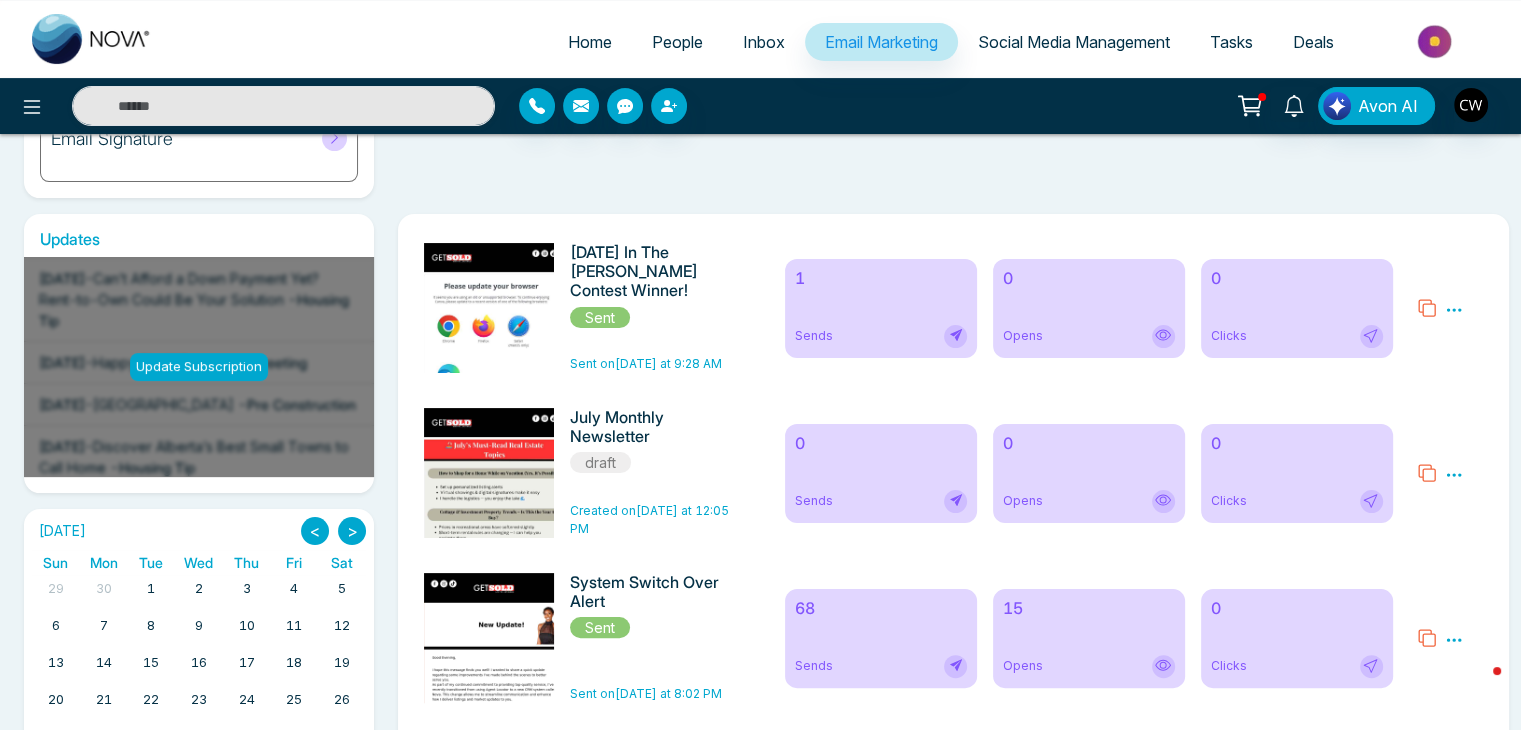 click 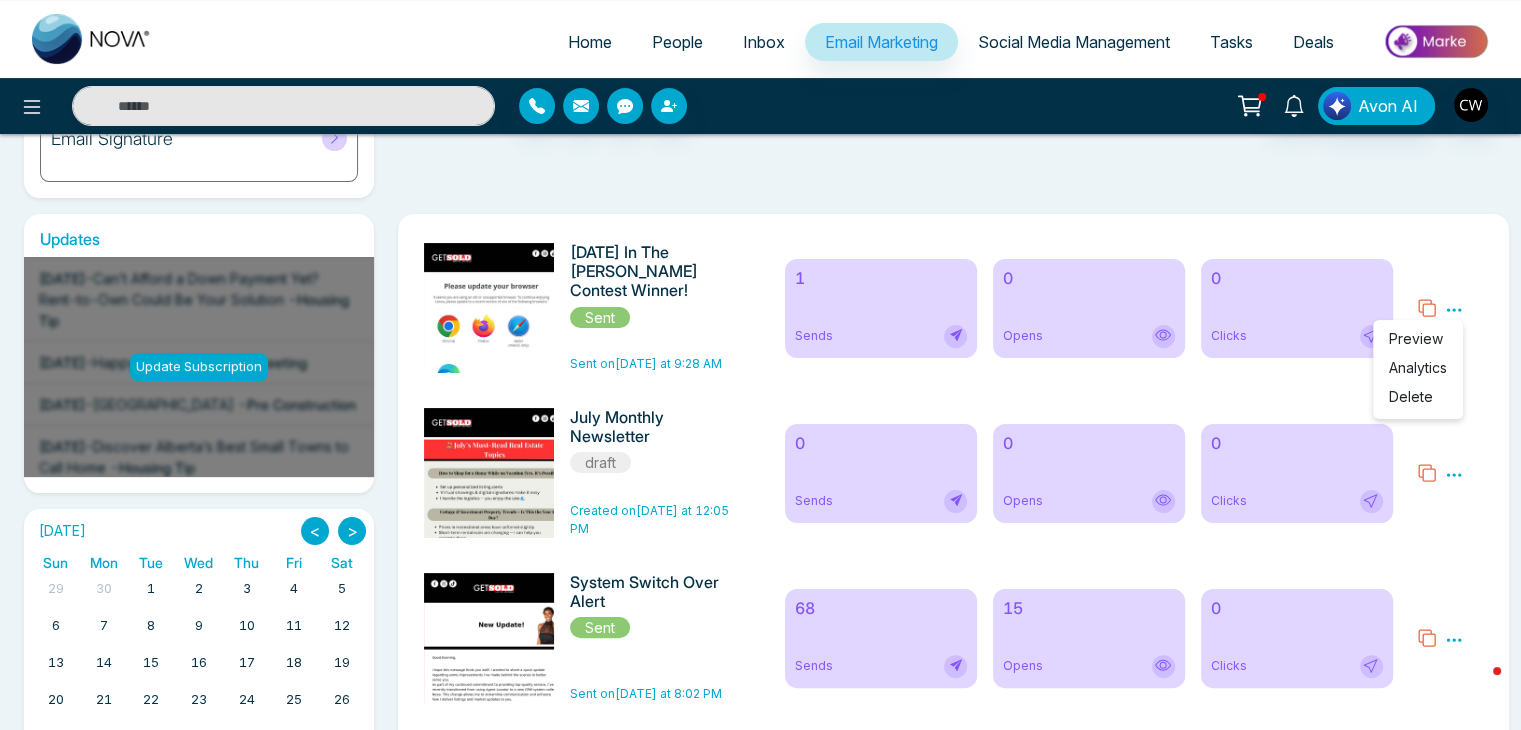 click 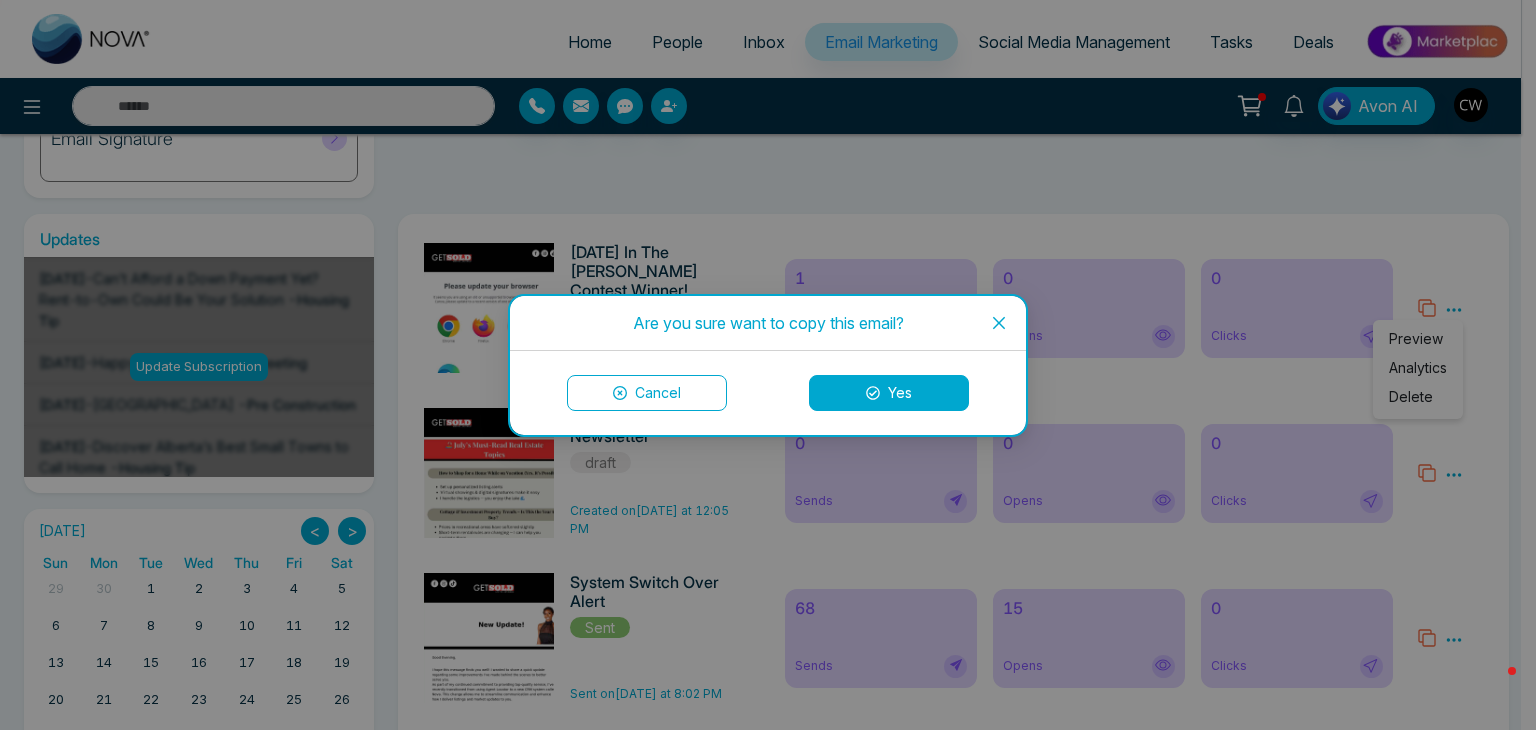 click on "Yes" at bounding box center (889, 393) 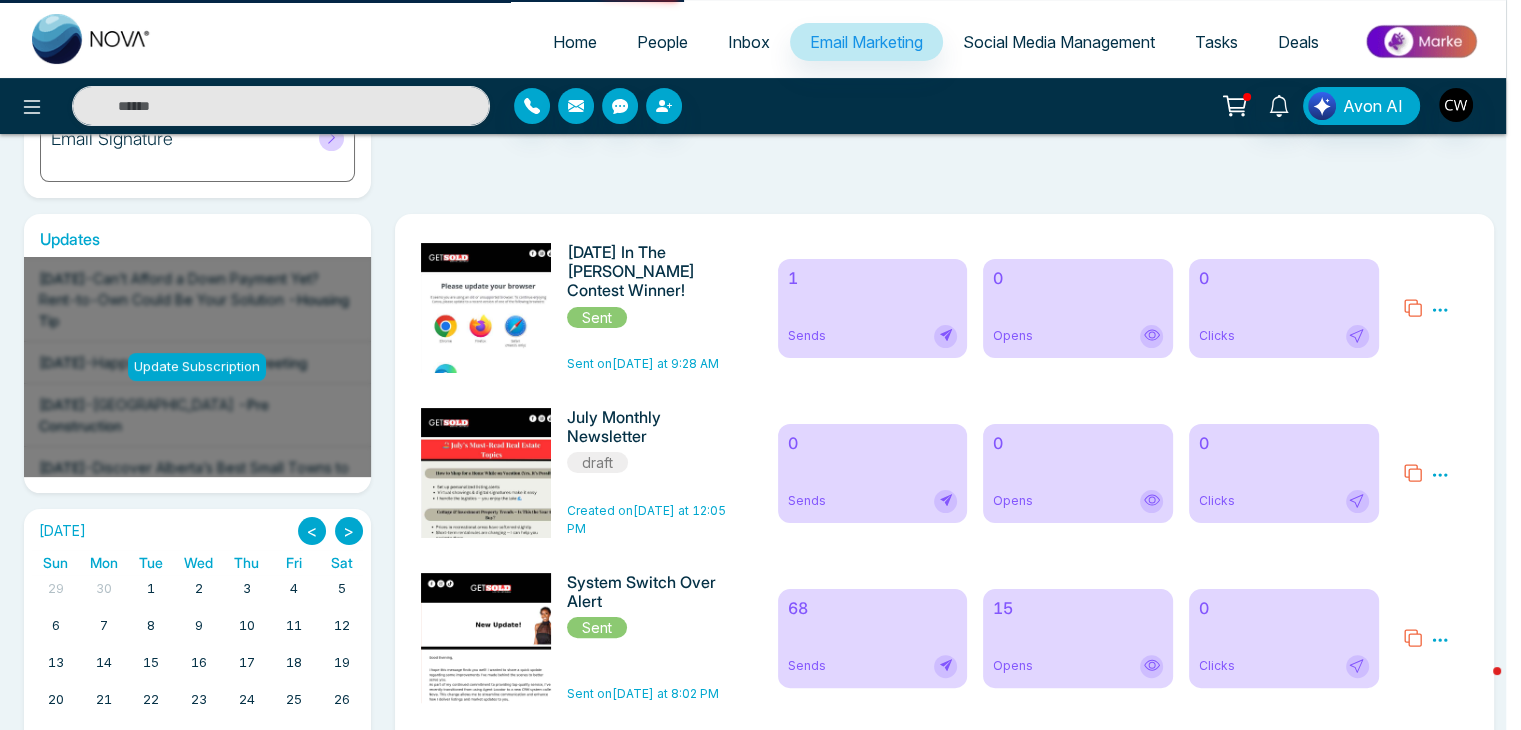 scroll, scrollTop: 0, scrollLeft: 0, axis: both 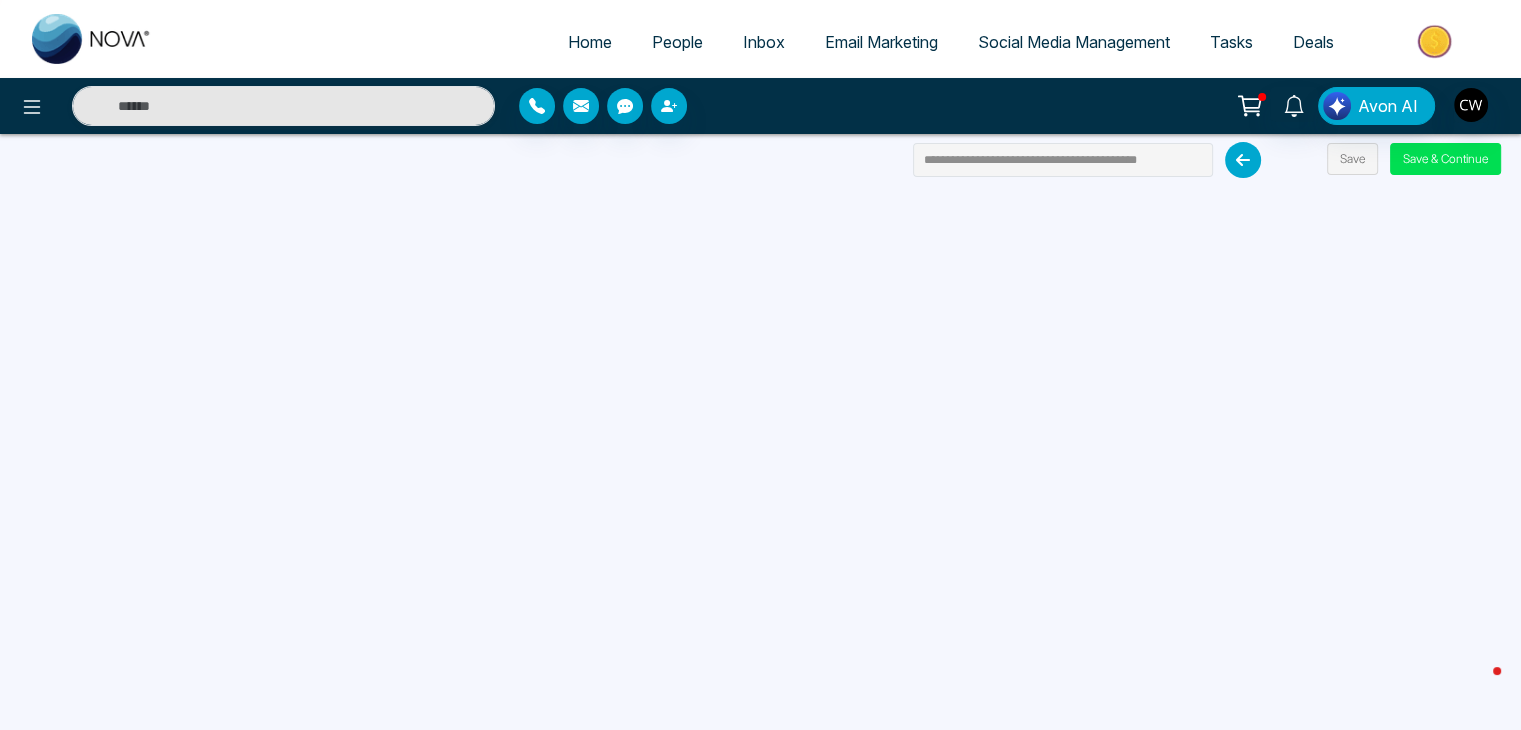 click on "People" at bounding box center (677, 42) 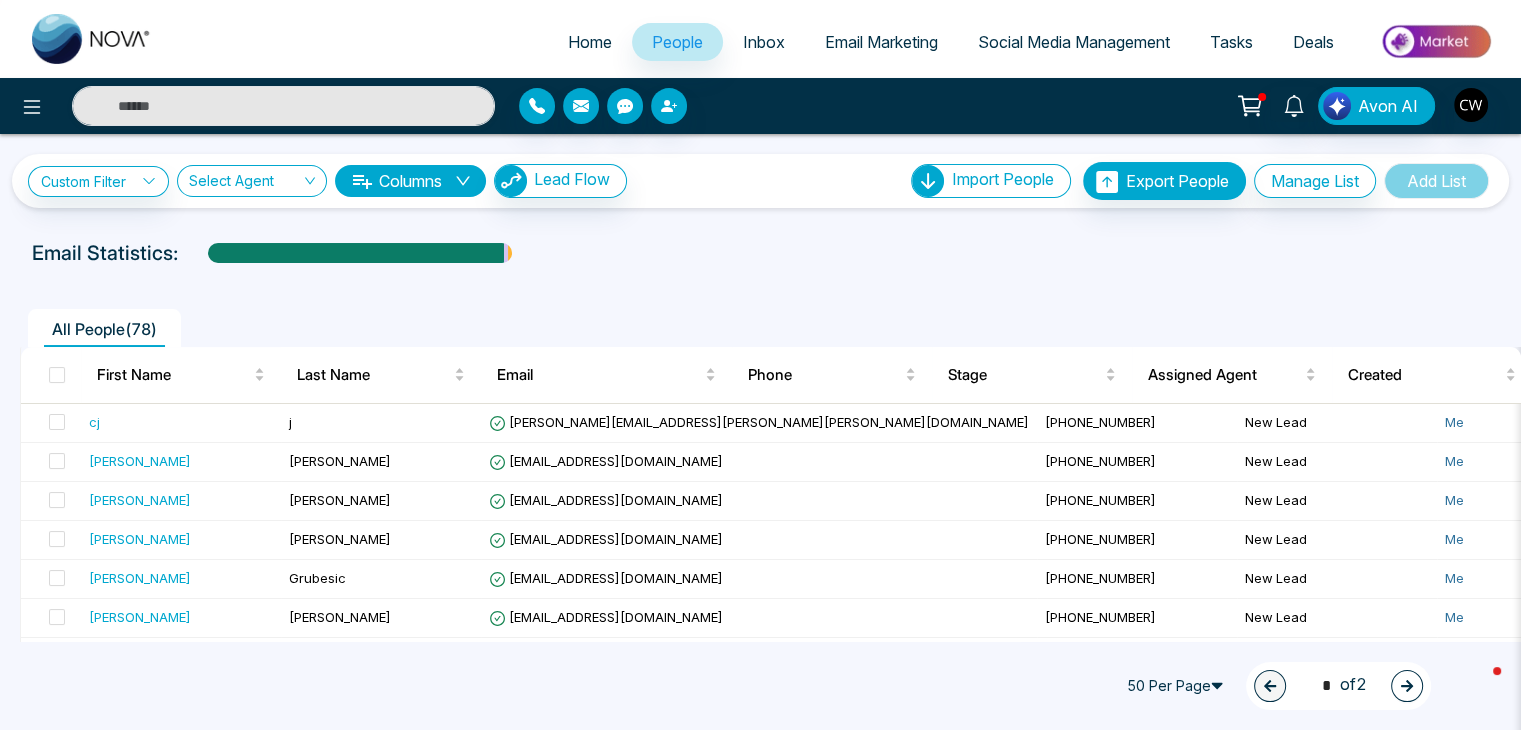 click on "Email Marketing" at bounding box center (881, 42) 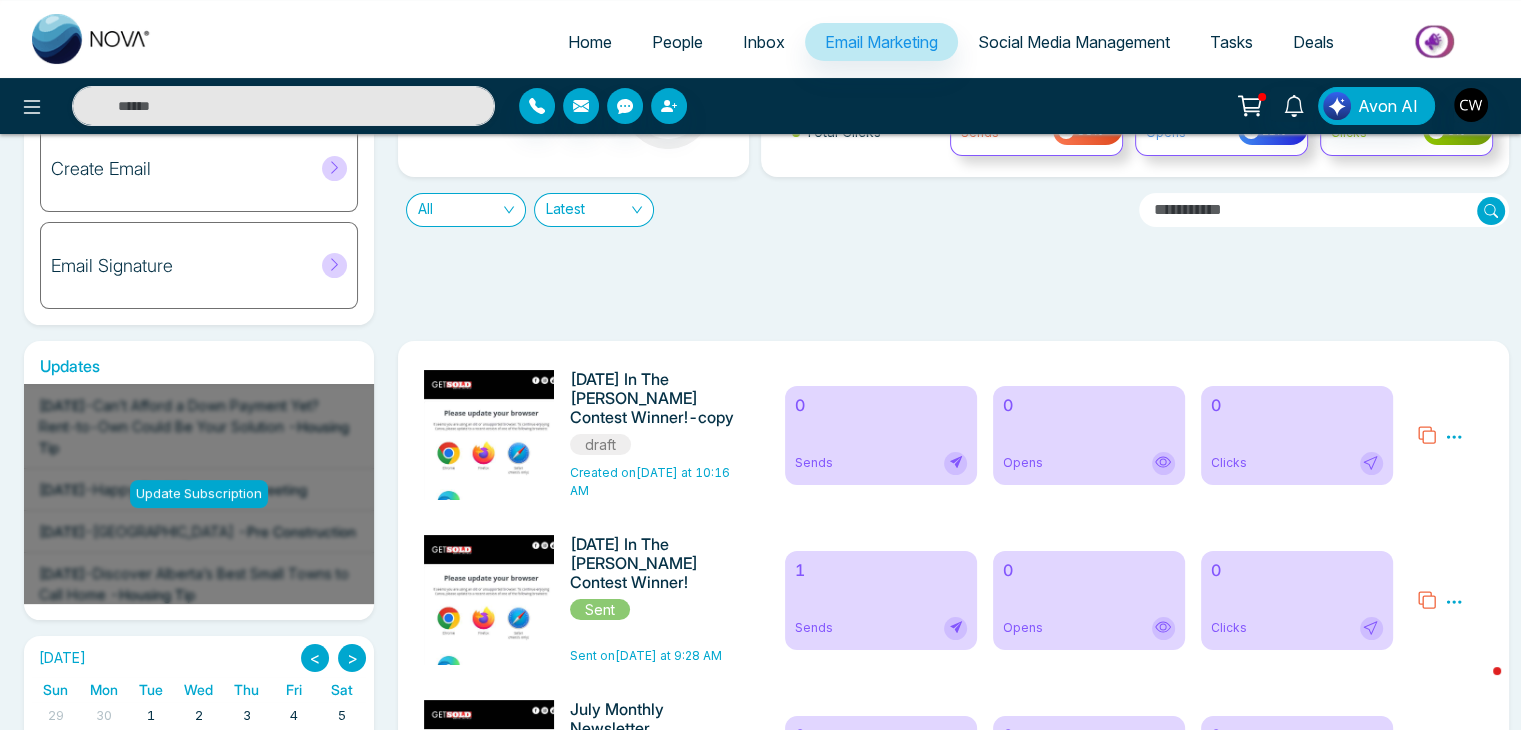 scroll, scrollTop: 196, scrollLeft: 0, axis: vertical 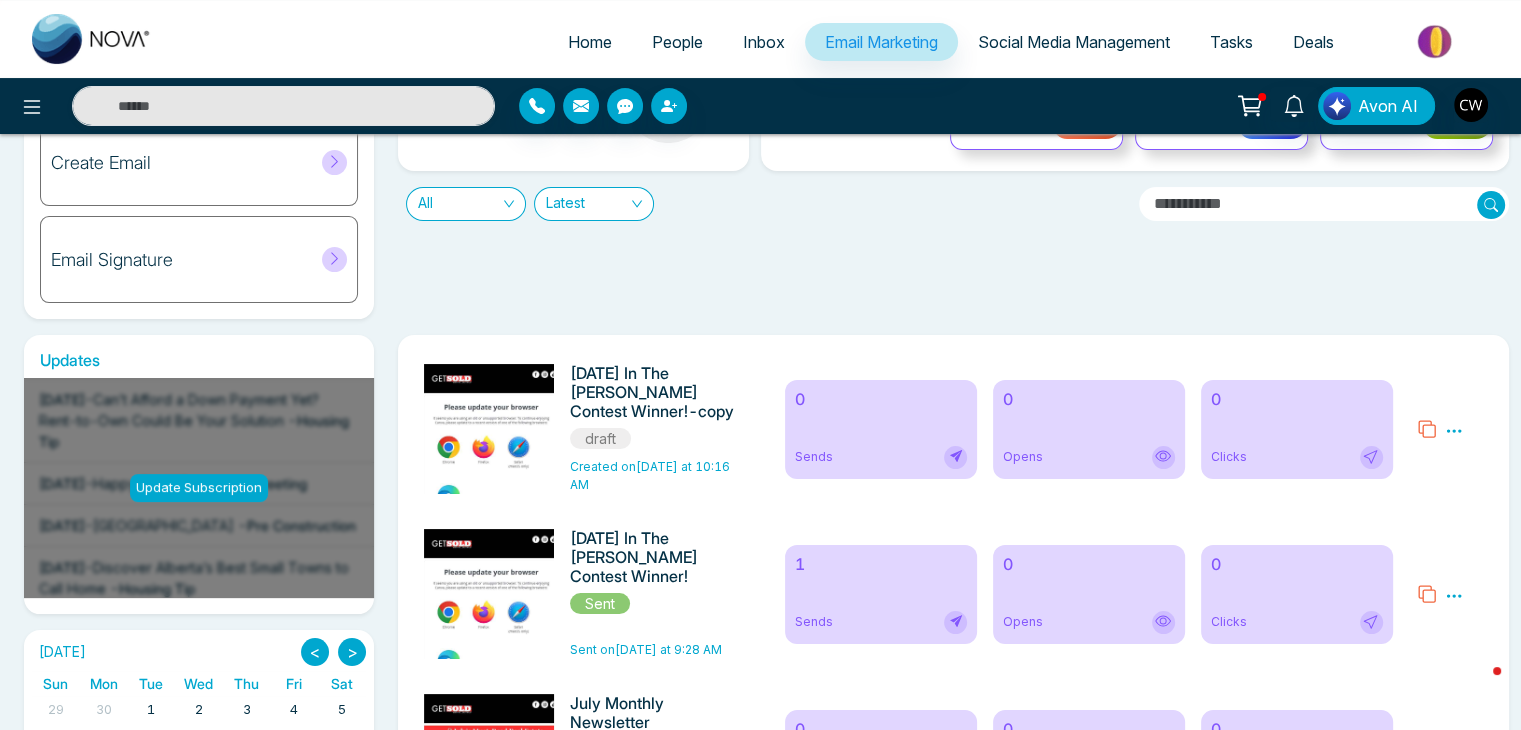 click on "[DATE] In The [PERSON_NAME] Contest Winner!-copy" at bounding box center [654, 393] 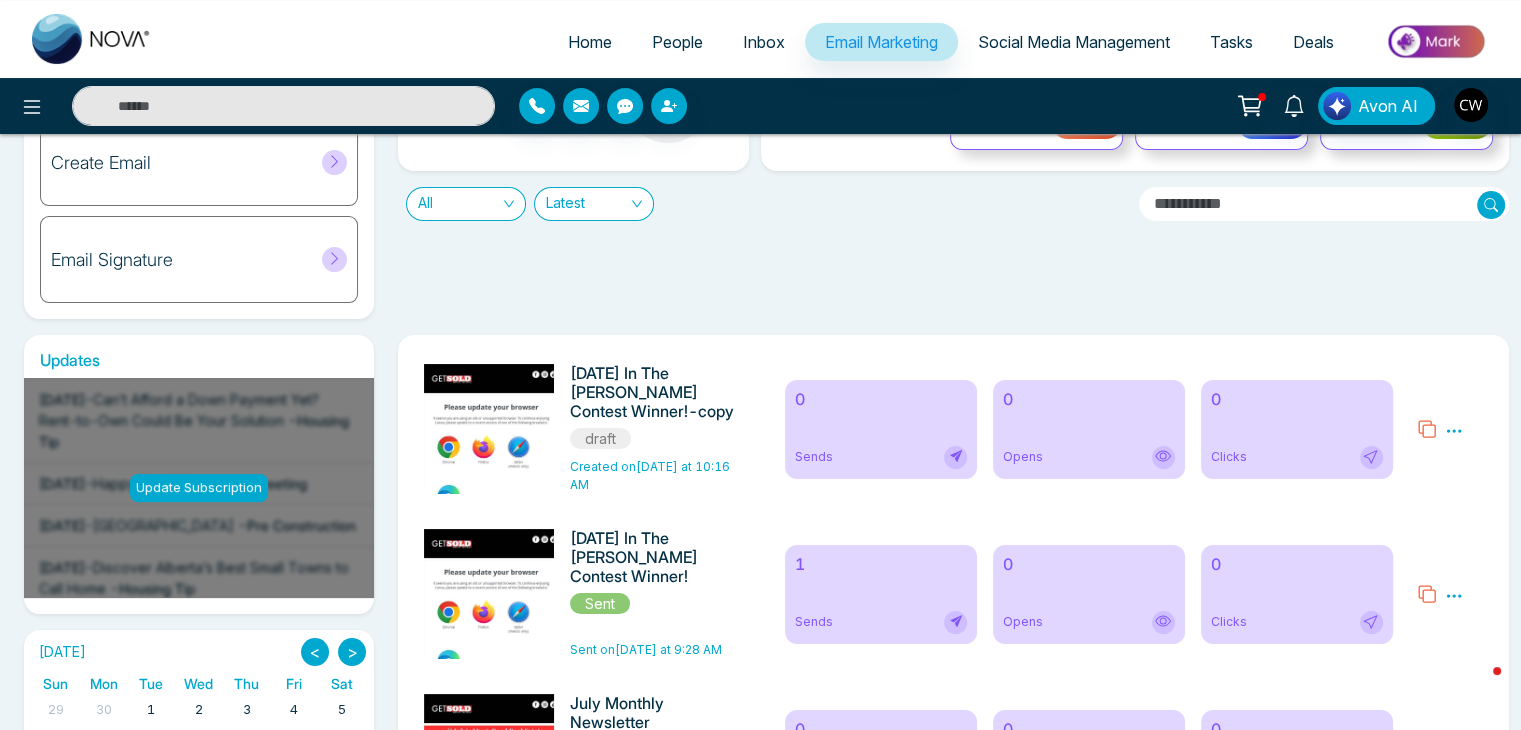 click 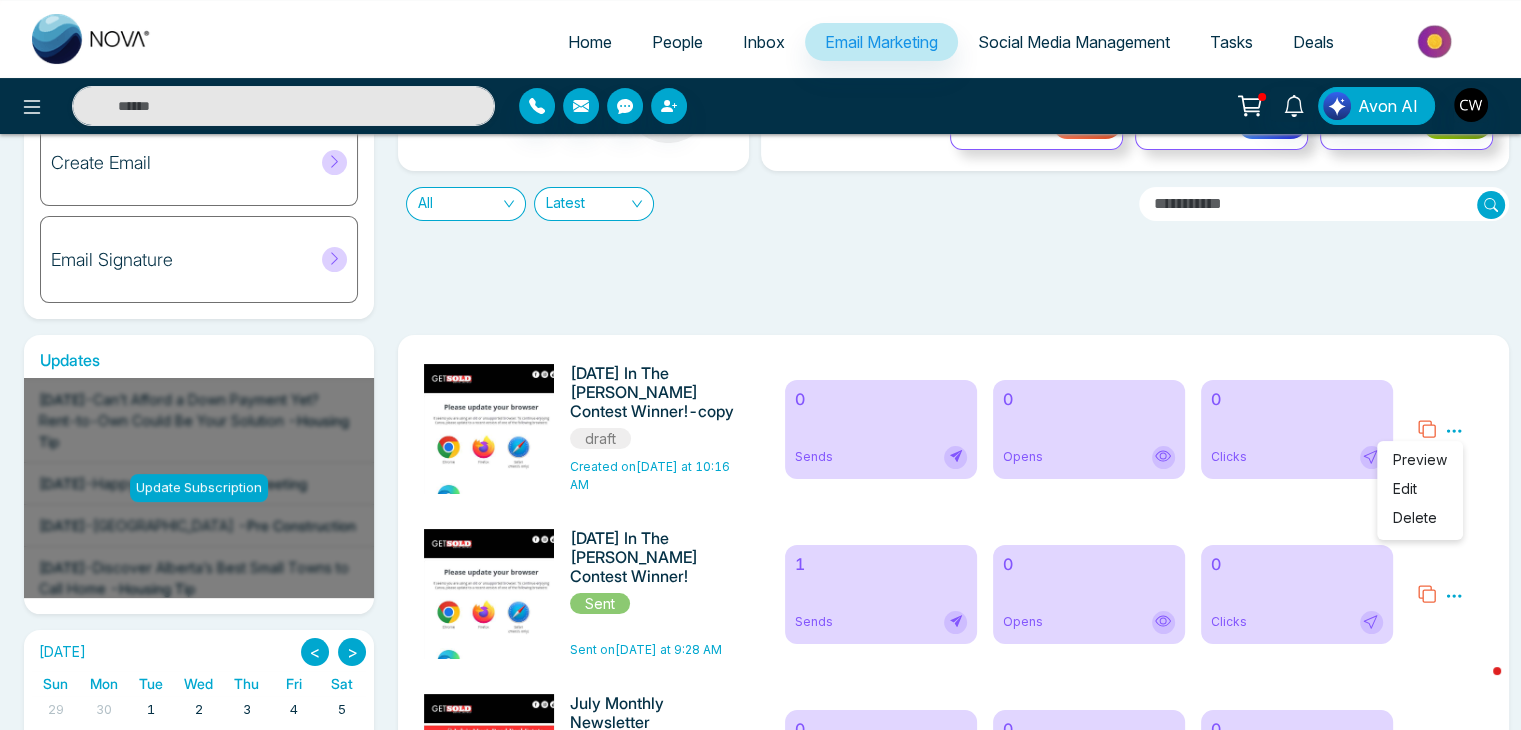click on "Edit" at bounding box center (1420, 492) 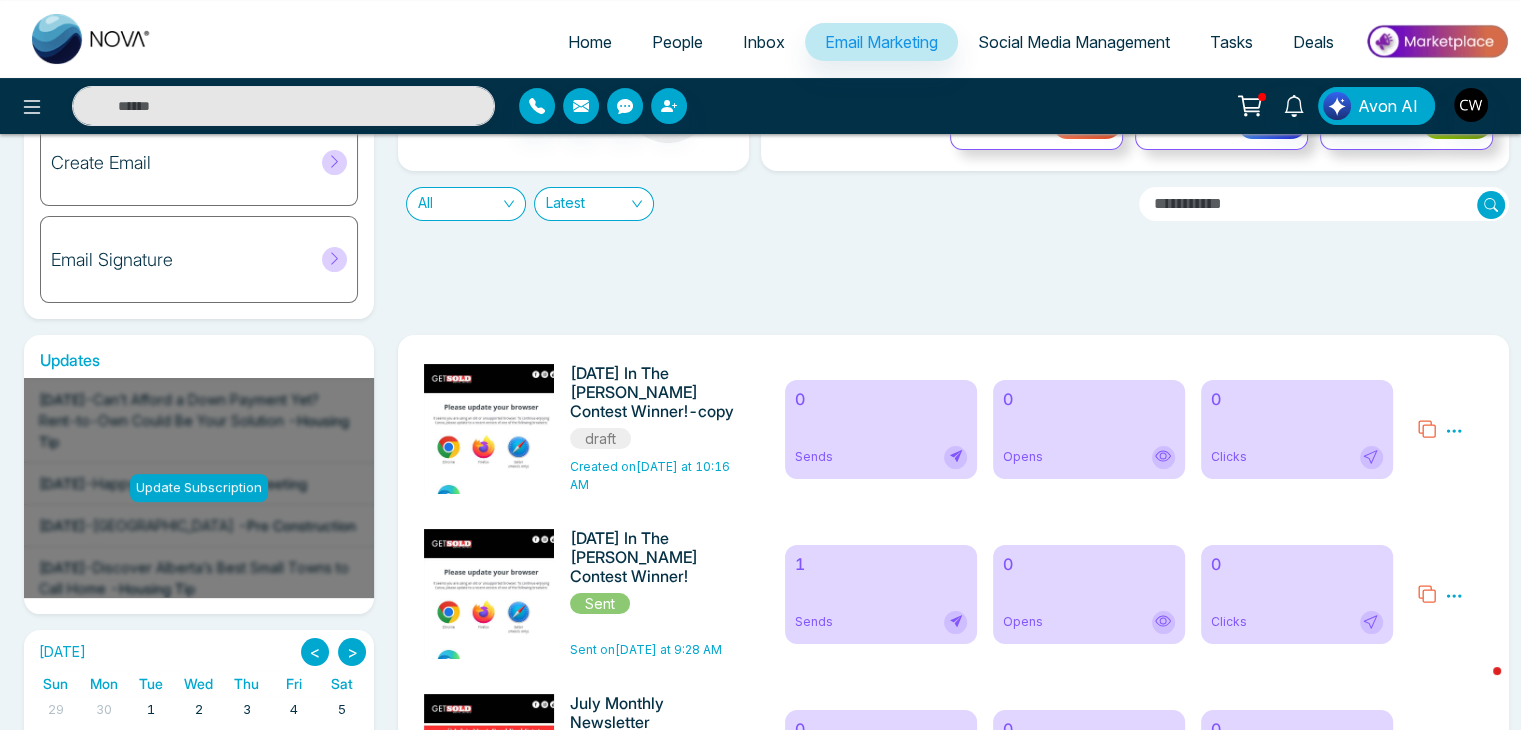 click 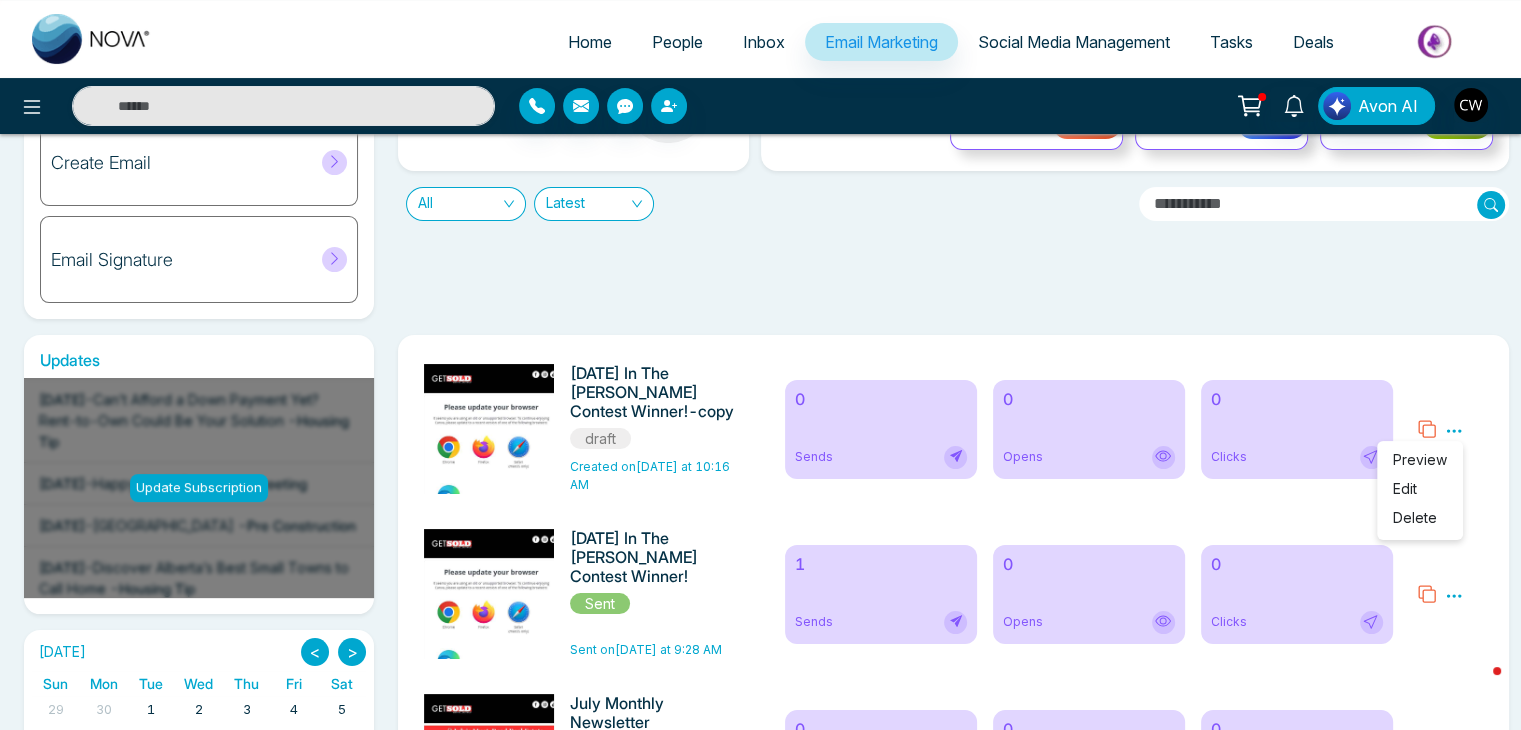 click on "Edit" at bounding box center [1405, 488] 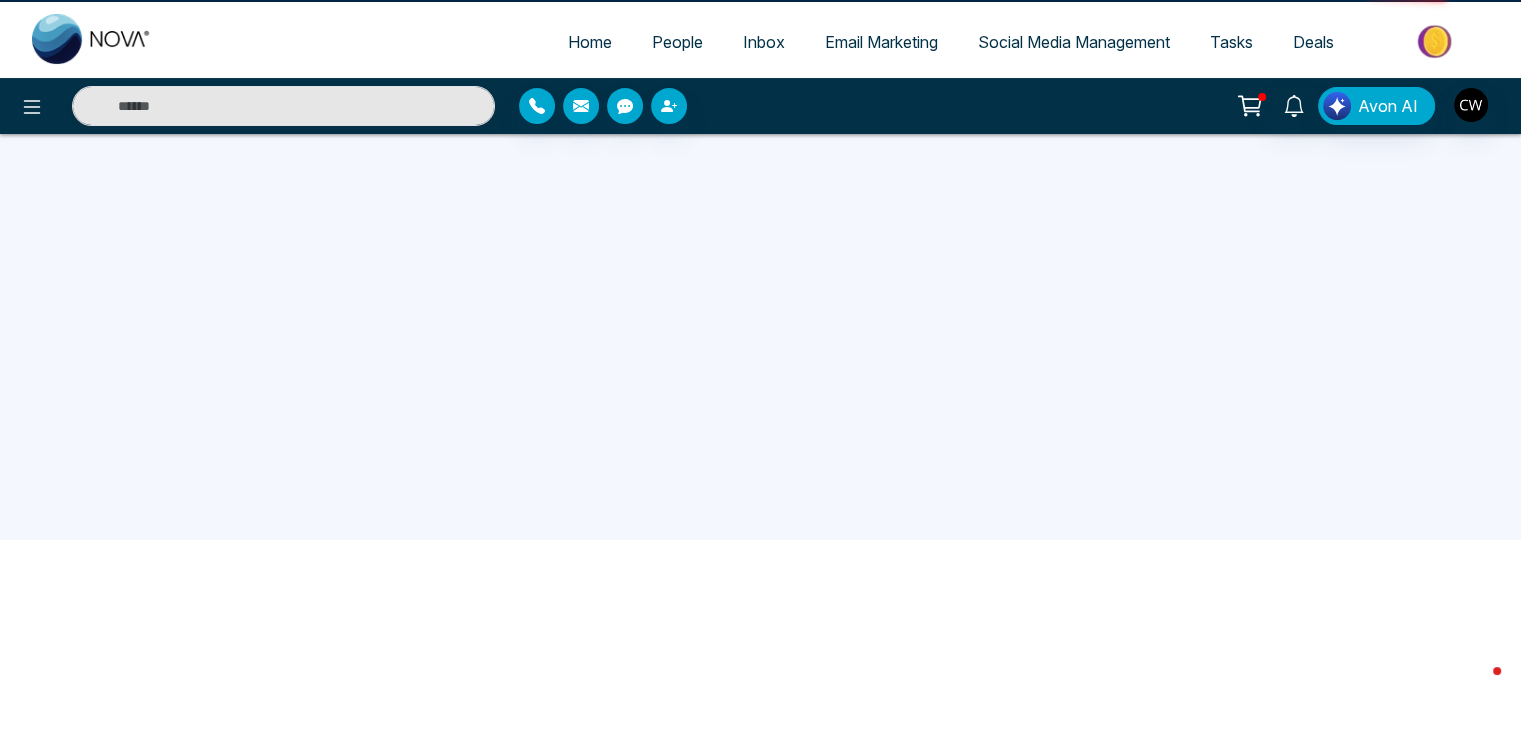 scroll, scrollTop: 0, scrollLeft: 0, axis: both 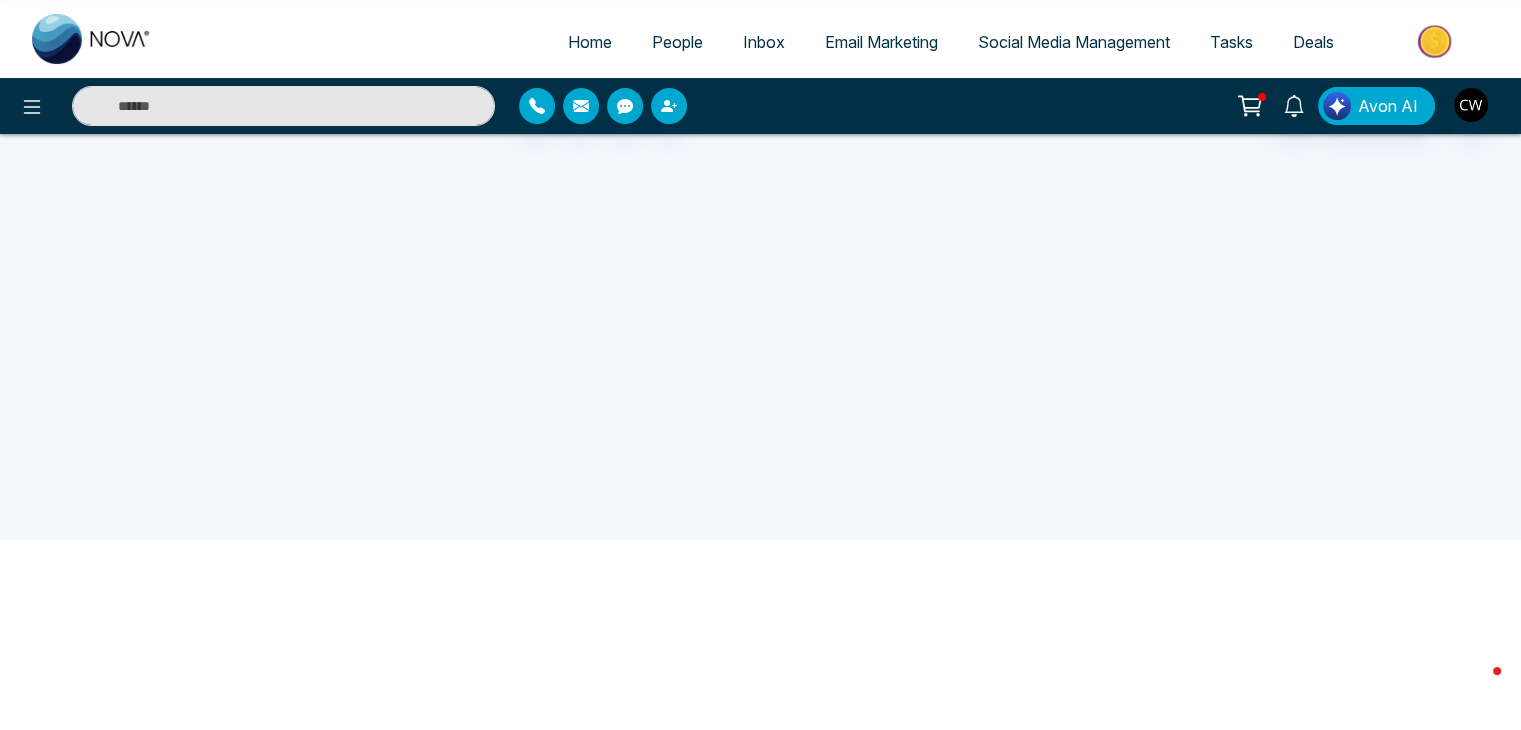 click on "People" at bounding box center (677, 42) 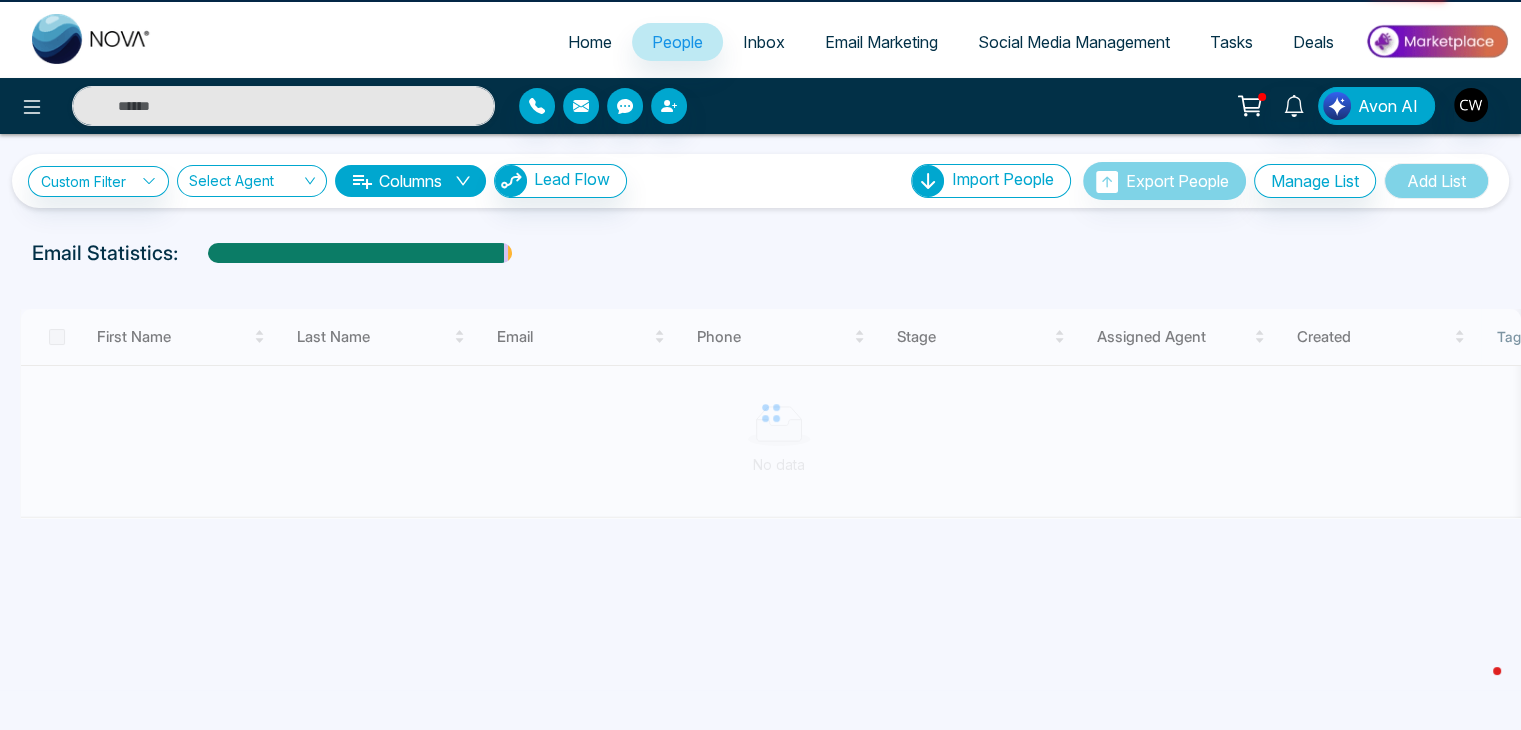 scroll, scrollTop: 0, scrollLeft: 0, axis: both 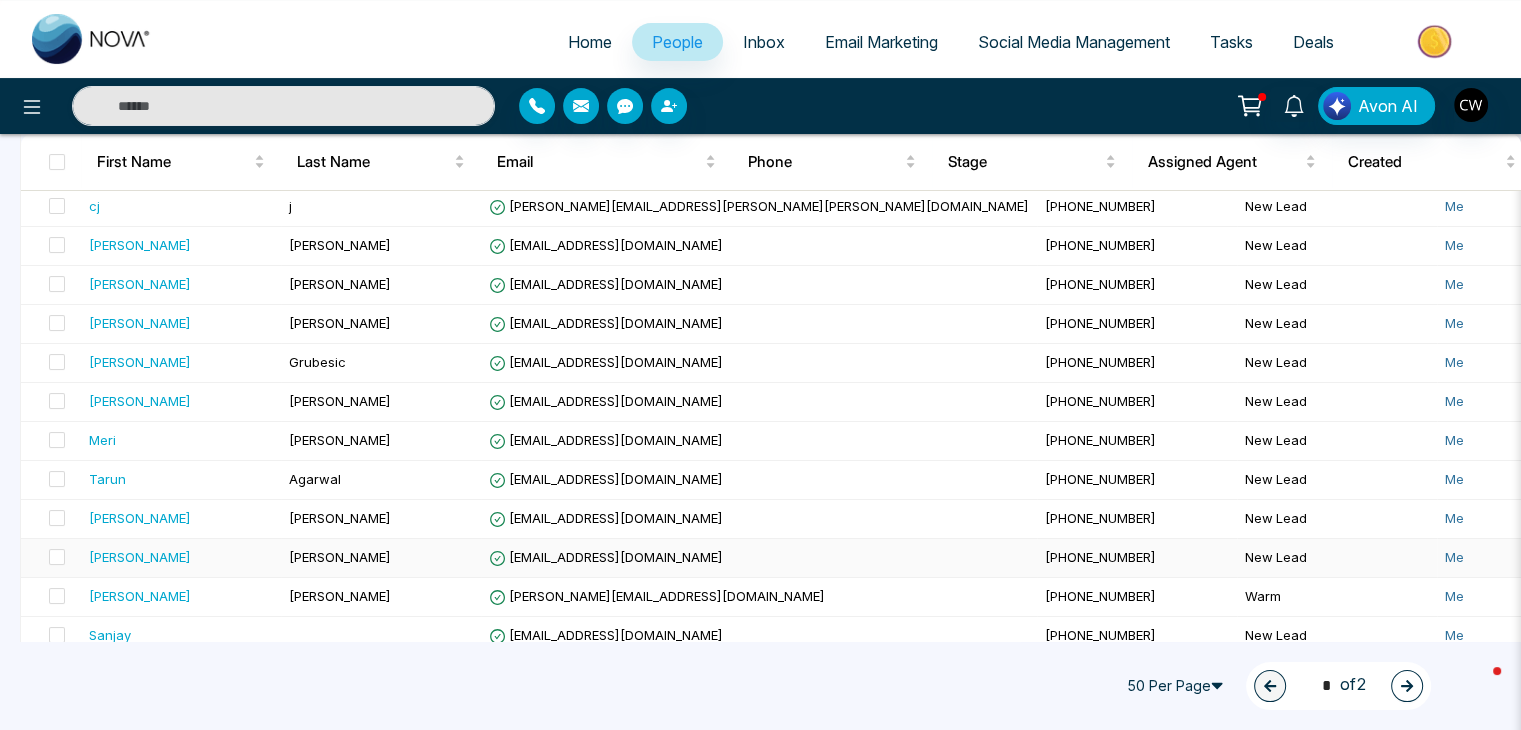 click on "[PERSON_NAME]" at bounding box center (140, 557) 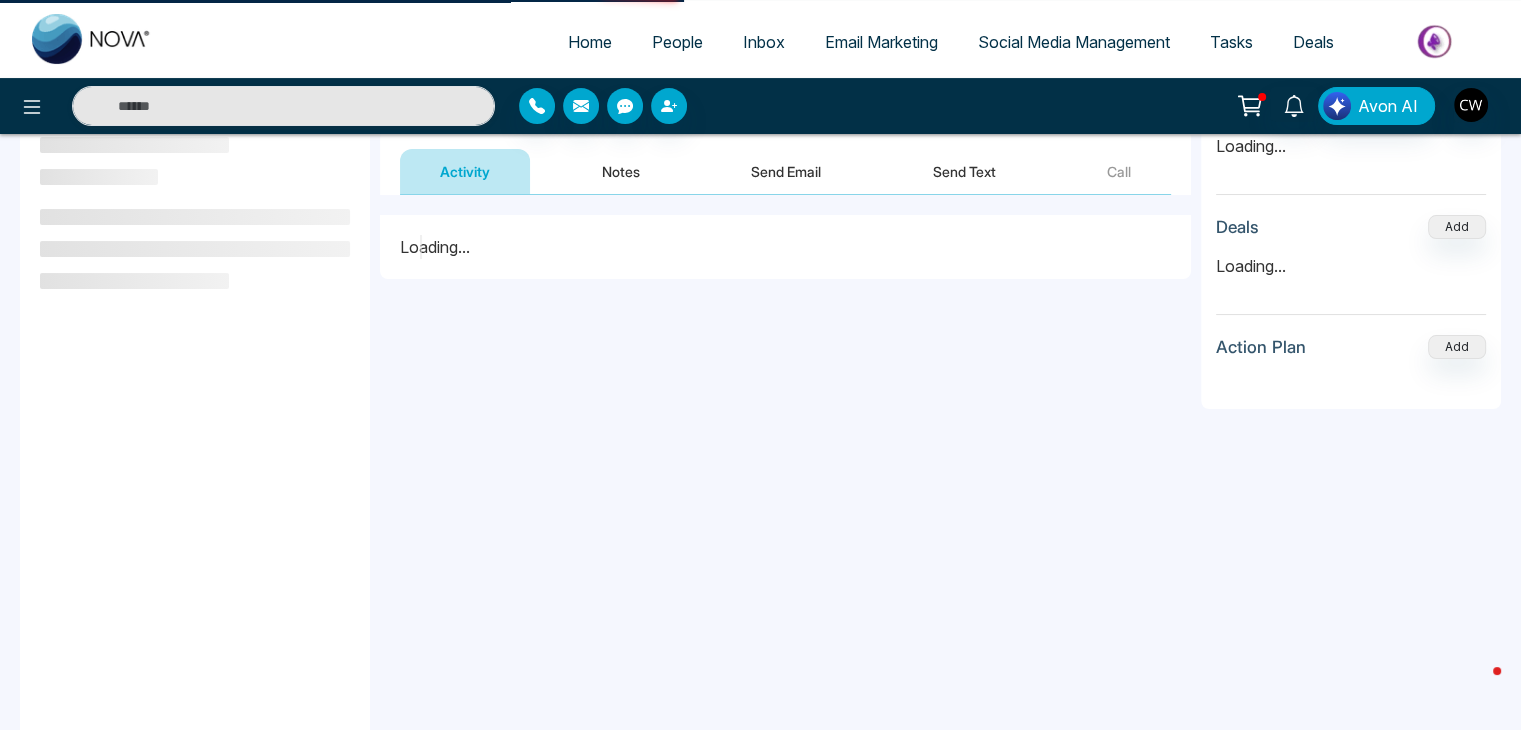 scroll, scrollTop: 0, scrollLeft: 0, axis: both 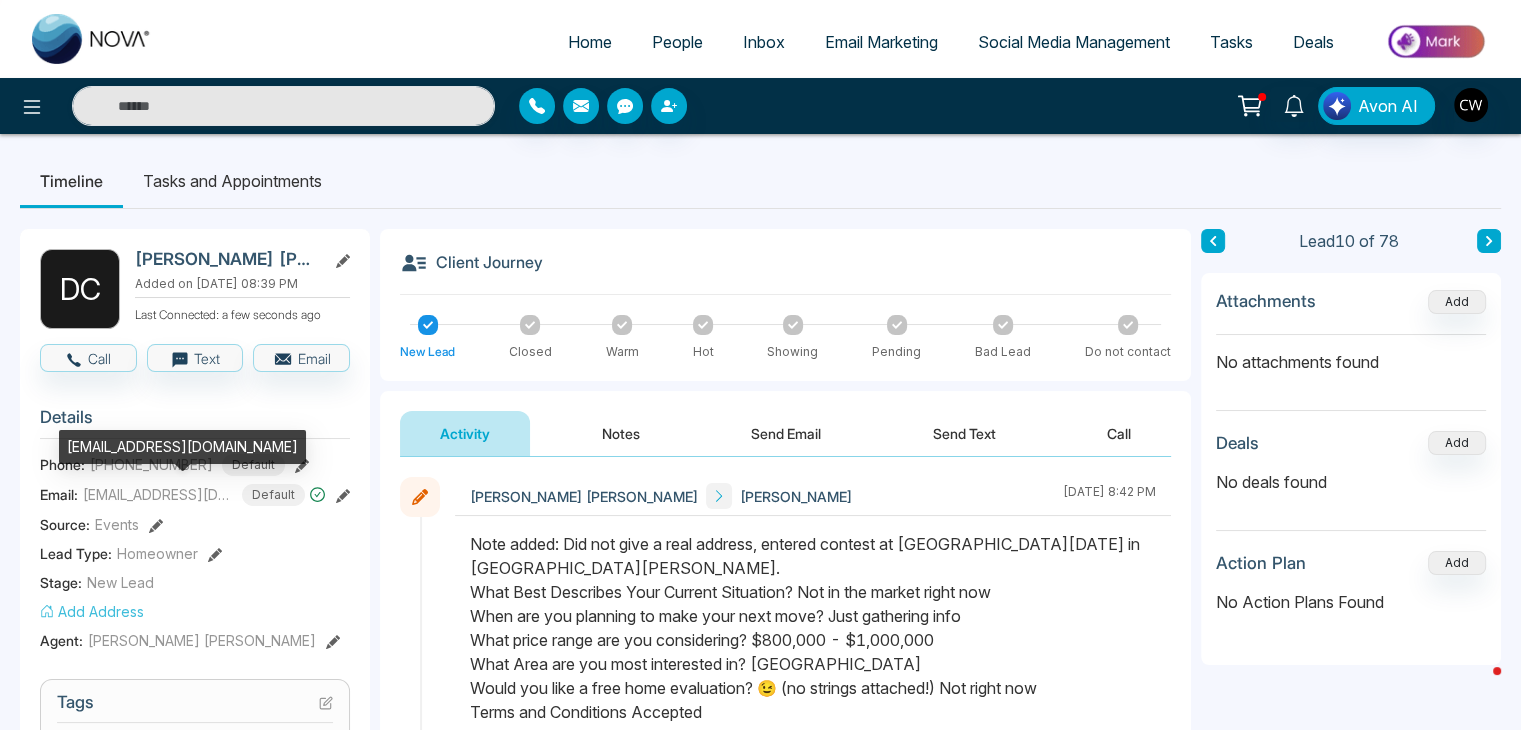 click on "[EMAIL_ADDRESS][DOMAIN_NAME]" at bounding box center (158, 494) 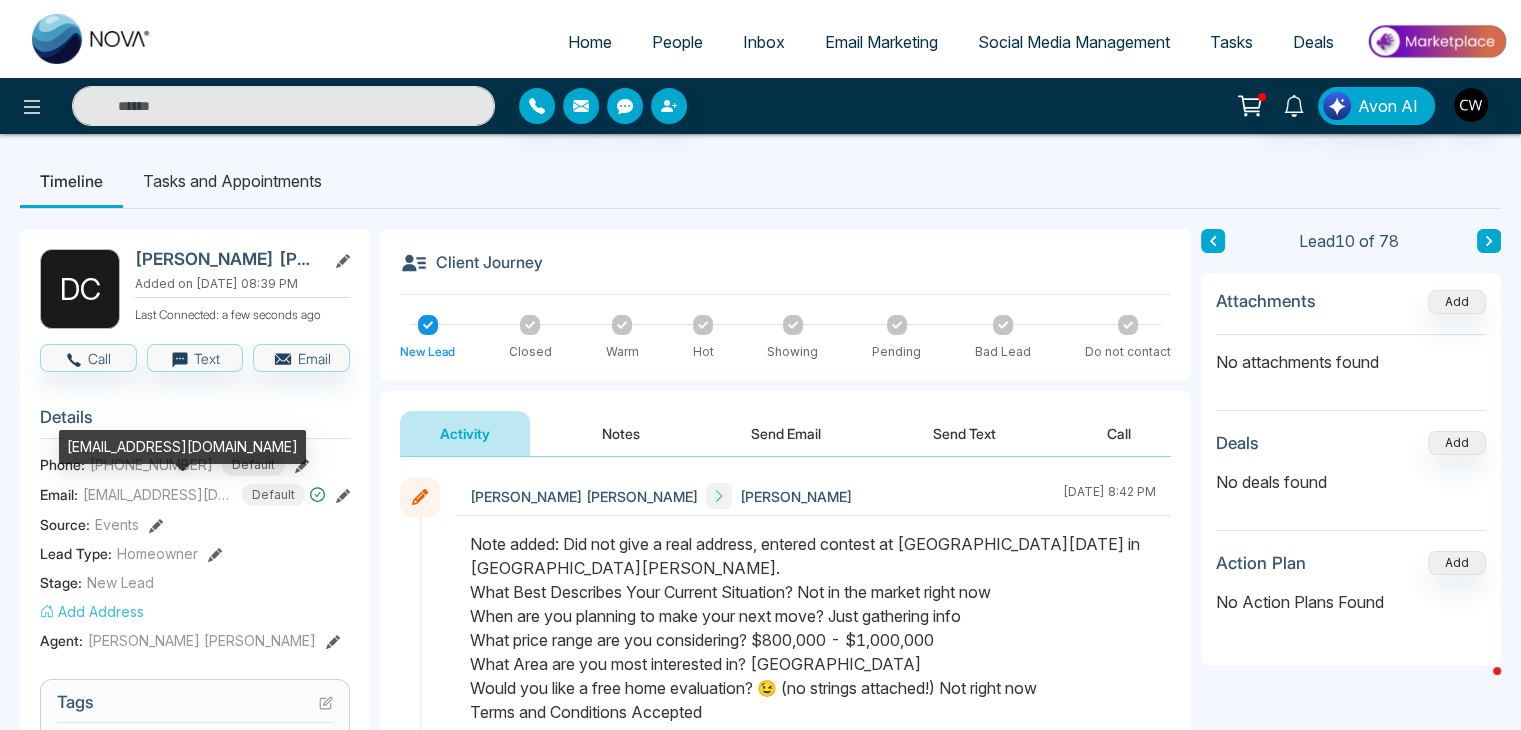 click on "[EMAIL_ADDRESS][DOMAIN_NAME]" at bounding box center (182, 447) 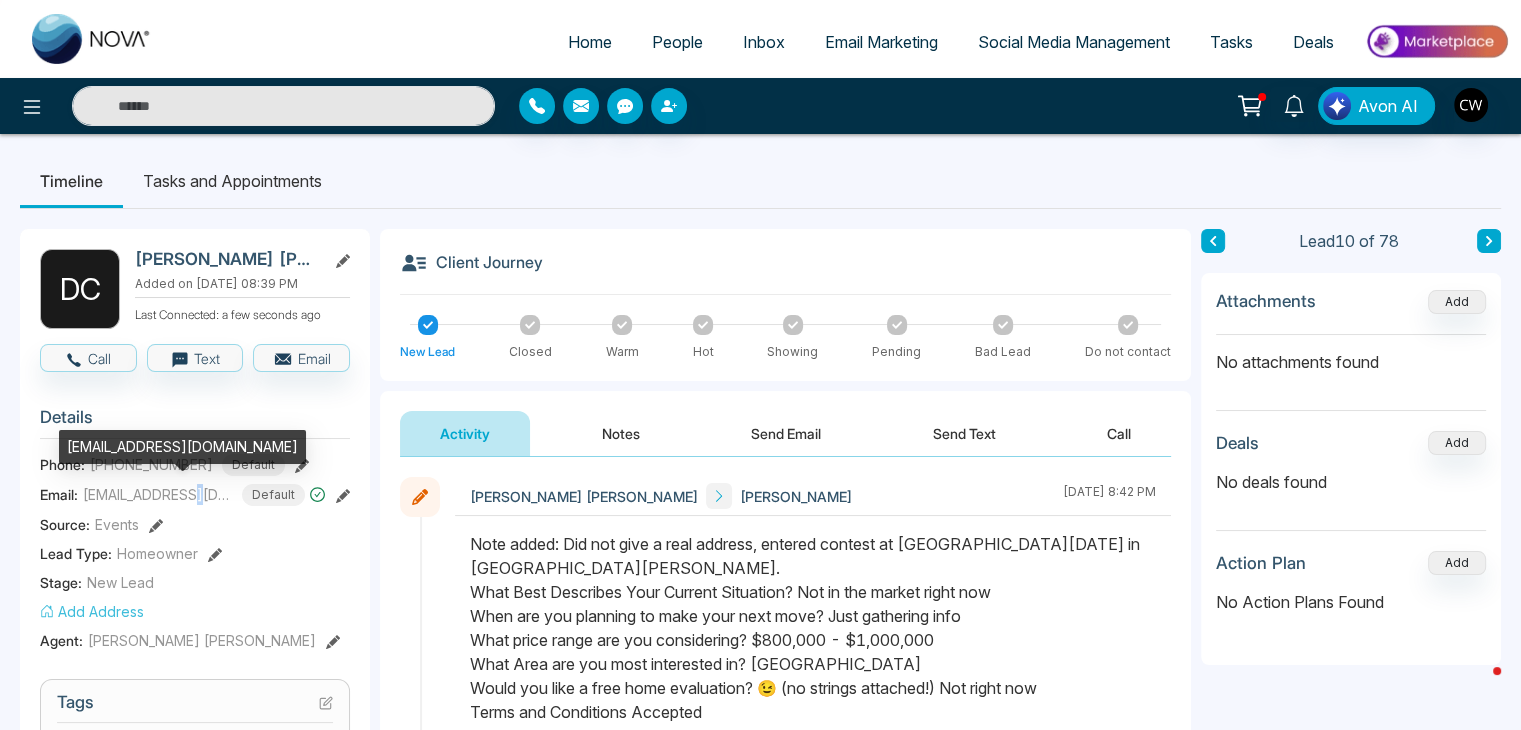 drag, startPoint x: 204, startPoint y: 445, endPoint x: 197, endPoint y: 499, distance: 54.451813 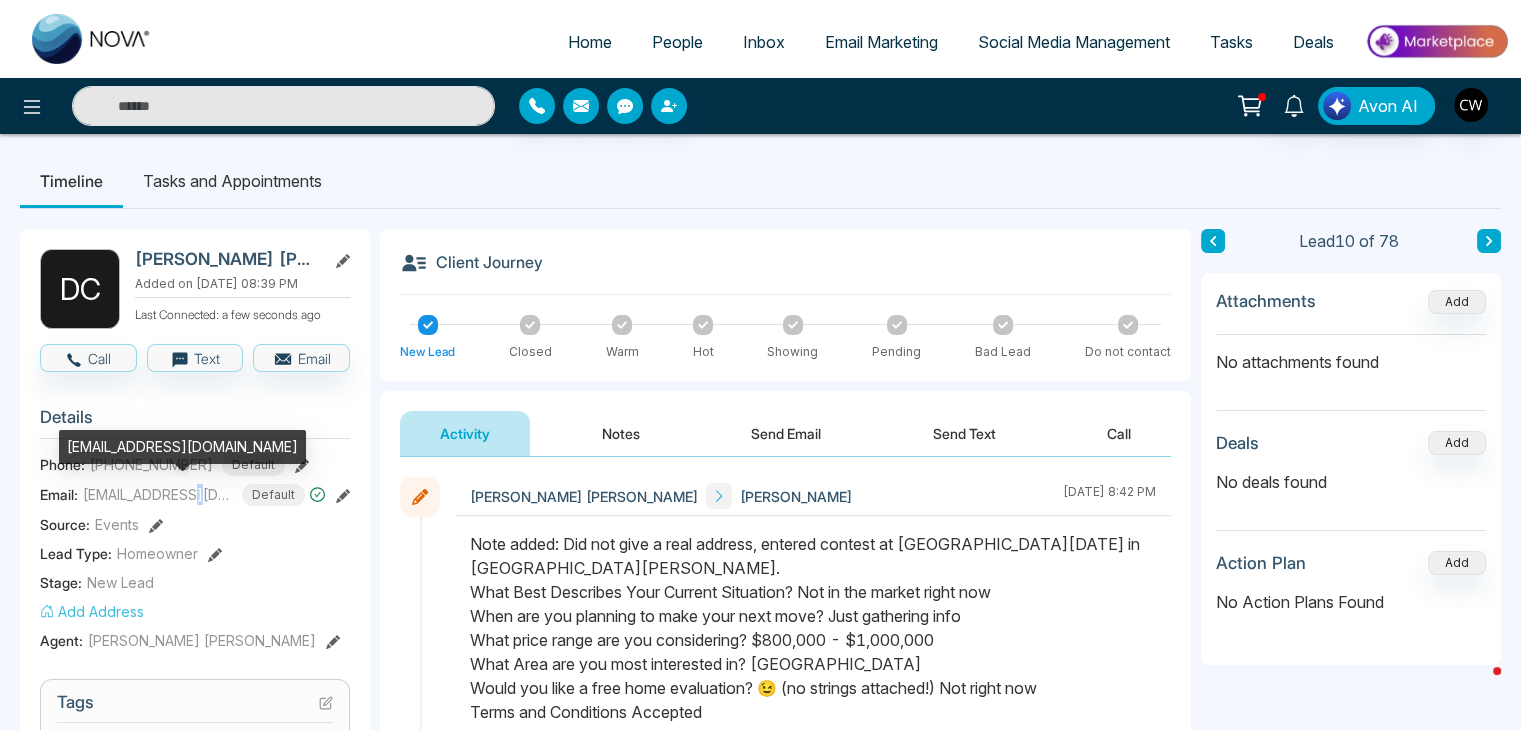click on "[EMAIL_ADDRESS][DOMAIN_NAME]" at bounding box center (158, 494) 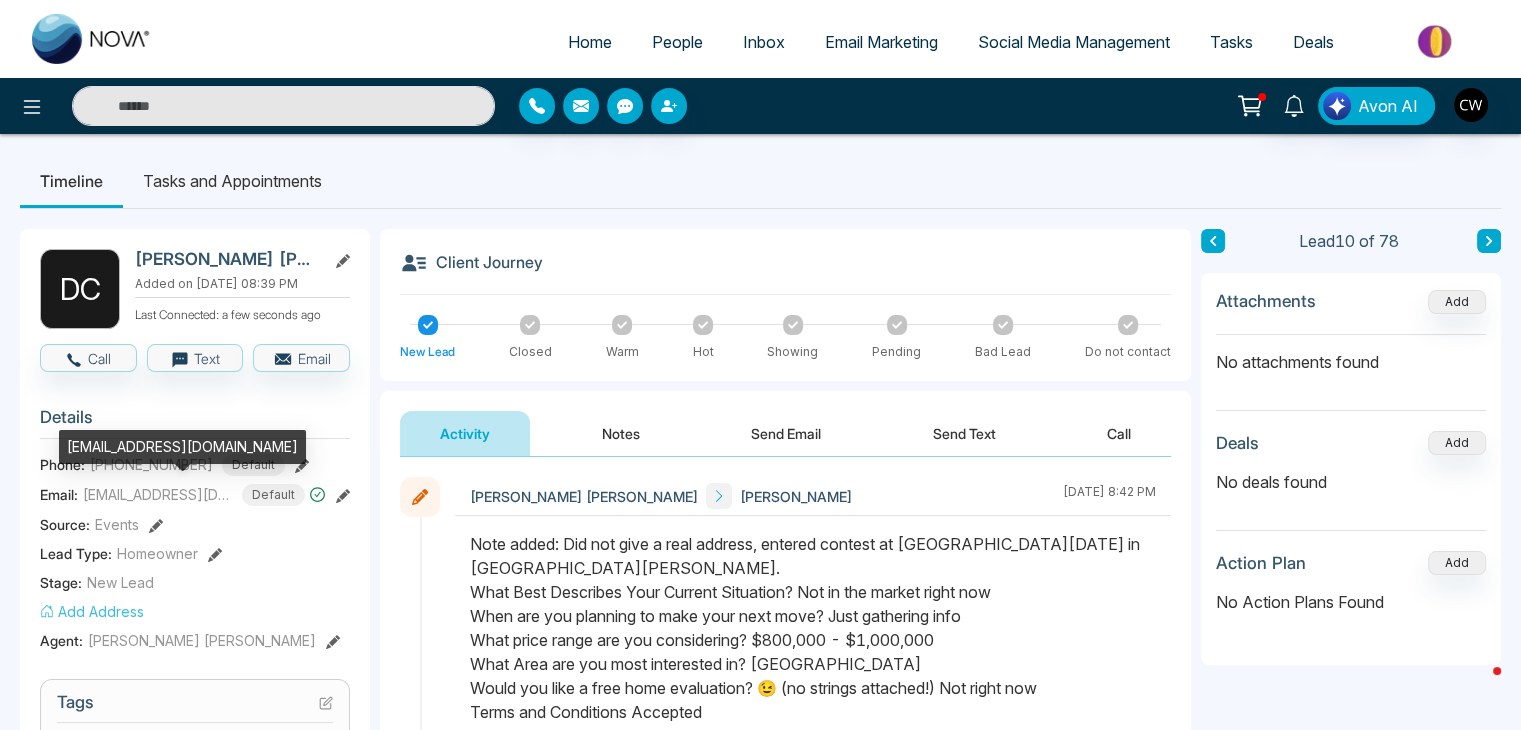 drag, startPoint x: 197, startPoint y: 499, endPoint x: 212, endPoint y: 502, distance: 15.297058 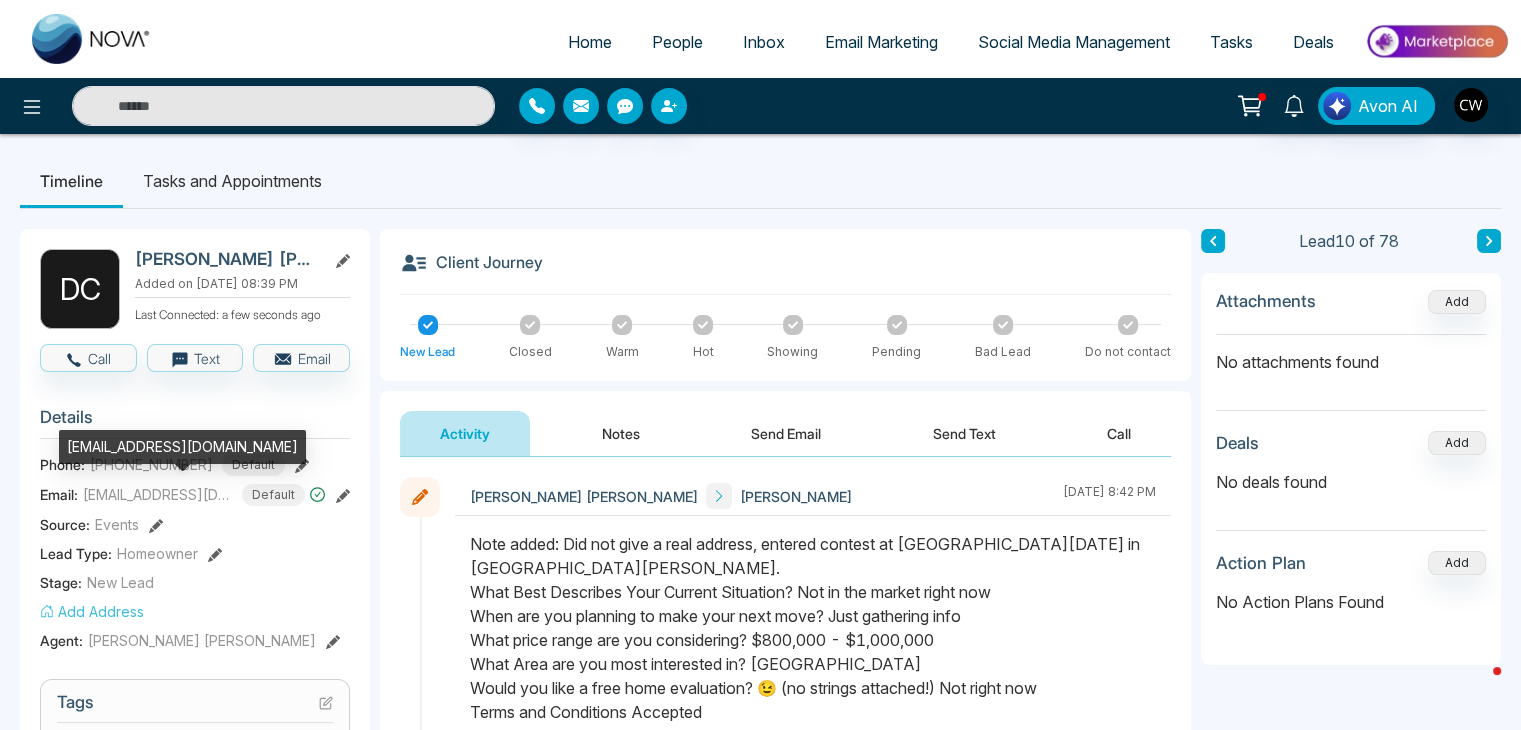 click on "[EMAIL_ADDRESS][DOMAIN_NAME]" at bounding box center [158, 494] 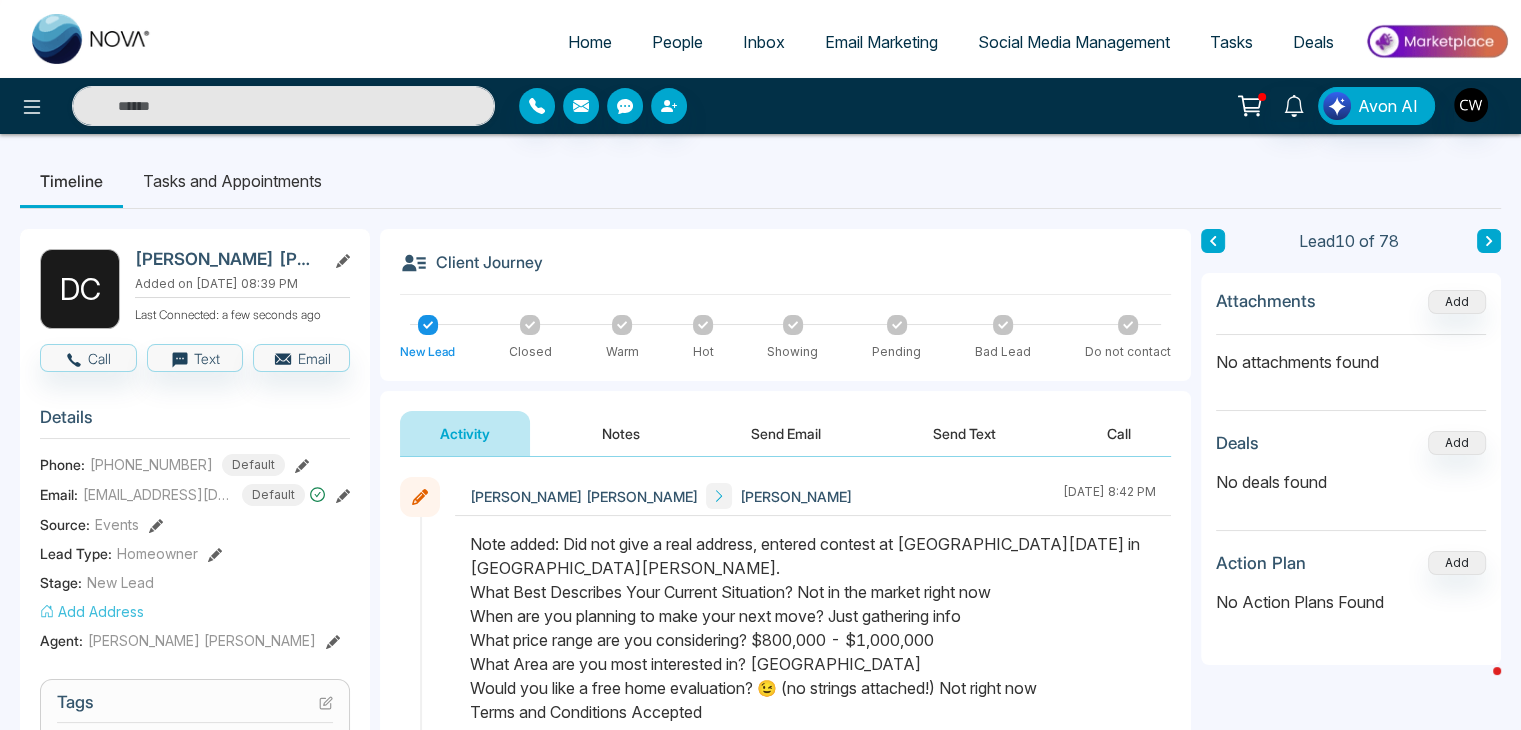 click 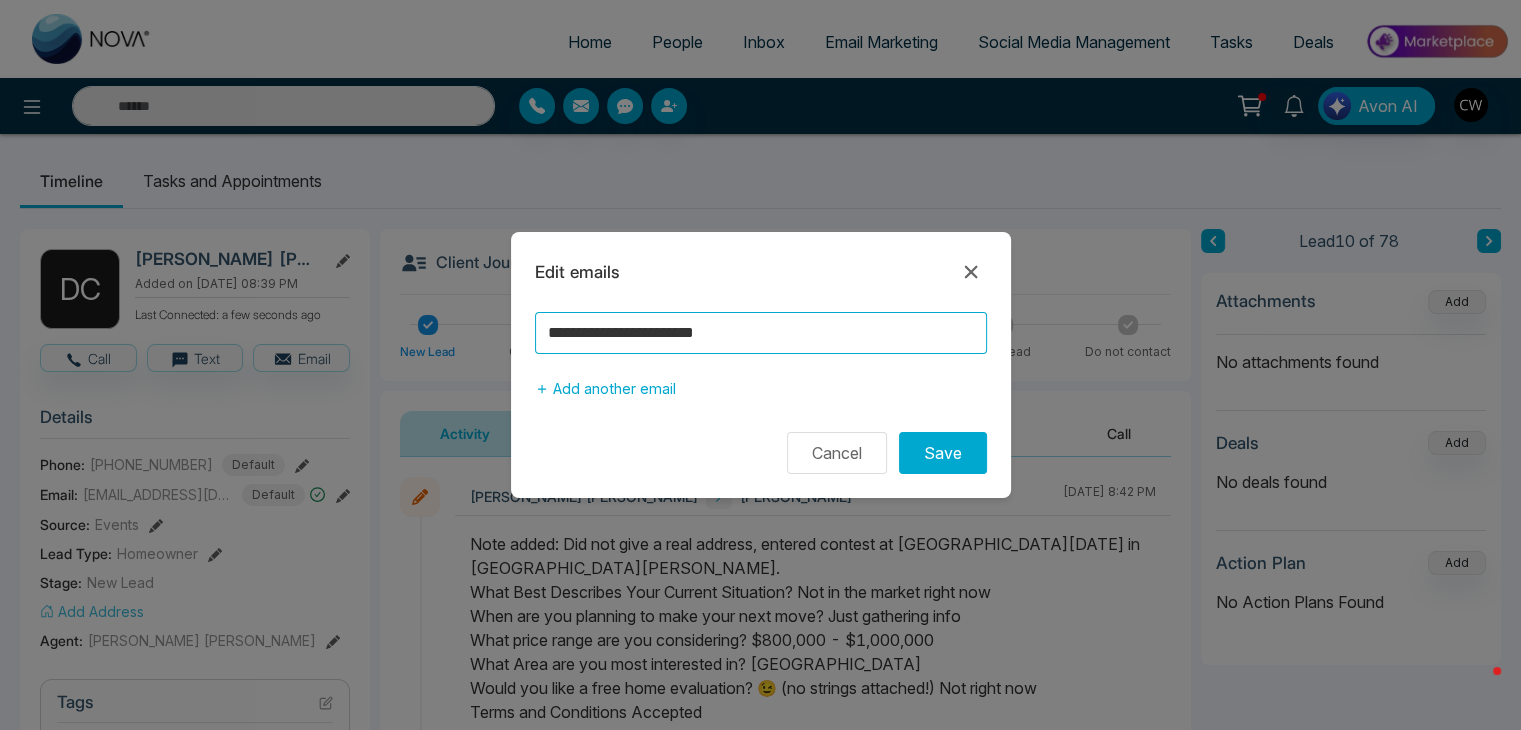 drag, startPoint x: 763, startPoint y: 327, endPoint x: 477, endPoint y: 301, distance: 287.17938 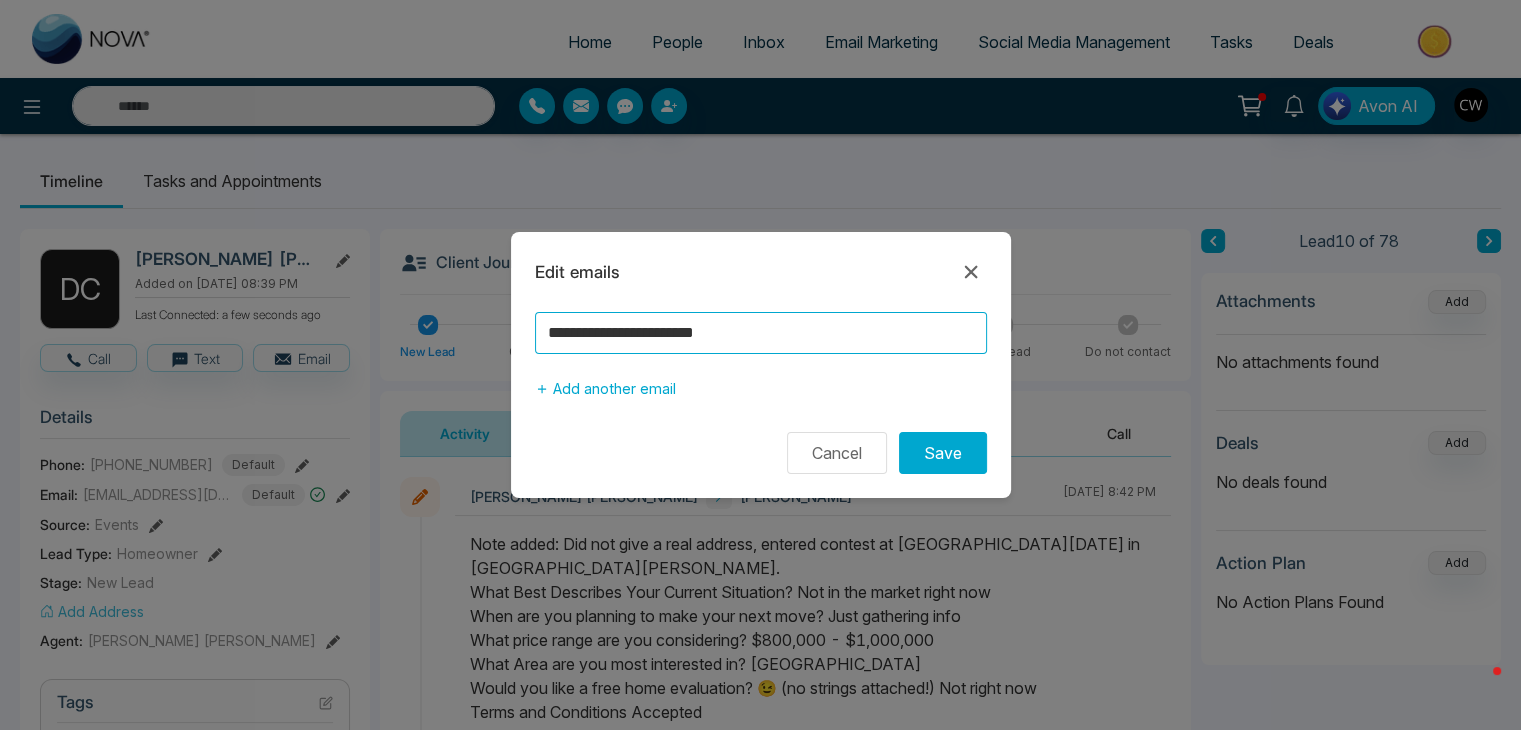 click on "**********" at bounding box center (760, 365) 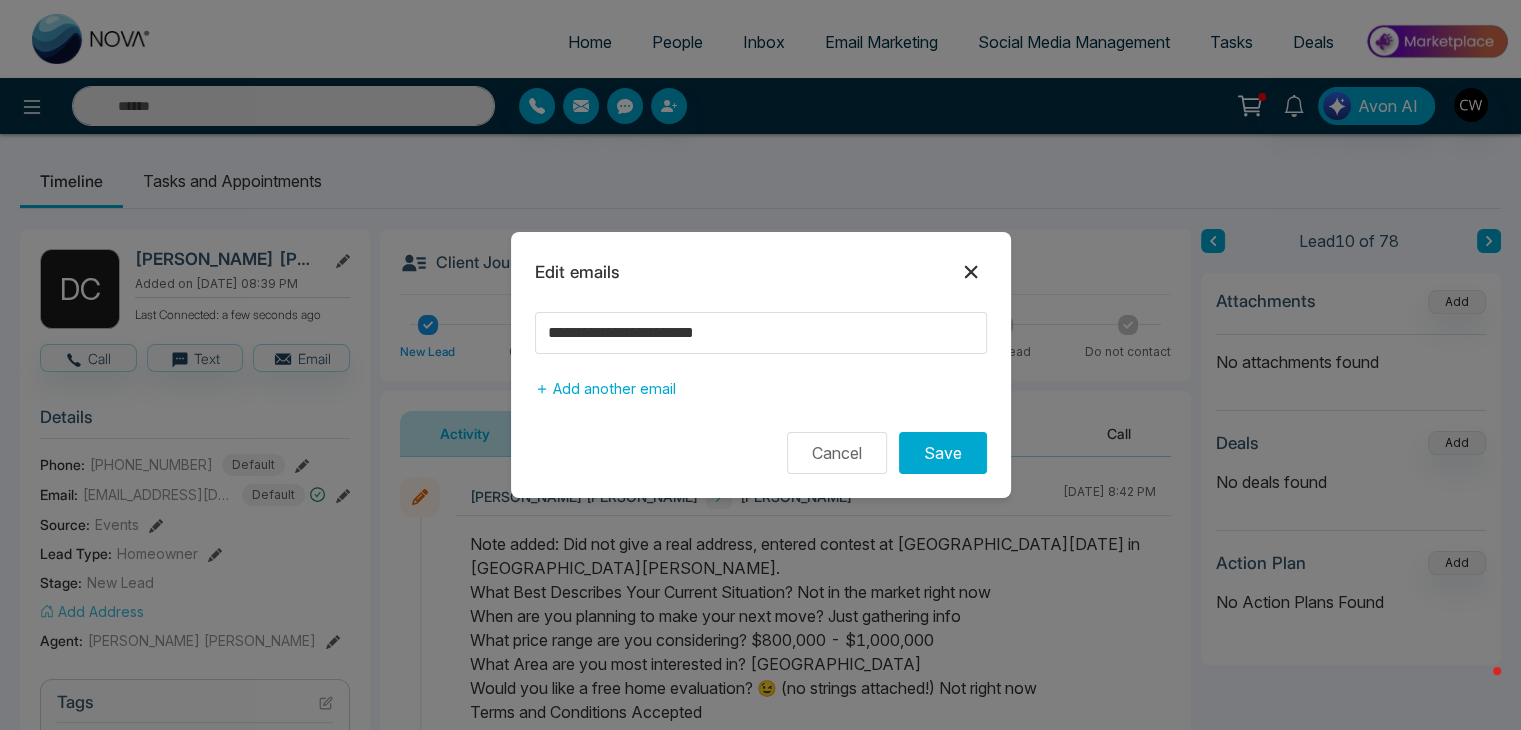 click at bounding box center [971, 272] 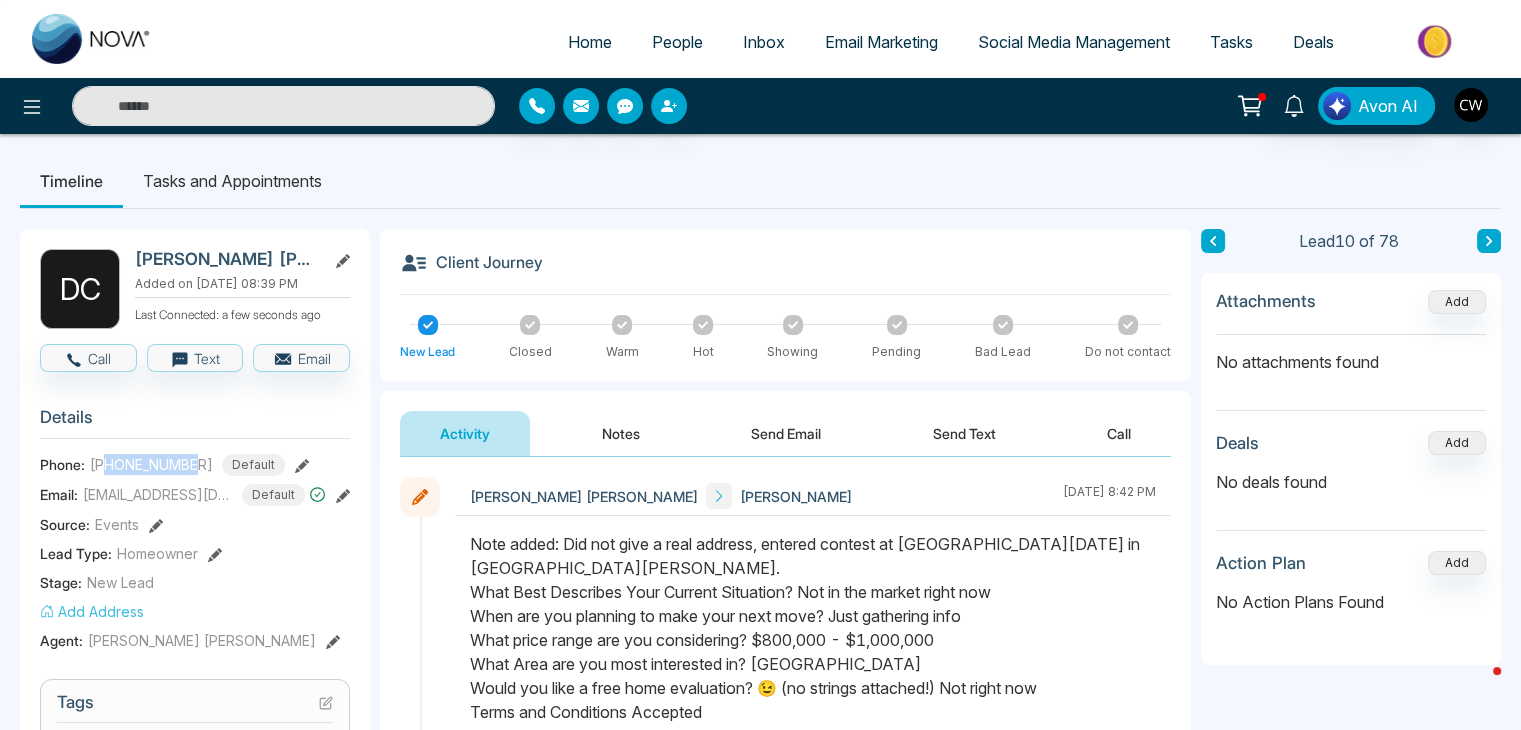 drag, startPoint x: 196, startPoint y: 461, endPoint x: 106, endPoint y: 462, distance: 90.005554 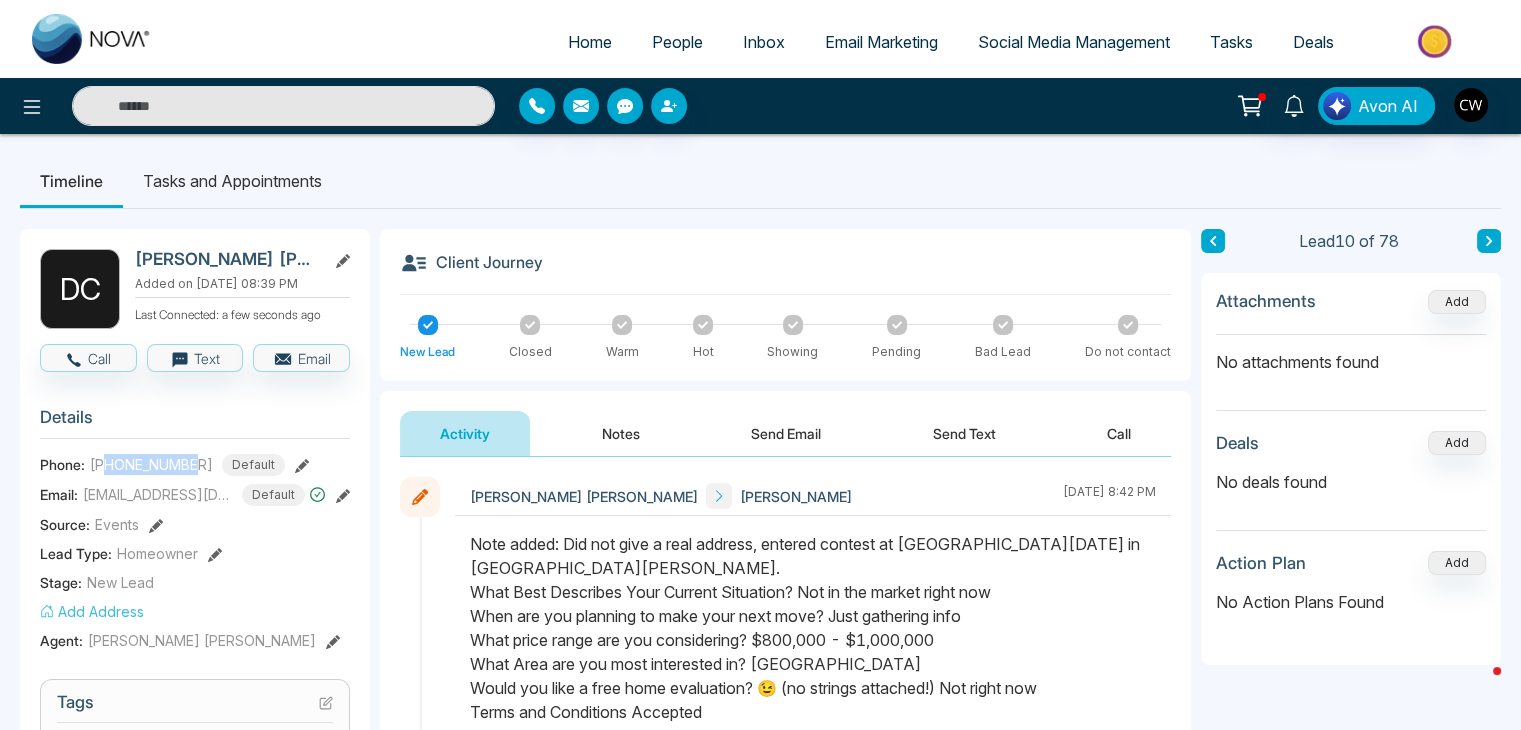 click on "[PHONE_NUMBER]" at bounding box center [151, 464] 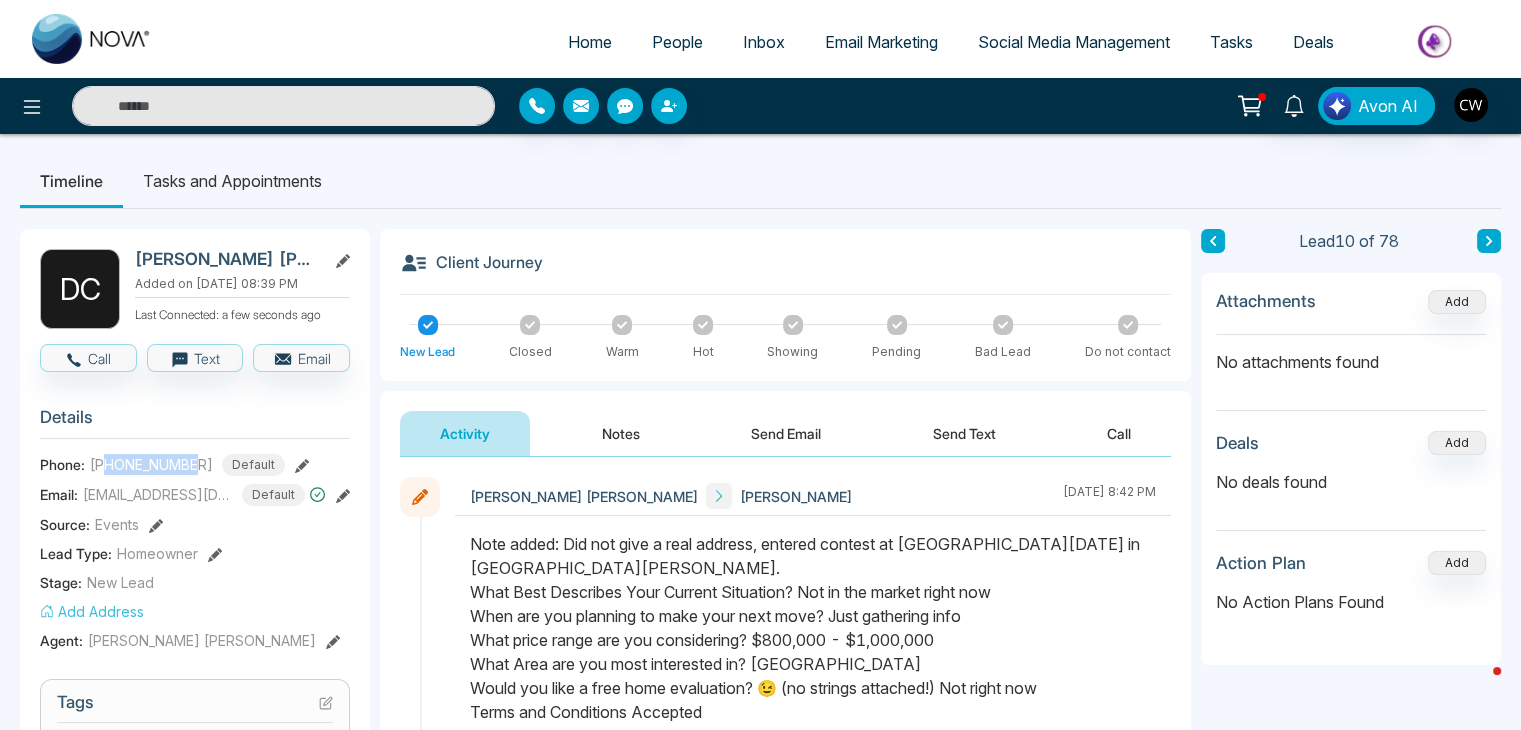 copy on "9058770057" 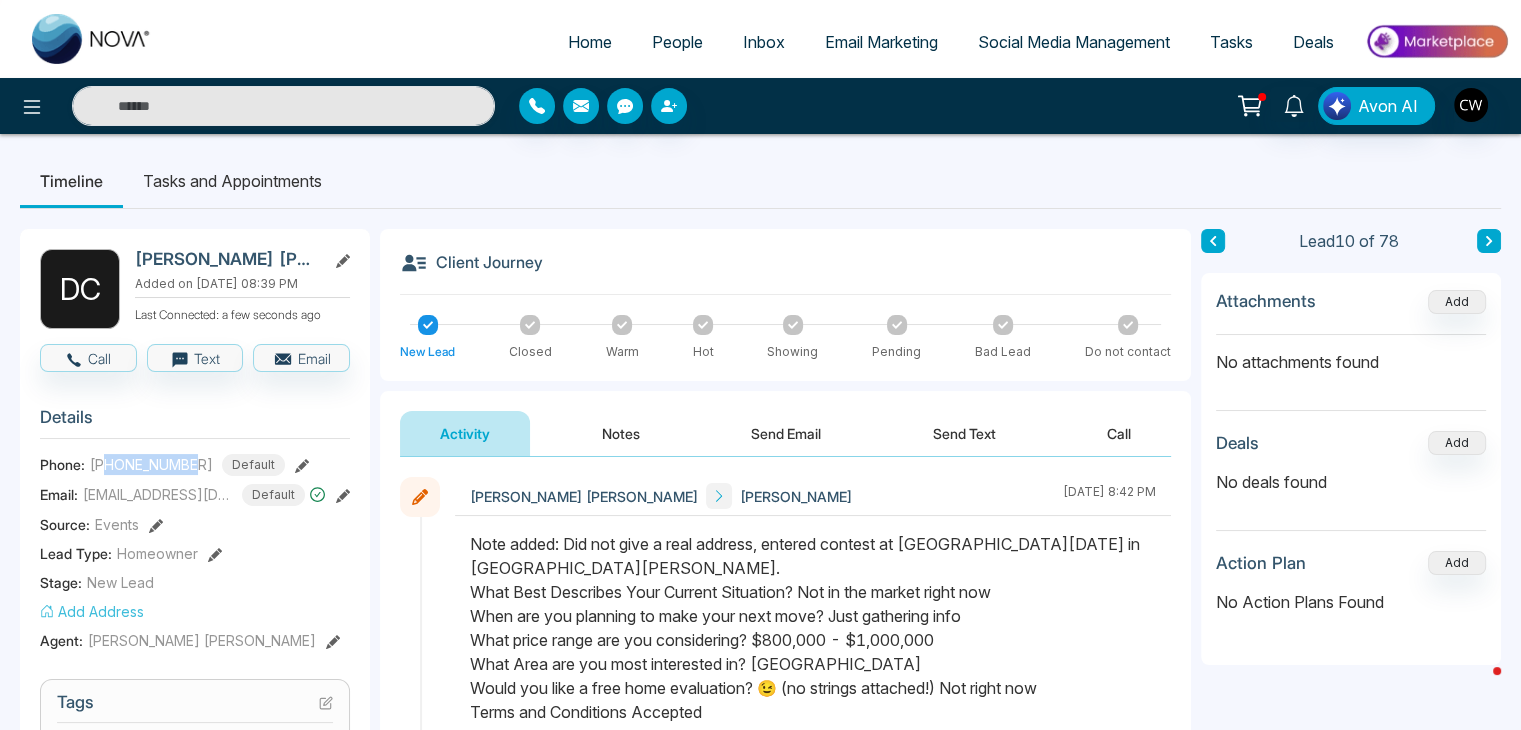 click on "People" at bounding box center (677, 42) 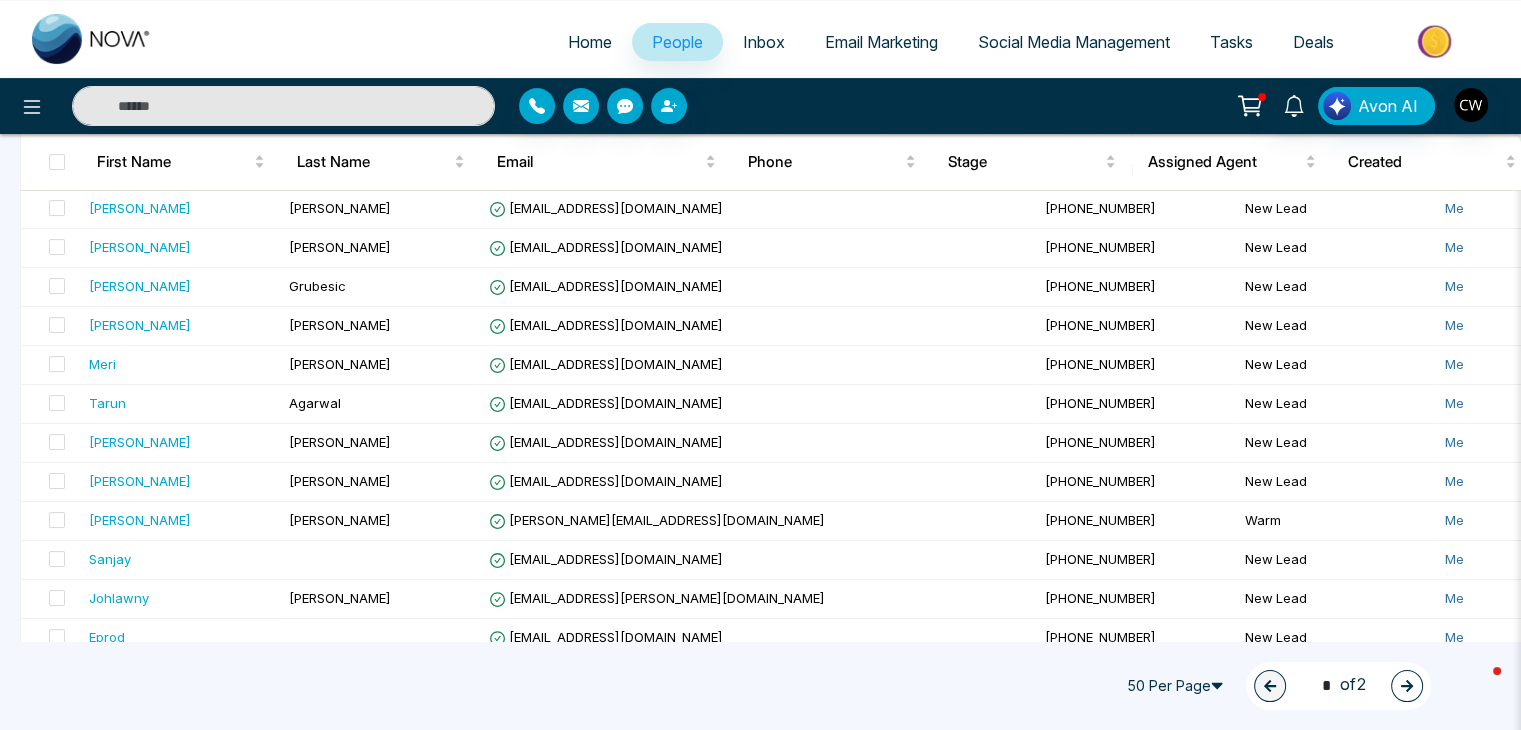scroll, scrollTop: 286, scrollLeft: 0, axis: vertical 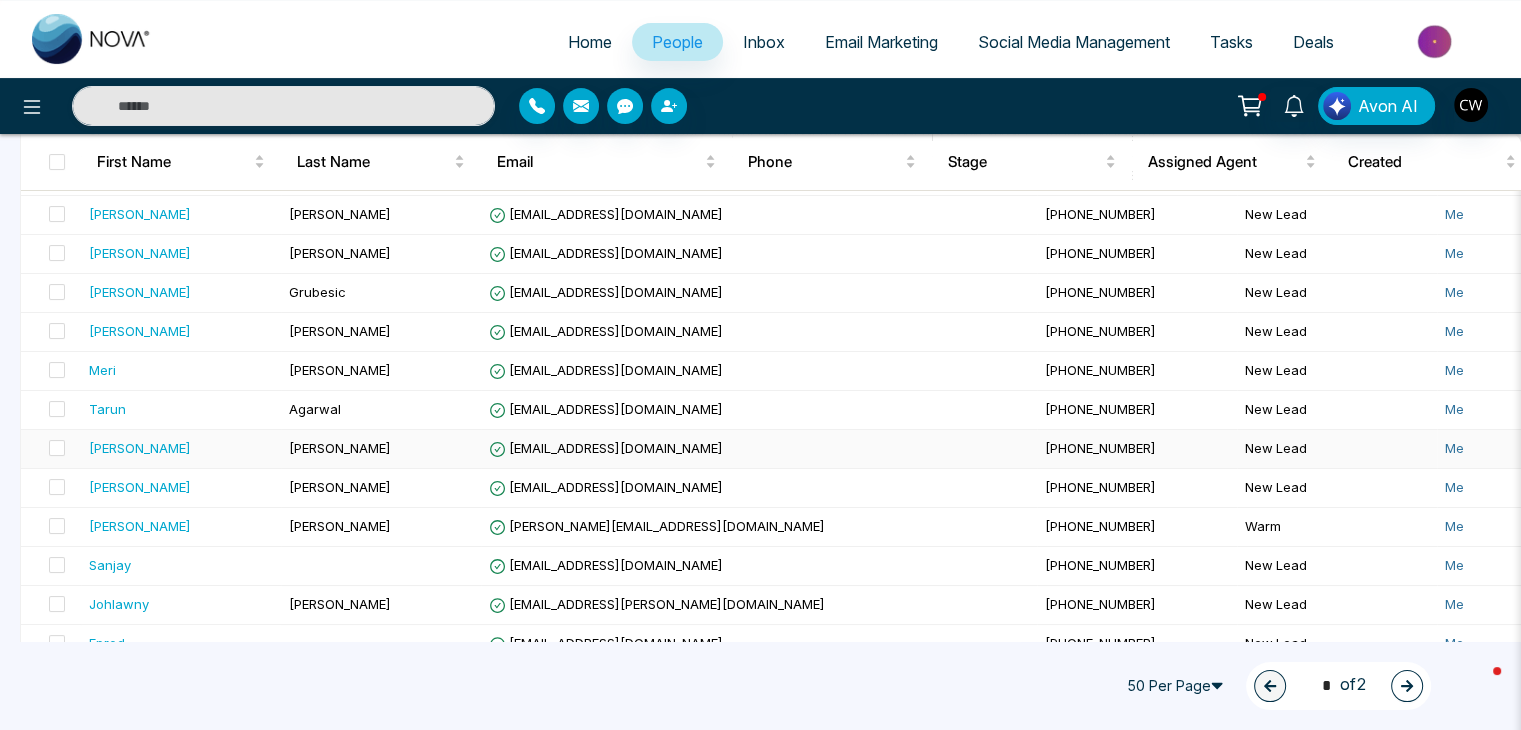click on "[PERSON_NAME]" at bounding box center (140, 448) 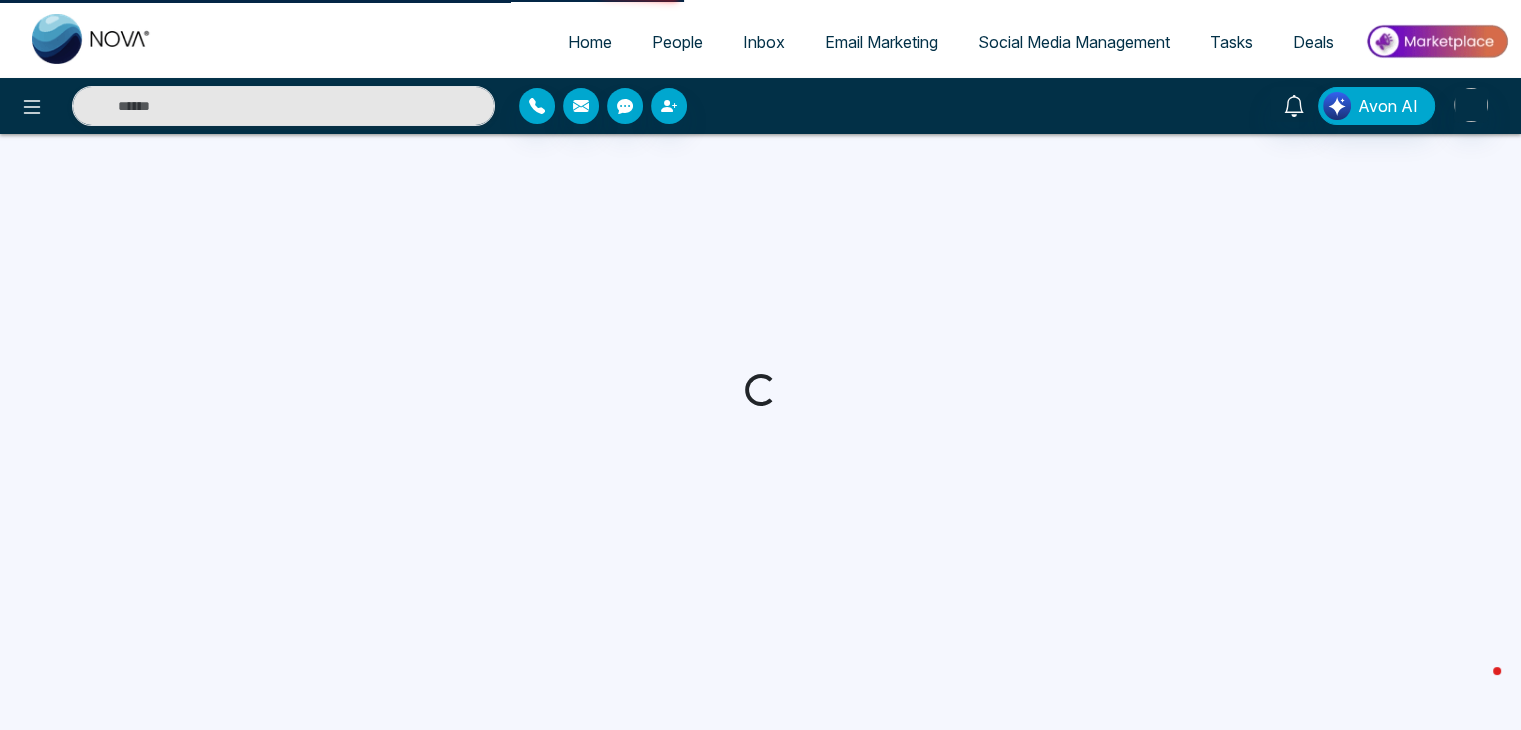 scroll, scrollTop: 0, scrollLeft: 0, axis: both 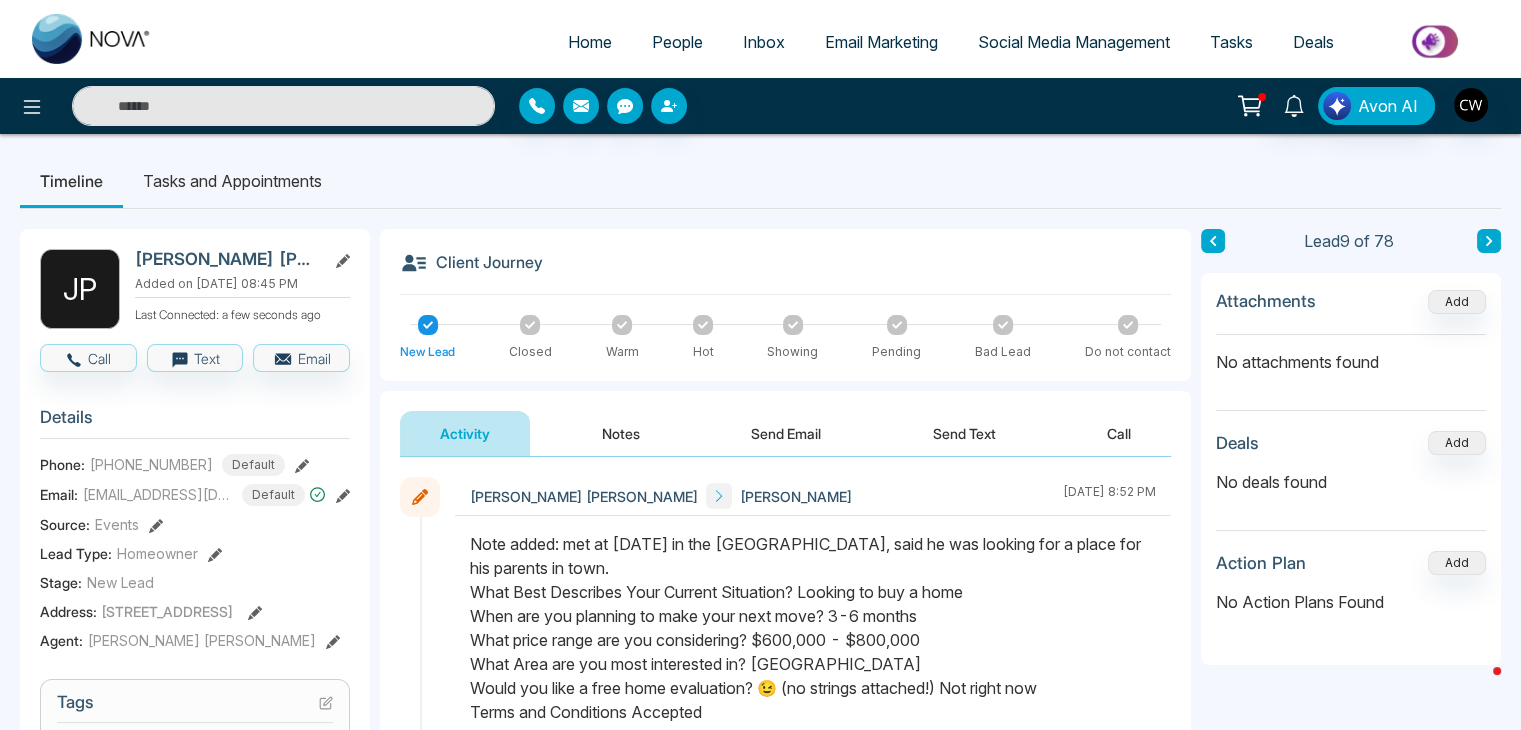 click 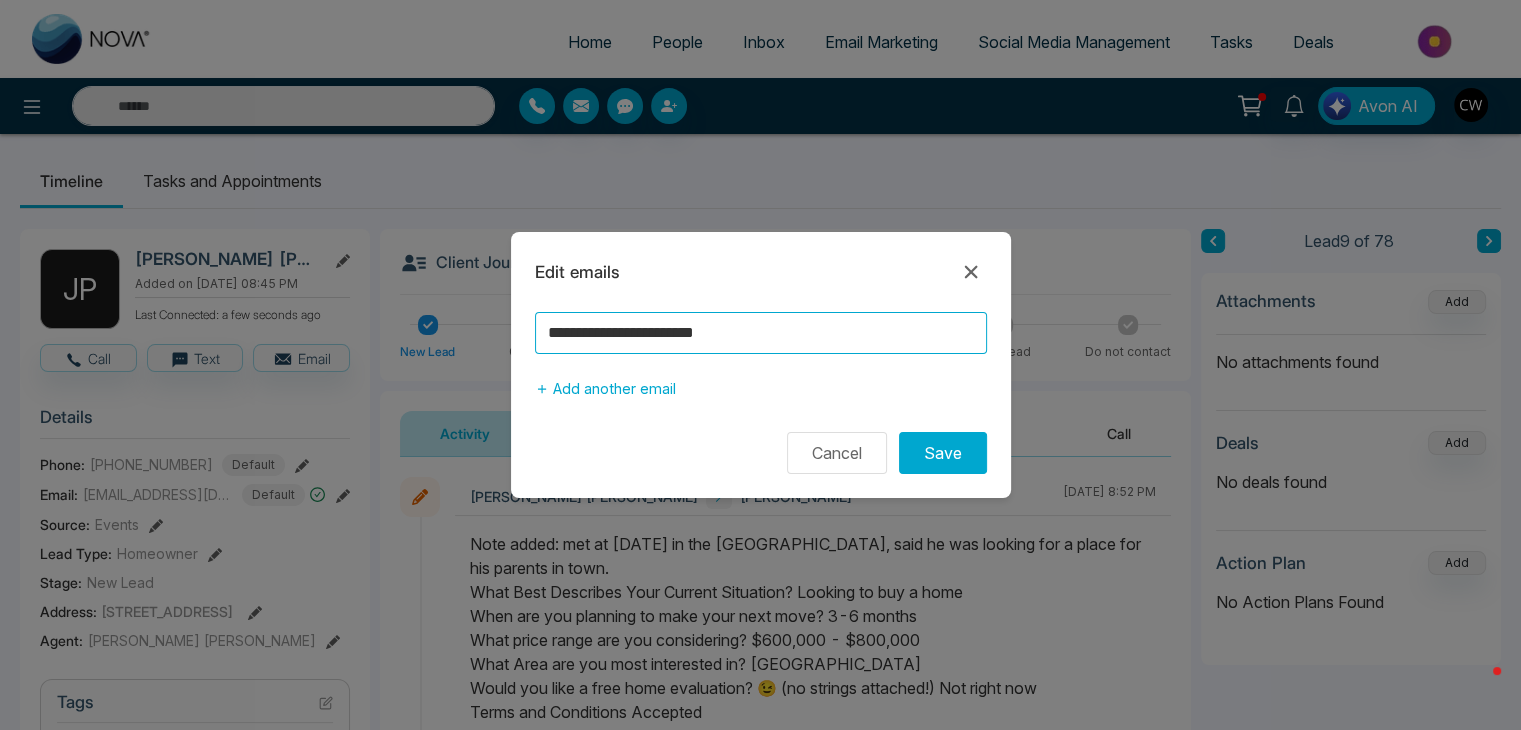 drag, startPoint x: 784, startPoint y: 332, endPoint x: 481, endPoint y: 309, distance: 303.87167 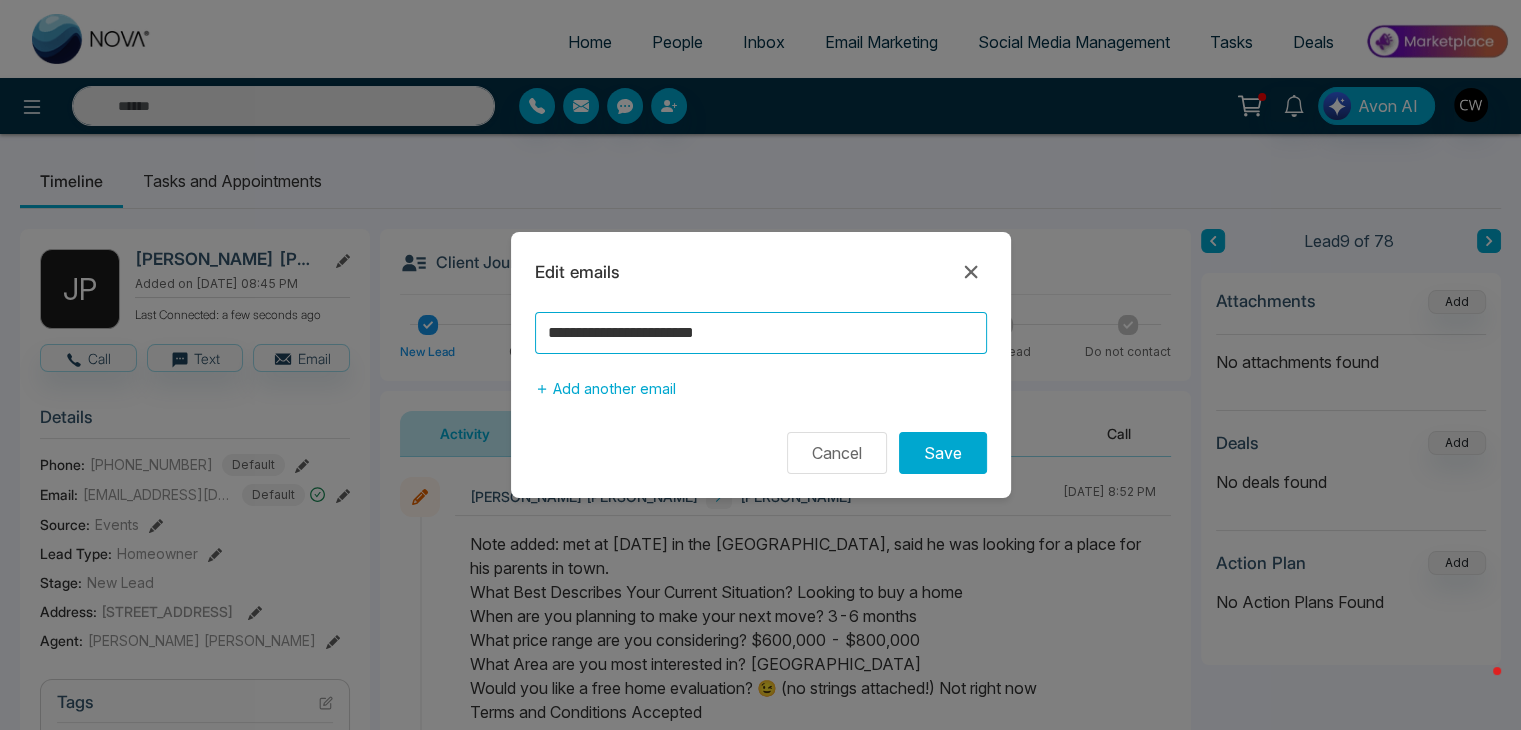 click on "**********" at bounding box center (760, 365) 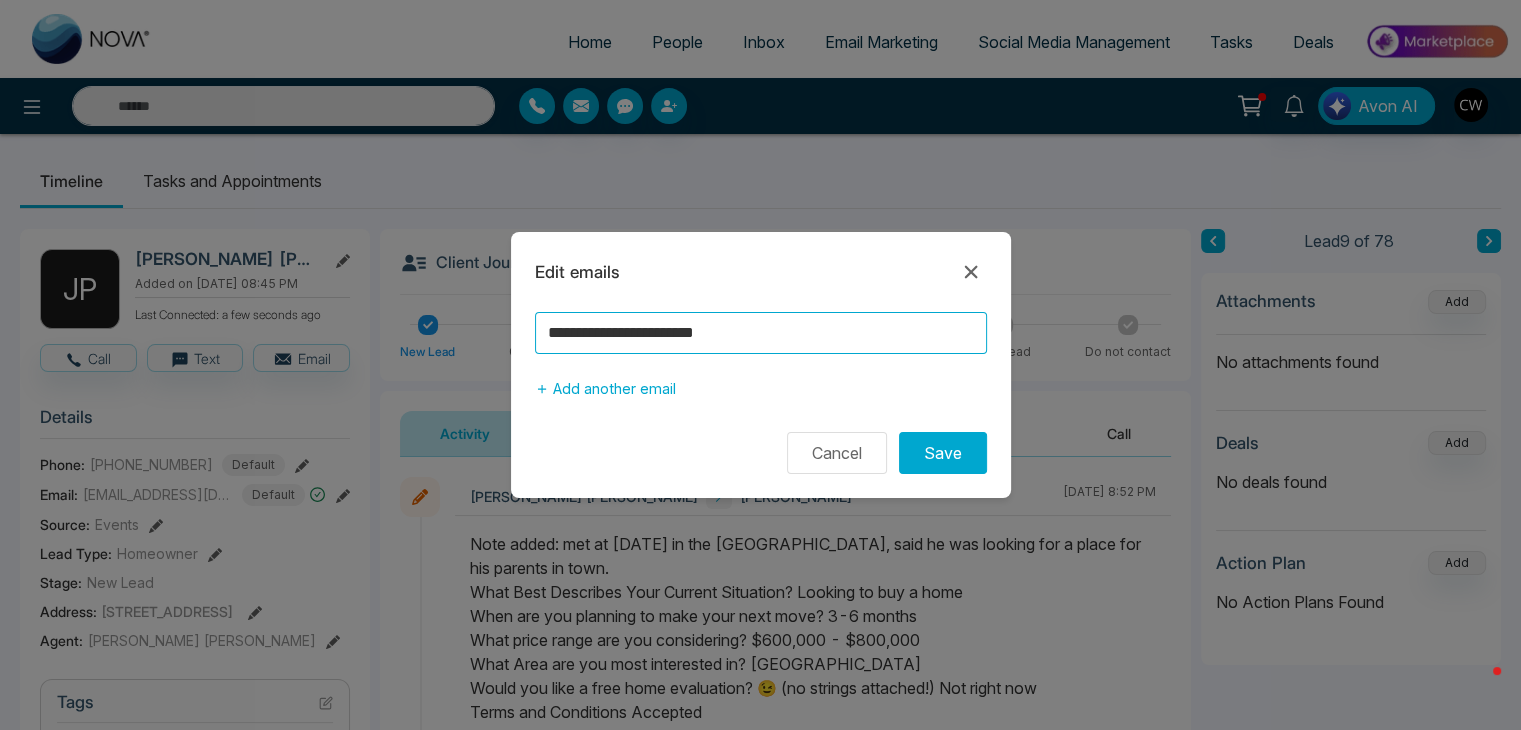 click on "**********" at bounding box center (761, 333) 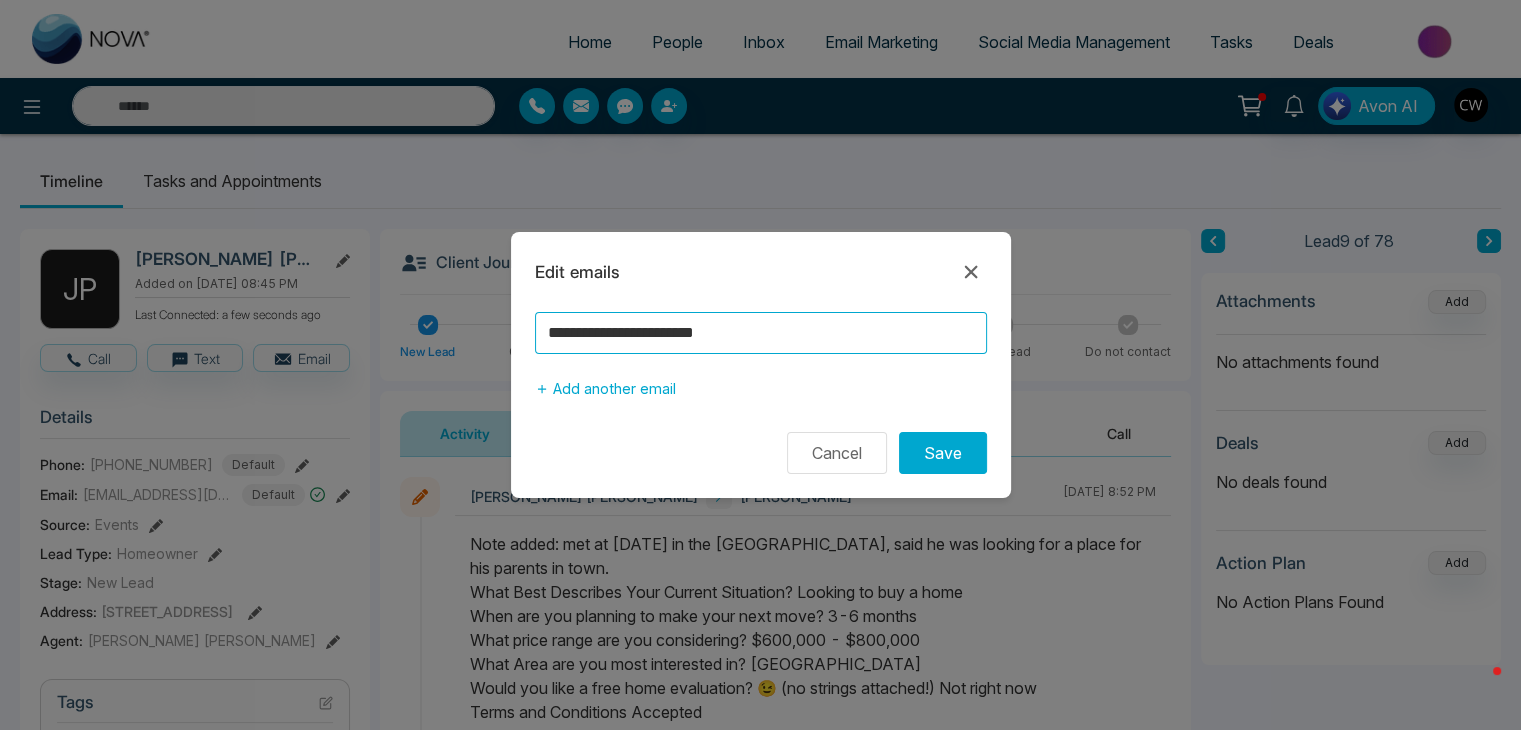 click on "**********" at bounding box center (761, 333) 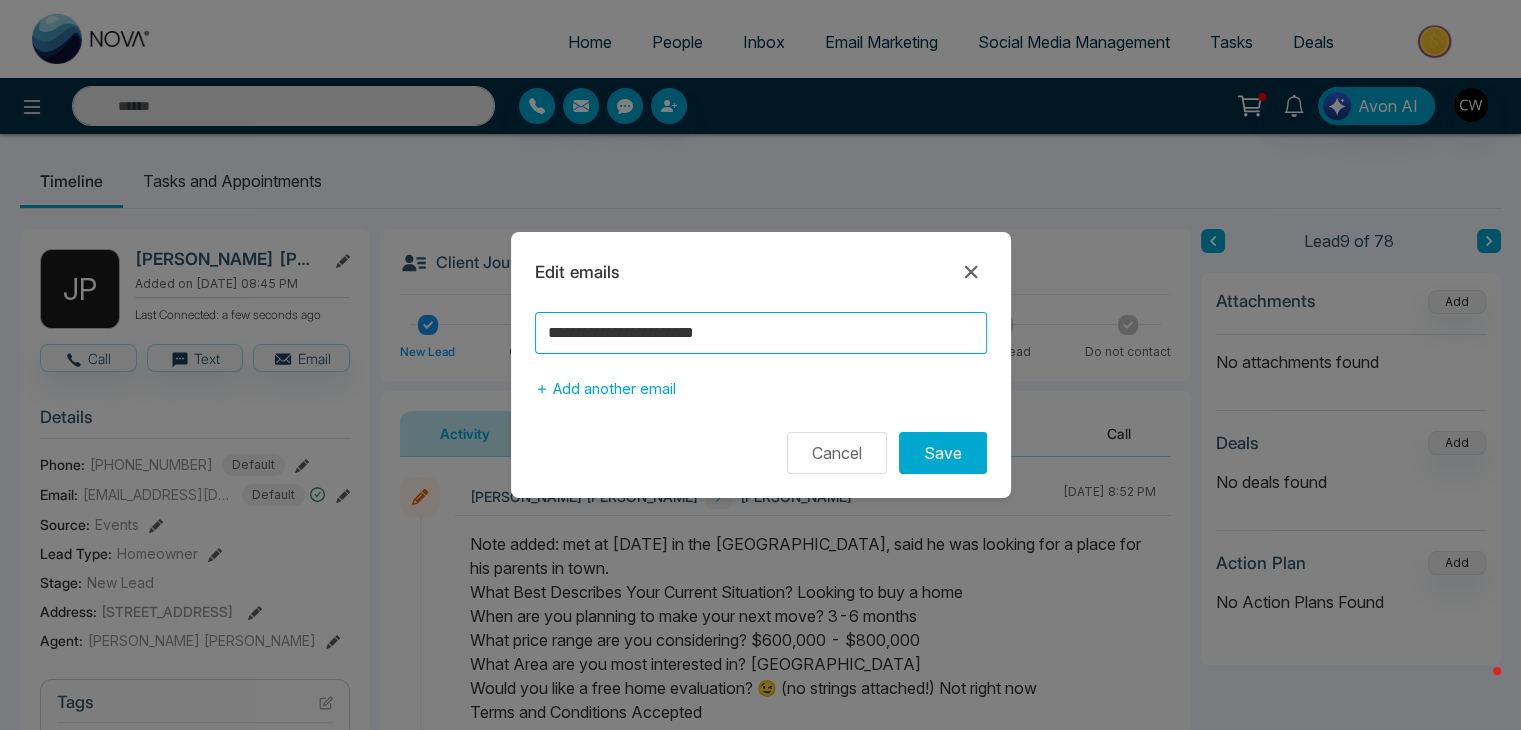 click on "**********" at bounding box center [761, 333] 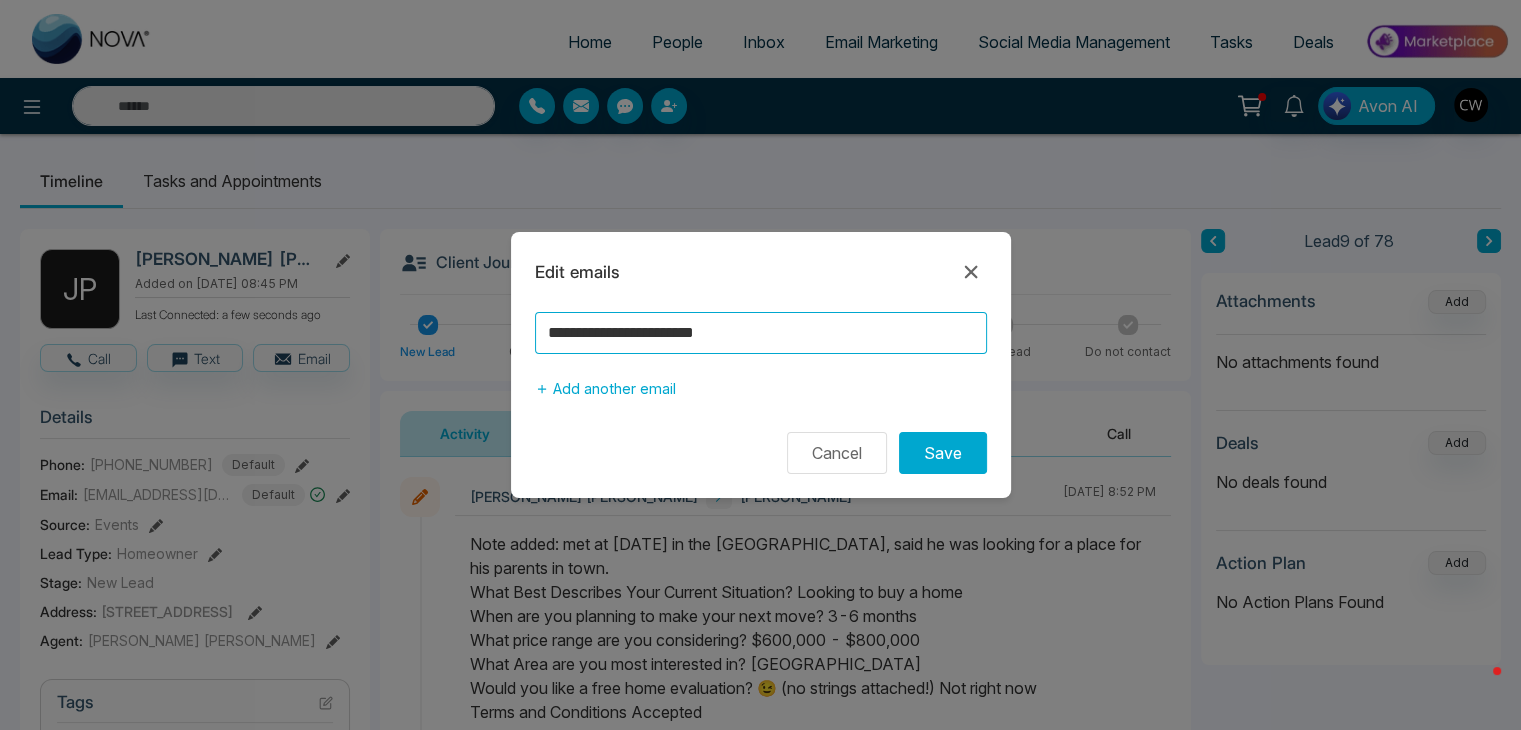 click on "**********" at bounding box center (761, 333) 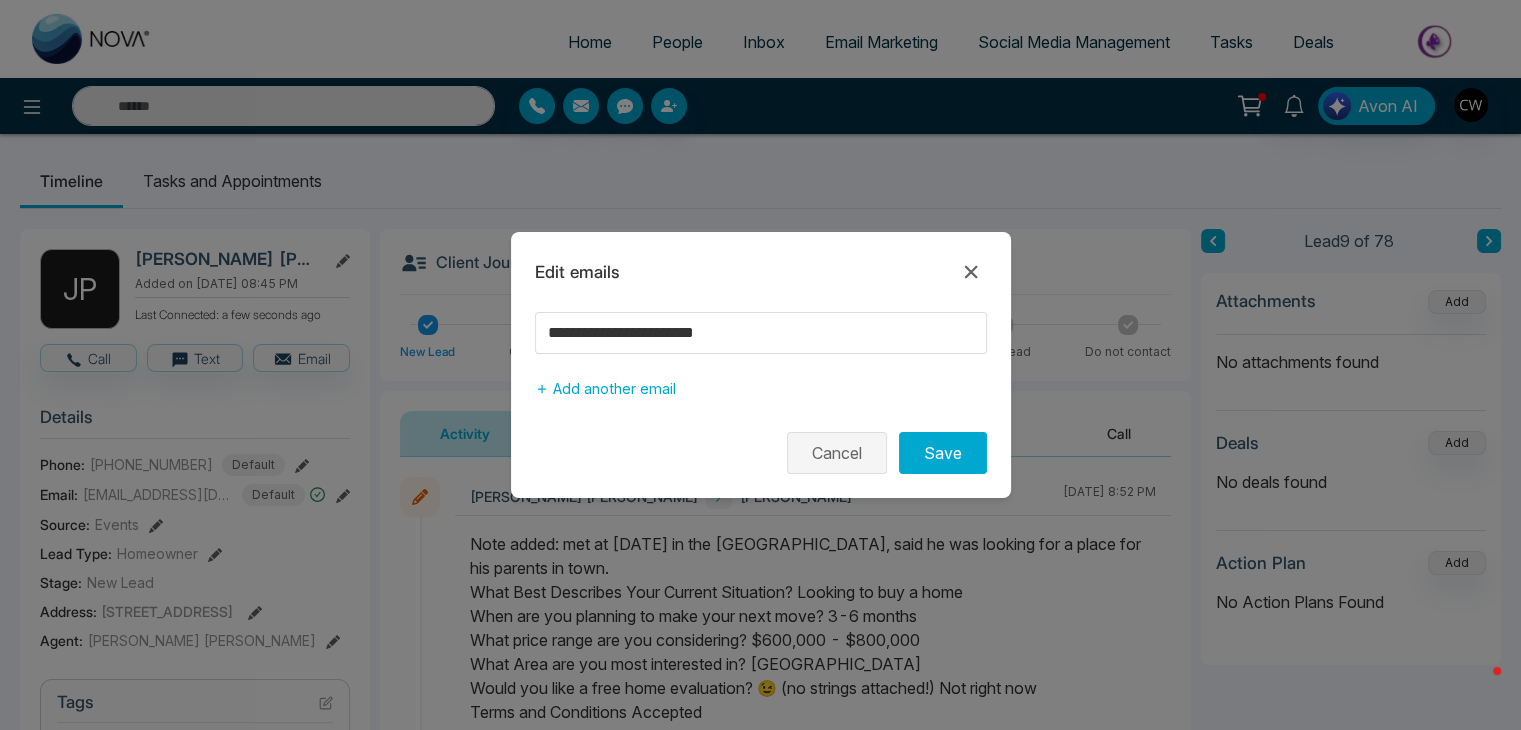 click on "Cancel" at bounding box center [837, 453] 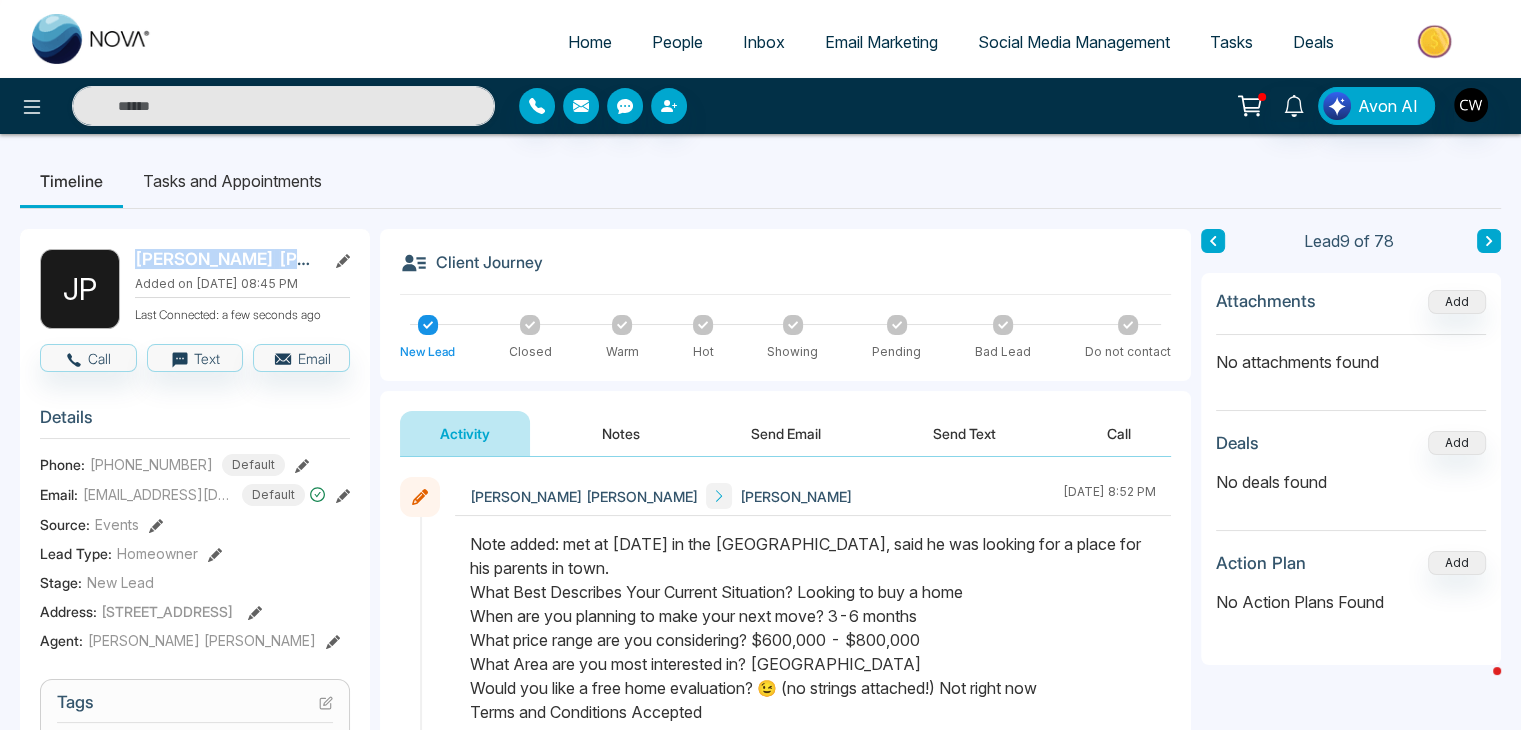 drag, startPoint x: 246, startPoint y: 261, endPoint x: 119, endPoint y: 266, distance: 127.09839 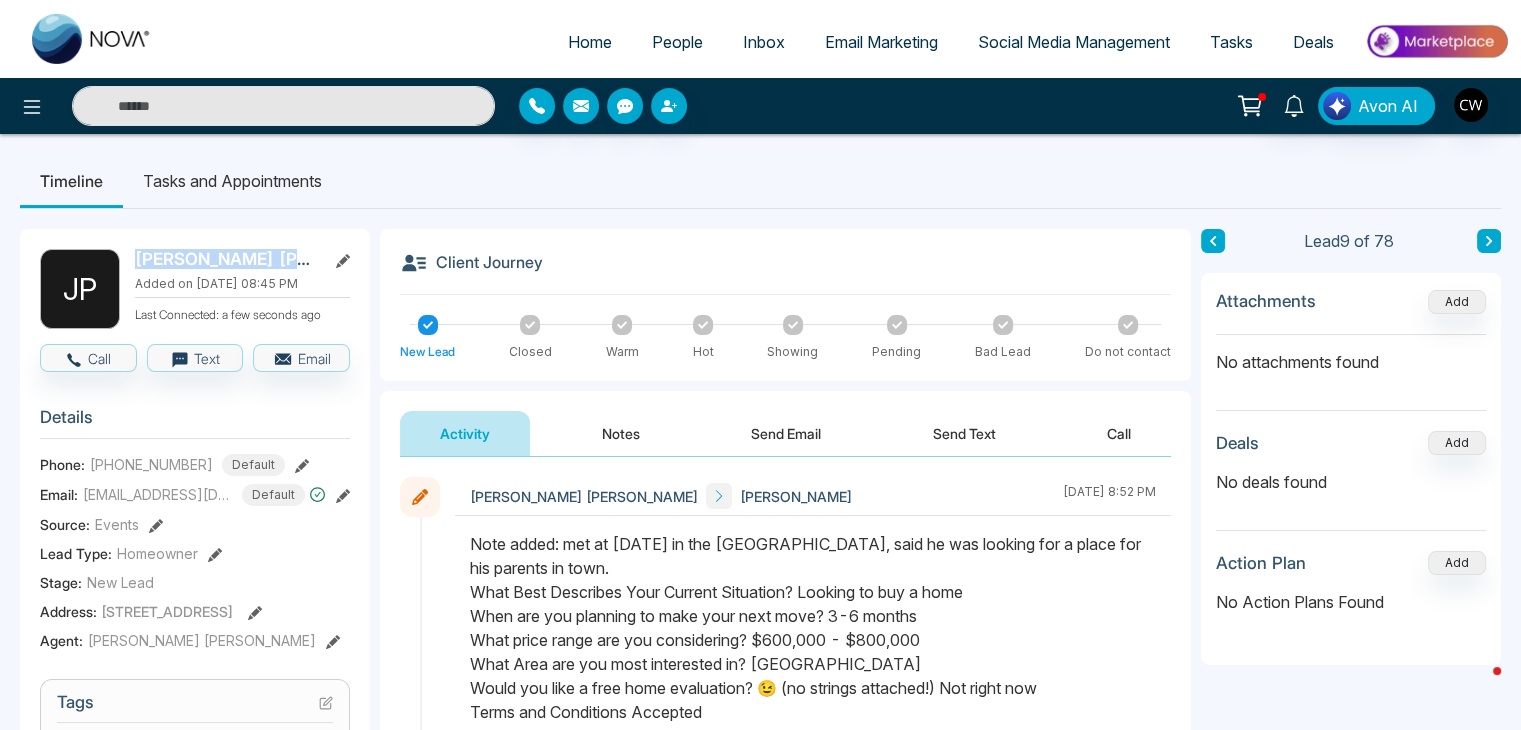 click on "J P [PERSON_NAME] Added on   [DATE] 08:45 PM Last Connected:   a few seconds ago" at bounding box center (195, 289) 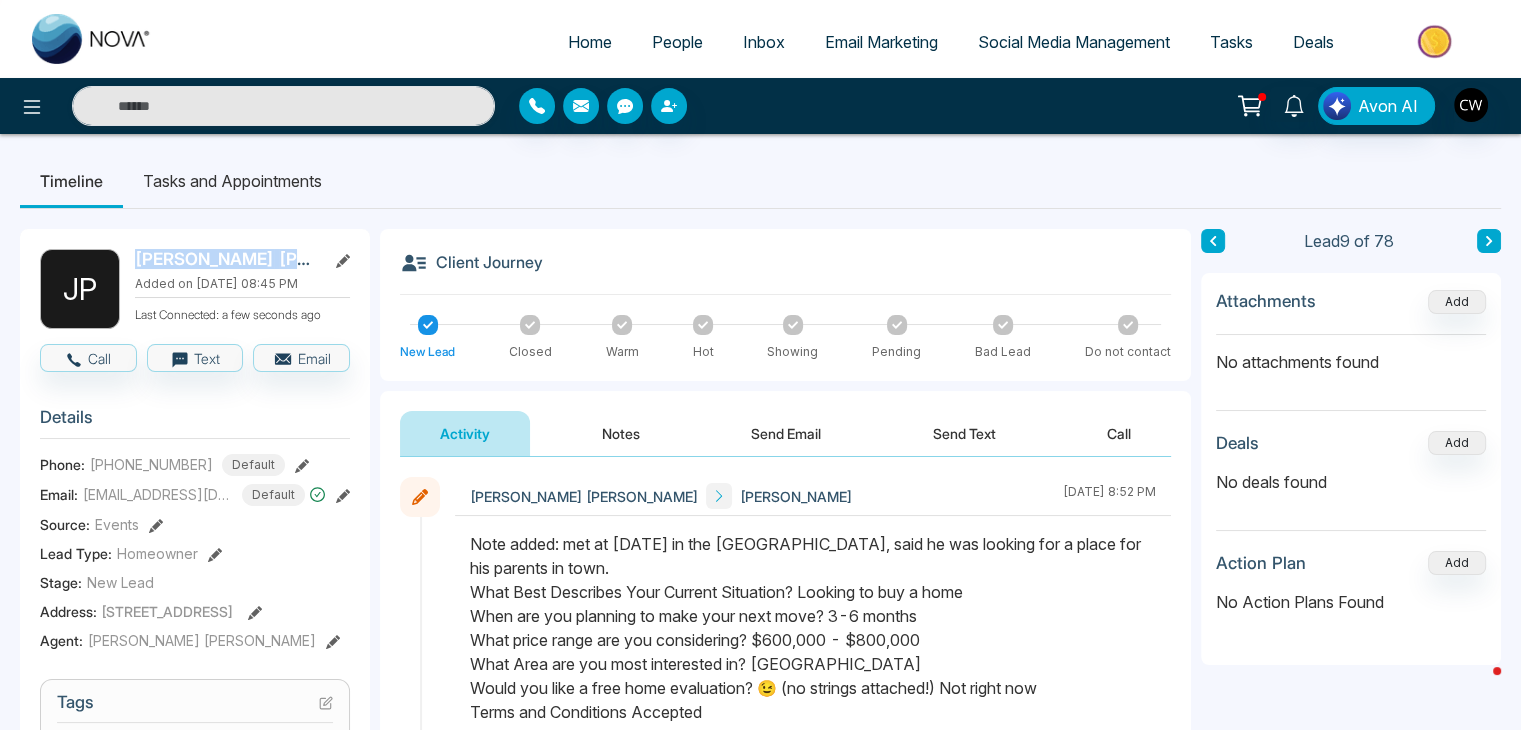 copy on "[PERSON_NAME]" 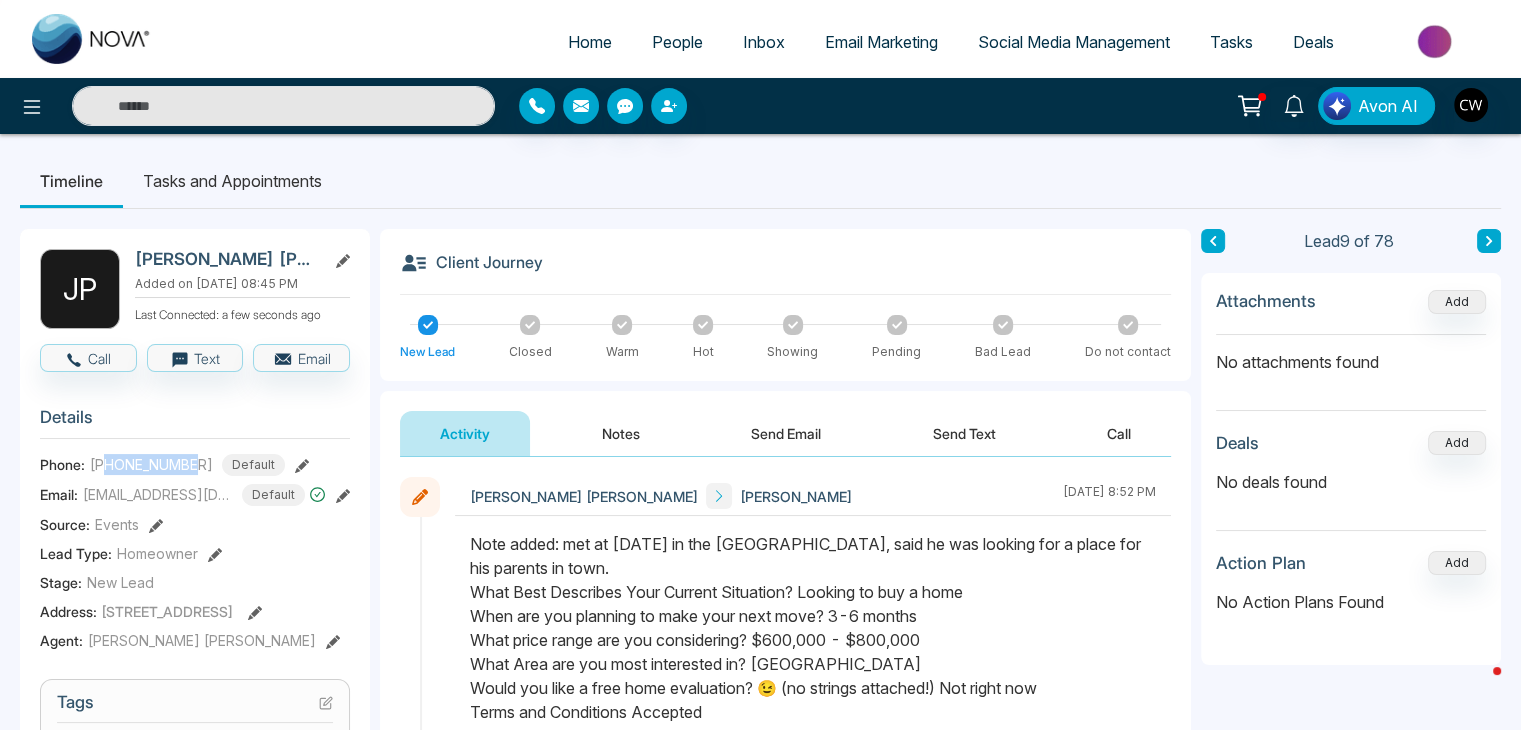 drag, startPoint x: 193, startPoint y: 456, endPoint x: 109, endPoint y: 459, distance: 84.05355 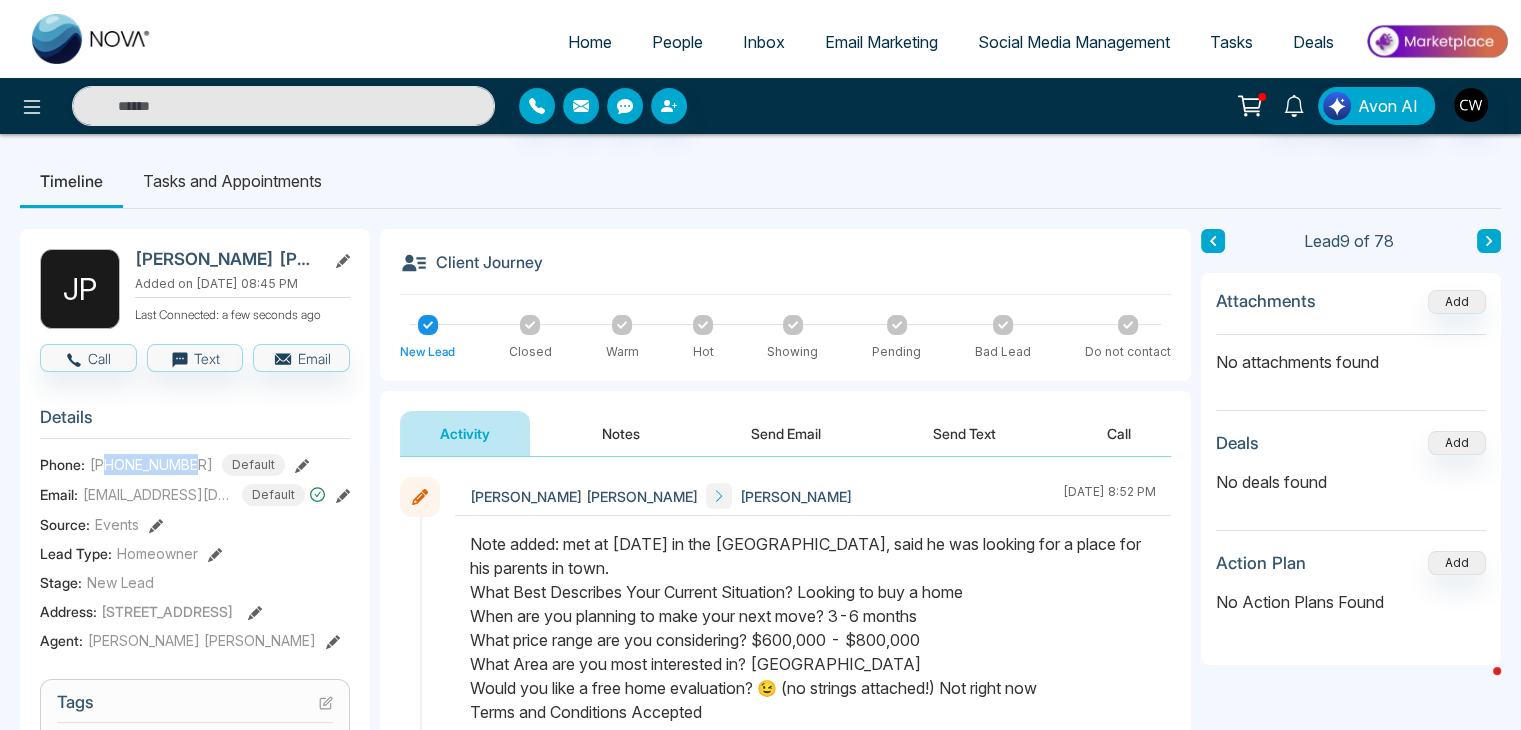 click on "[PHONE_NUMBER]" at bounding box center (151, 464) 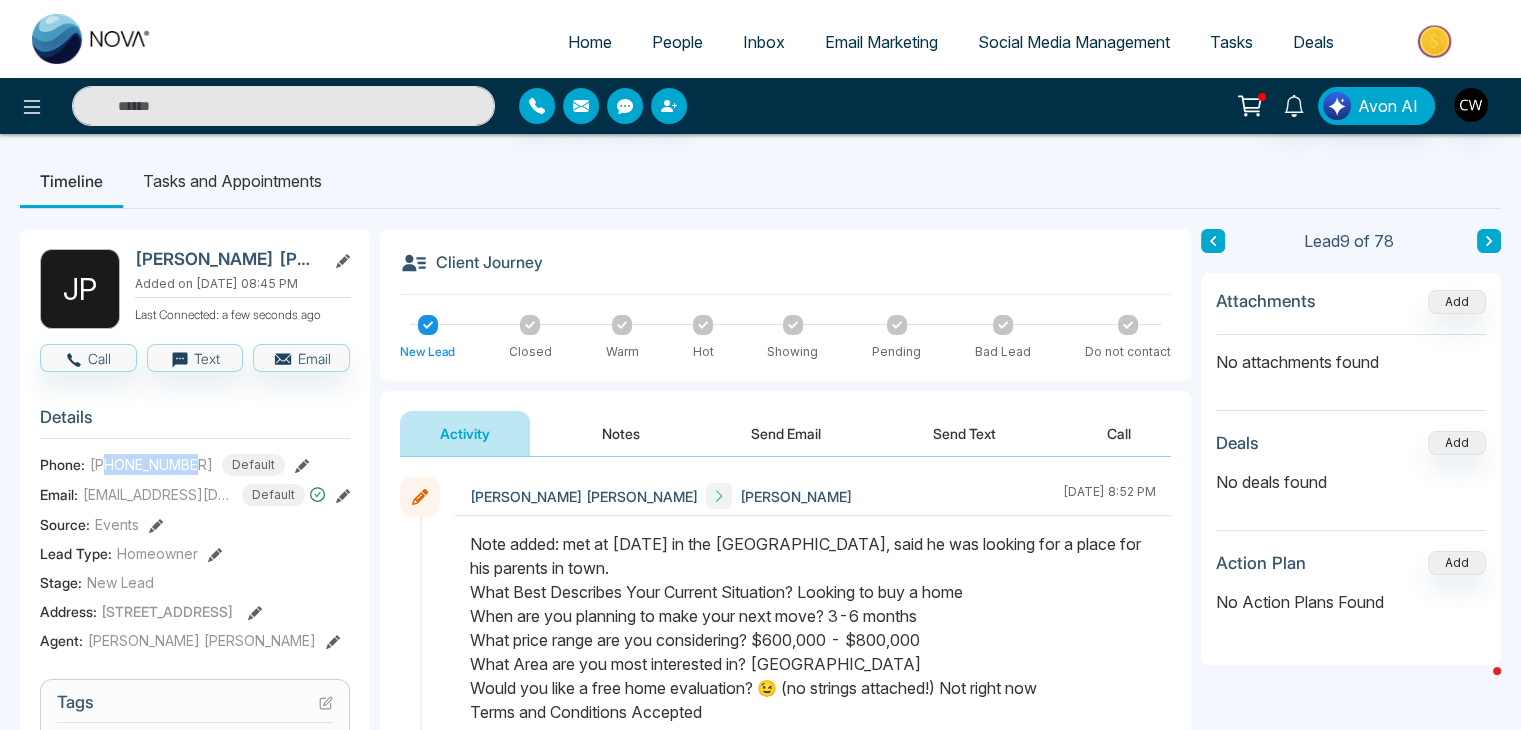 copy on "6472840705" 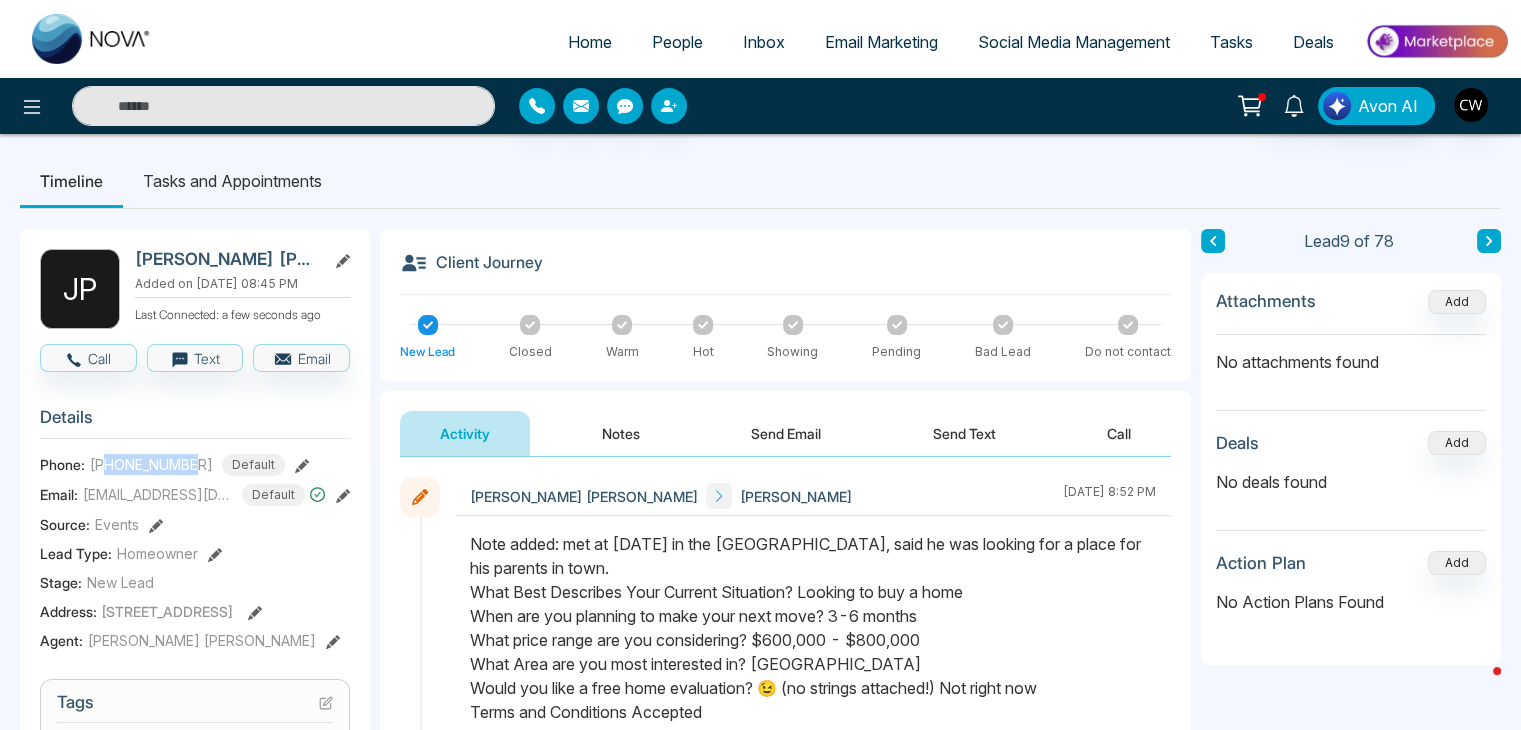 click on "Notes" at bounding box center [621, 433] 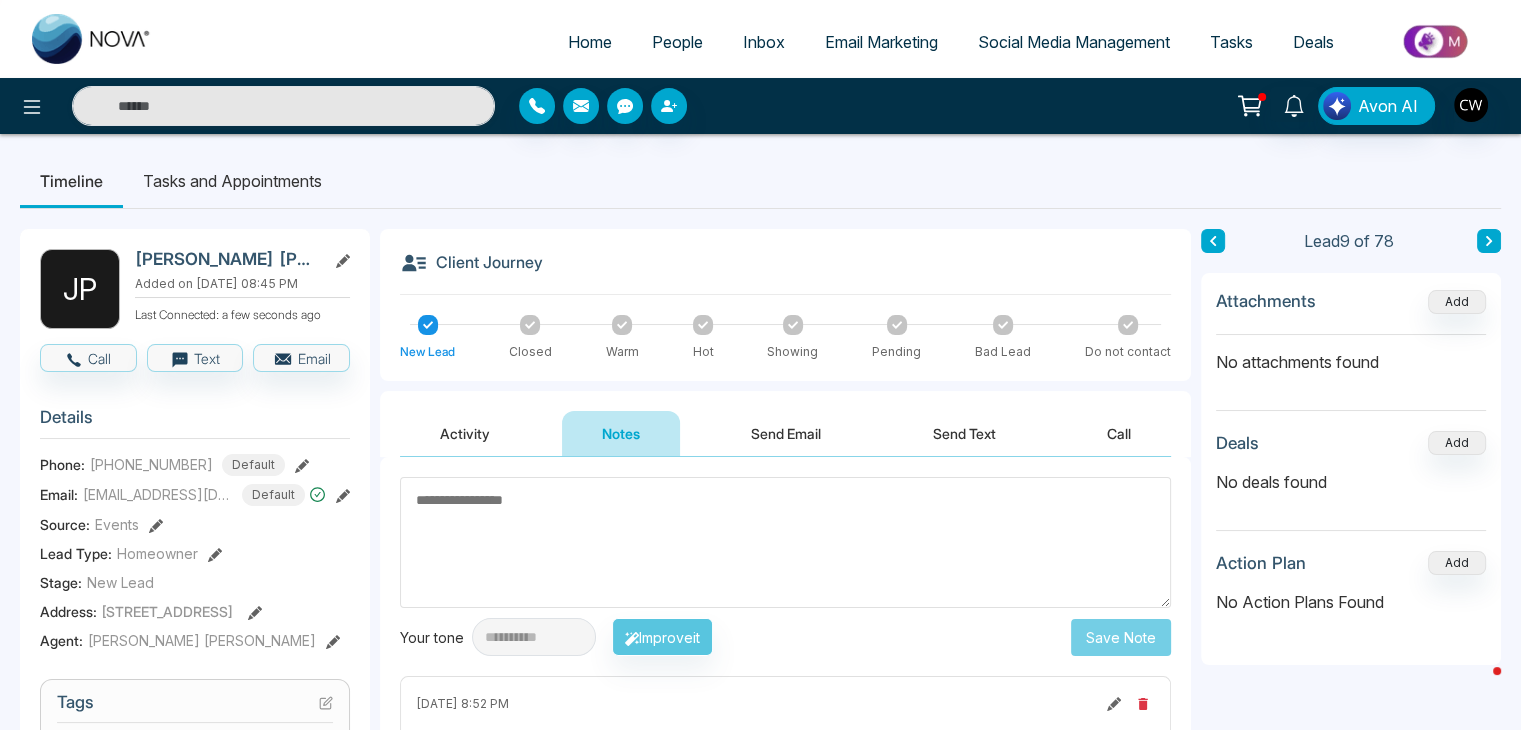 paste on "**********" 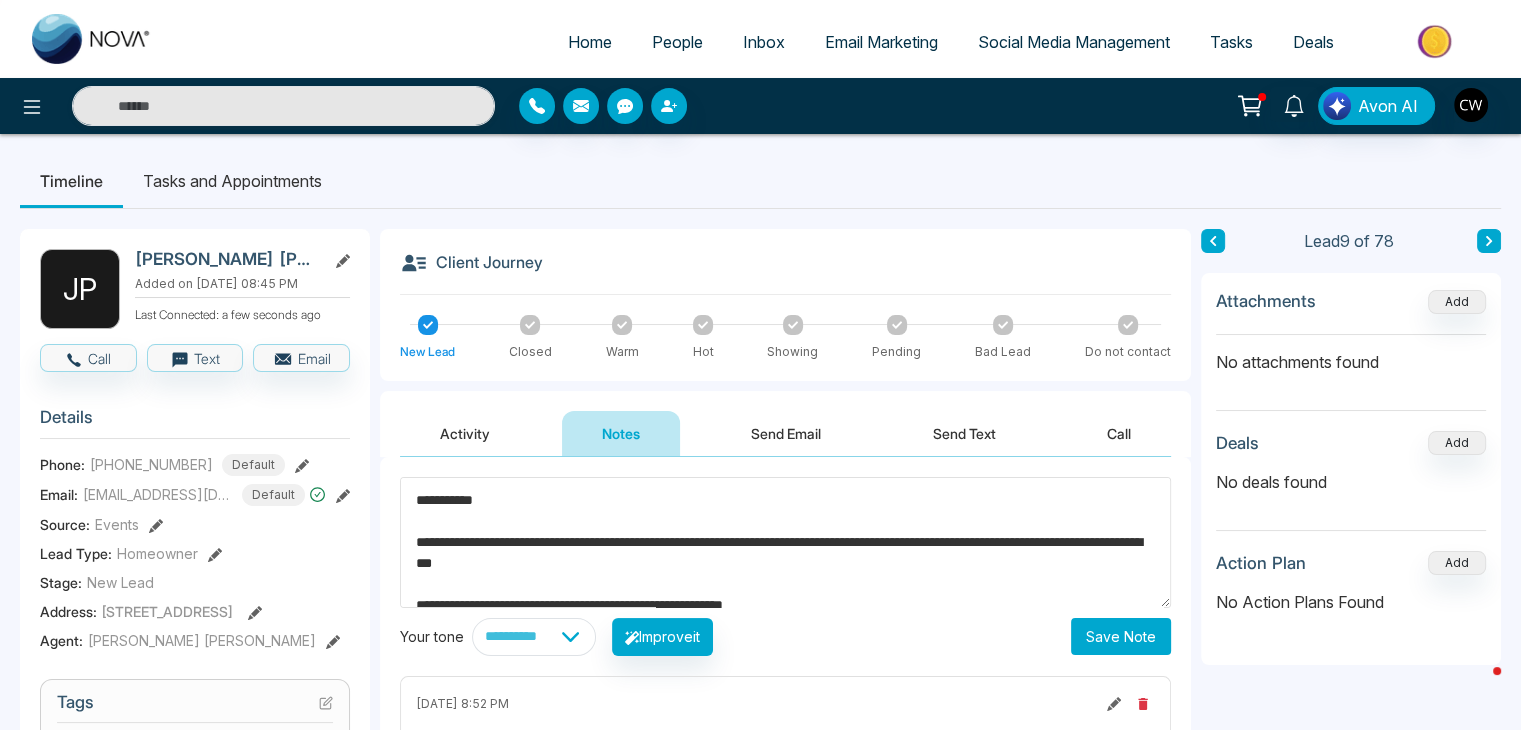 scroll, scrollTop: 447, scrollLeft: 0, axis: vertical 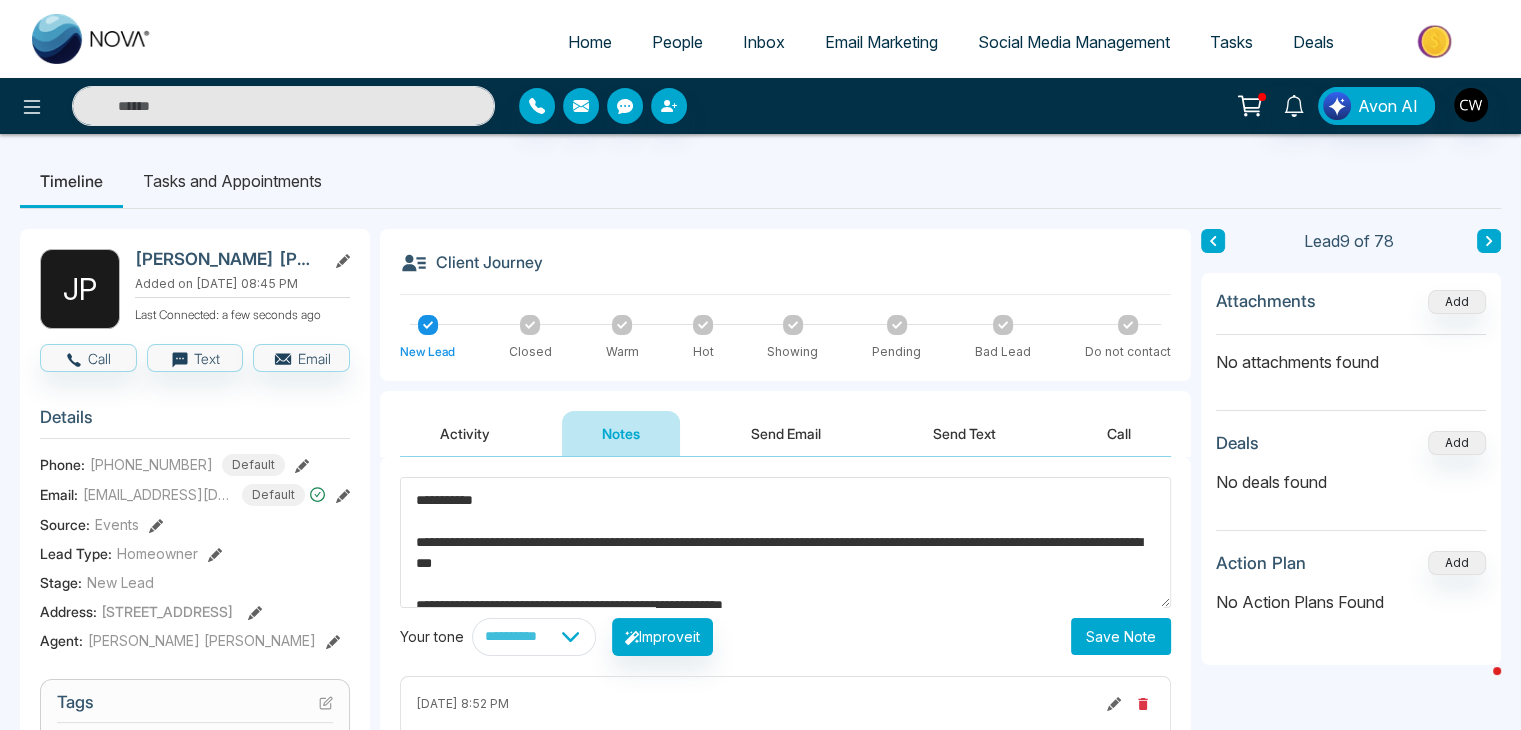 type on "**********" 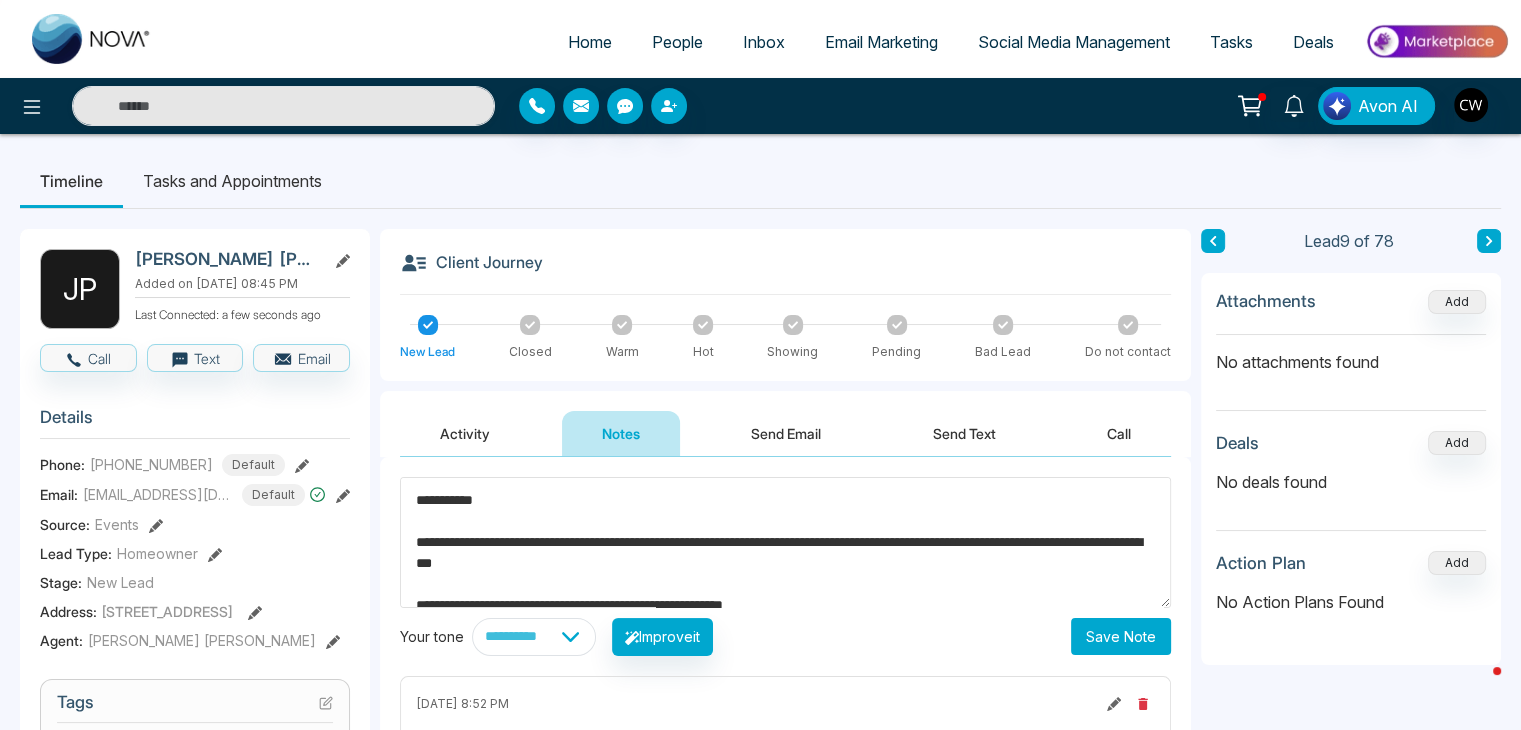 click on "Save Note" at bounding box center [1121, 636] 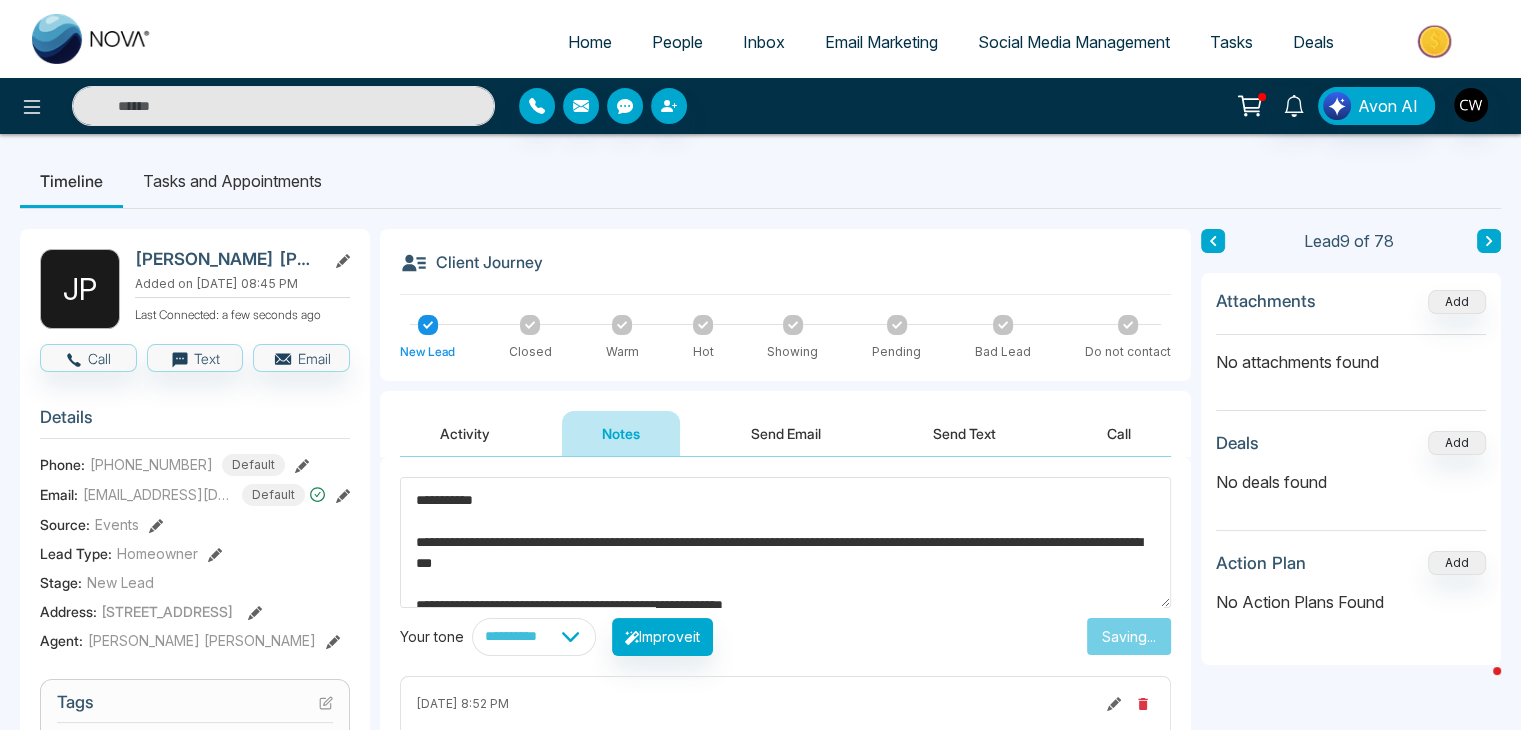type 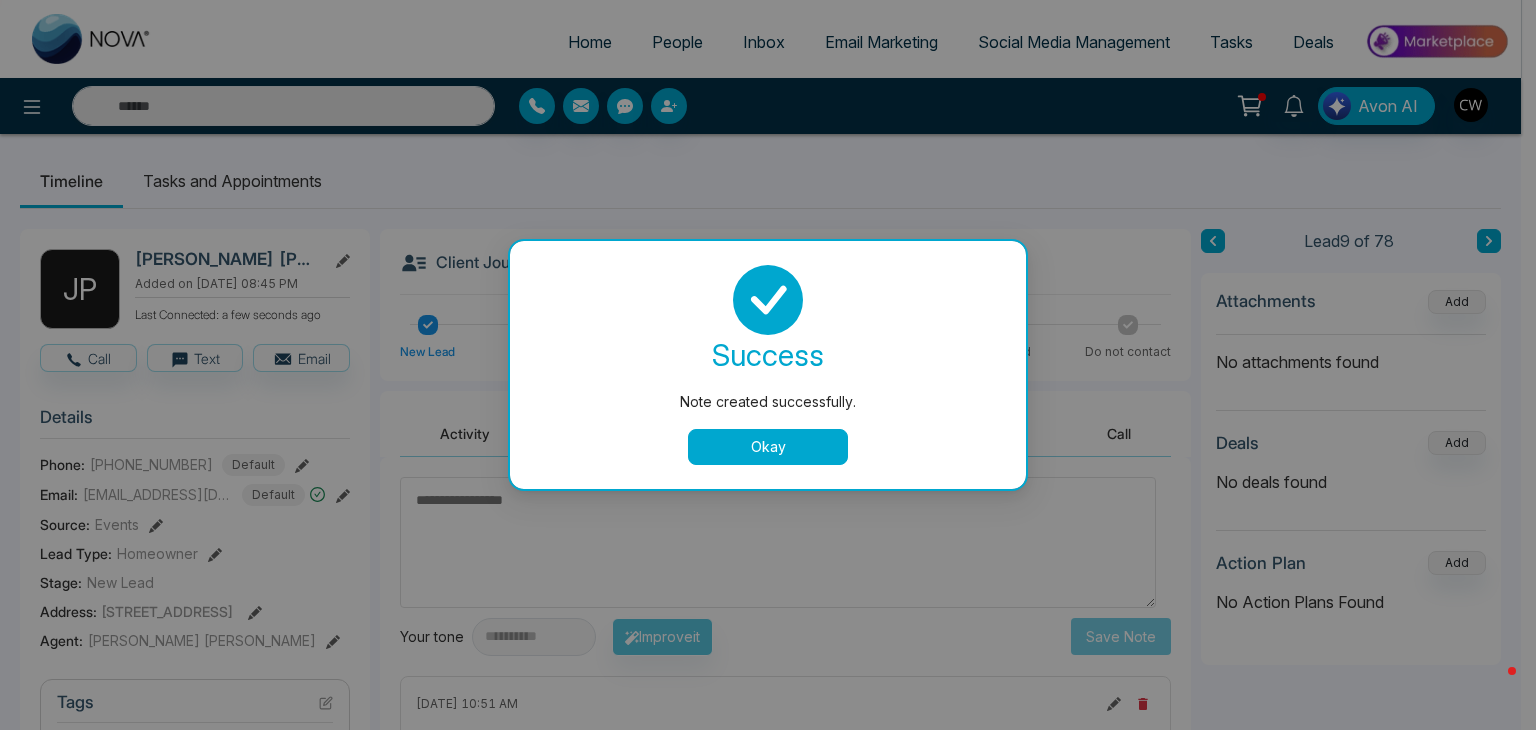 click on "Okay" at bounding box center (768, 447) 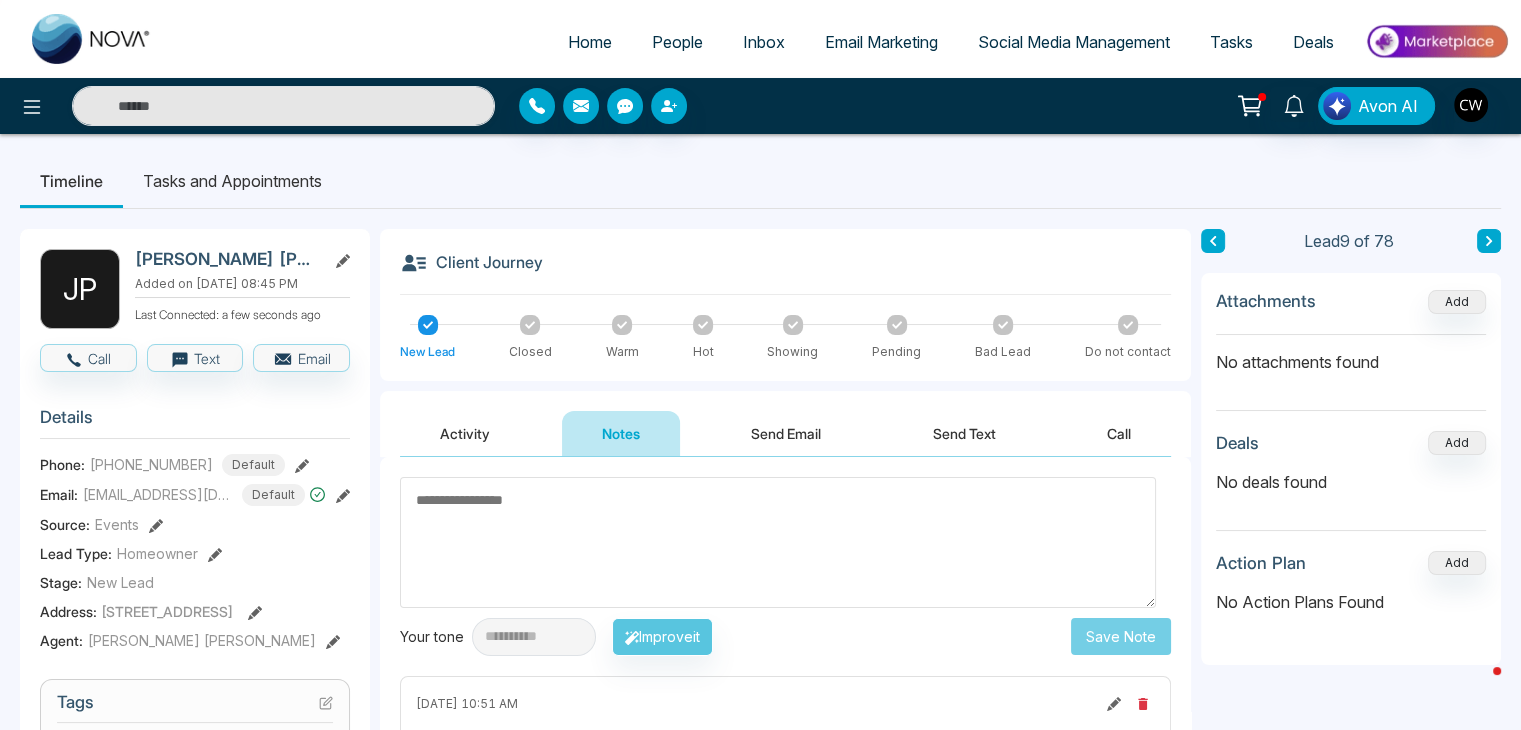 click on "People" at bounding box center [677, 42] 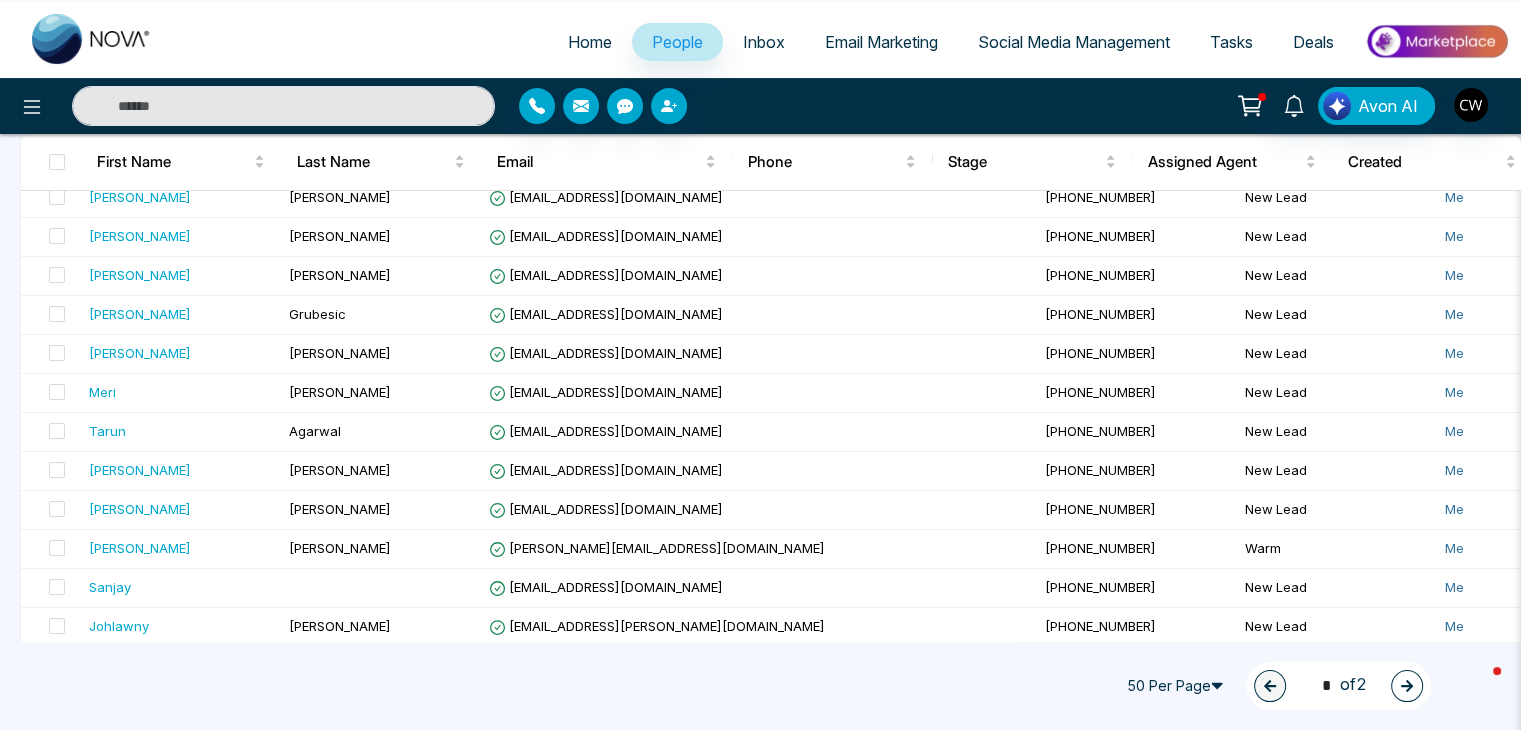 scroll, scrollTop: 289, scrollLeft: 0, axis: vertical 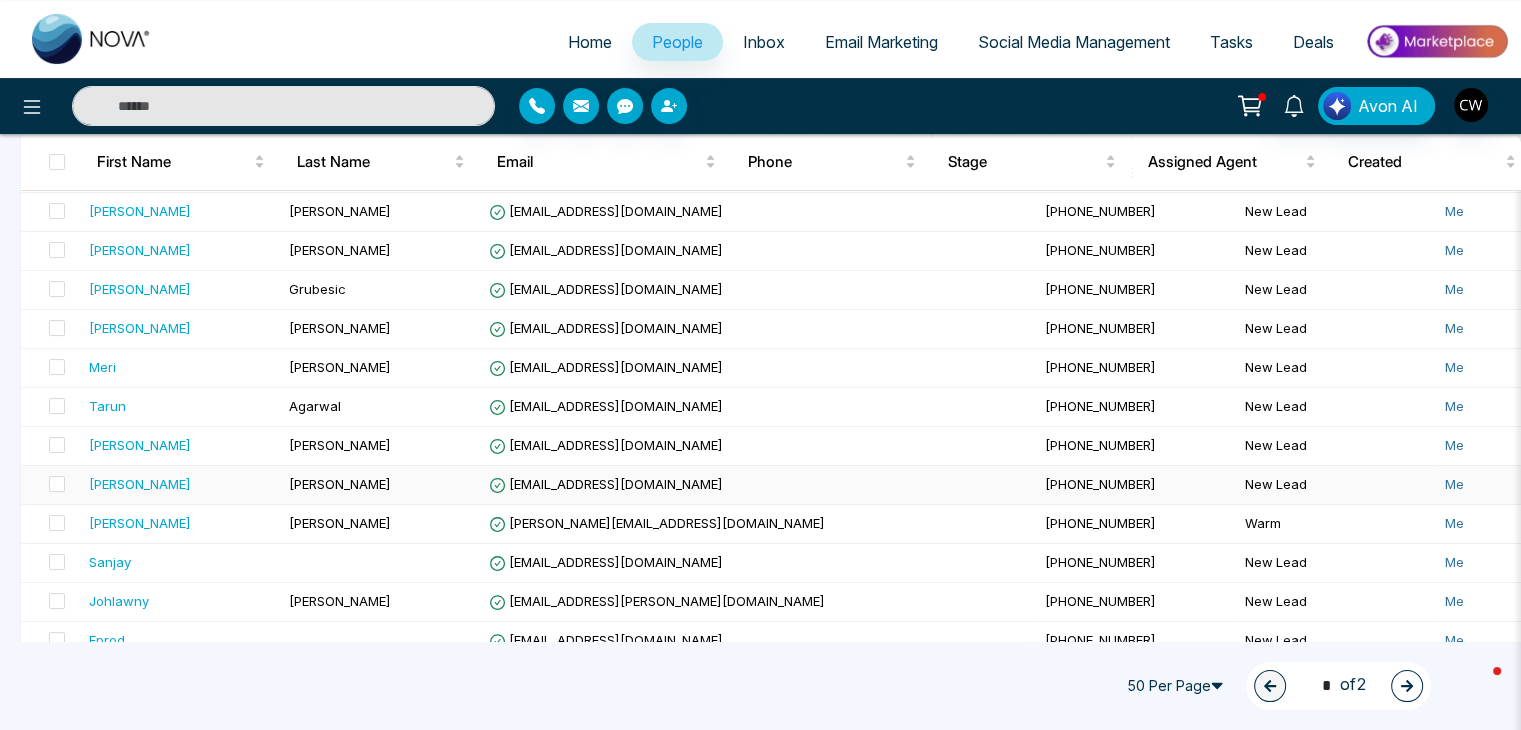 click on "[PERSON_NAME]" at bounding box center [140, 484] 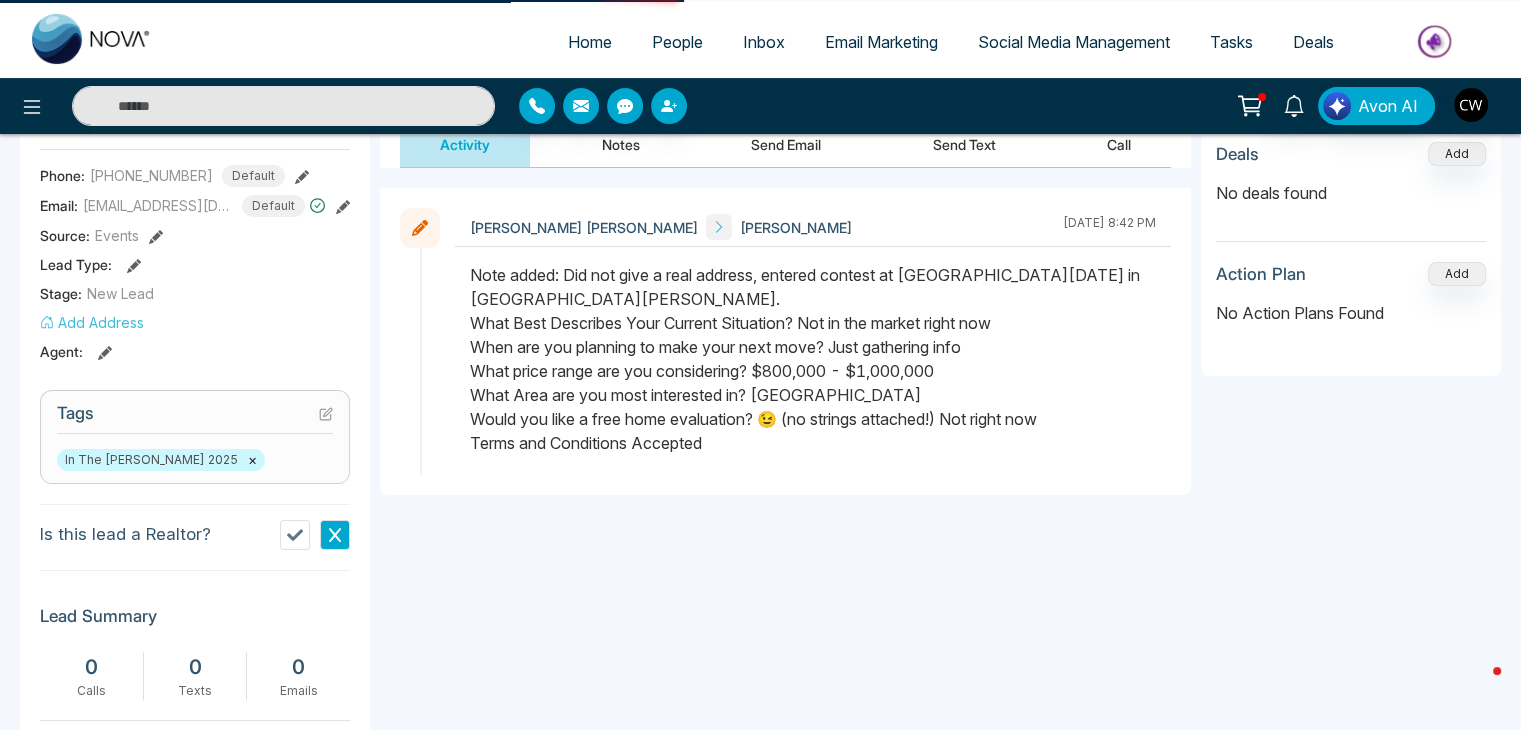 scroll, scrollTop: 0, scrollLeft: 0, axis: both 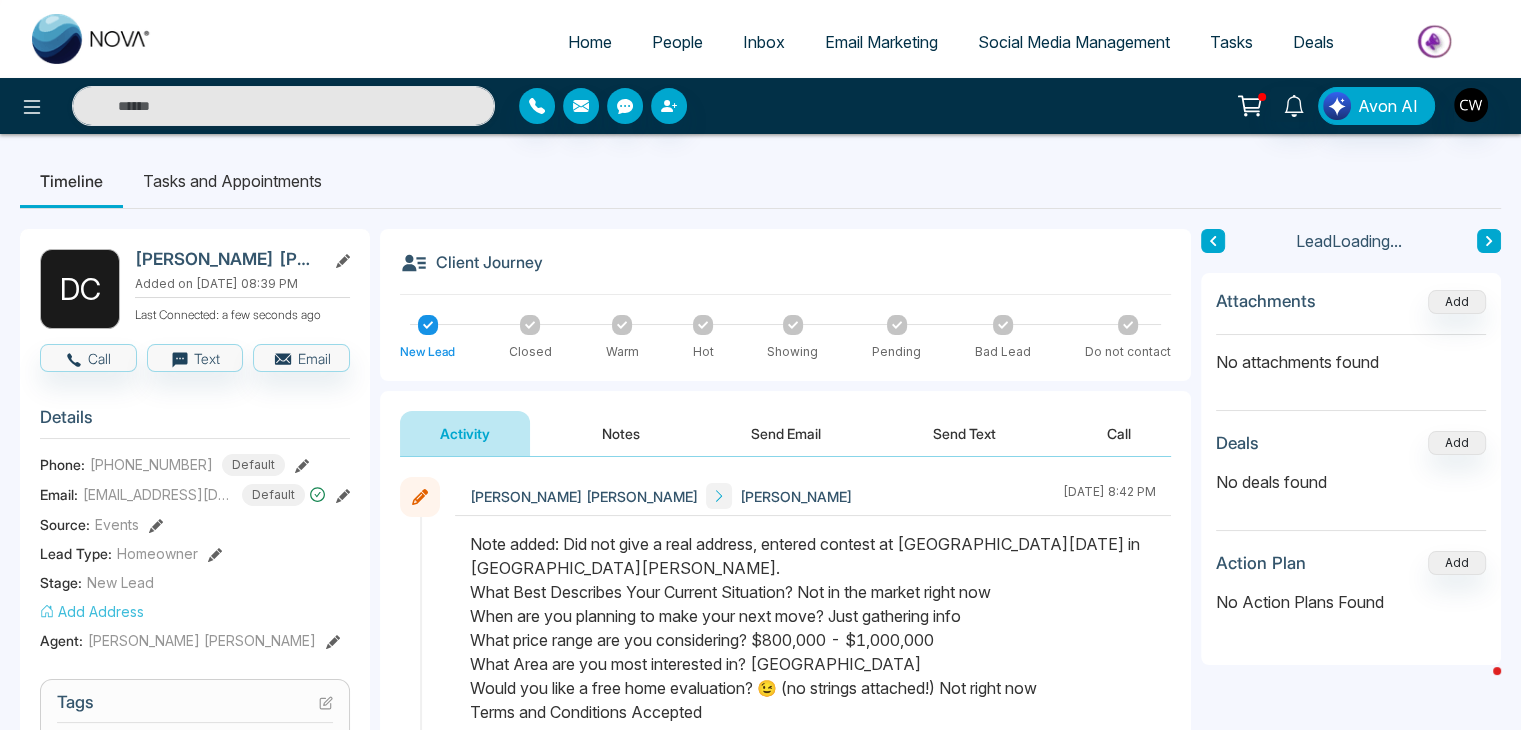 click on "Notes" at bounding box center [621, 433] 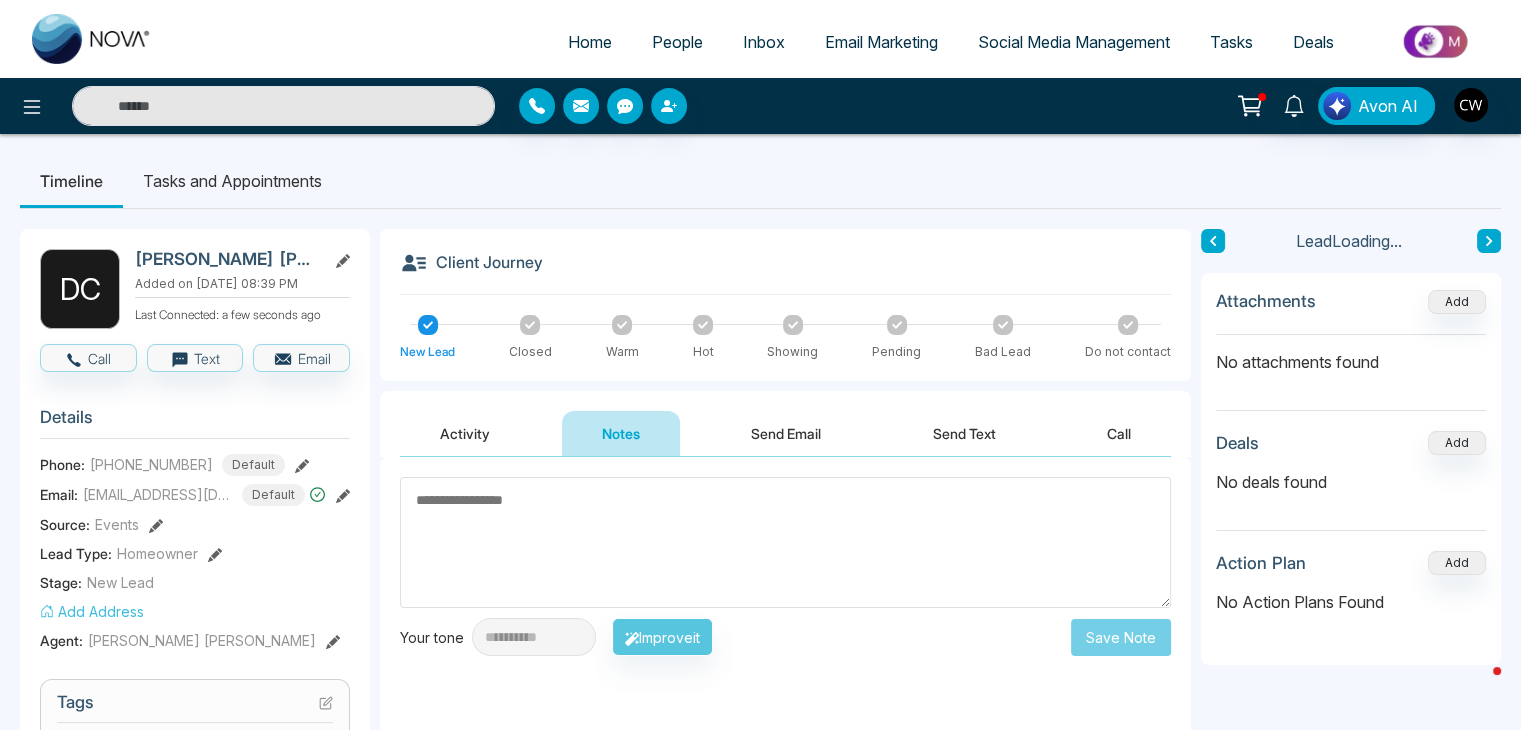 click at bounding box center (785, 542) 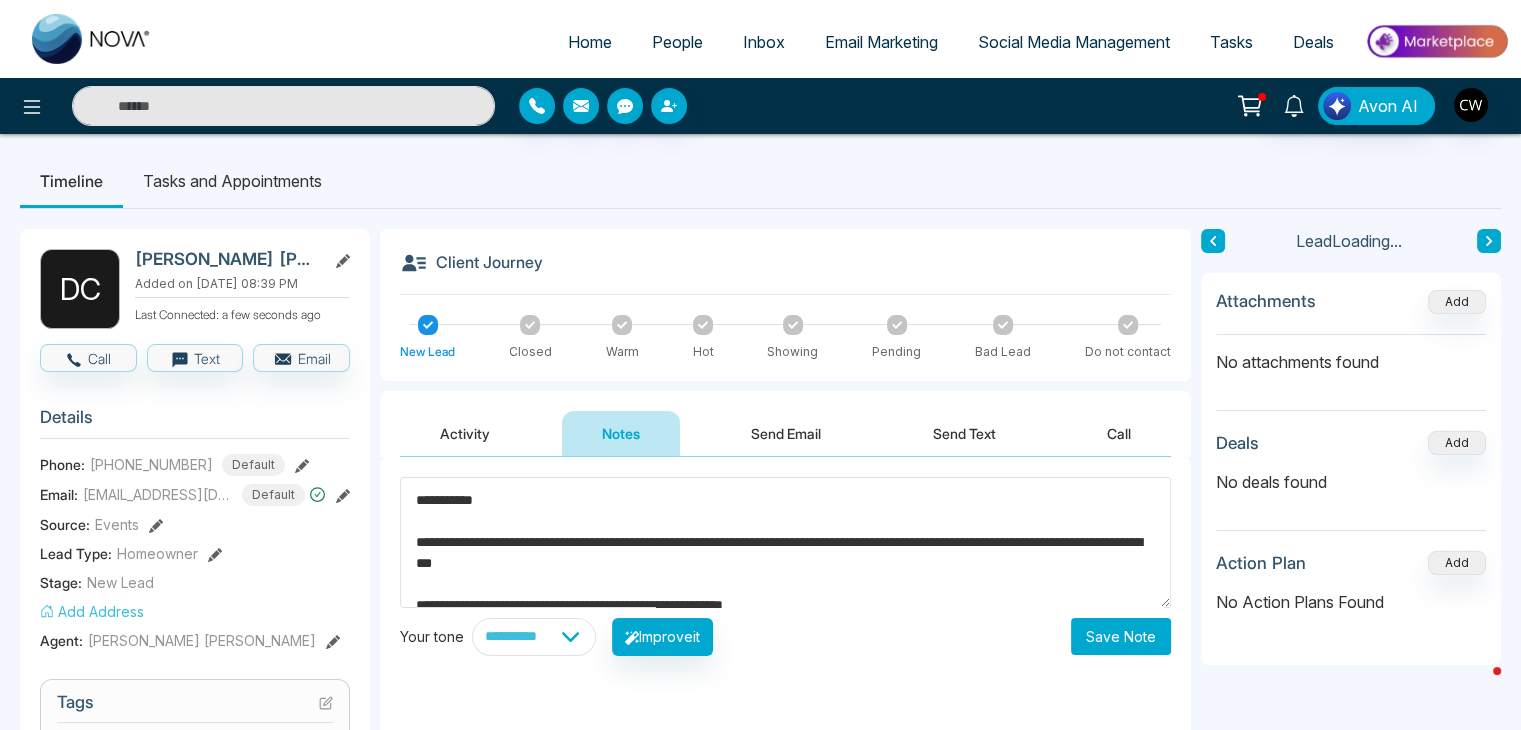 scroll, scrollTop: 447, scrollLeft: 0, axis: vertical 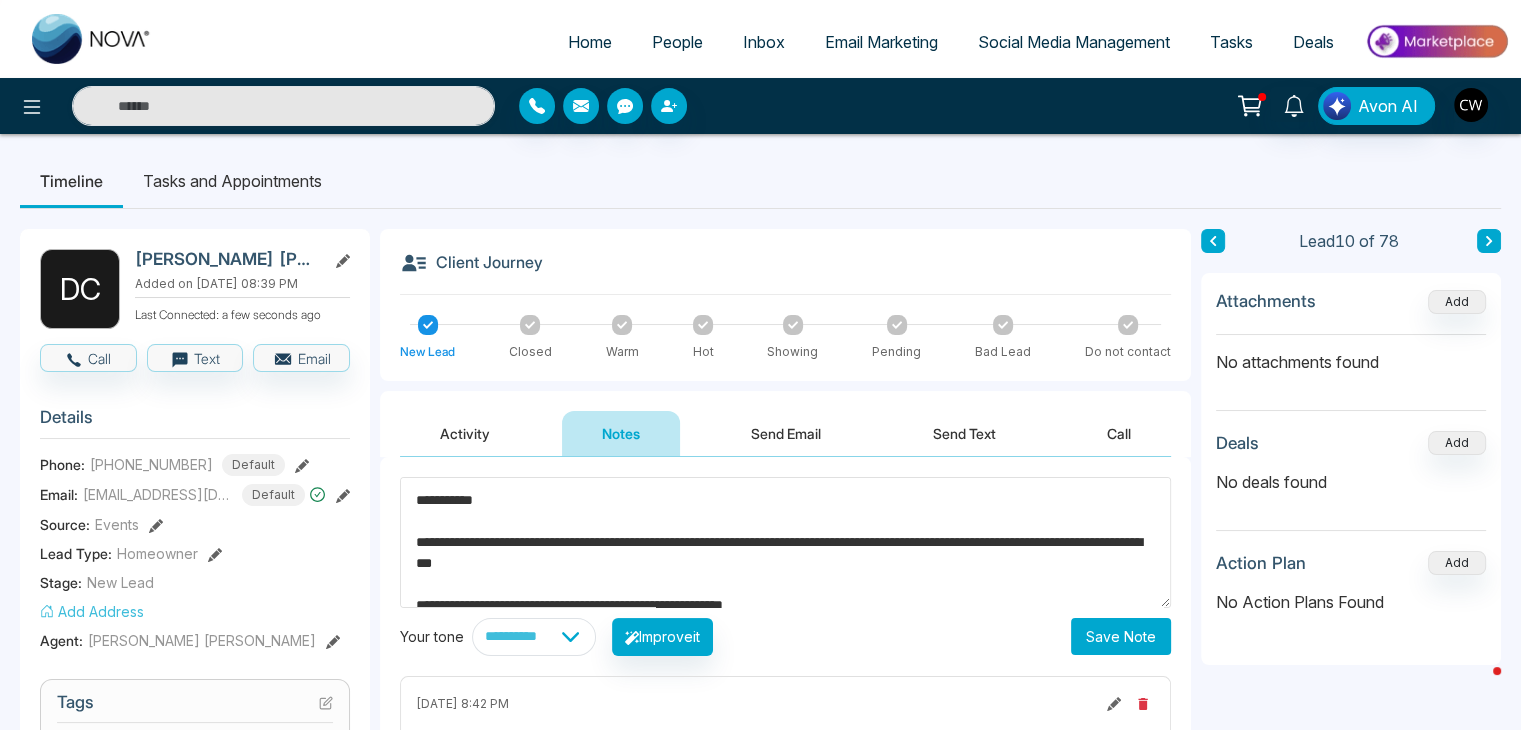 click on "**********" at bounding box center (785, 542) 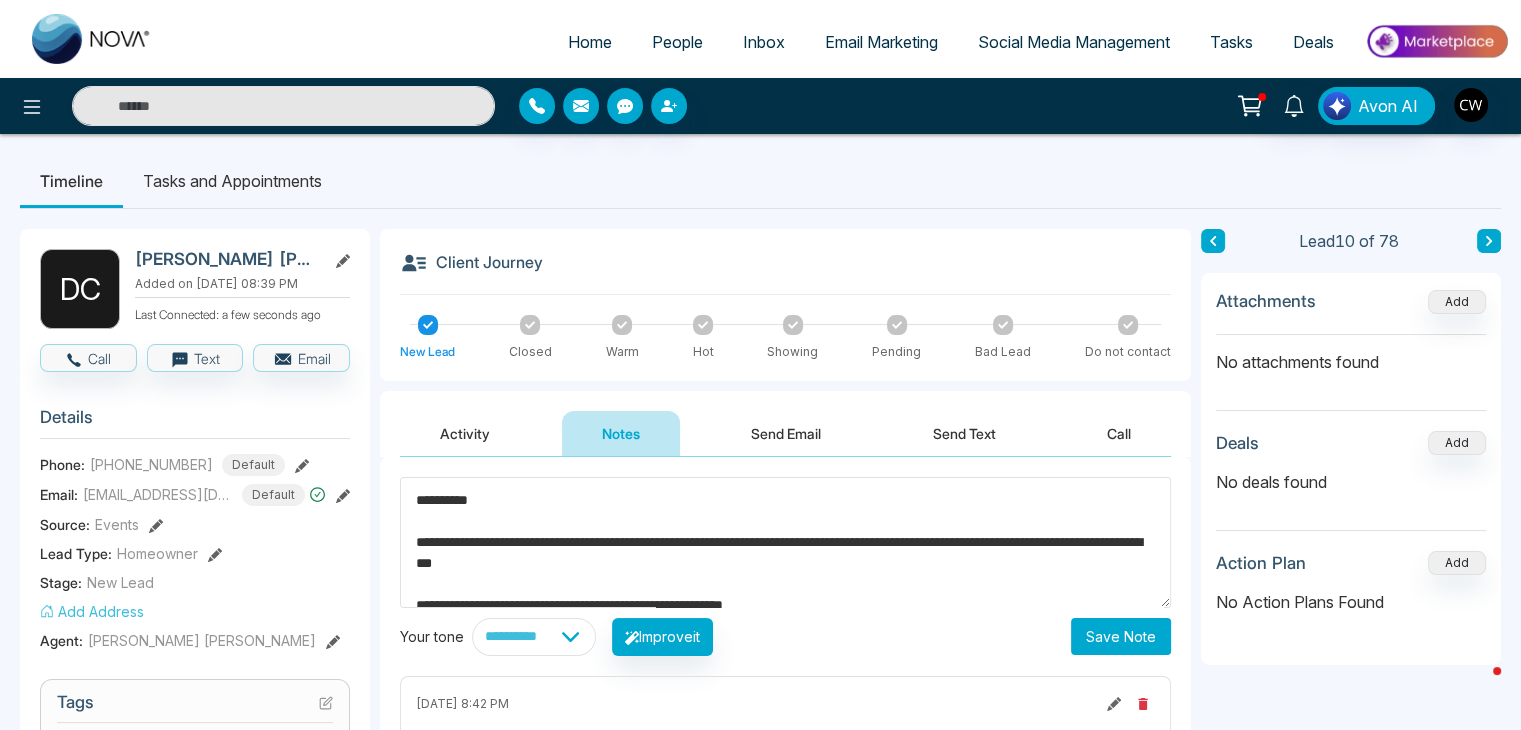 type on "**********" 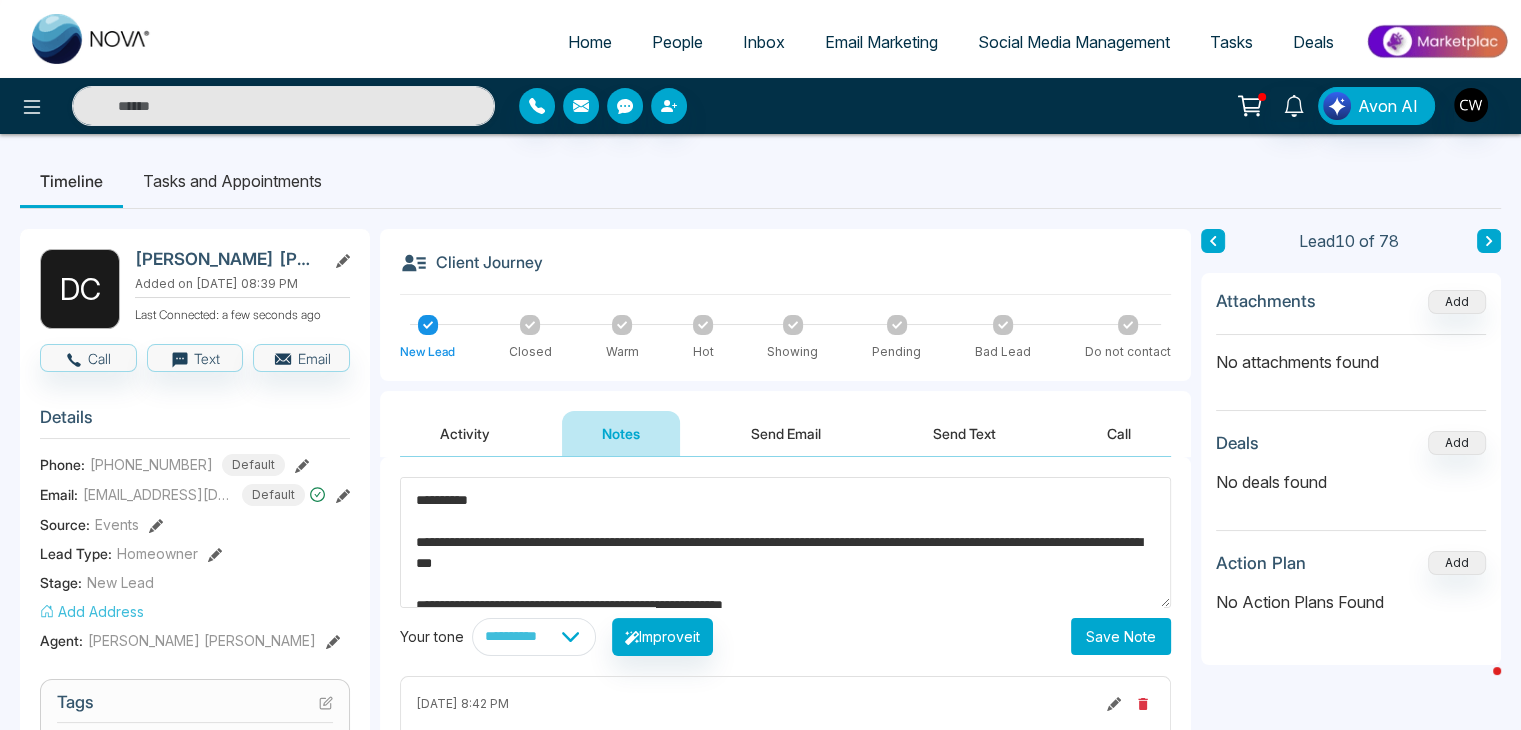 click on "Save Note" at bounding box center [1121, 636] 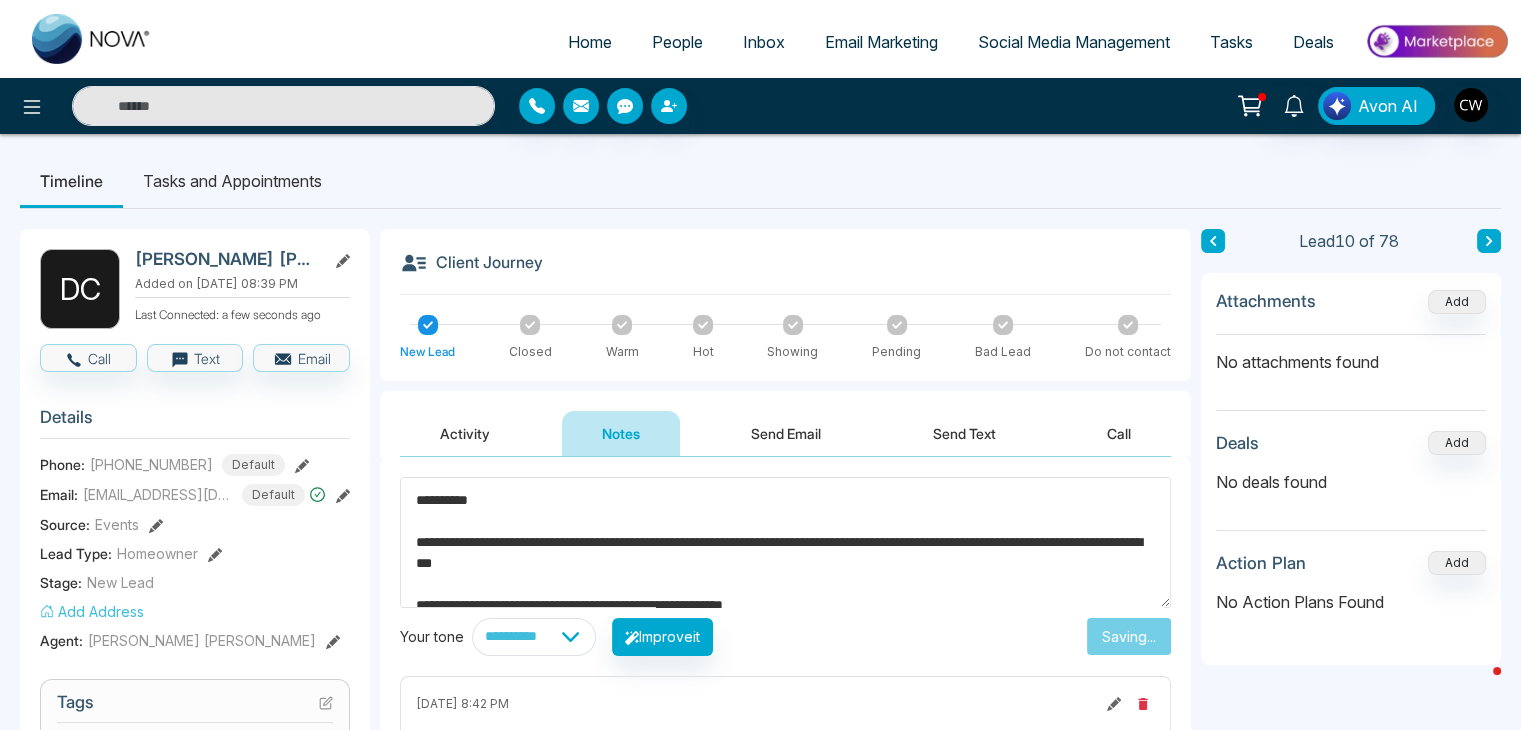 type 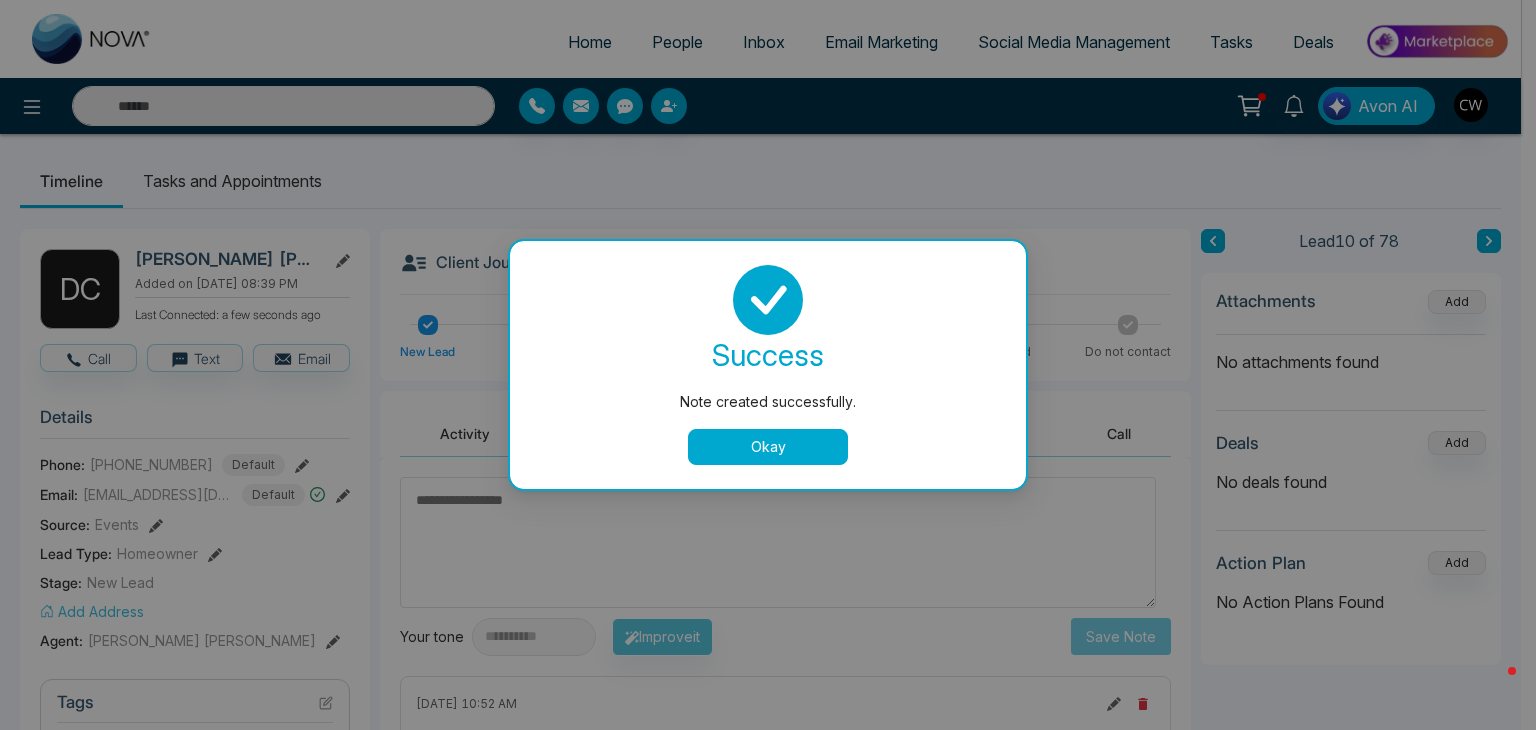 click on "Okay" at bounding box center (768, 447) 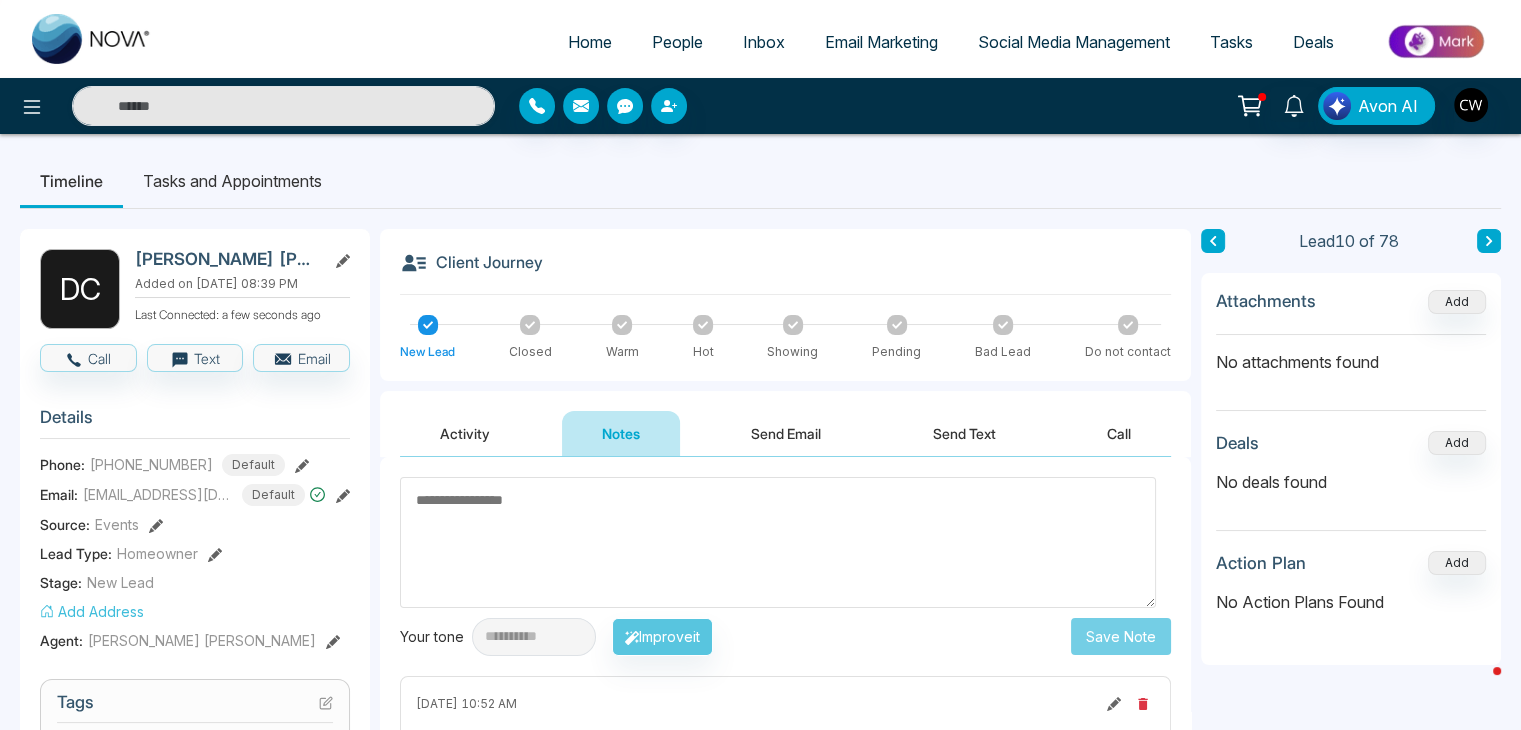 click on "People" at bounding box center [677, 42] 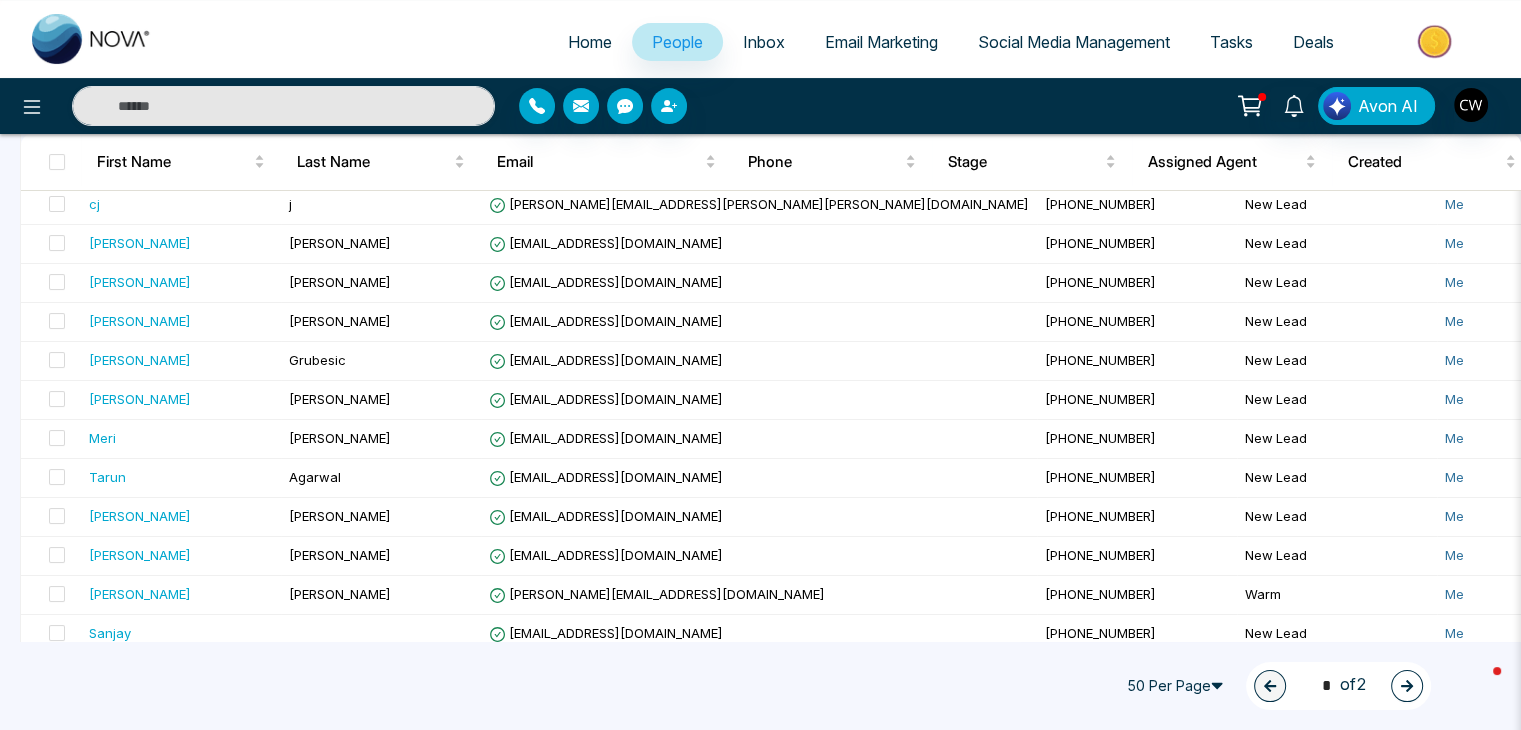 scroll, scrollTop: 224, scrollLeft: 0, axis: vertical 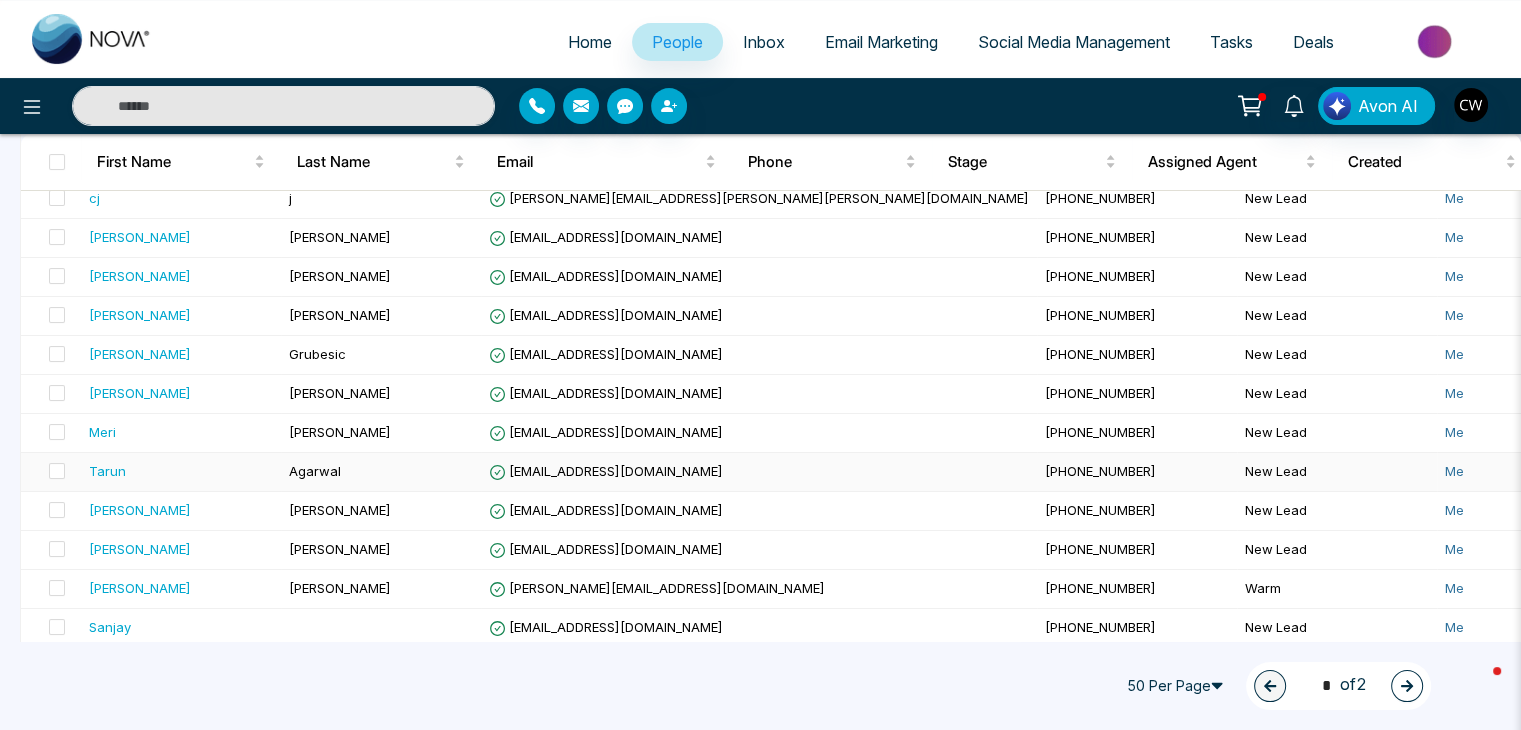 click on "Tarun" at bounding box center [107, 471] 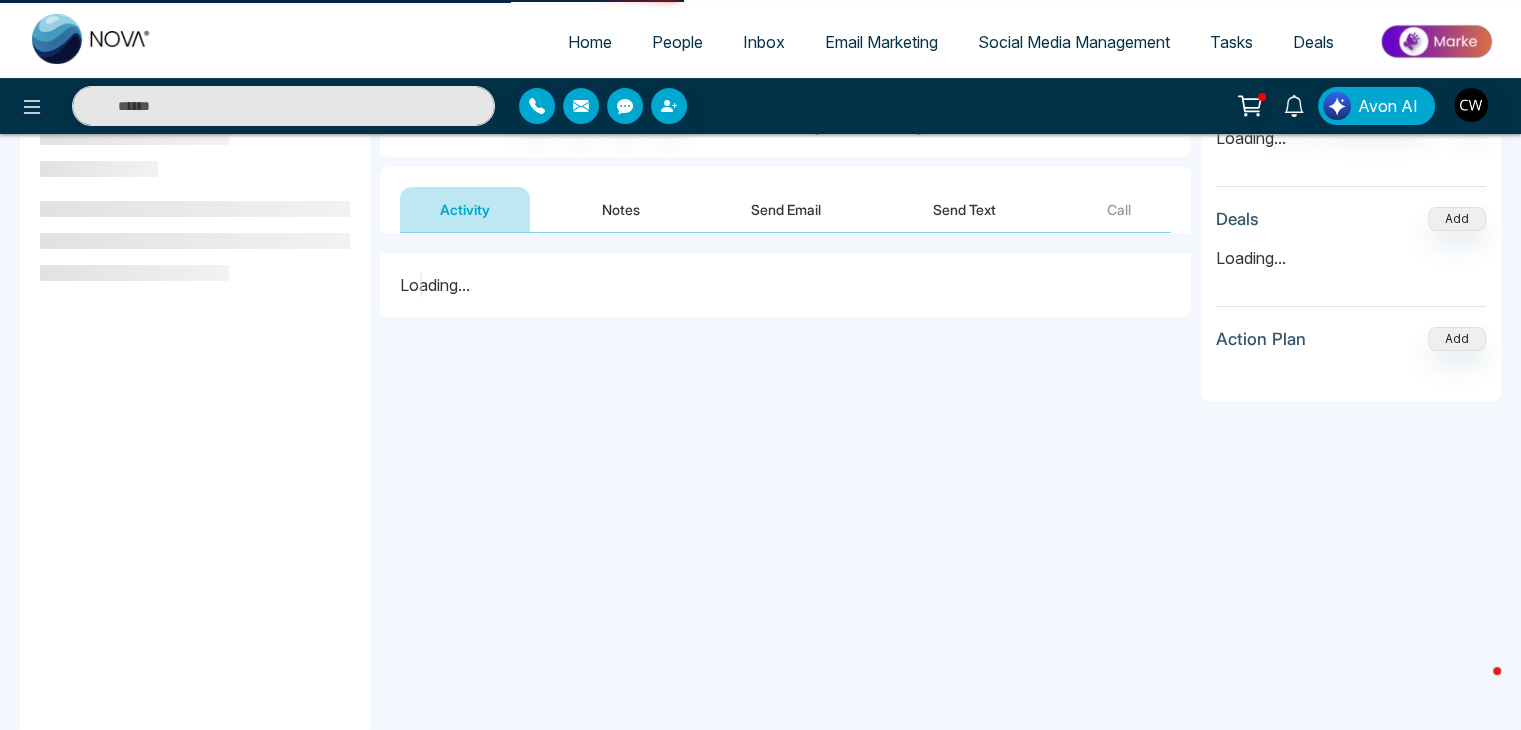 scroll, scrollTop: 0, scrollLeft: 0, axis: both 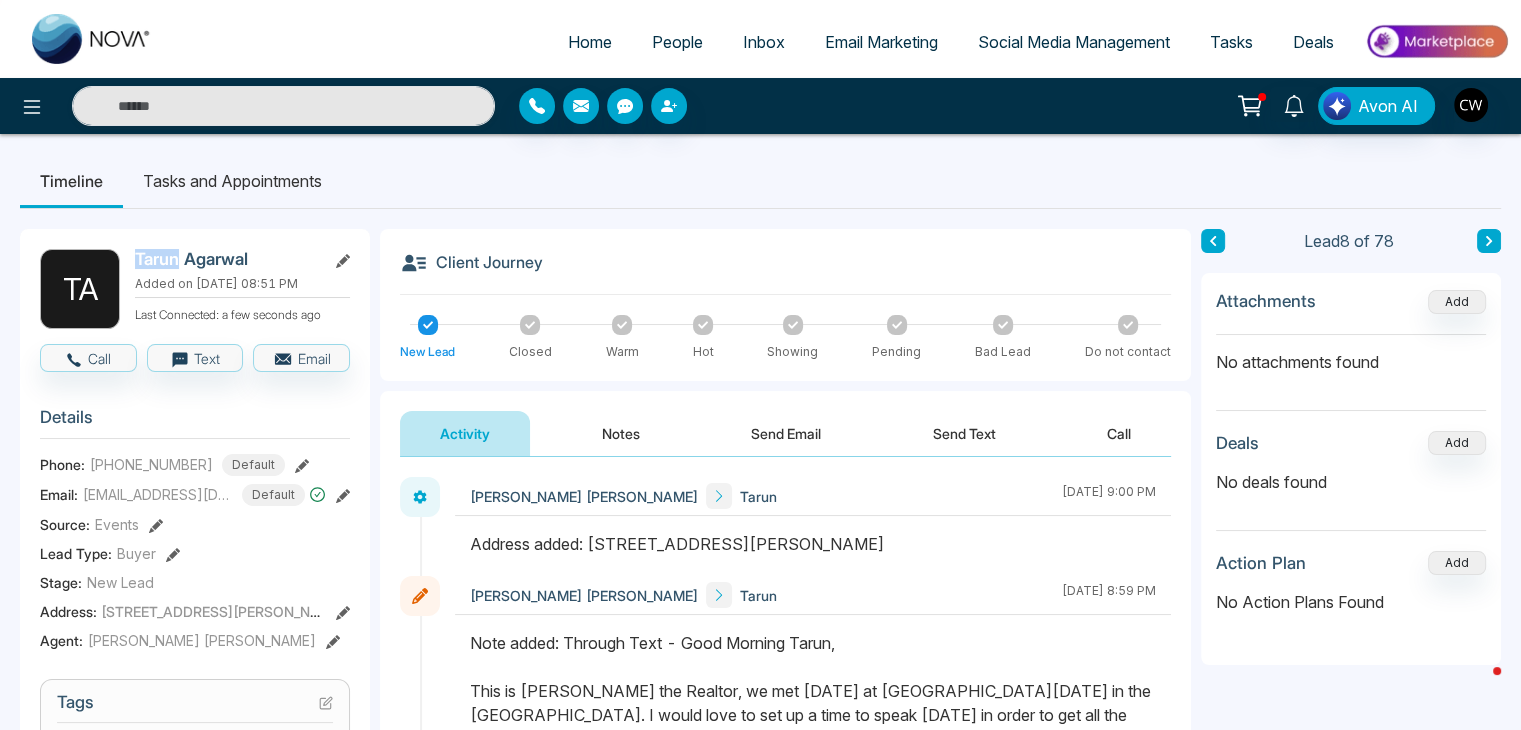 drag, startPoint x: 176, startPoint y: 255, endPoint x: 126, endPoint y: 252, distance: 50.08992 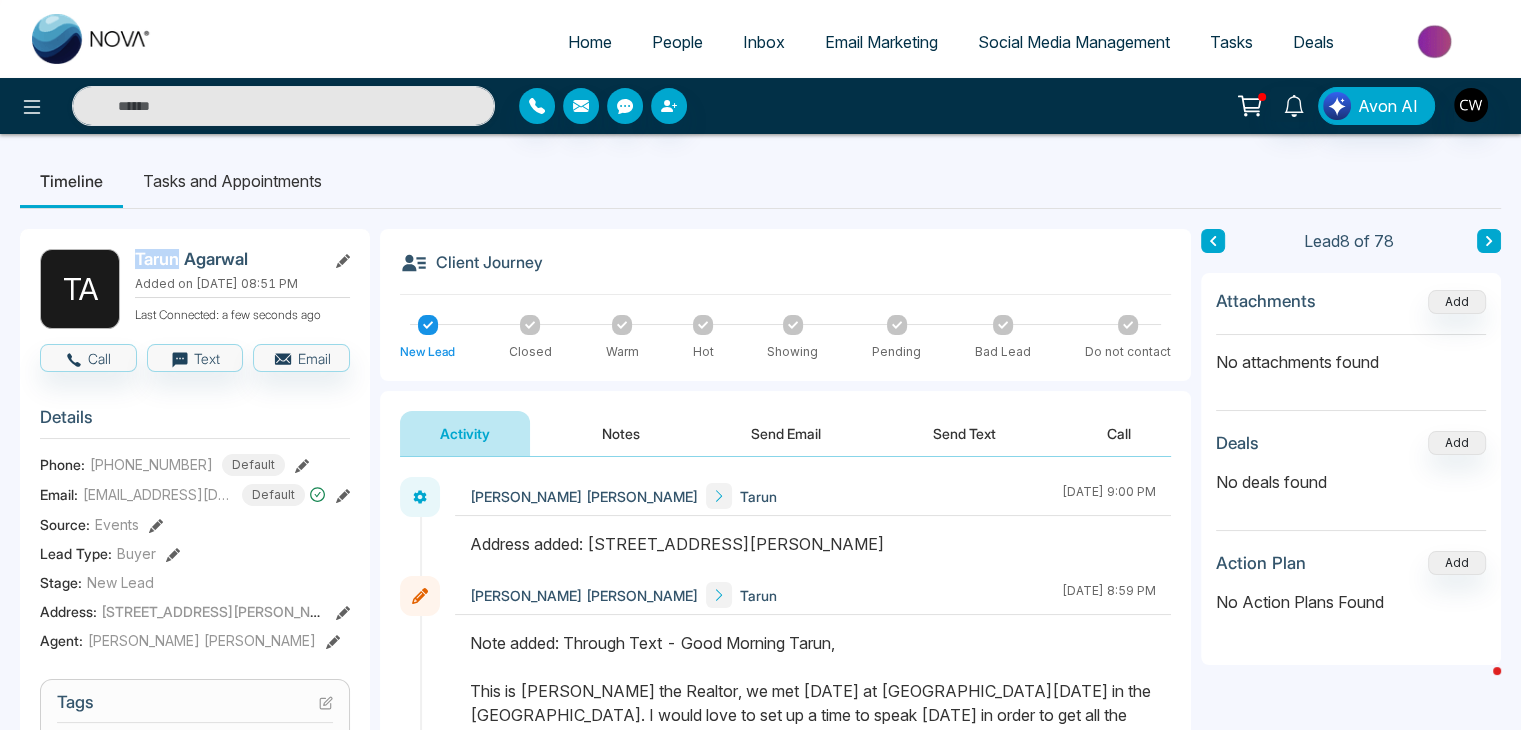 click on "T A [PERSON_NAME] Added on   [DATE] 08:51 PM Last Connected:   a few seconds ago" at bounding box center [195, 289] 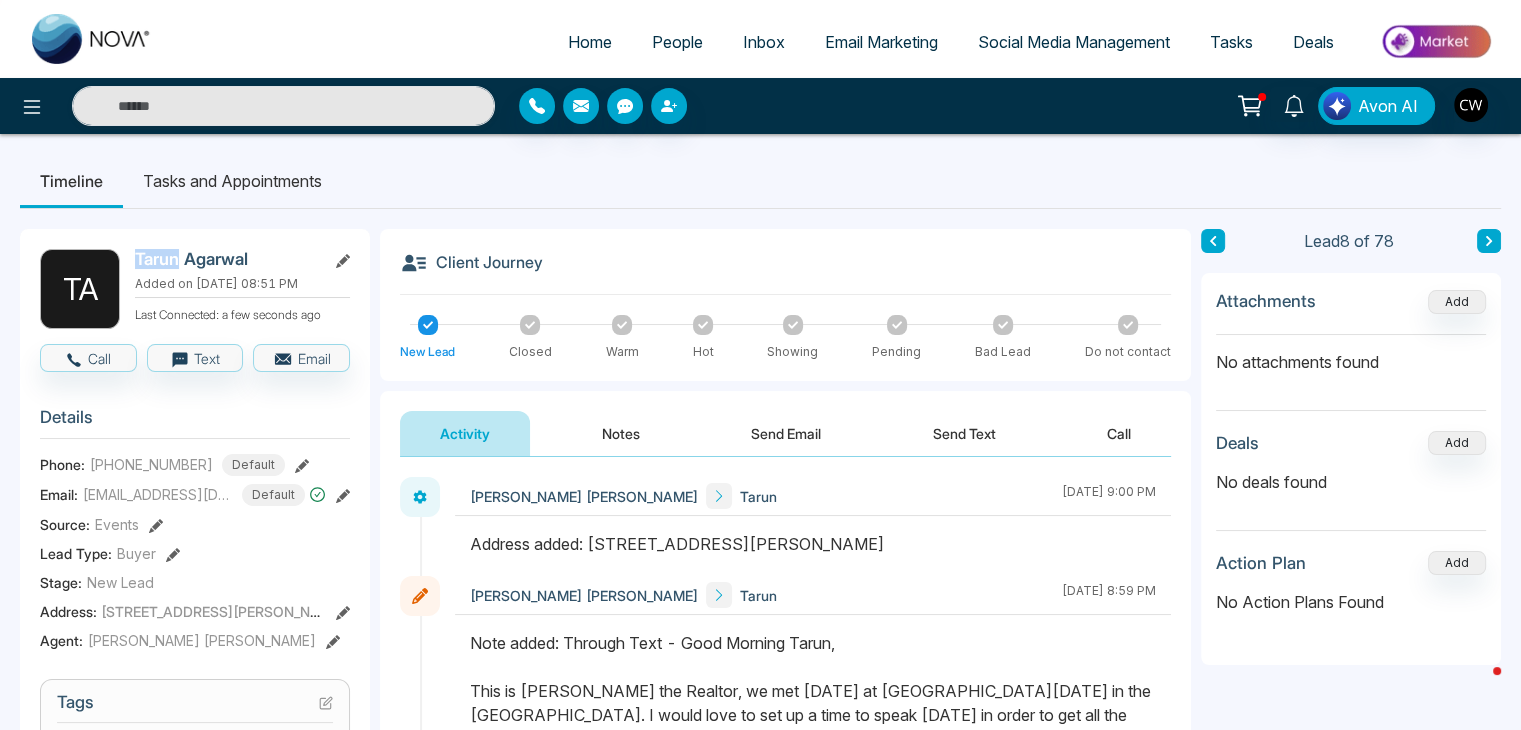 copy on "Tarun" 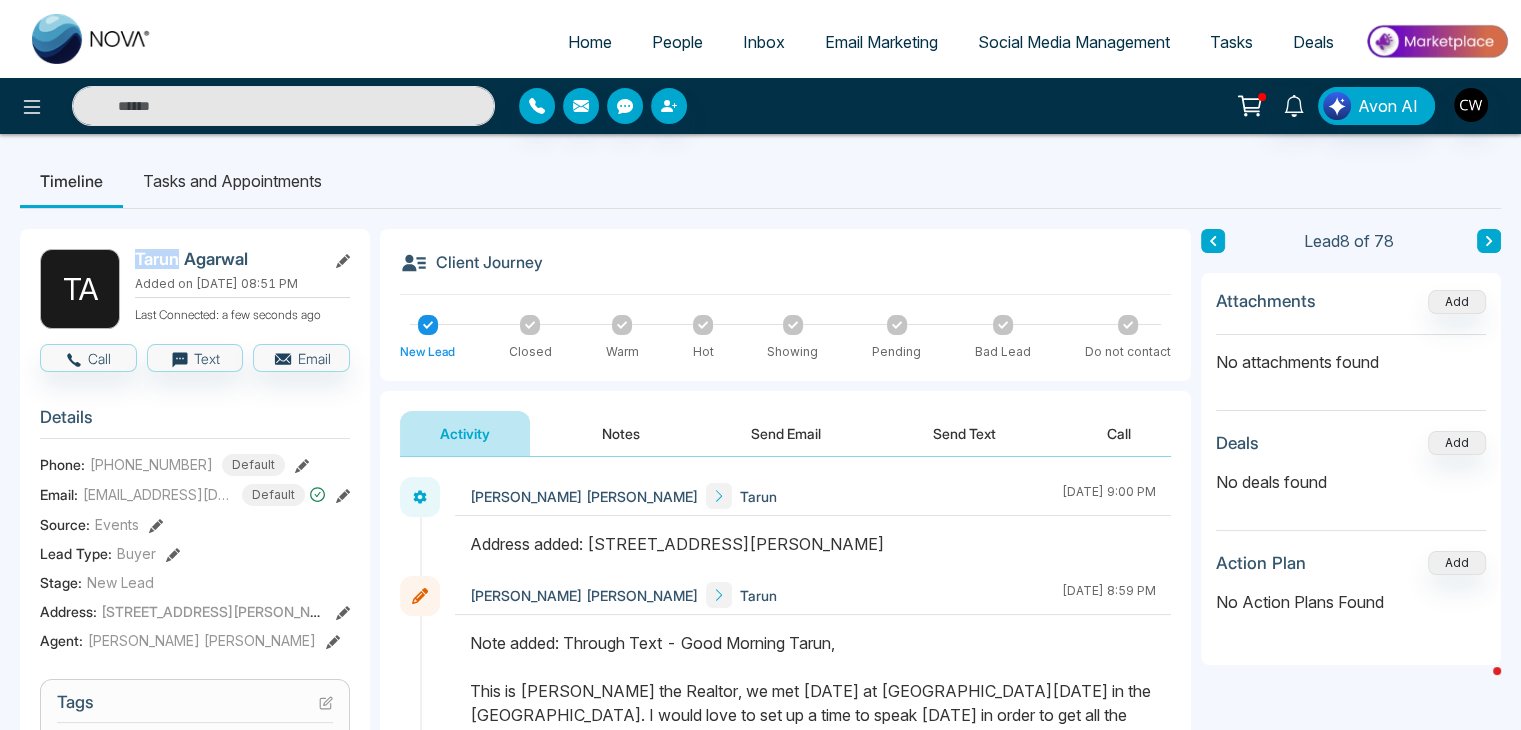 click 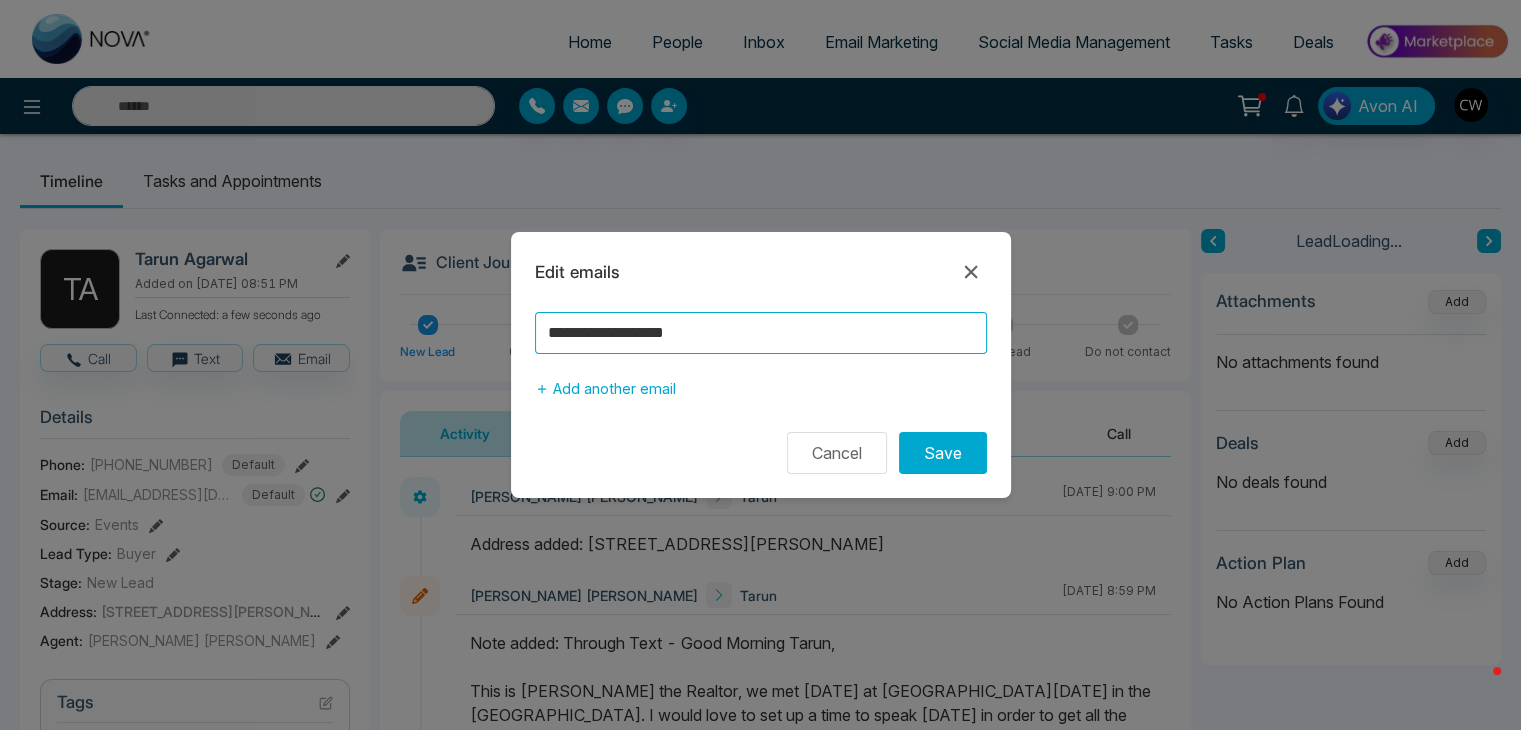 drag, startPoint x: 773, startPoint y: 320, endPoint x: 476, endPoint y: 320, distance: 297 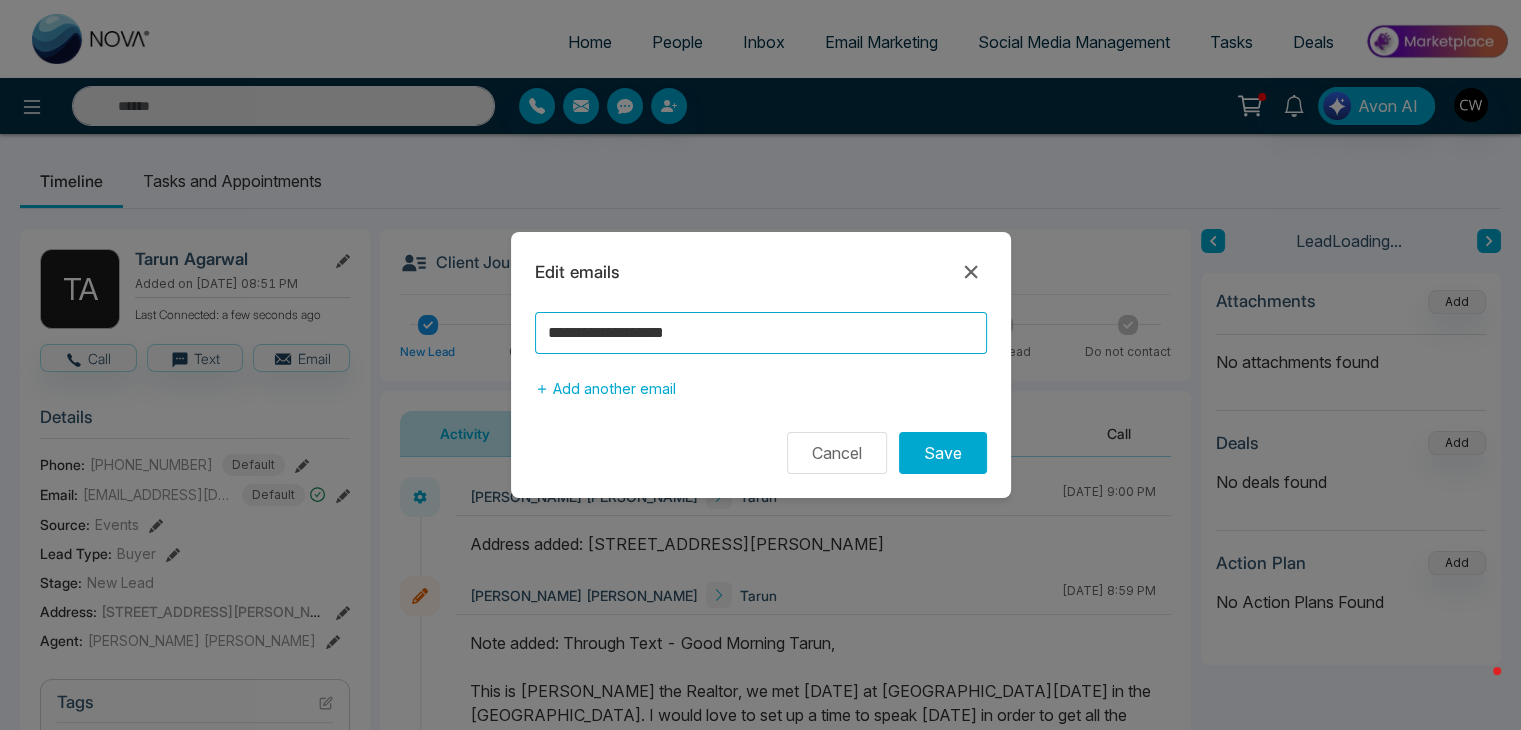 click on "**********" at bounding box center (760, 365) 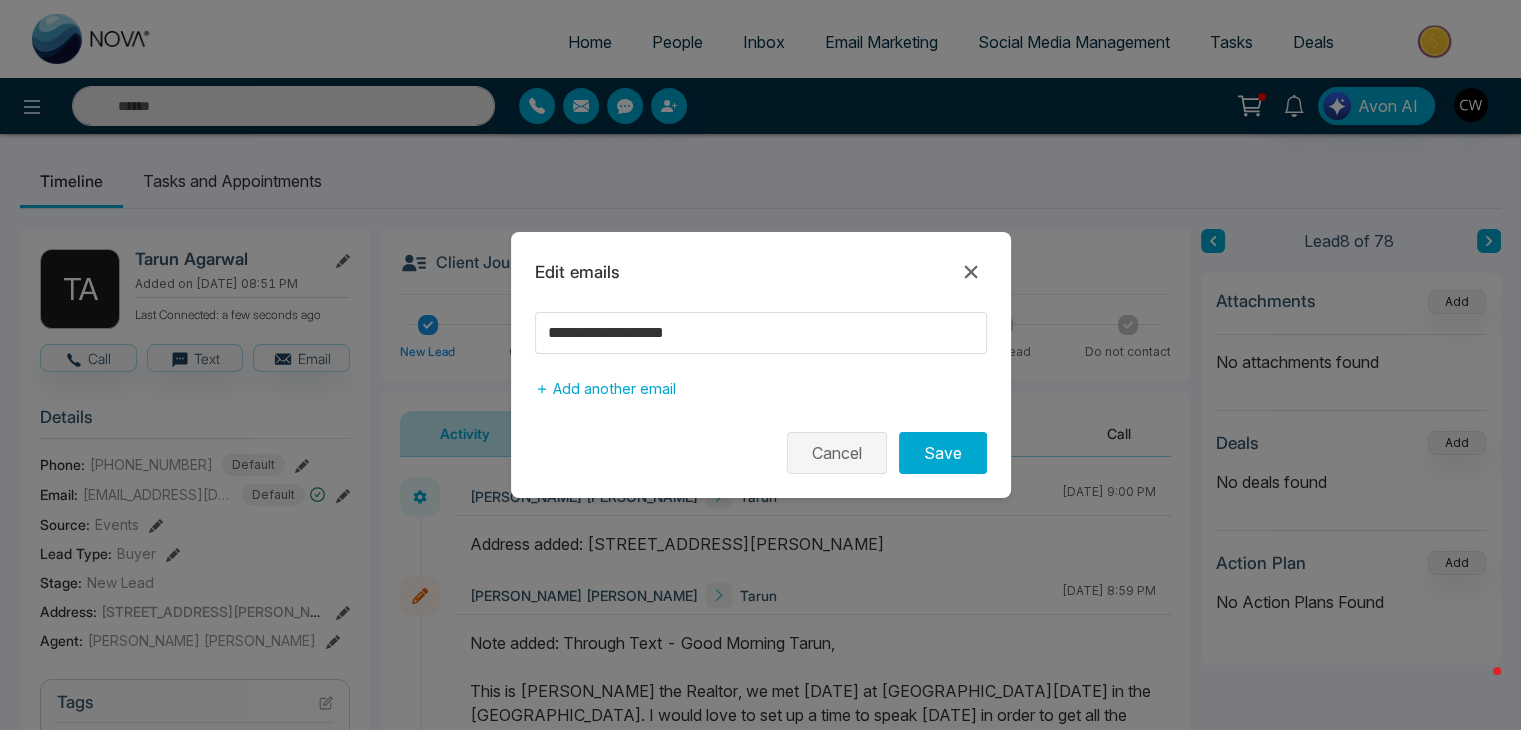 click on "Cancel" at bounding box center (837, 453) 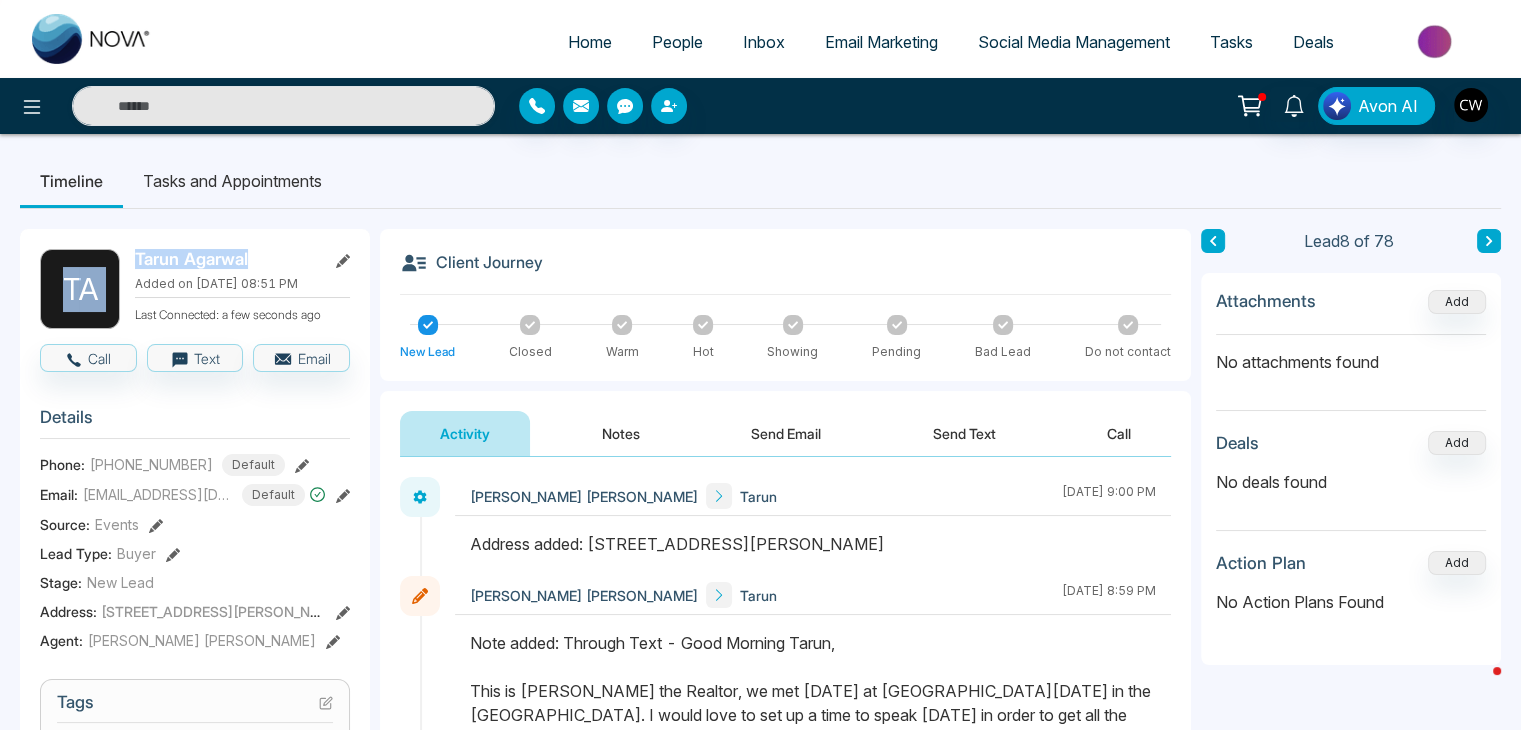 drag, startPoint x: 255, startPoint y: 259, endPoint x: 58, endPoint y: 229, distance: 199.27118 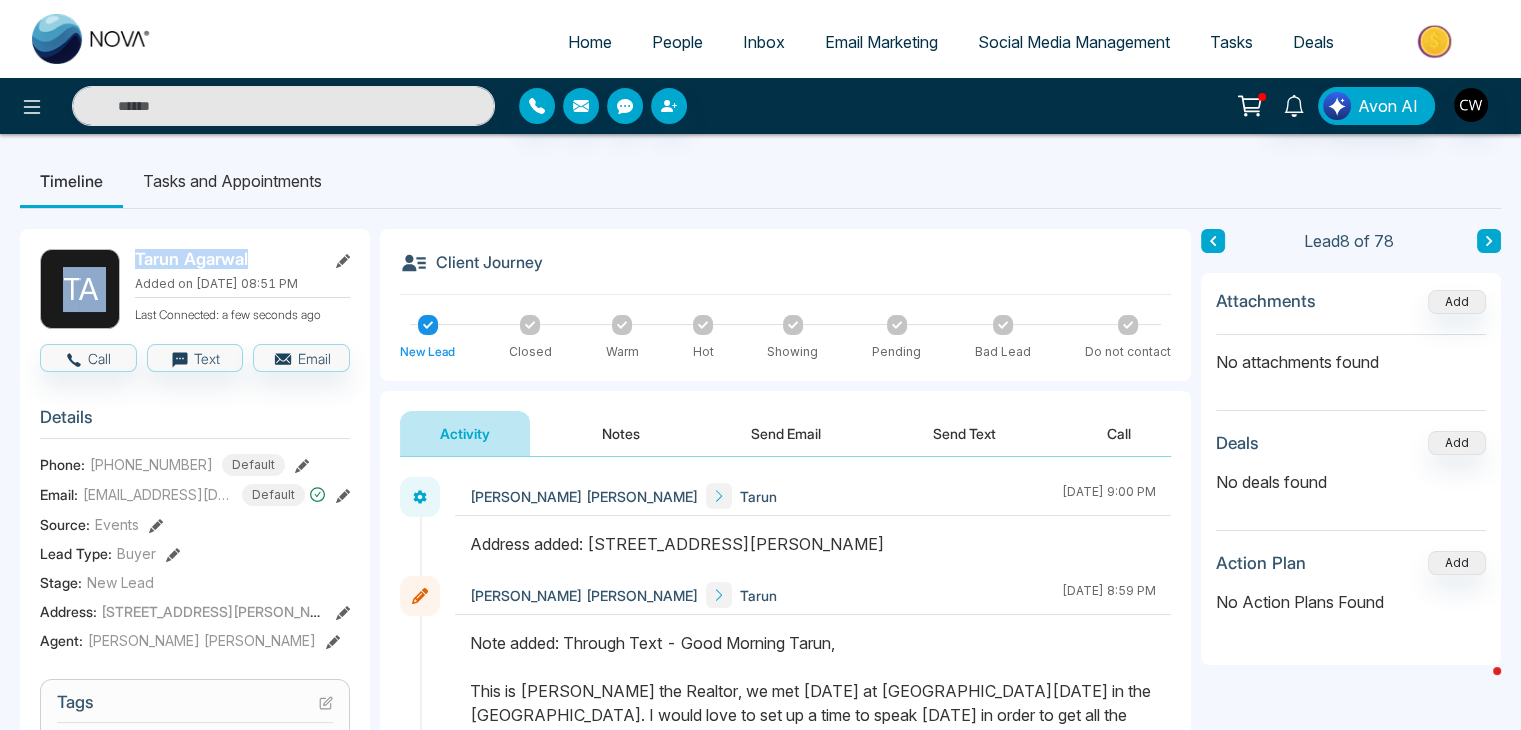 click on "T A [PERSON_NAME] Added on   [DATE] 08:51 PM Last Connected:   a few seconds ago   Call   Text   Email Details Phone: [PHONE_NUMBER] Default Email: [EMAIL_ADDRESS][DOMAIN_NAME] Default Source: Events Lead Type: Buyer Stage: New Lead Address:   [STREET_ADDRESS][PERSON_NAME]   Agent: [PERSON_NAME] [PERSON_NAME] Tags In The [PERSON_NAME] 2025   × Is this lead a Realtor? Lead Summary 0 Calls 0 Texts 0 Emails Social Profile   Not found Not found Not found Lead Data Buyer Info Seller Info Delete lead" at bounding box center (195, 830) 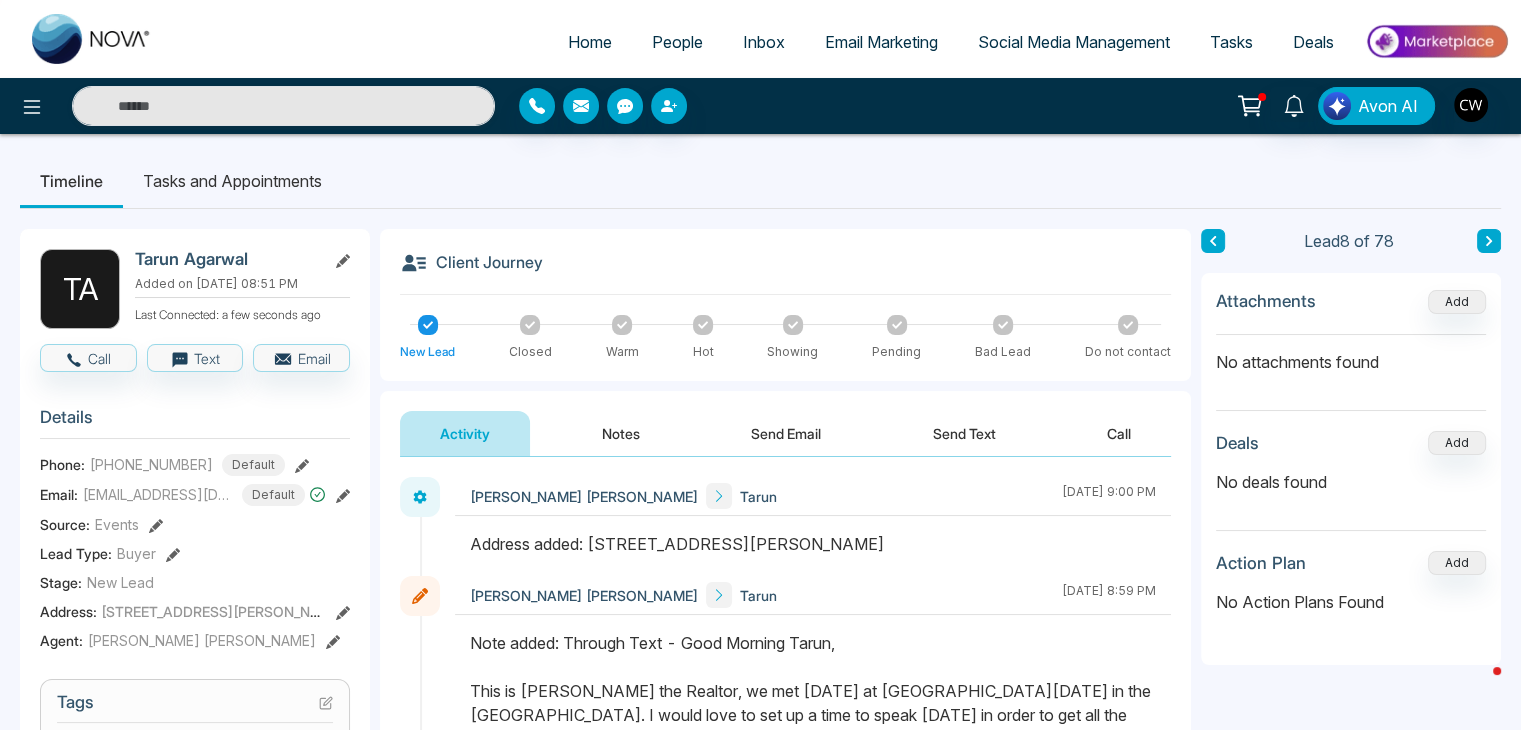 click on "Added on   [DATE] 08:51 PM" at bounding box center [242, 284] 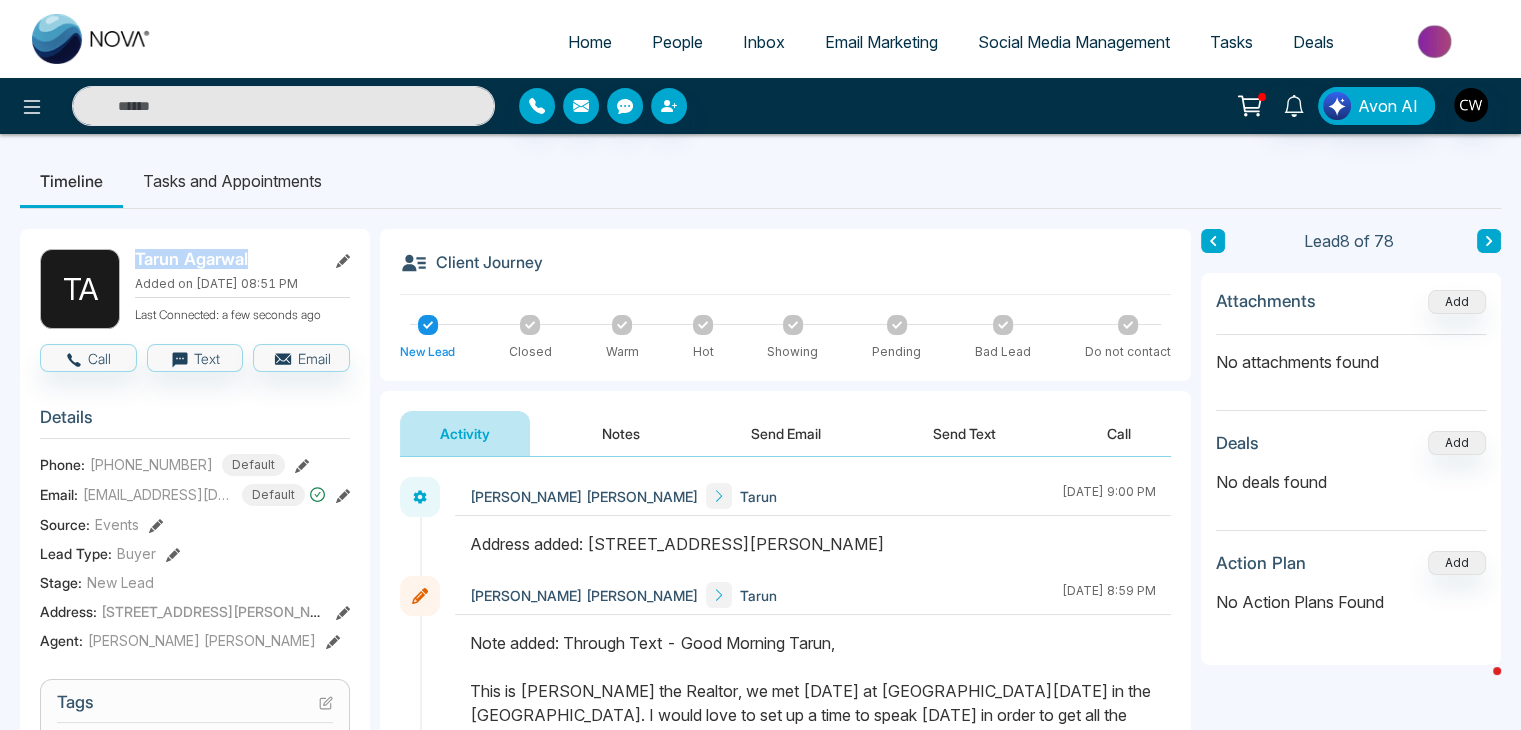 drag, startPoint x: 260, startPoint y: 255, endPoint x: 135, endPoint y: 253, distance: 125.016 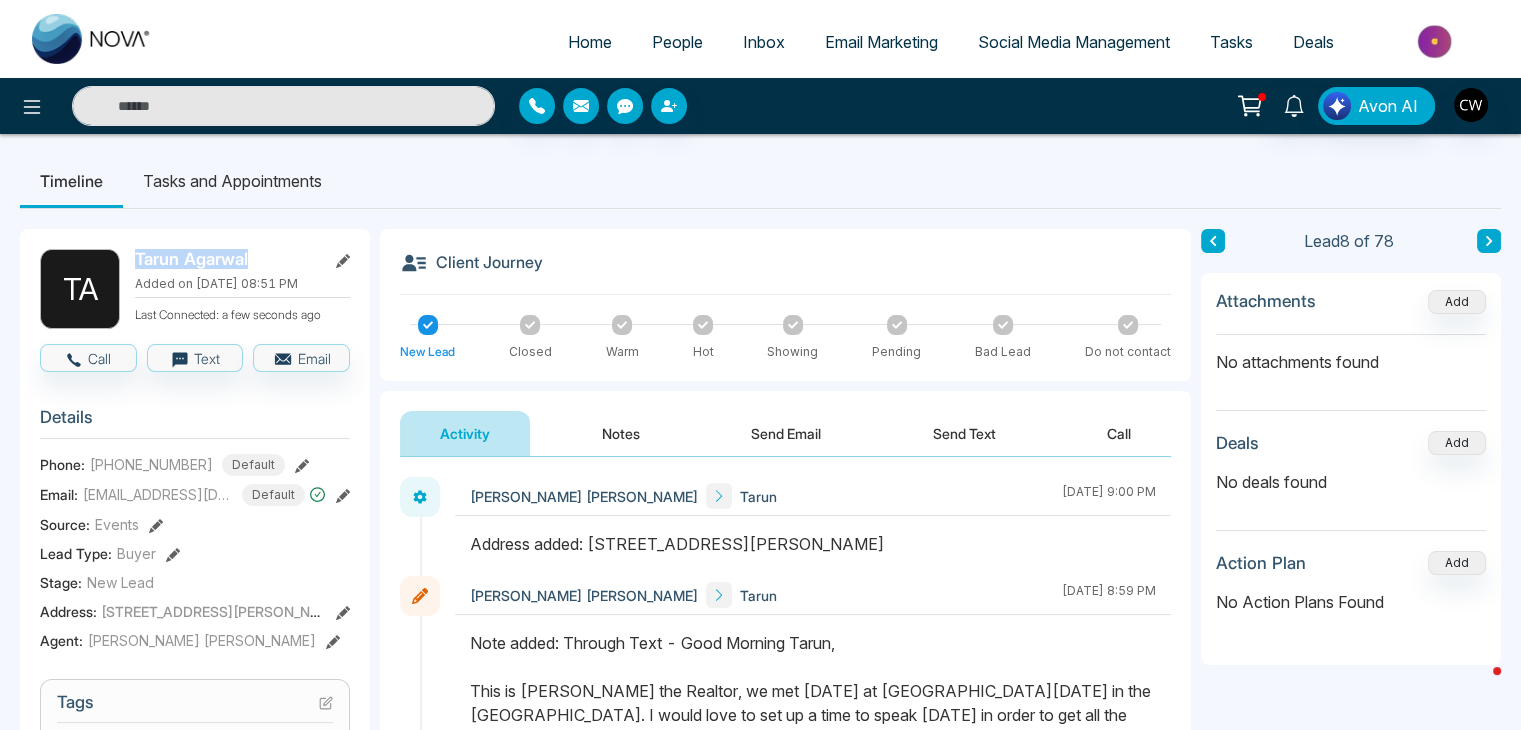 click on "[PERSON_NAME]" at bounding box center [226, 259] 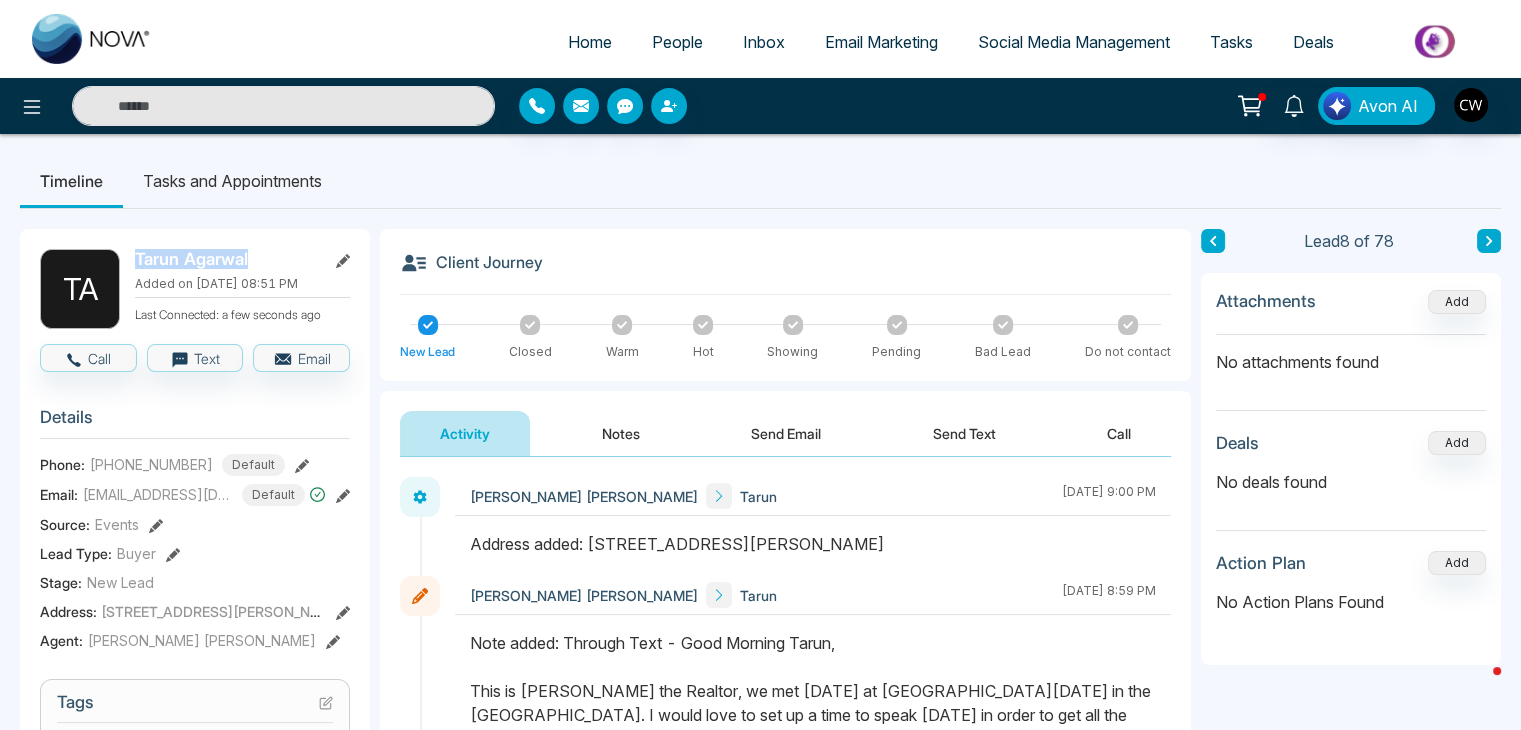 copy on "[PERSON_NAME]" 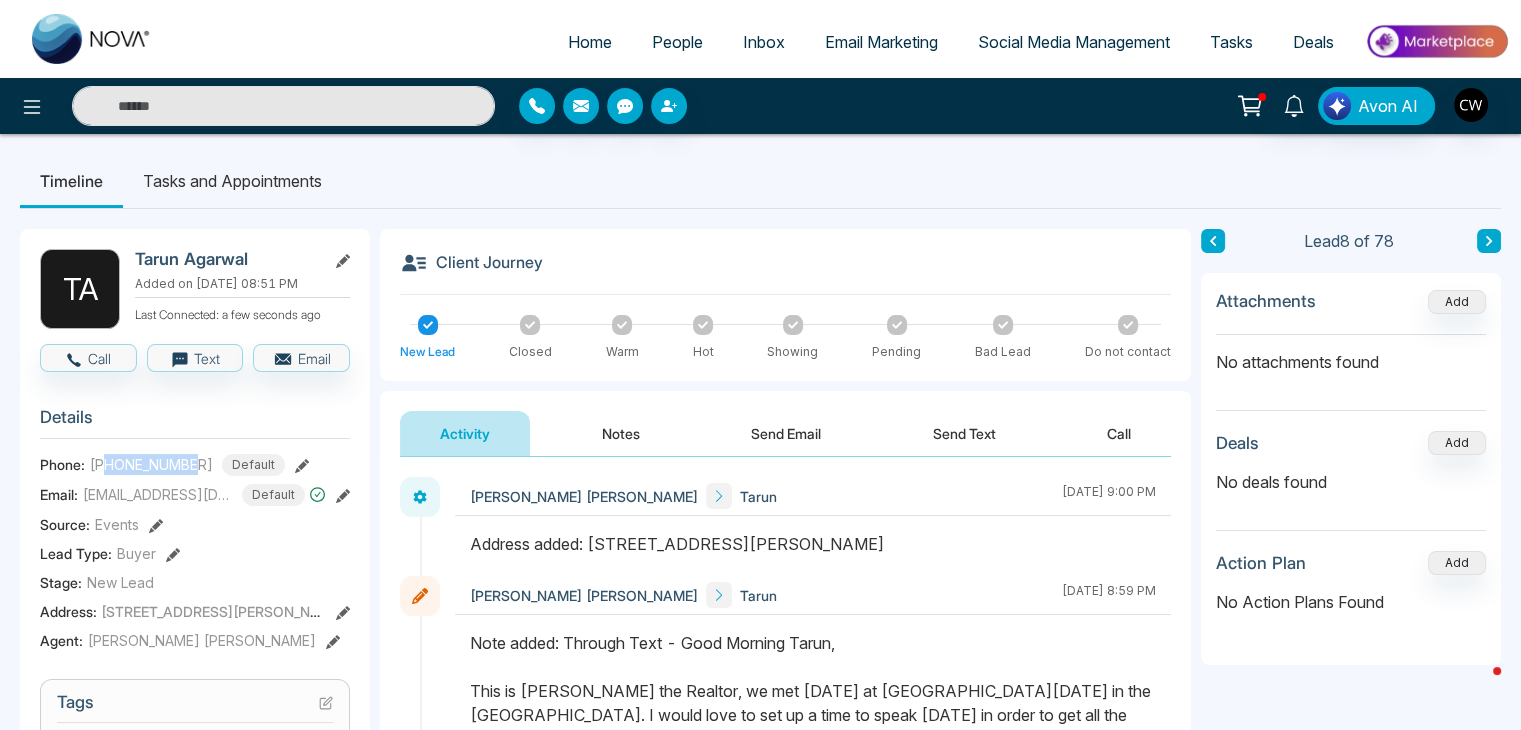 drag, startPoint x: 197, startPoint y: 460, endPoint x: 108, endPoint y: 450, distance: 89.560036 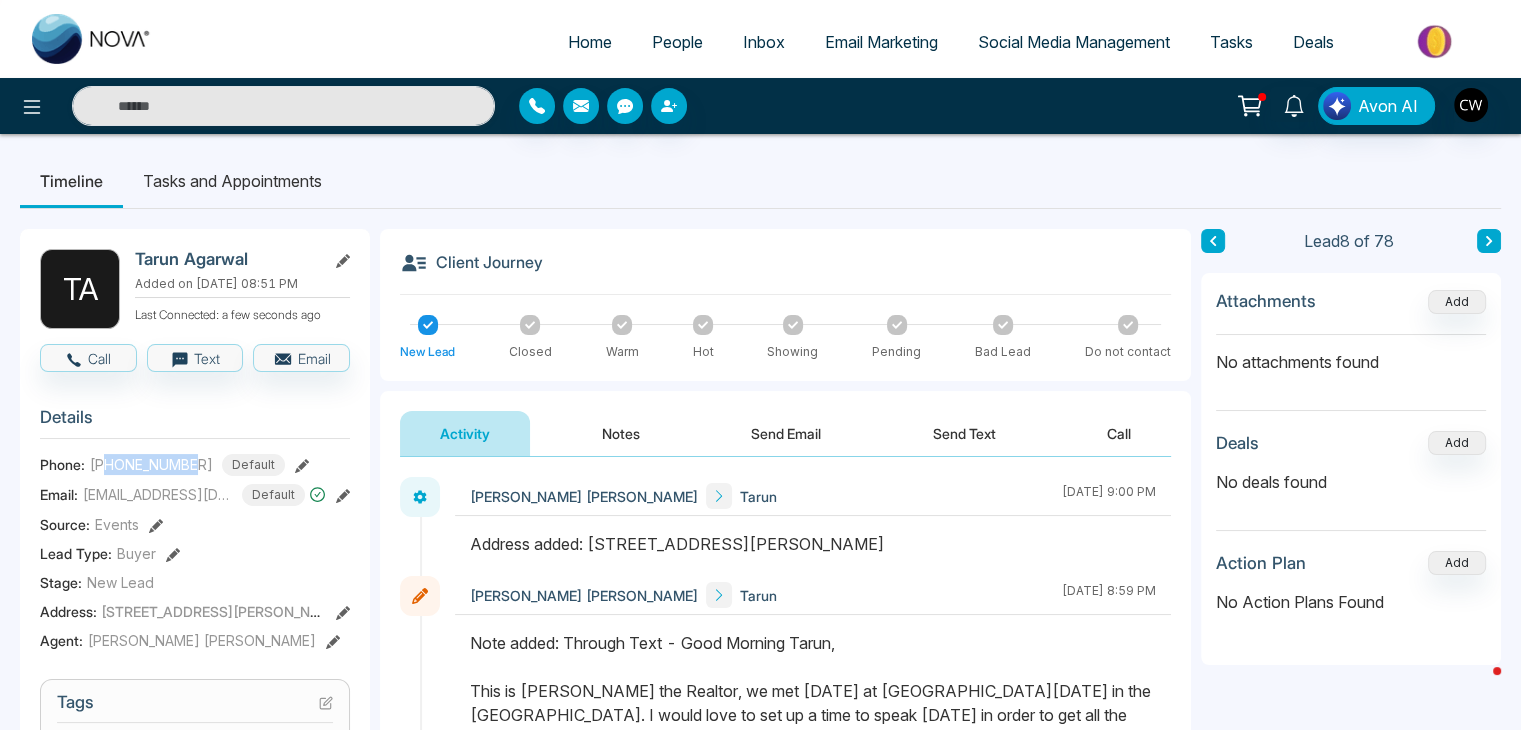 copy on "4166667890" 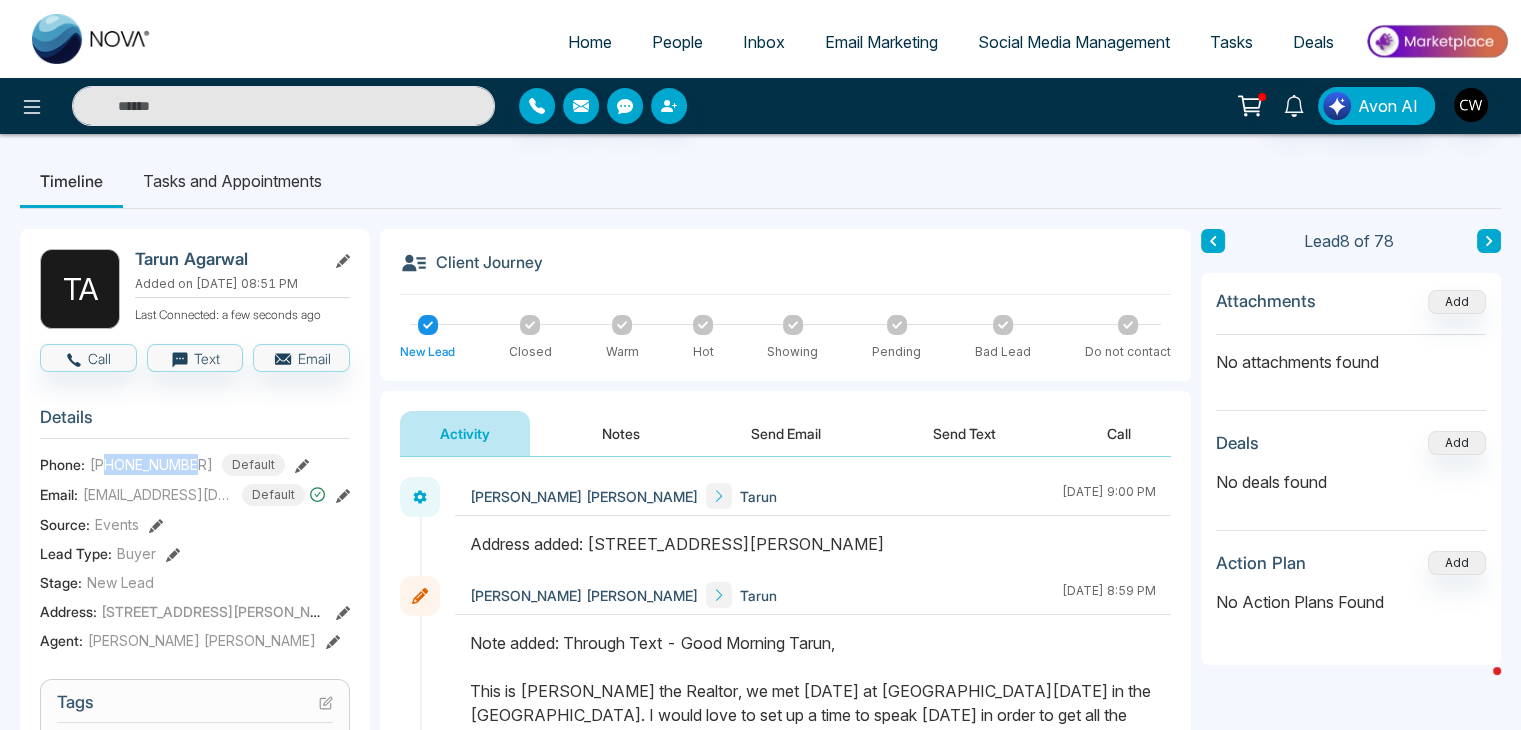 click on "Notes" at bounding box center (621, 433) 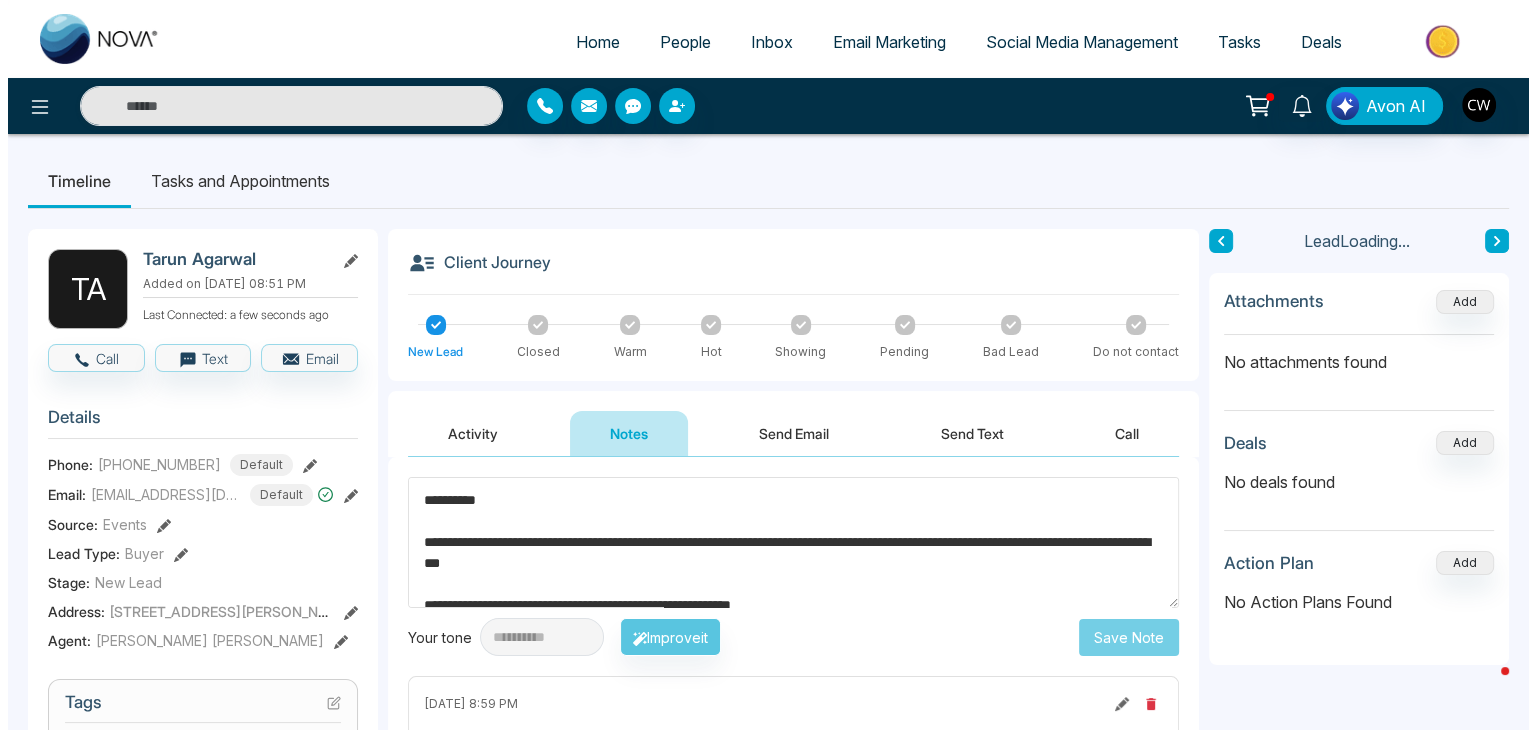 scroll, scrollTop: 447, scrollLeft: 0, axis: vertical 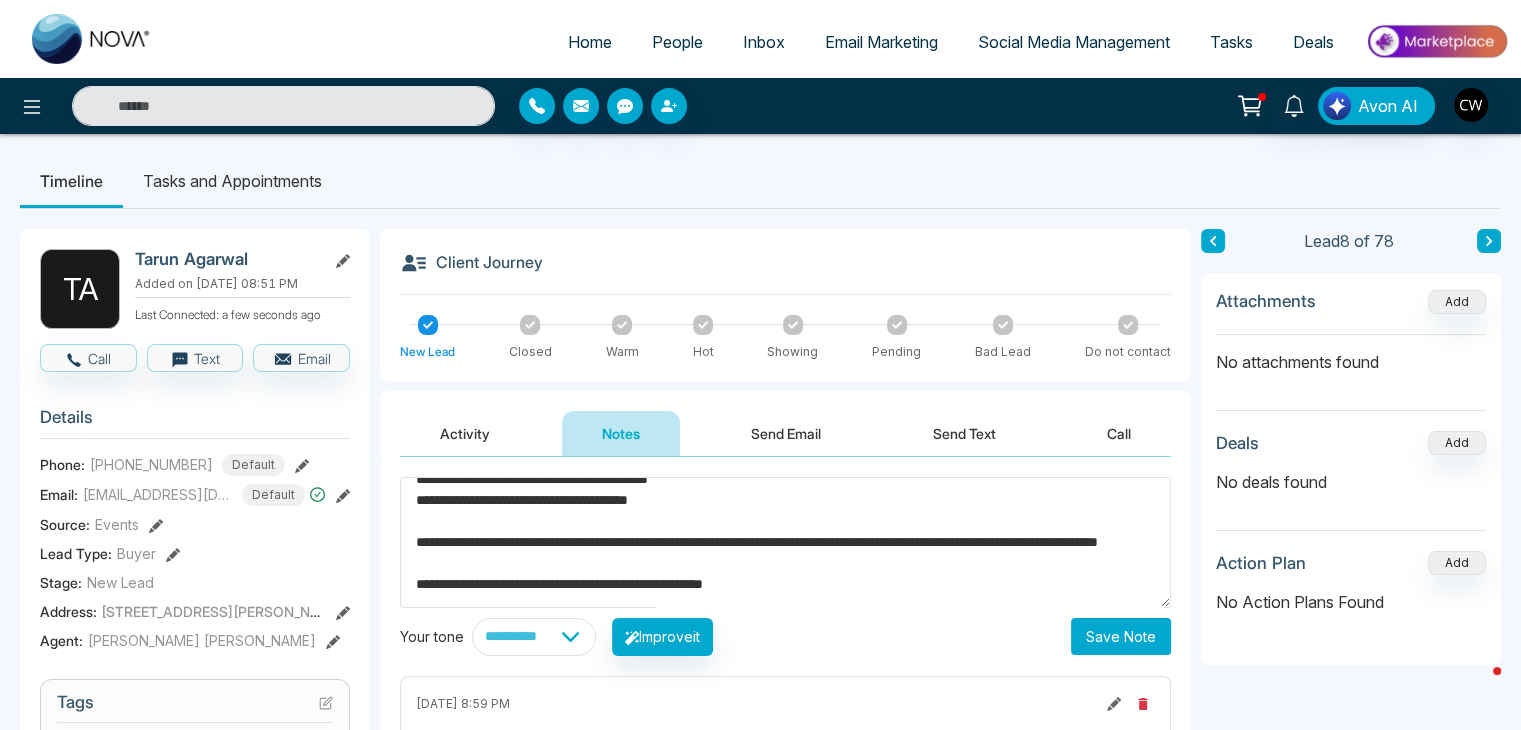 type on "**********" 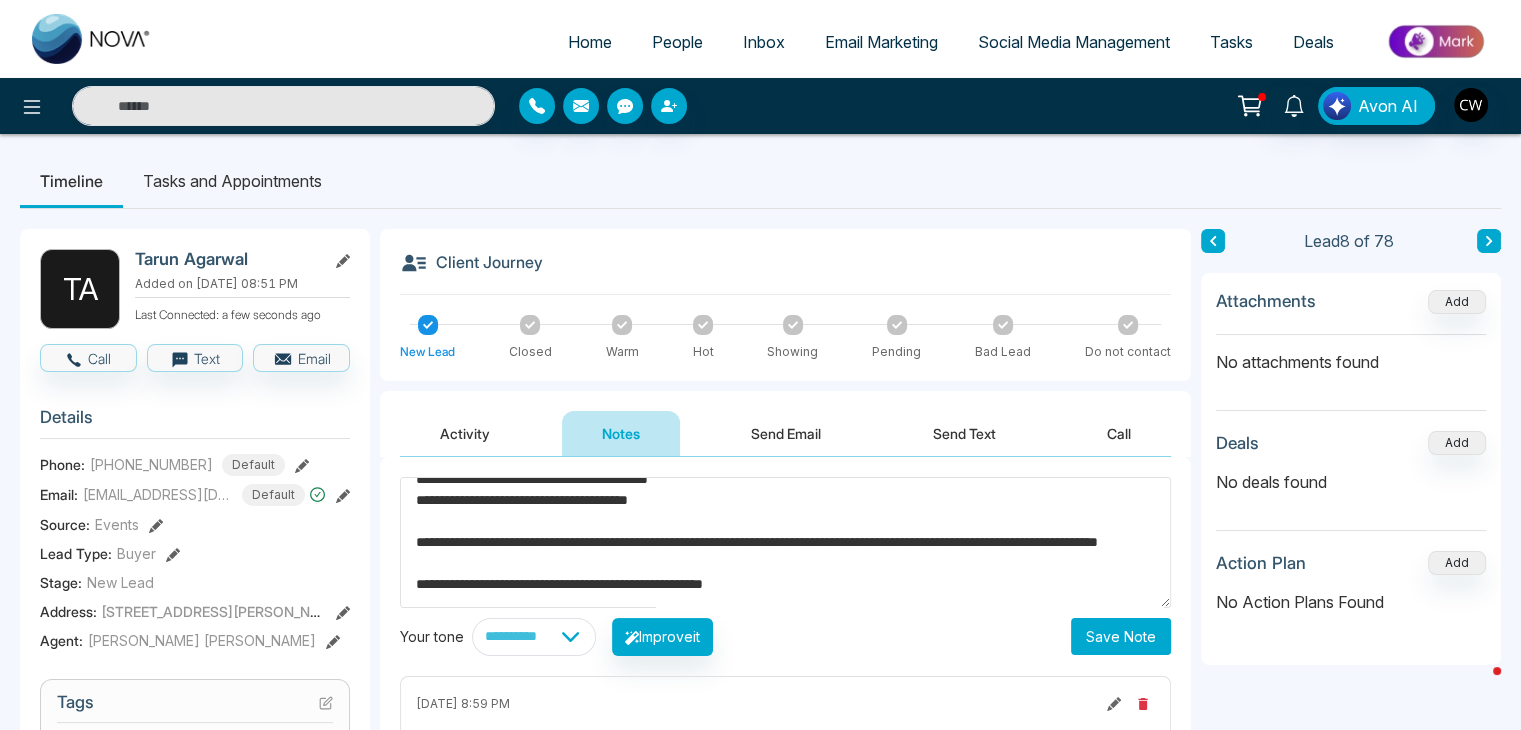 click on "Save Note" at bounding box center [1121, 636] 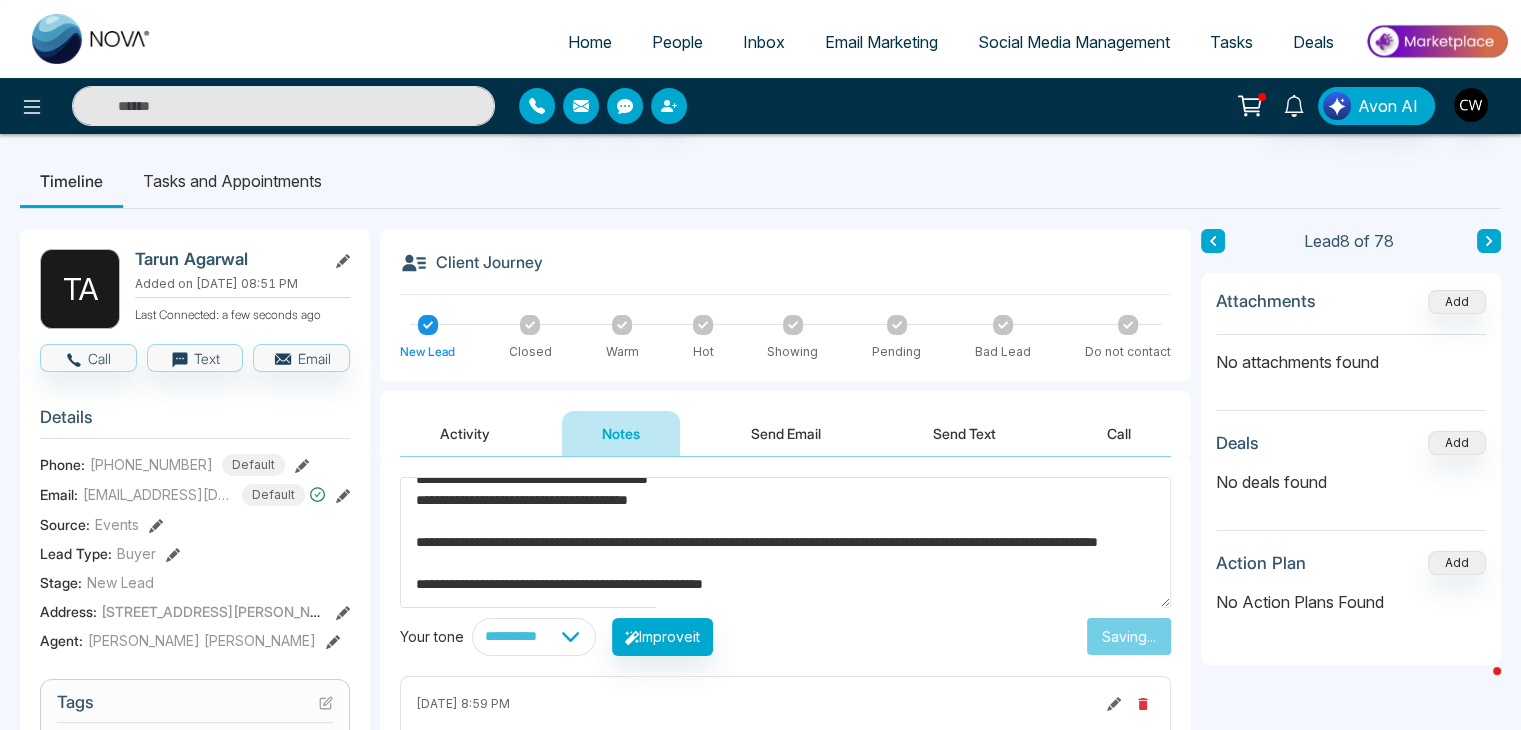 type 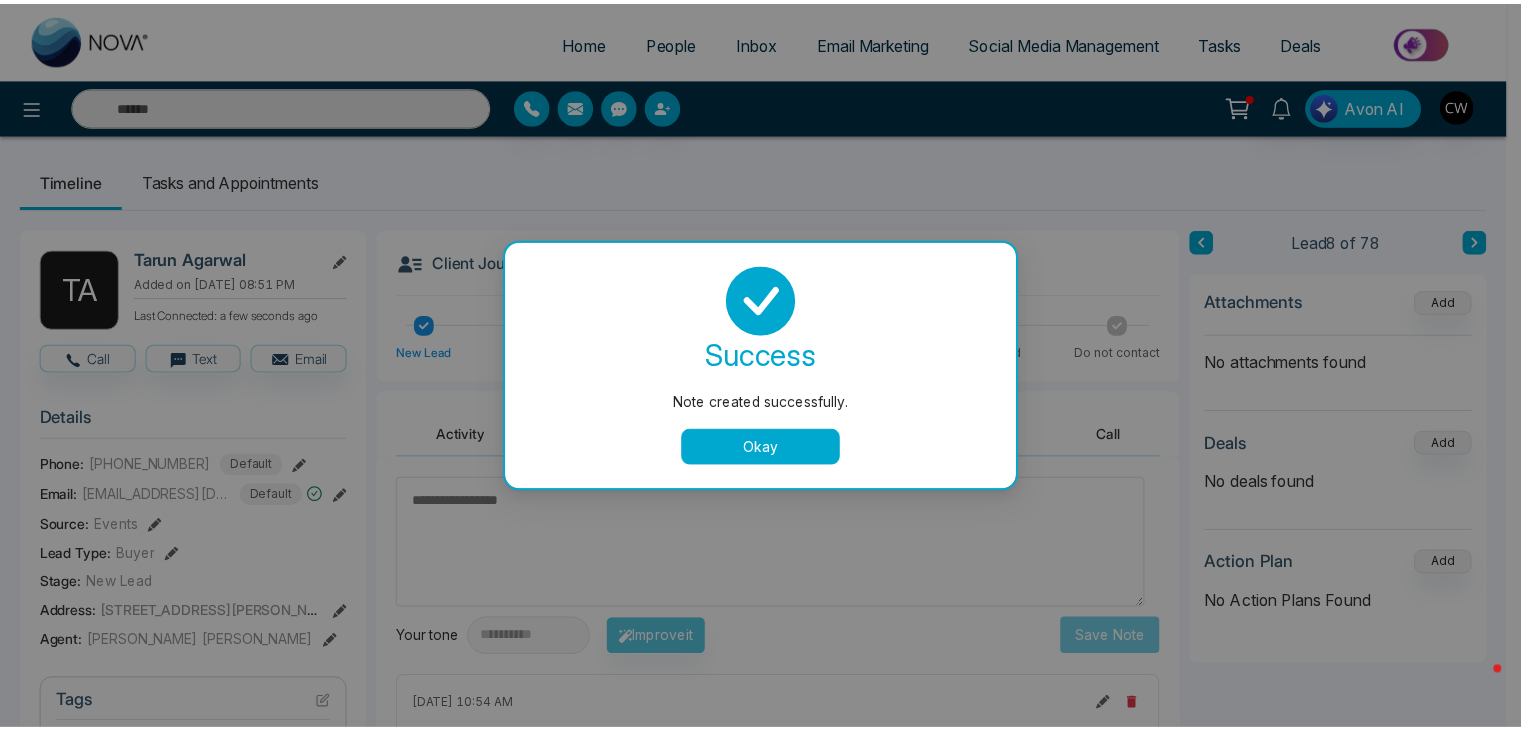 scroll, scrollTop: 0, scrollLeft: 0, axis: both 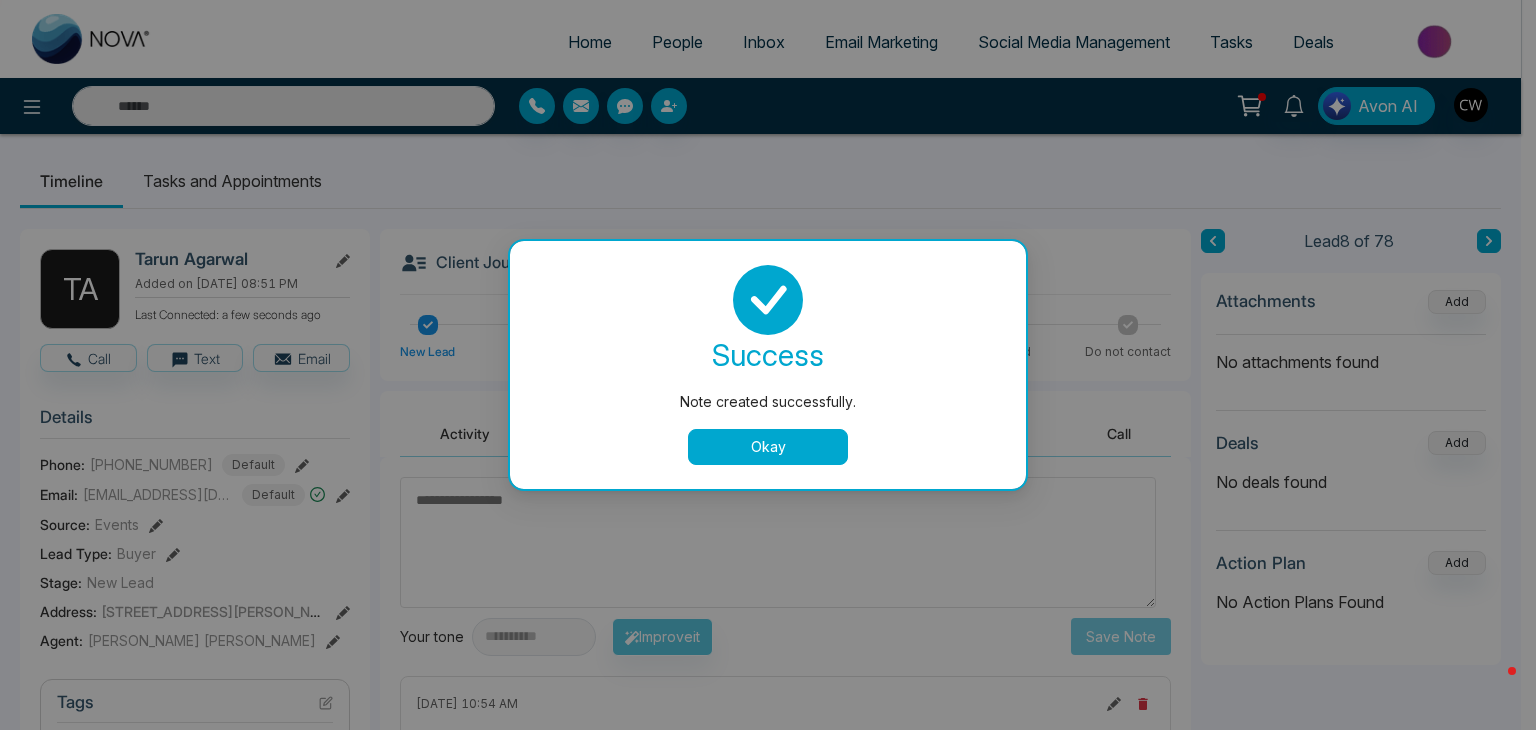 click on "Okay" at bounding box center [768, 447] 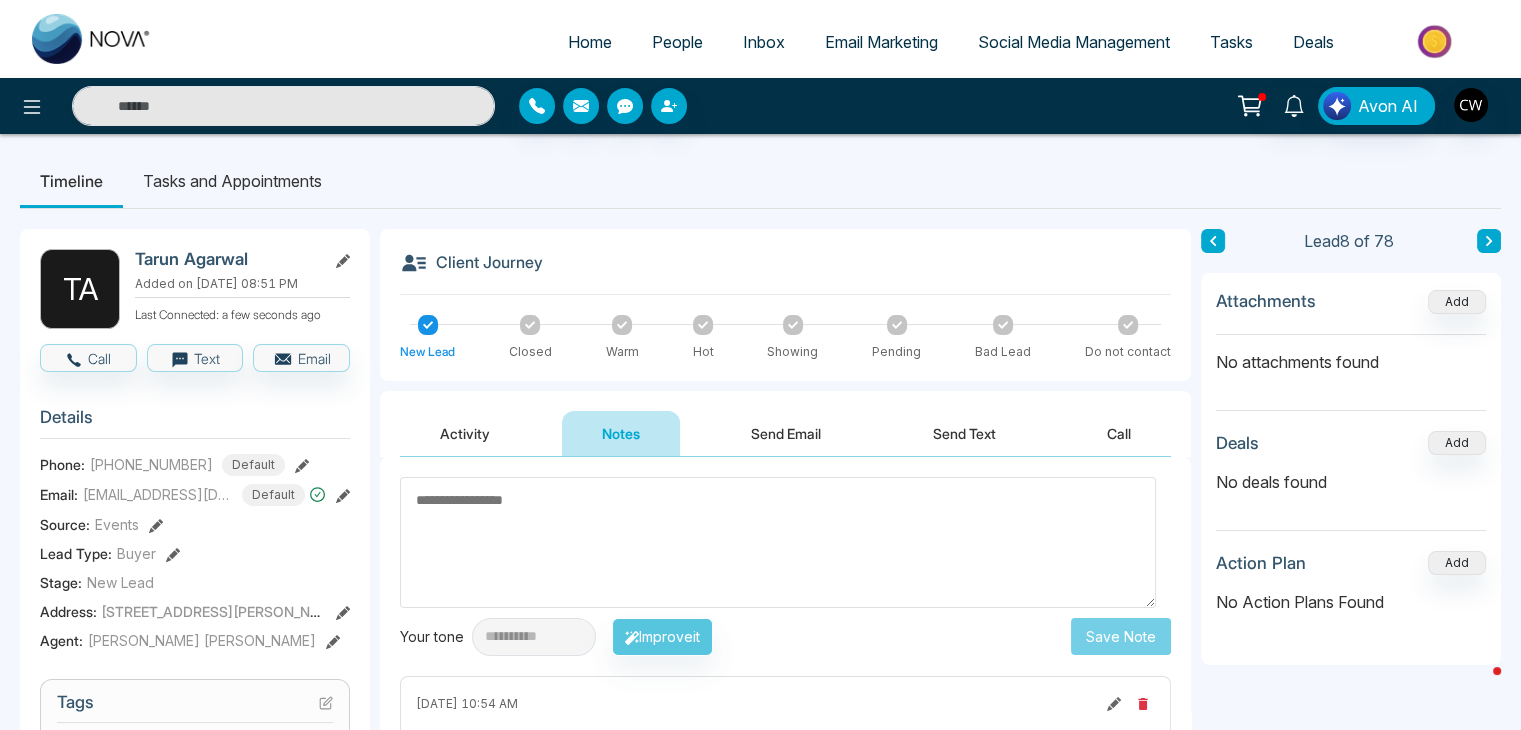 click on "People" at bounding box center [677, 42] 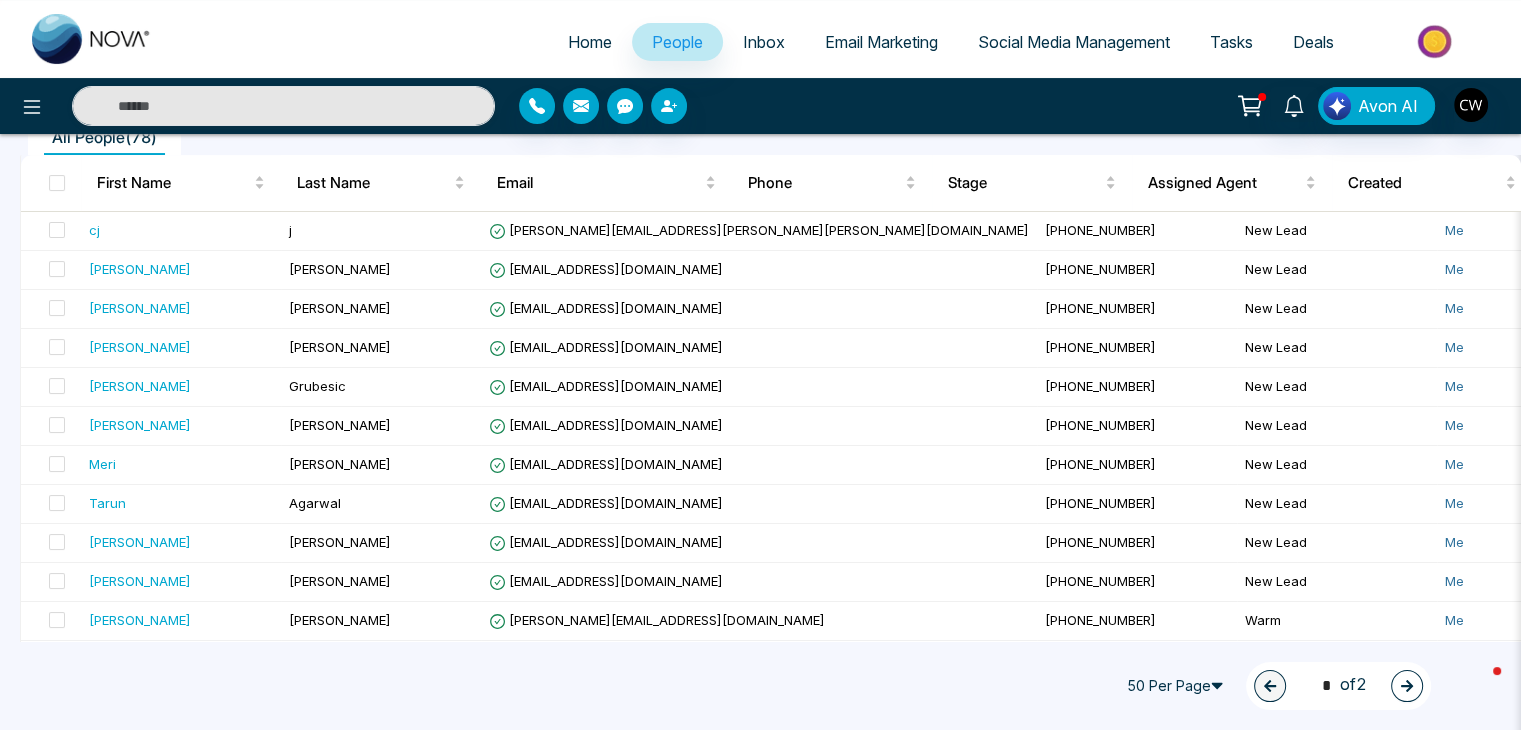 scroll, scrollTop: 196, scrollLeft: 0, axis: vertical 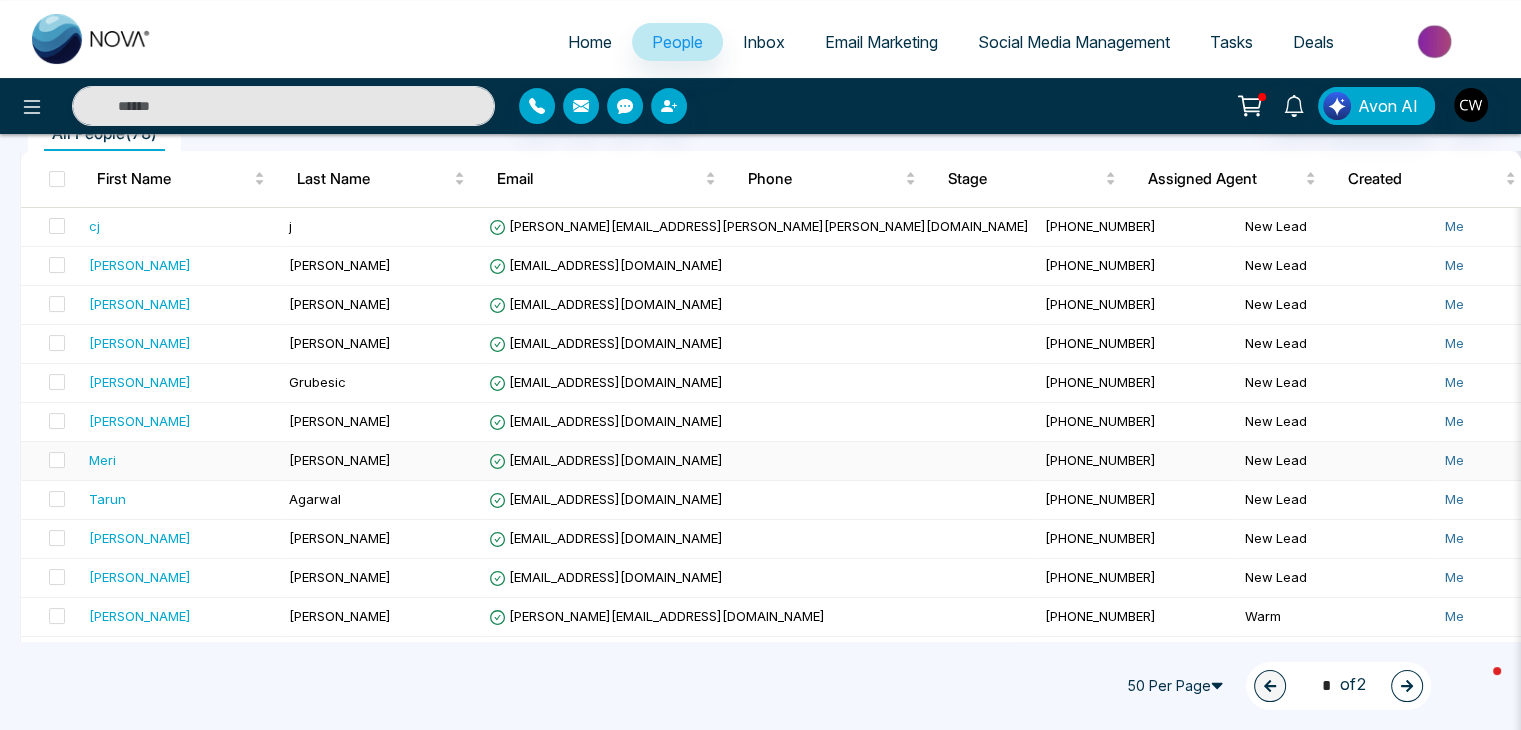 click on "Meri" at bounding box center (102, 460) 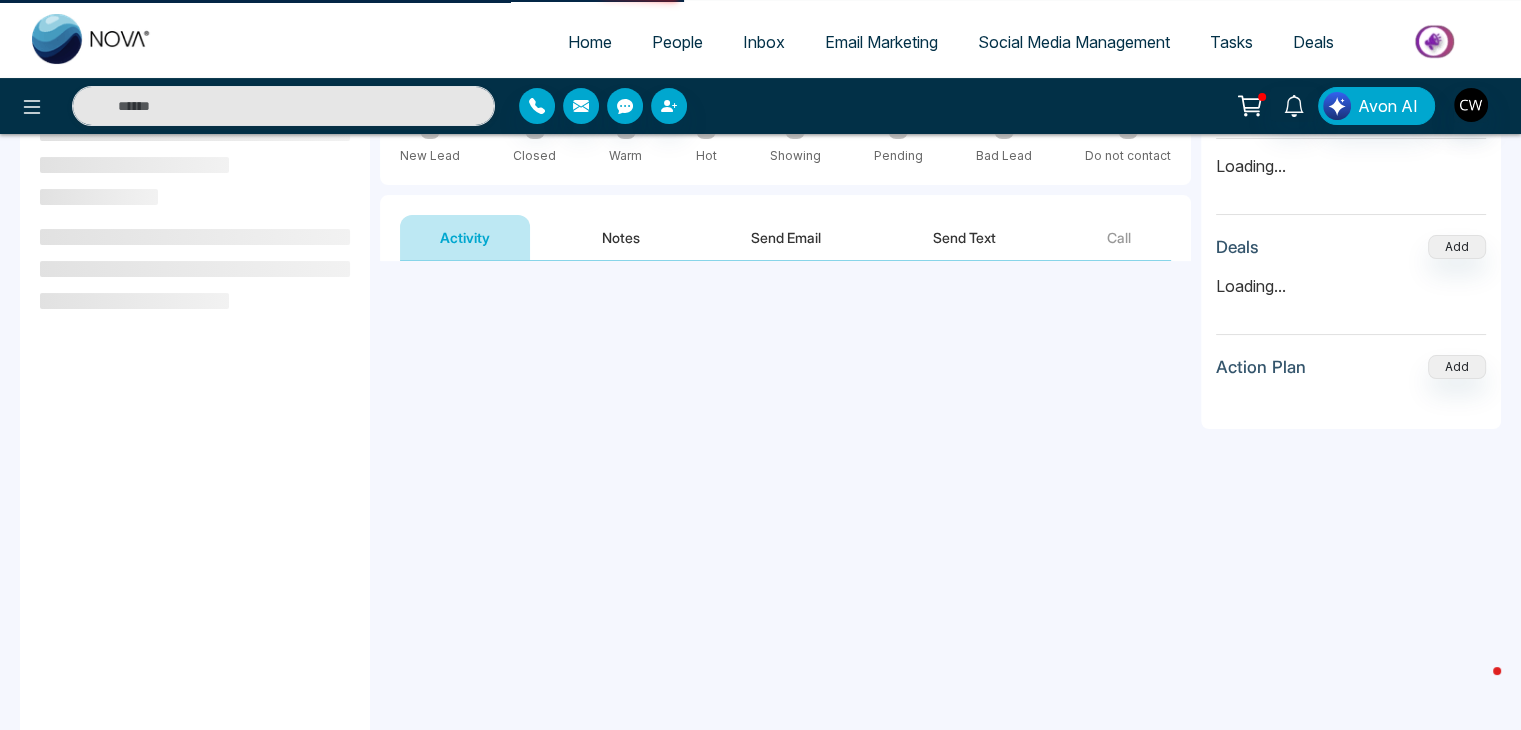 scroll, scrollTop: 0, scrollLeft: 0, axis: both 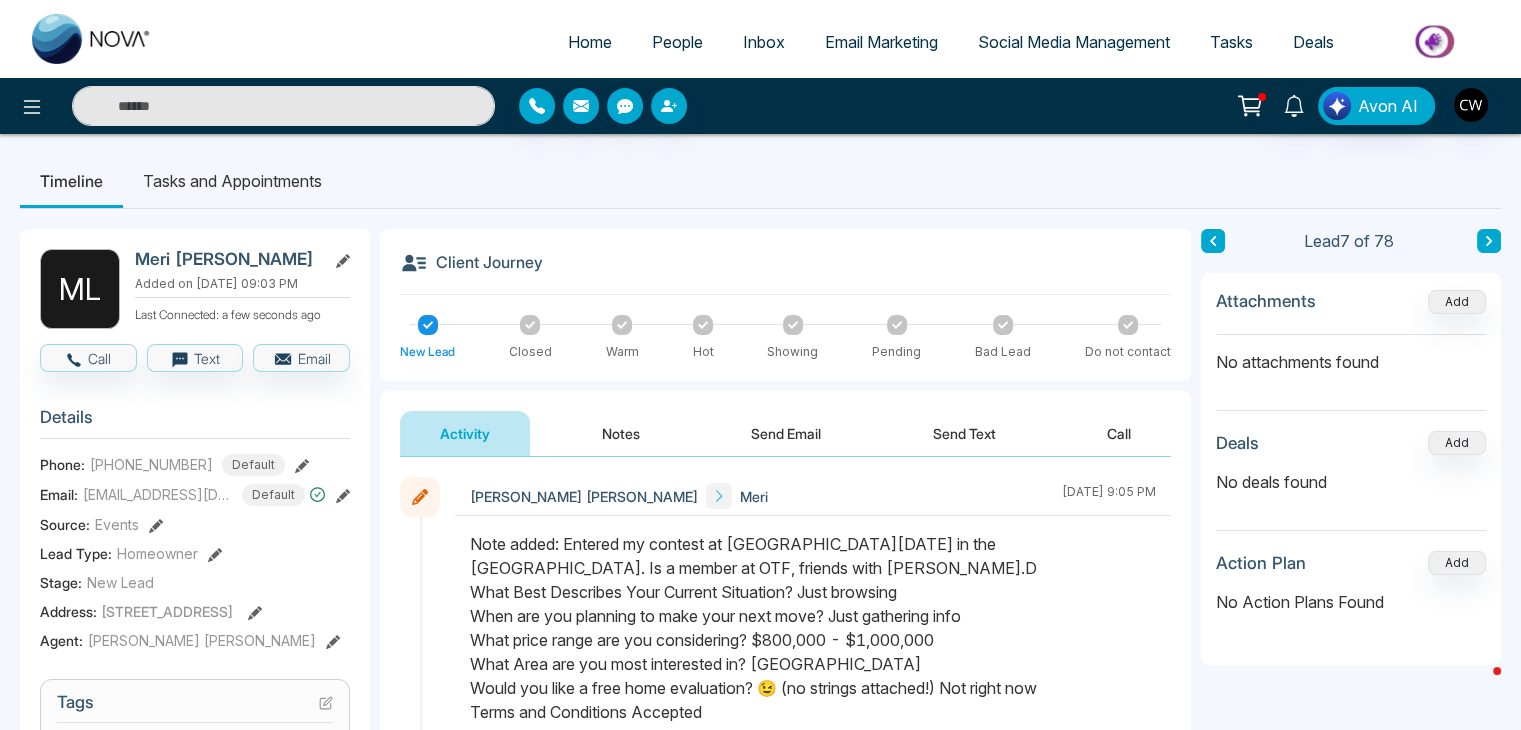 click on "Notes" at bounding box center (621, 433) 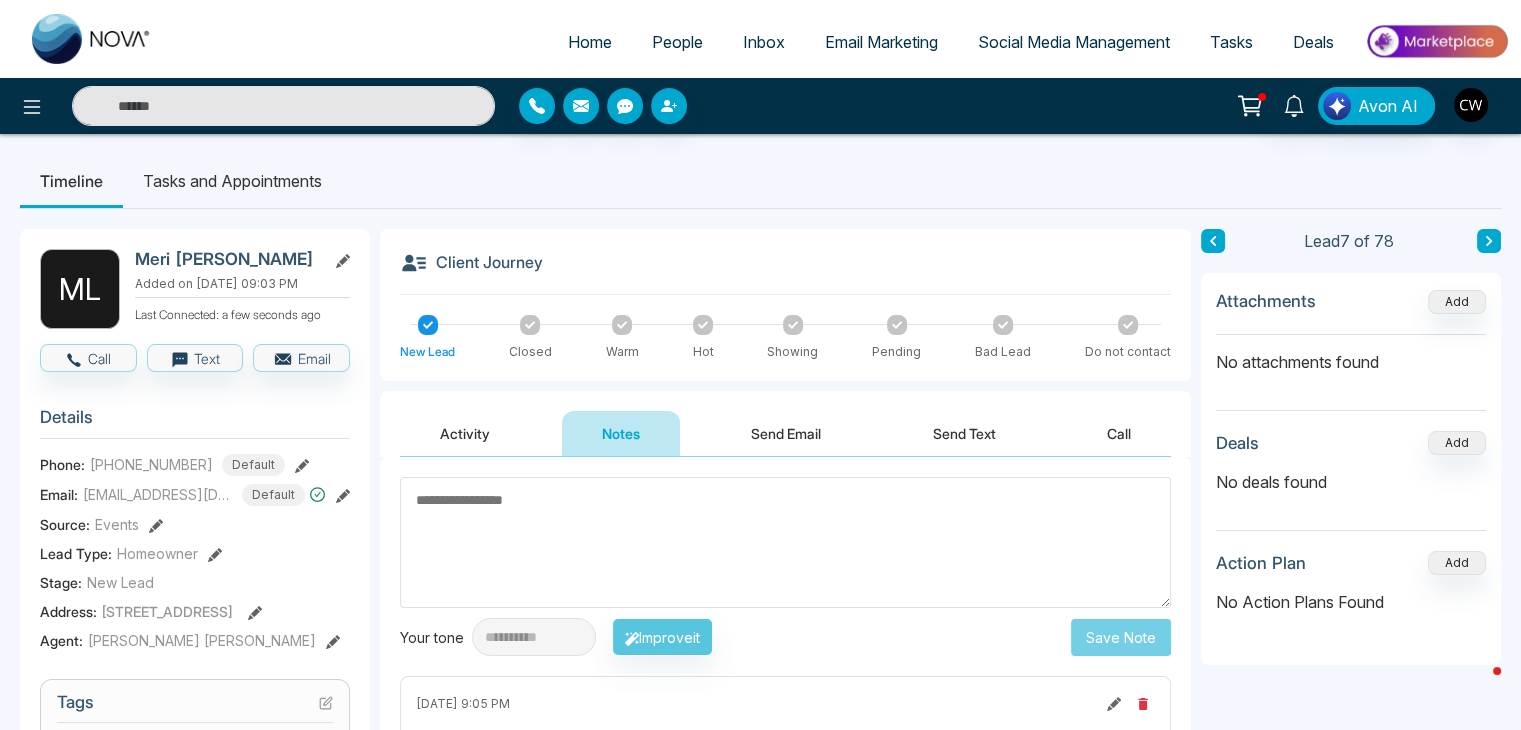click 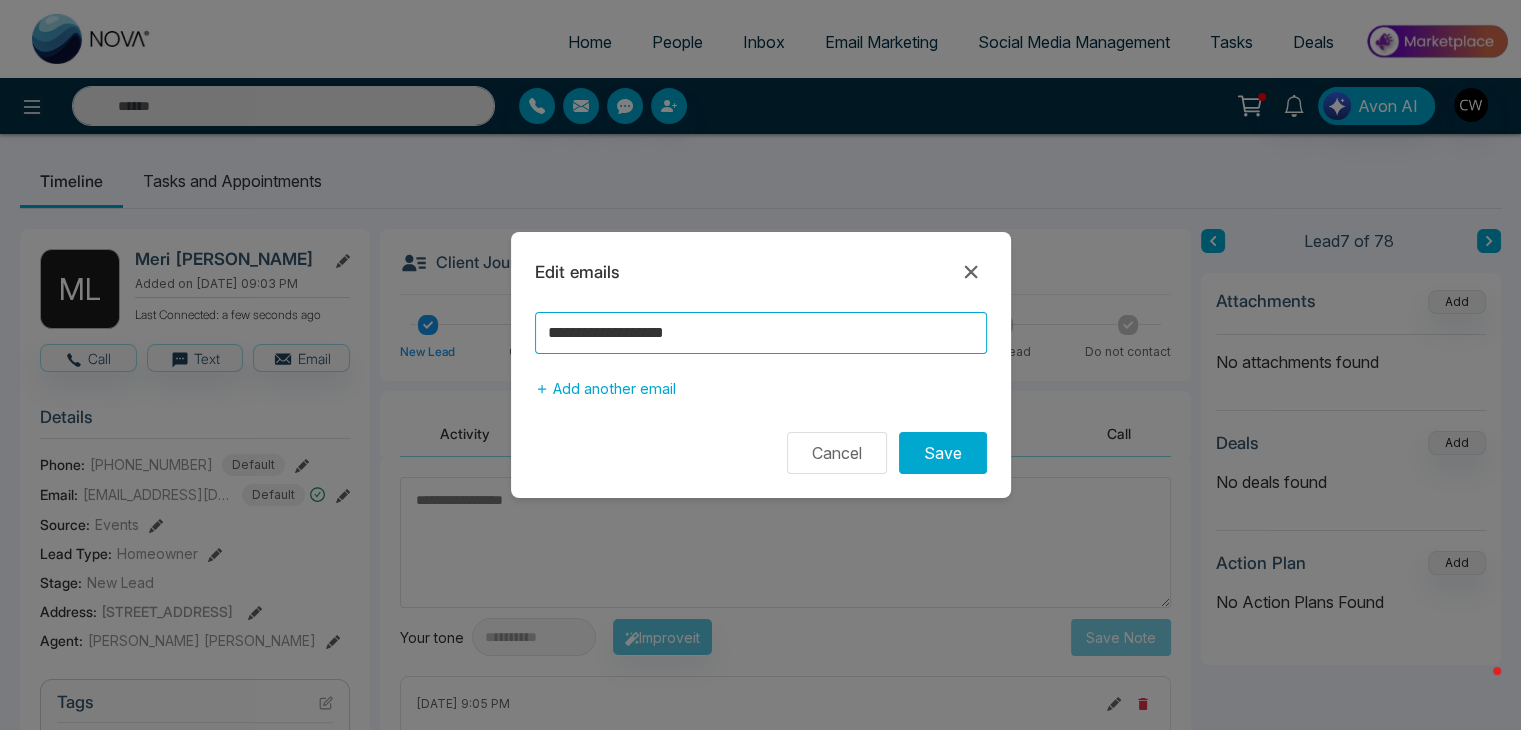 drag, startPoint x: 754, startPoint y: 328, endPoint x: 468, endPoint y: 299, distance: 287.46652 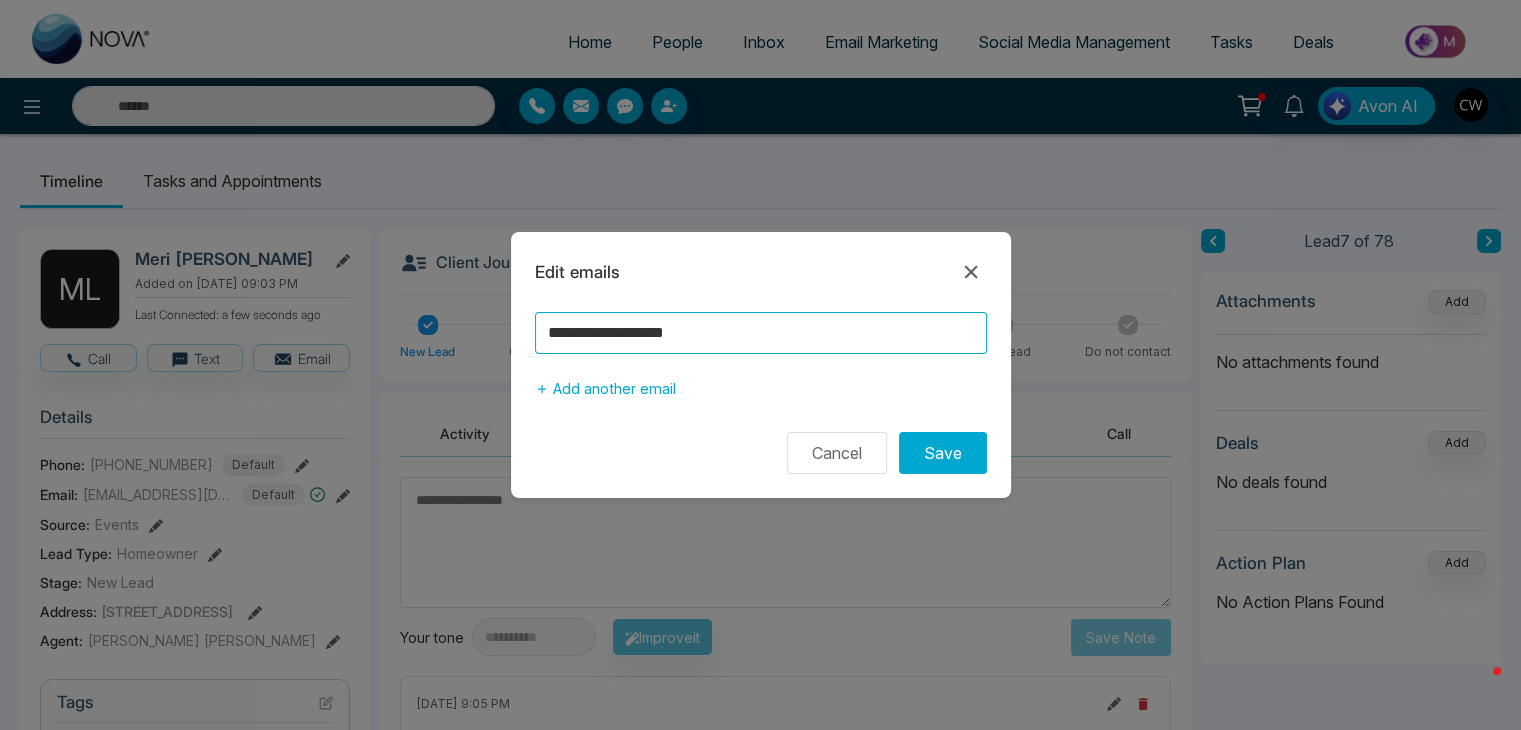 click on "**********" at bounding box center [760, 365] 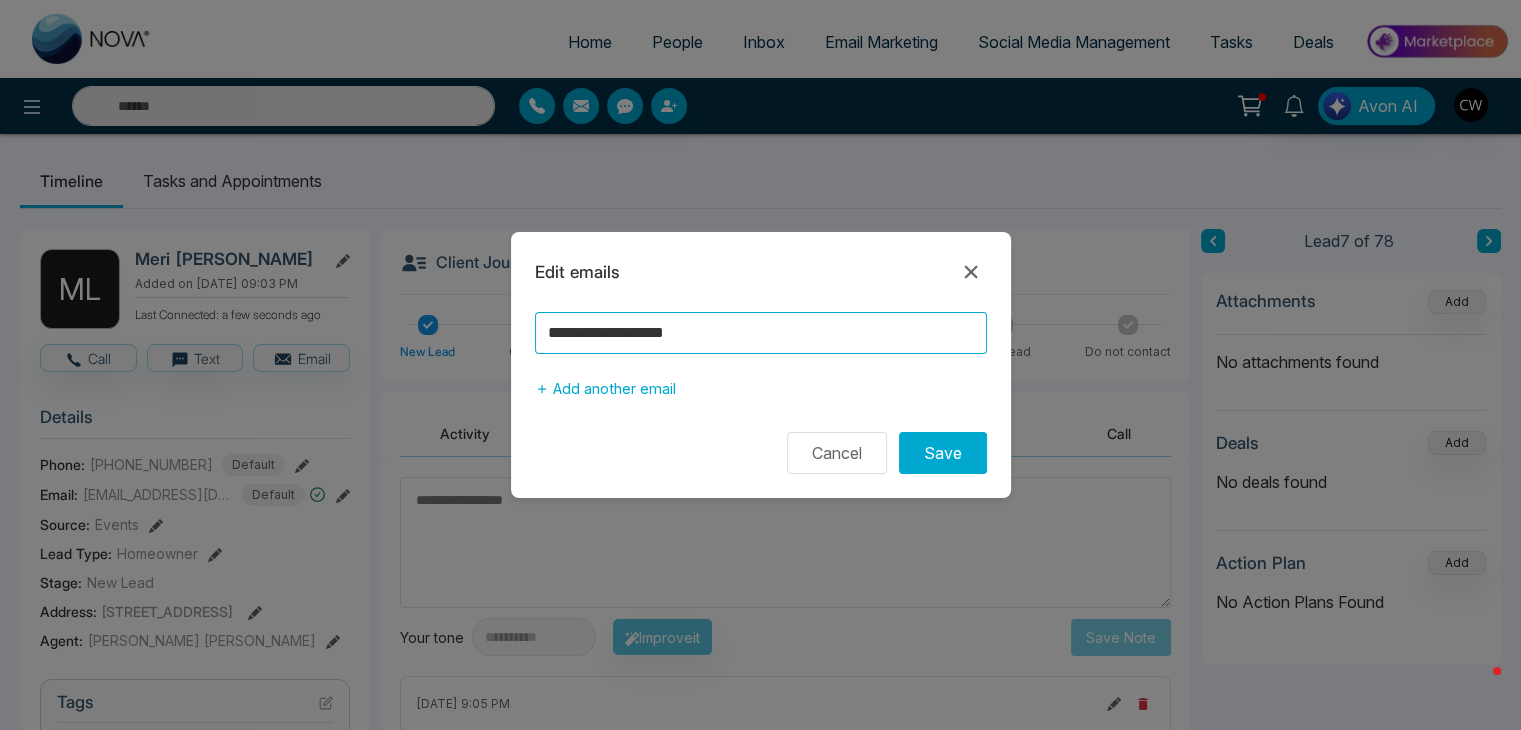 click on "**********" at bounding box center (761, 333) 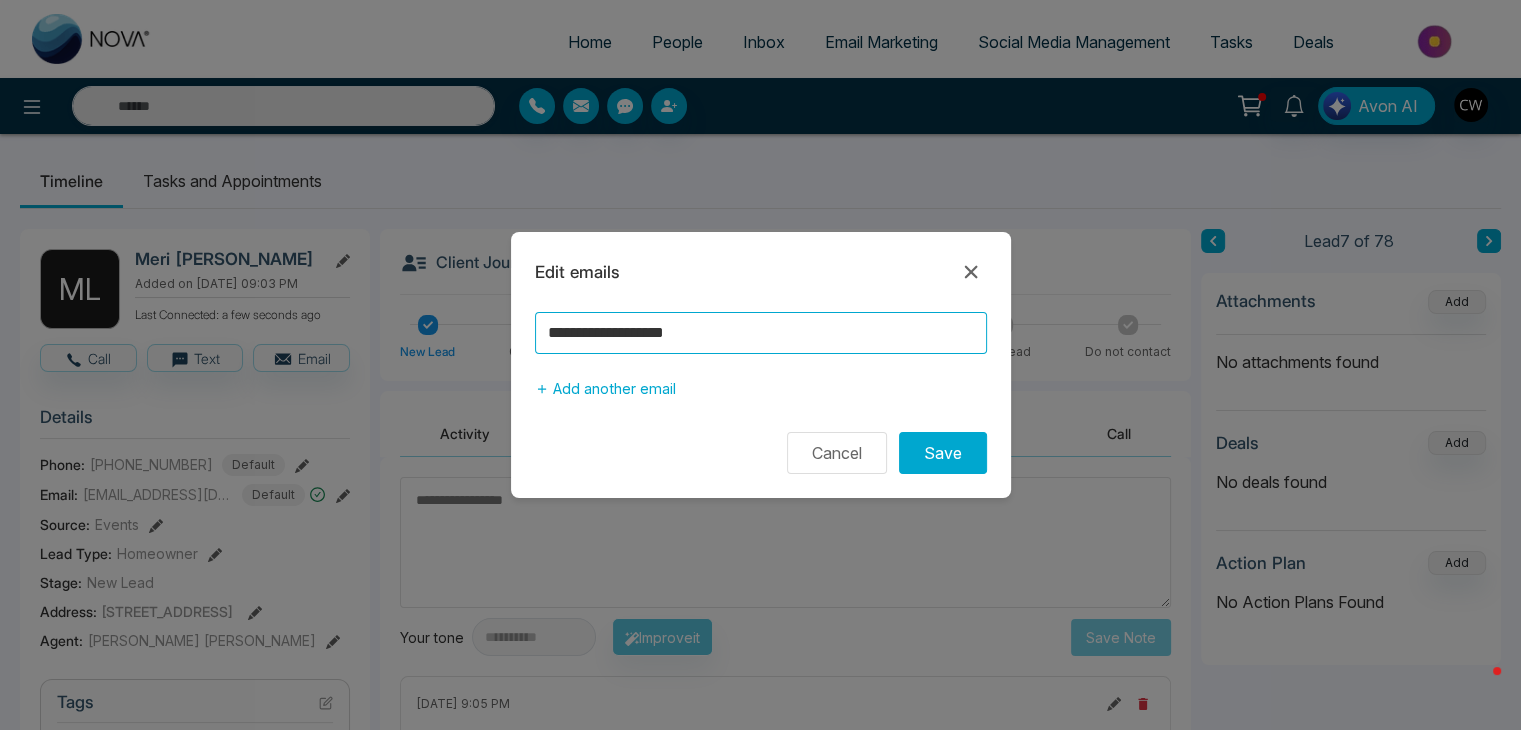 click on "**********" at bounding box center (761, 333) 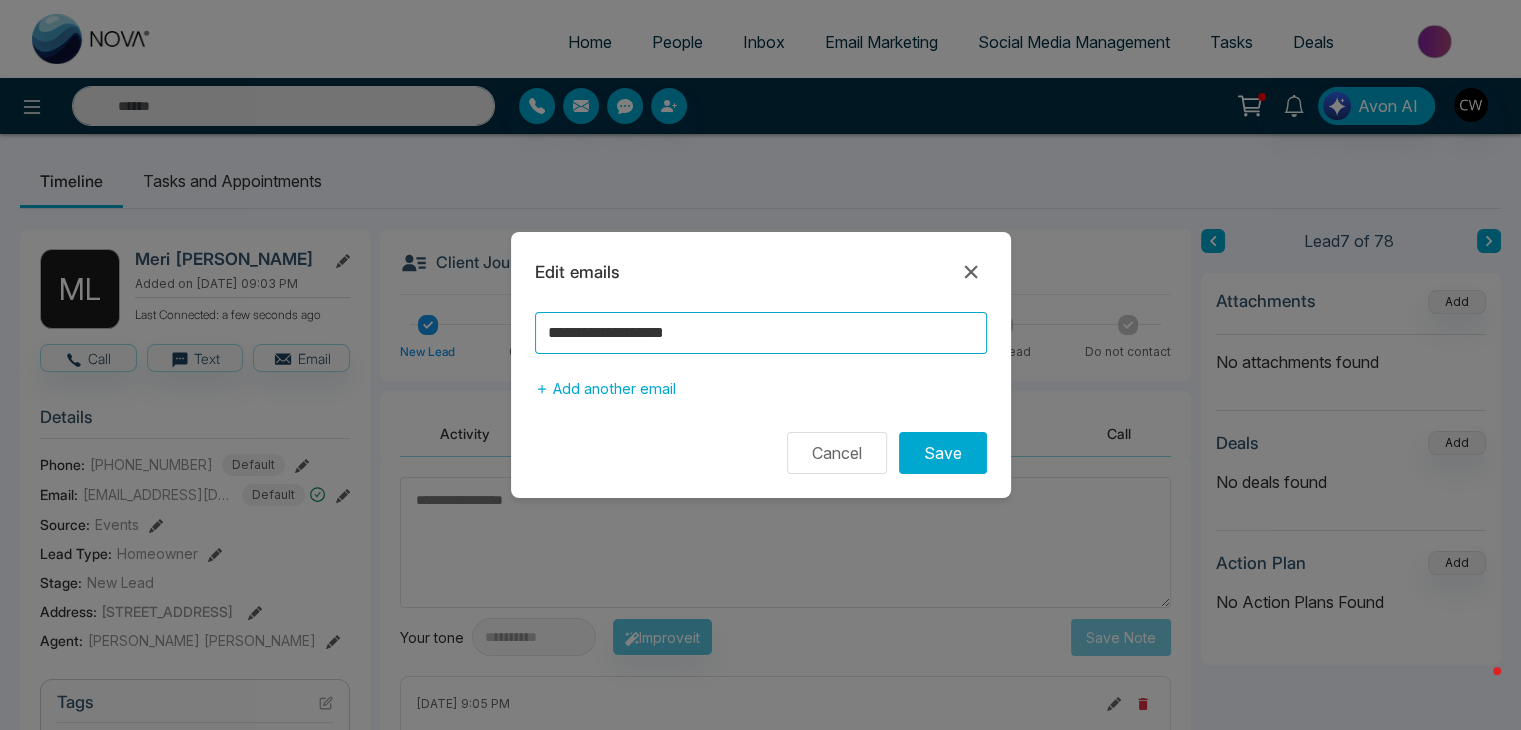 click on "**********" at bounding box center (761, 333) 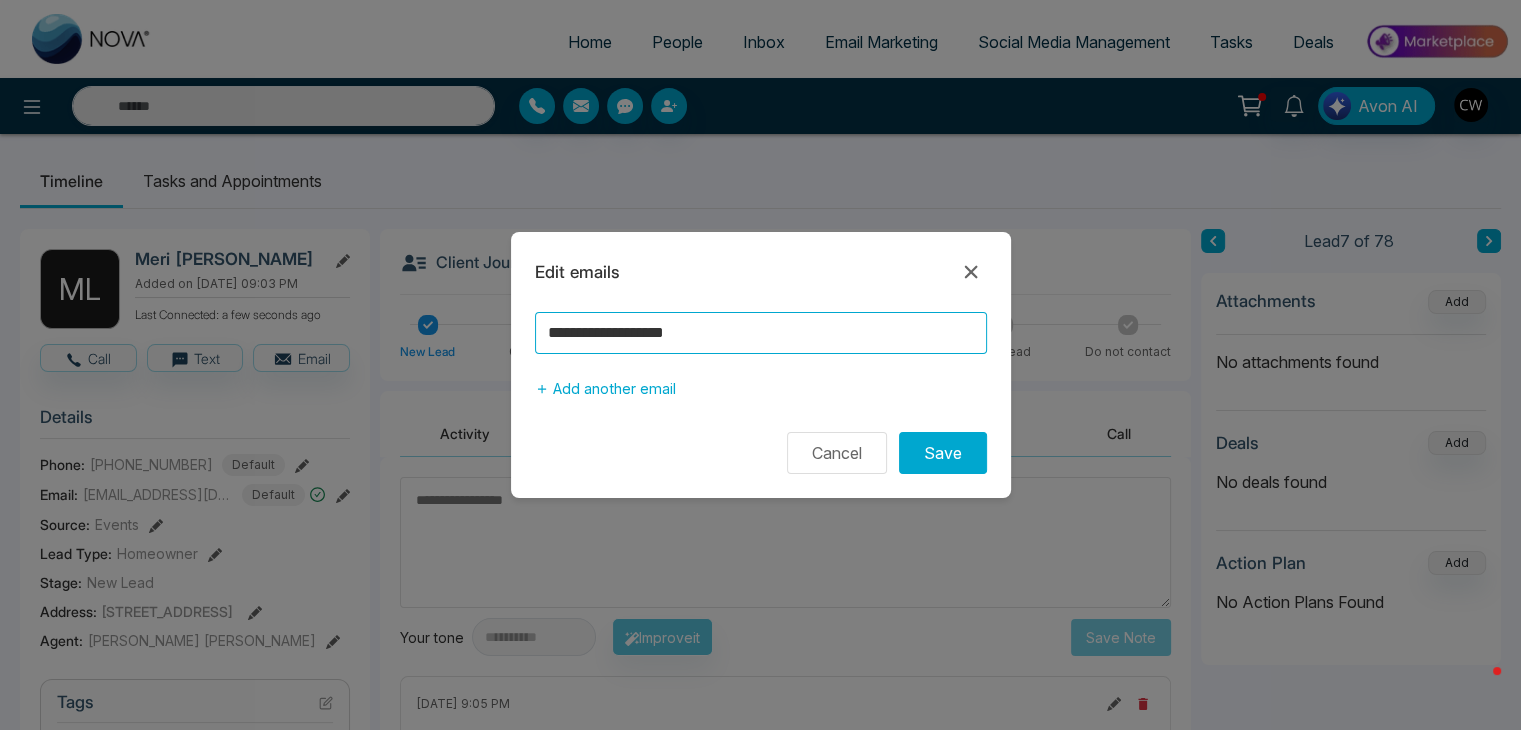 click on "**********" at bounding box center [761, 333] 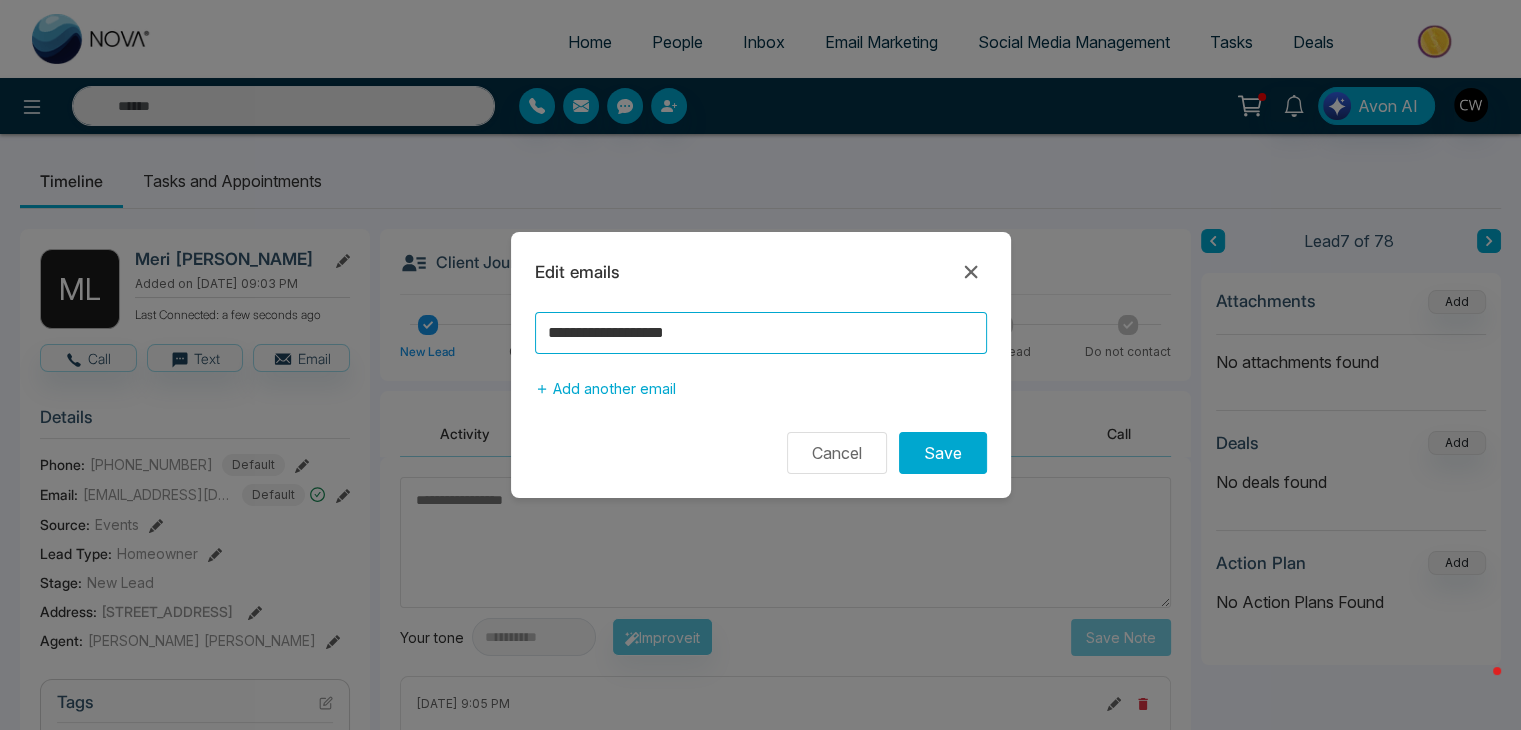 click on "**********" at bounding box center (761, 333) 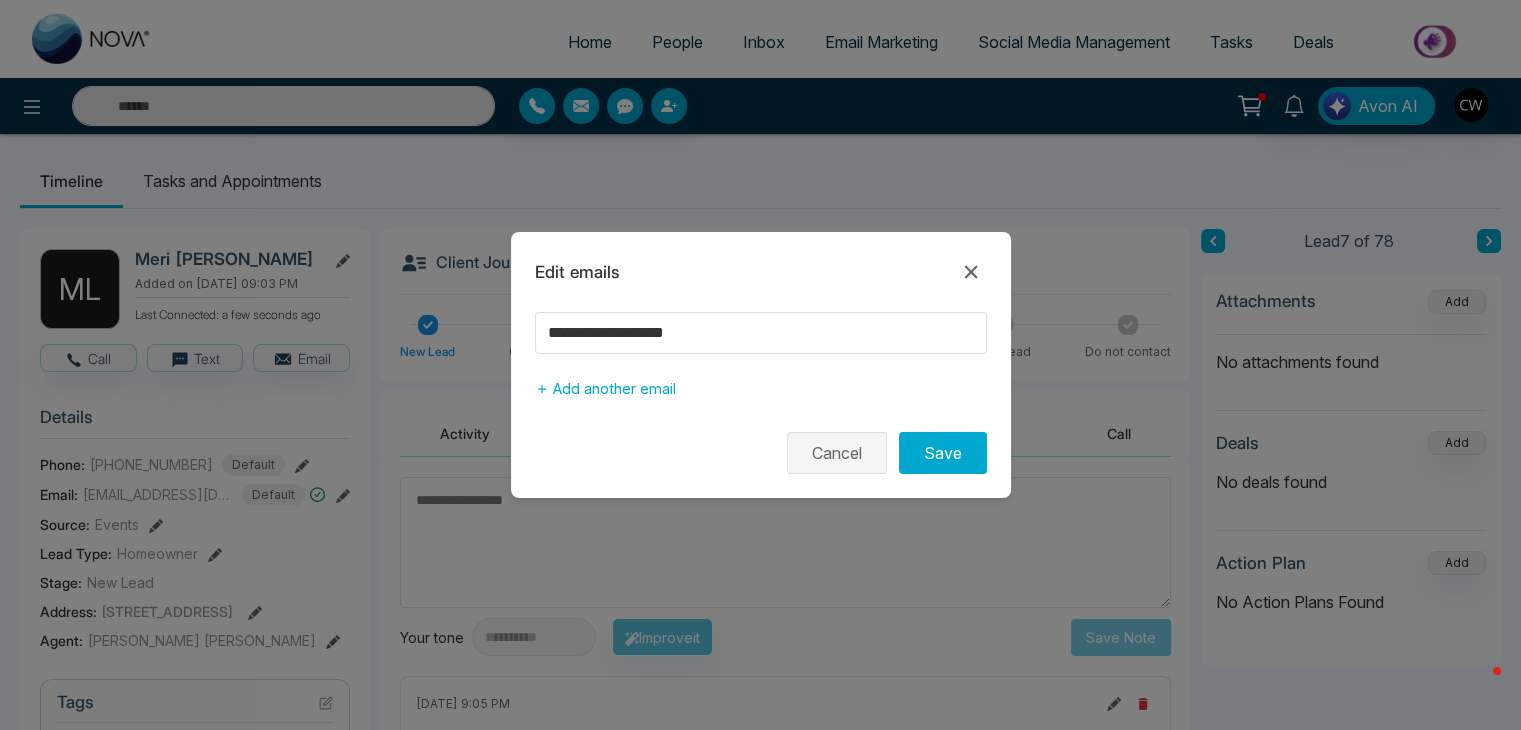 click on "Cancel" at bounding box center (837, 453) 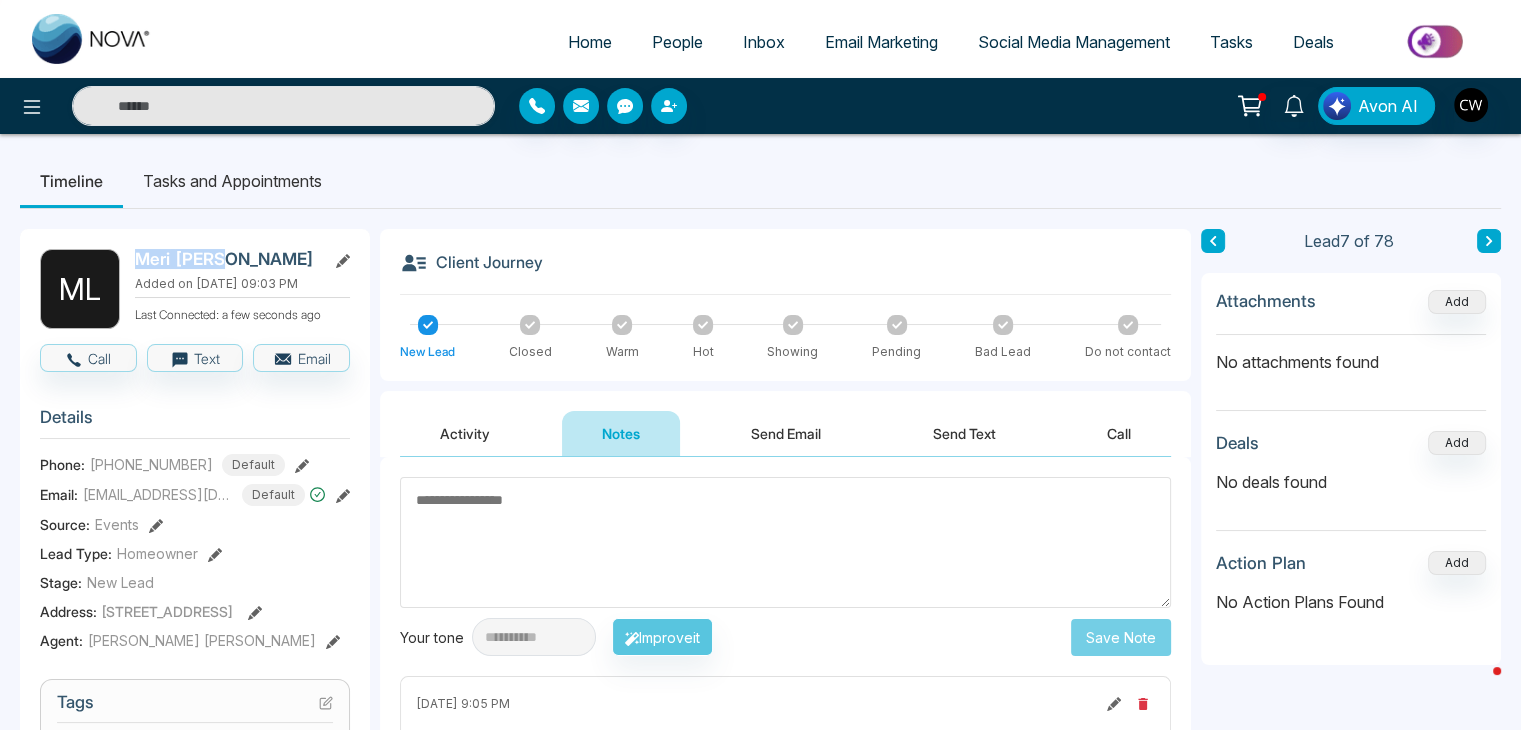 drag, startPoint x: 238, startPoint y: 255, endPoint x: 104, endPoint y: 246, distance: 134.3019 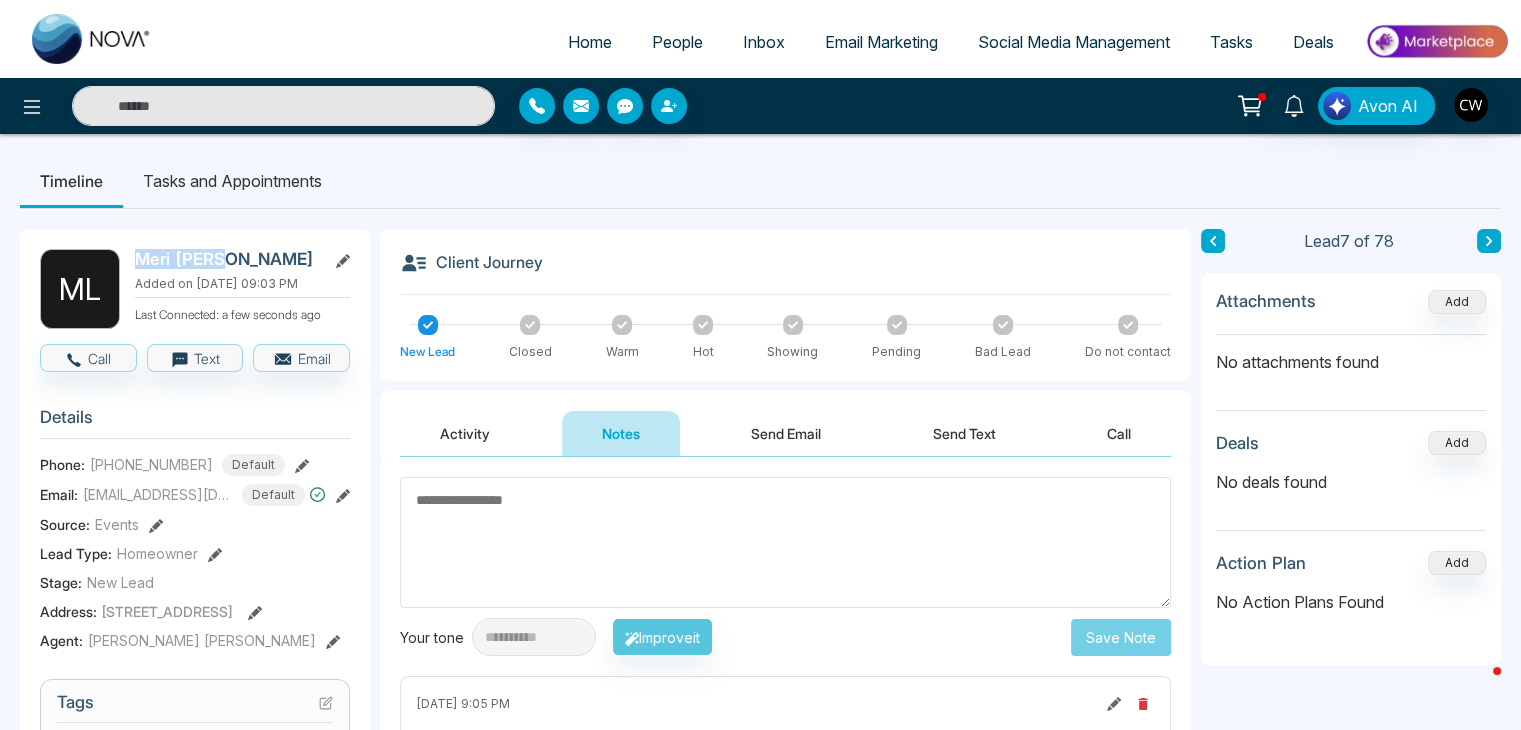 click on "M L [PERSON_NAME] Added on   [DATE] 09:03 PM Last Connected:   a few seconds ago   Call   Text   Email Details Phone: [PHONE_NUMBER] Default Email: [EMAIL_ADDRESS][DOMAIN_NAME] Default Source: Events Lead Type: Homeowner Stage: New Lead Address:   [STREET_ADDRESS]   Agent: [PERSON_NAME] [PERSON_NAME] Tags "OTF Members"   × In The [PERSON_NAME] 2025   × Is this lead a Realtor? Lead Summary 0 Calls 0 Texts 0 Emails Social Profile   Not found Not found Not found Lead Data Buyer Info Seller Info Delete lead" at bounding box center (195, 845) 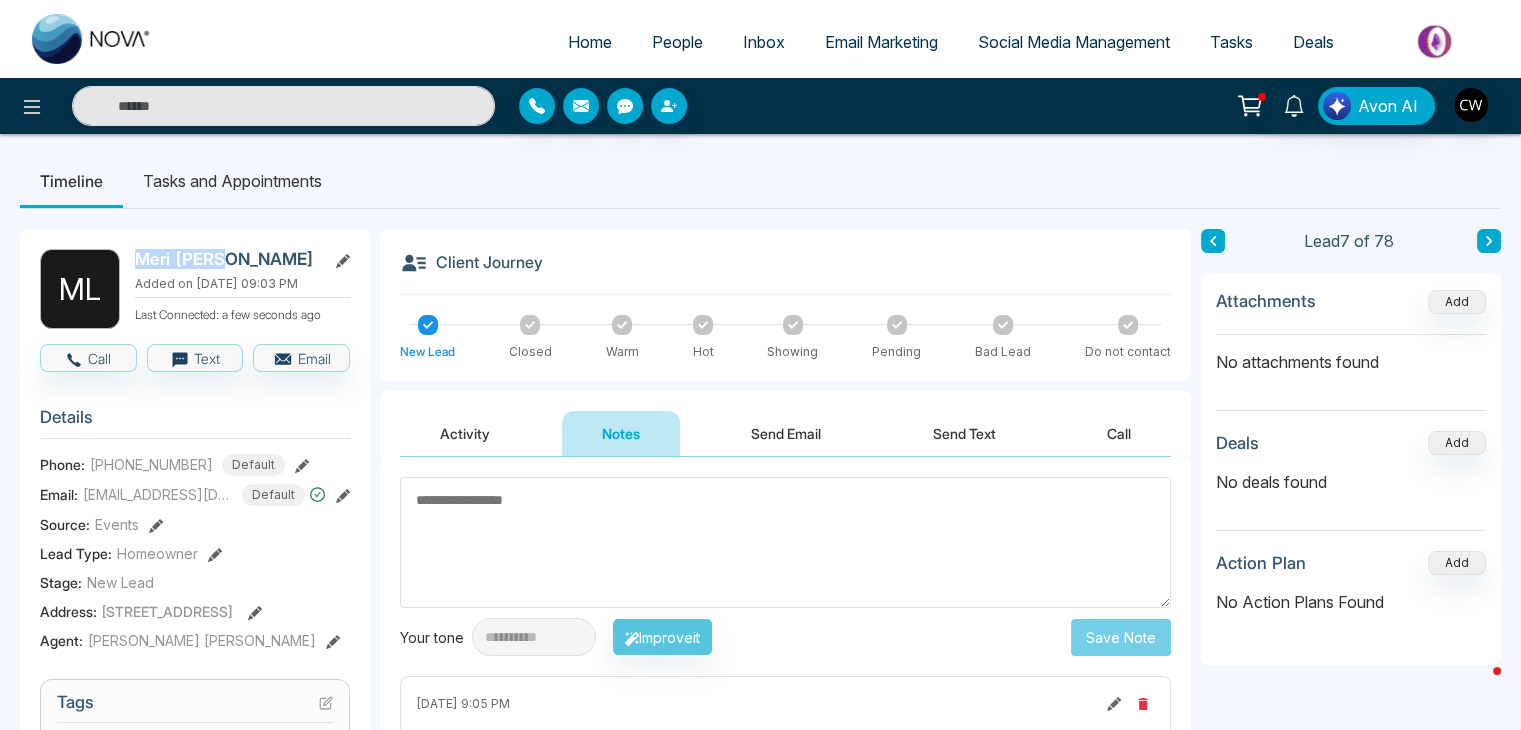 copy on "[PERSON_NAME]" 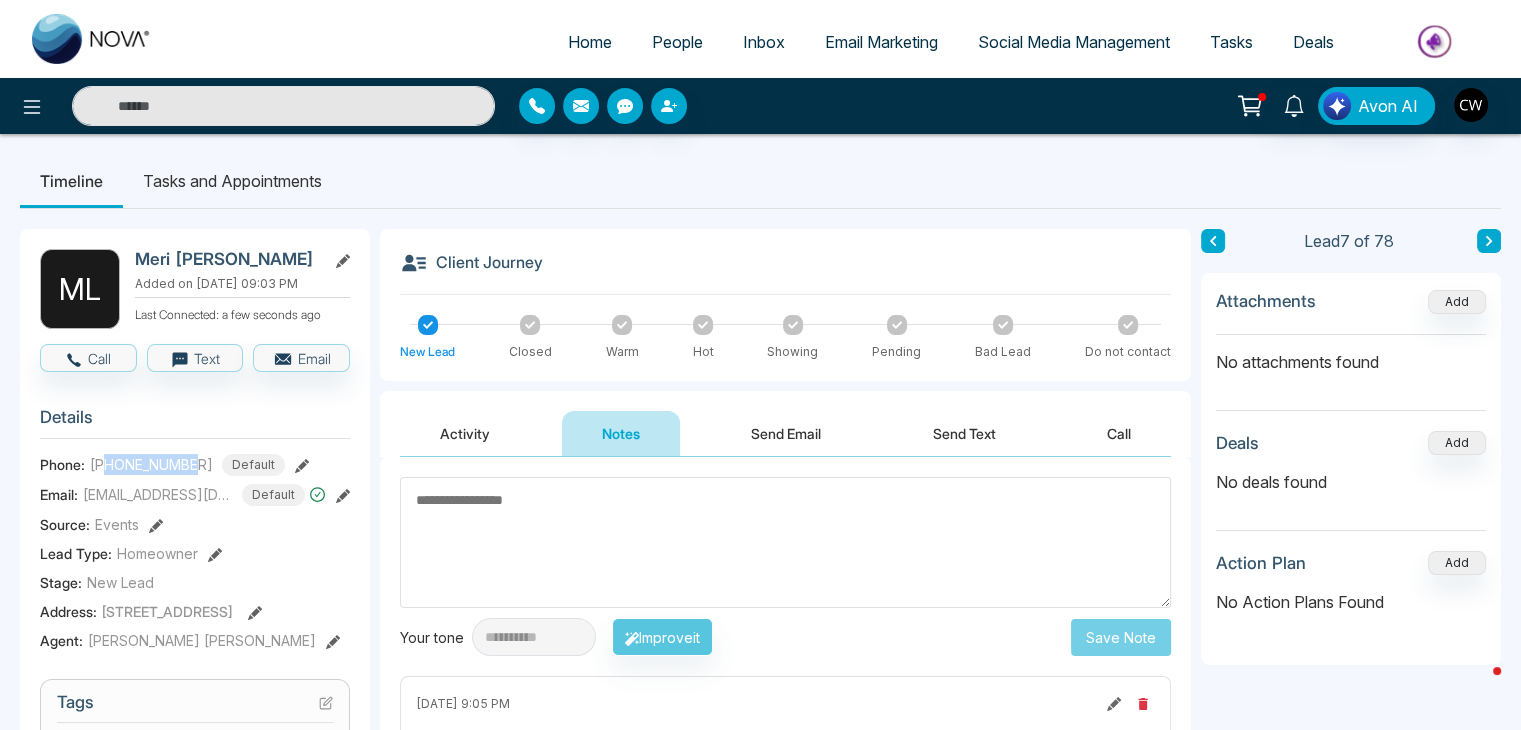 drag, startPoint x: 195, startPoint y: 465, endPoint x: 111, endPoint y: 467, distance: 84.0238 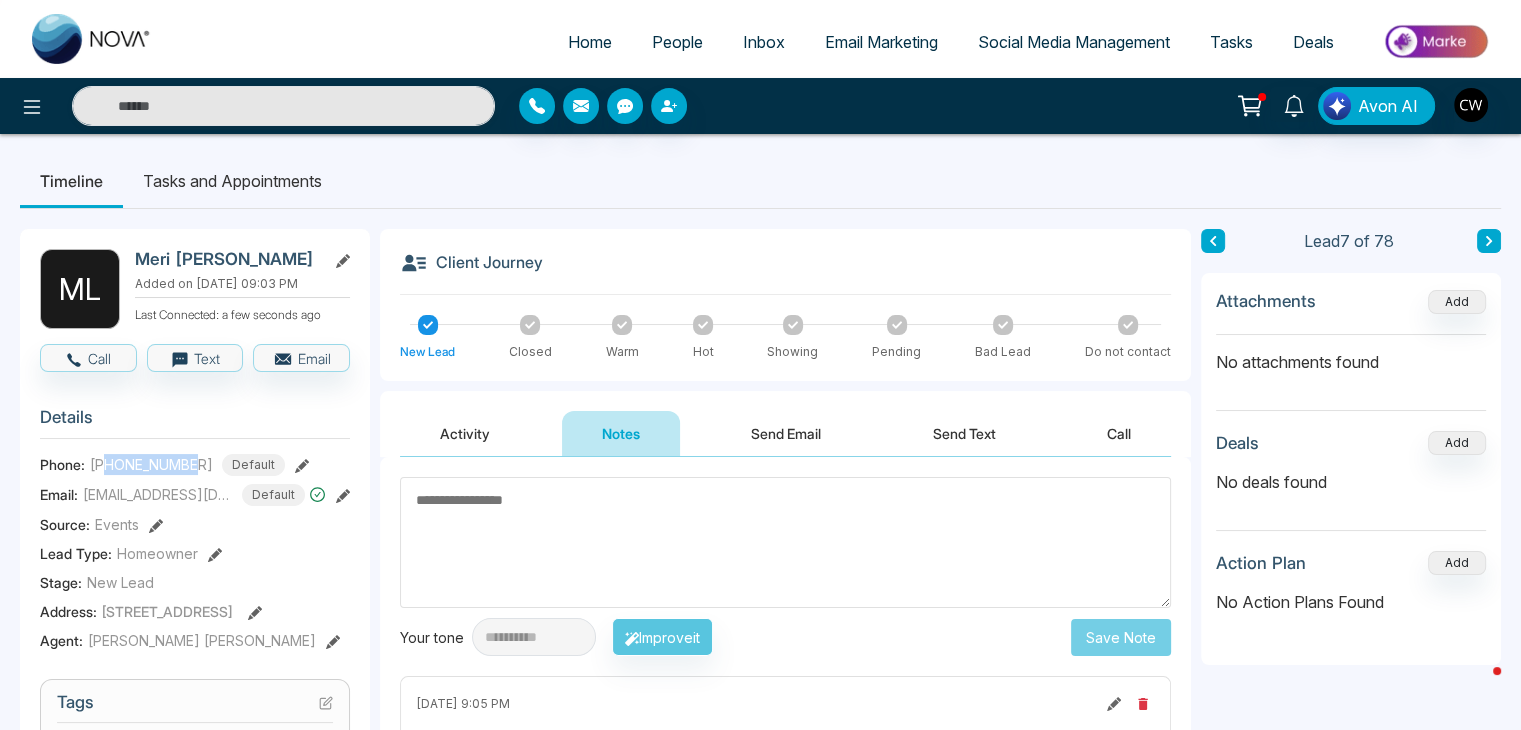 click on "[PHONE_NUMBER]" at bounding box center (151, 464) 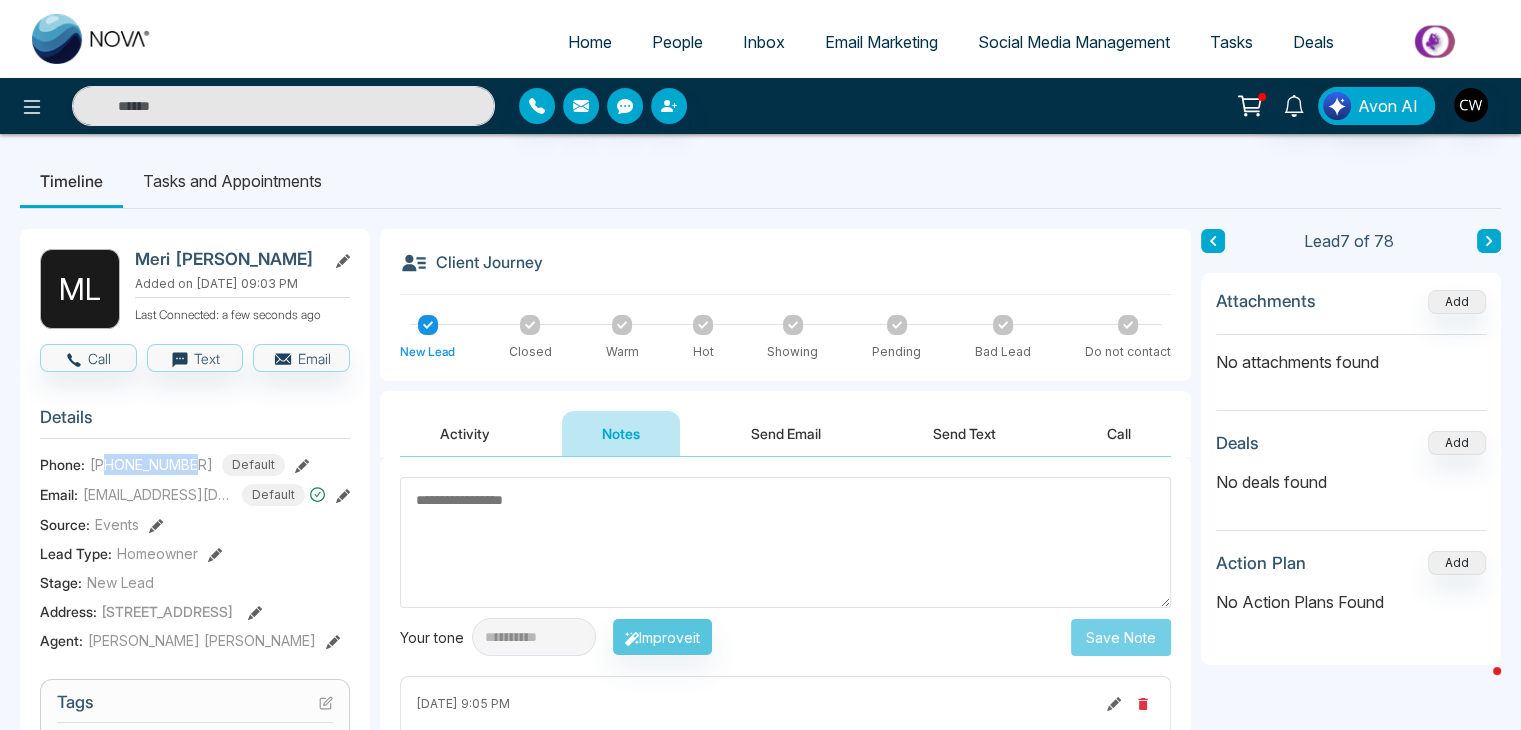 copy on "4163169486" 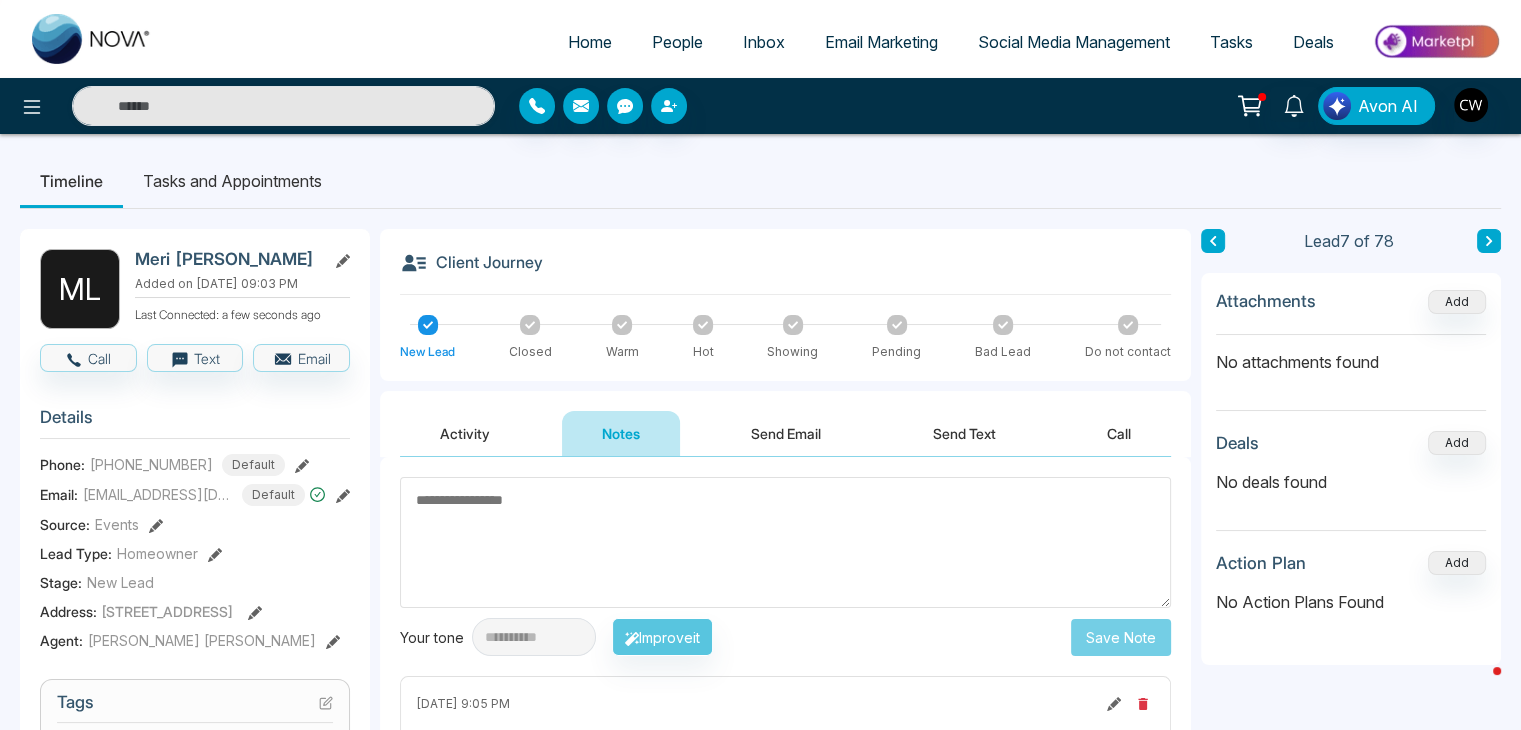 click at bounding box center [785, 542] 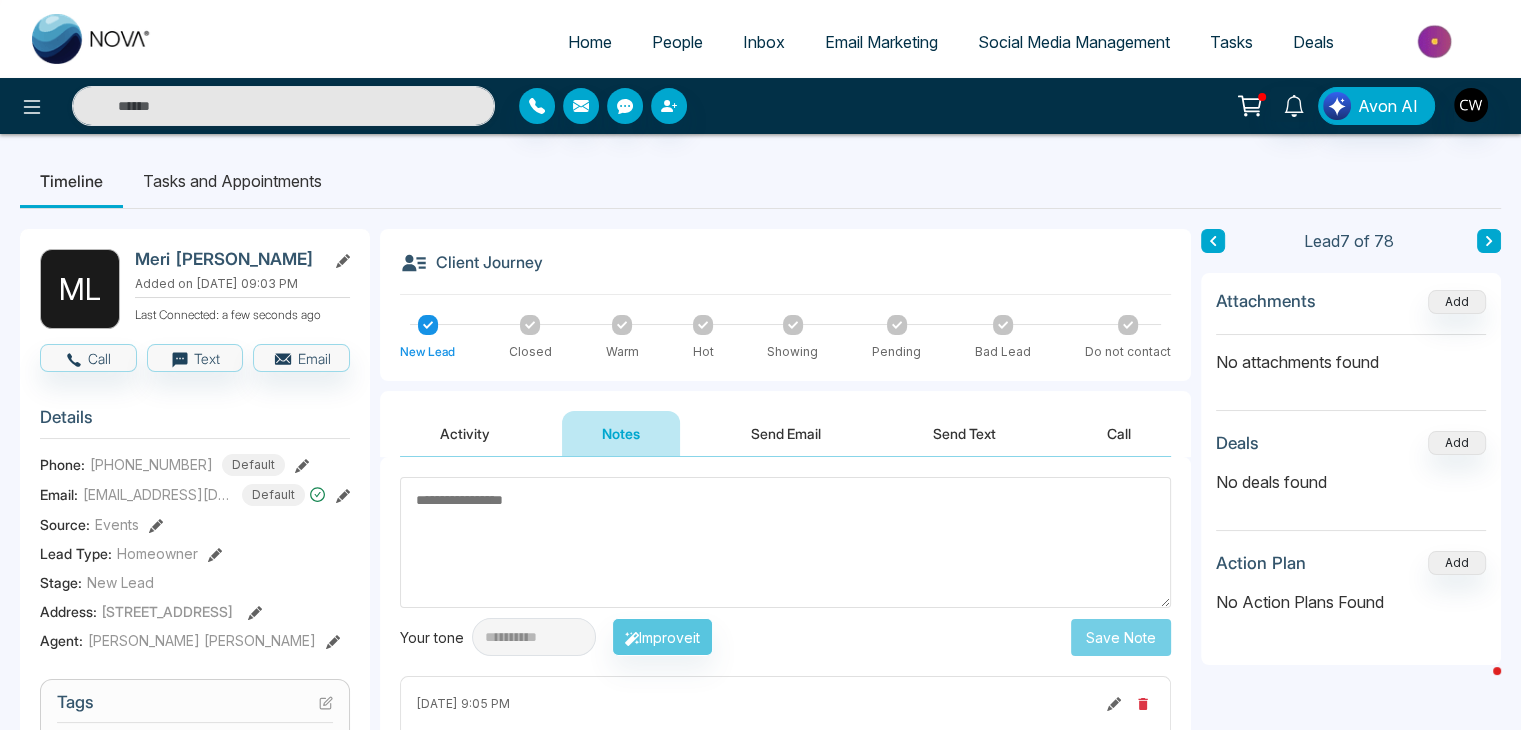 paste on "**********" 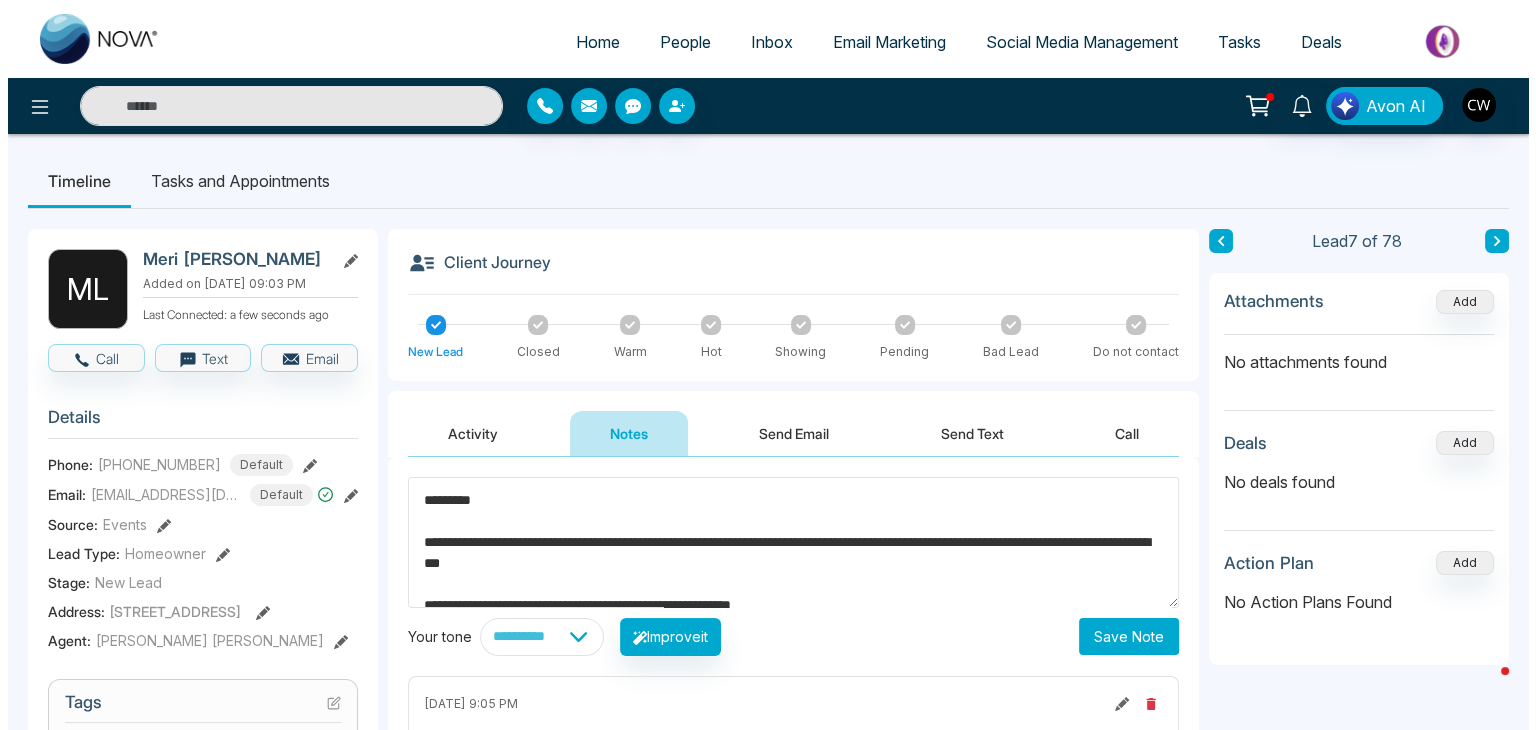 scroll, scrollTop: 426, scrollLeft: 0, axis: vertical 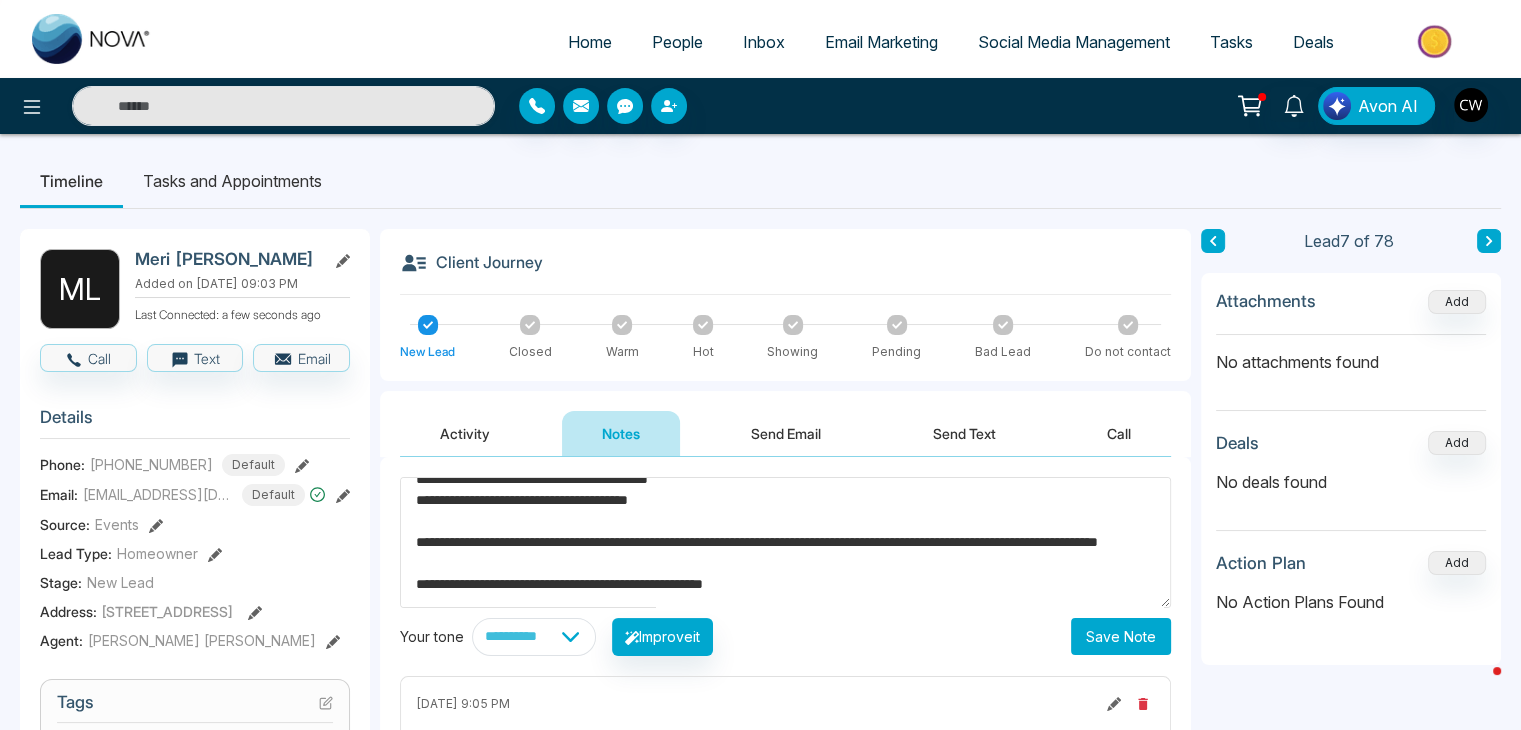 type on "**********" 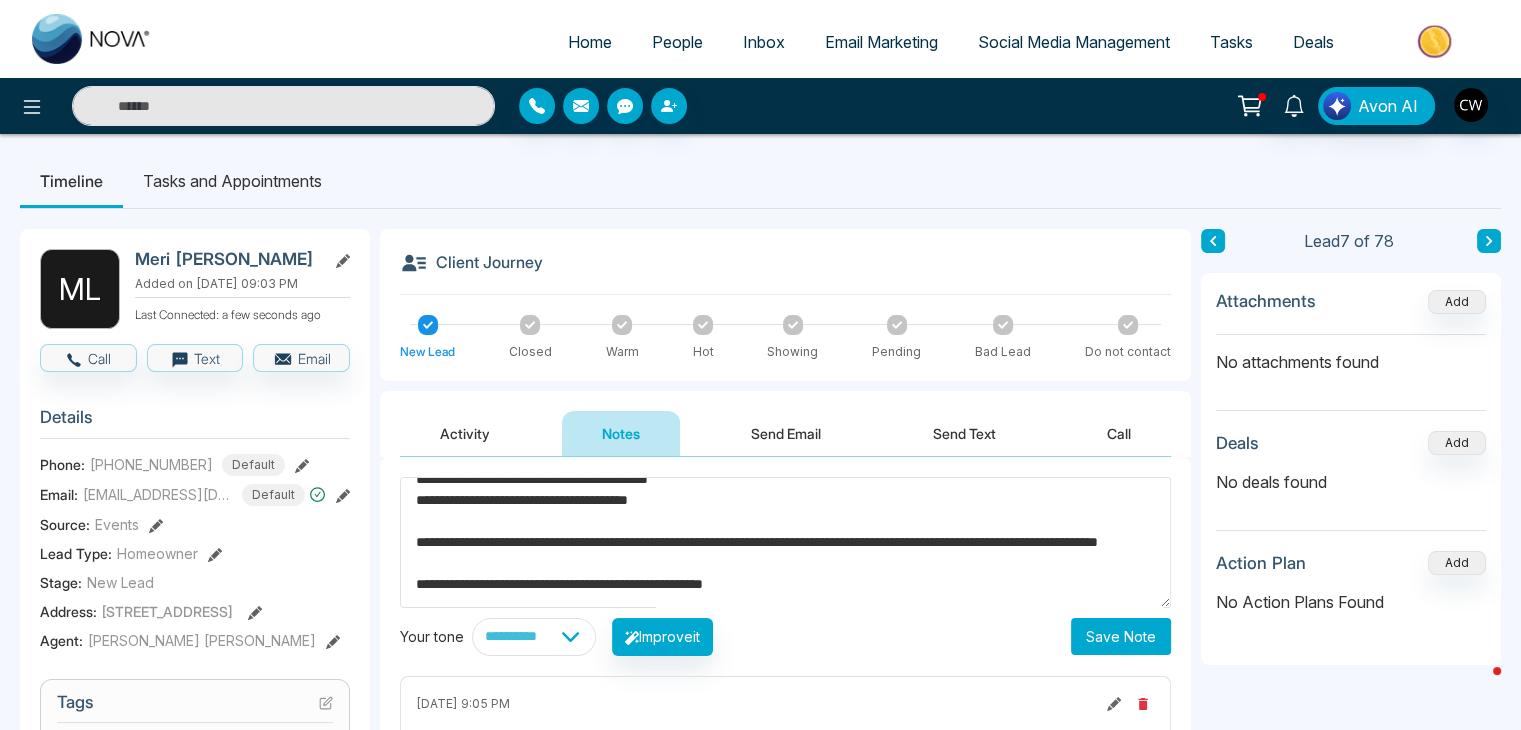 click on "Save Note" at bounding box center [1121, 636] 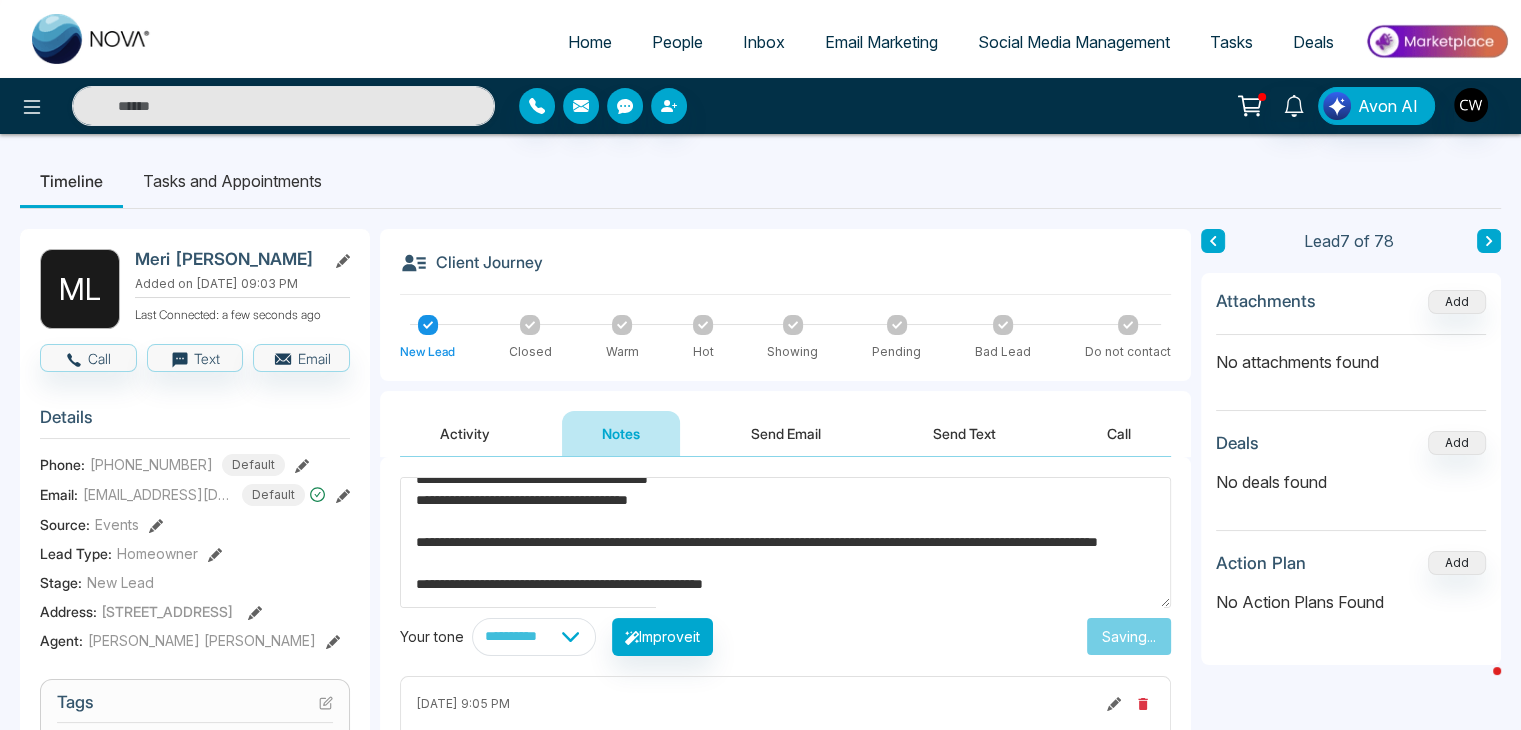 type 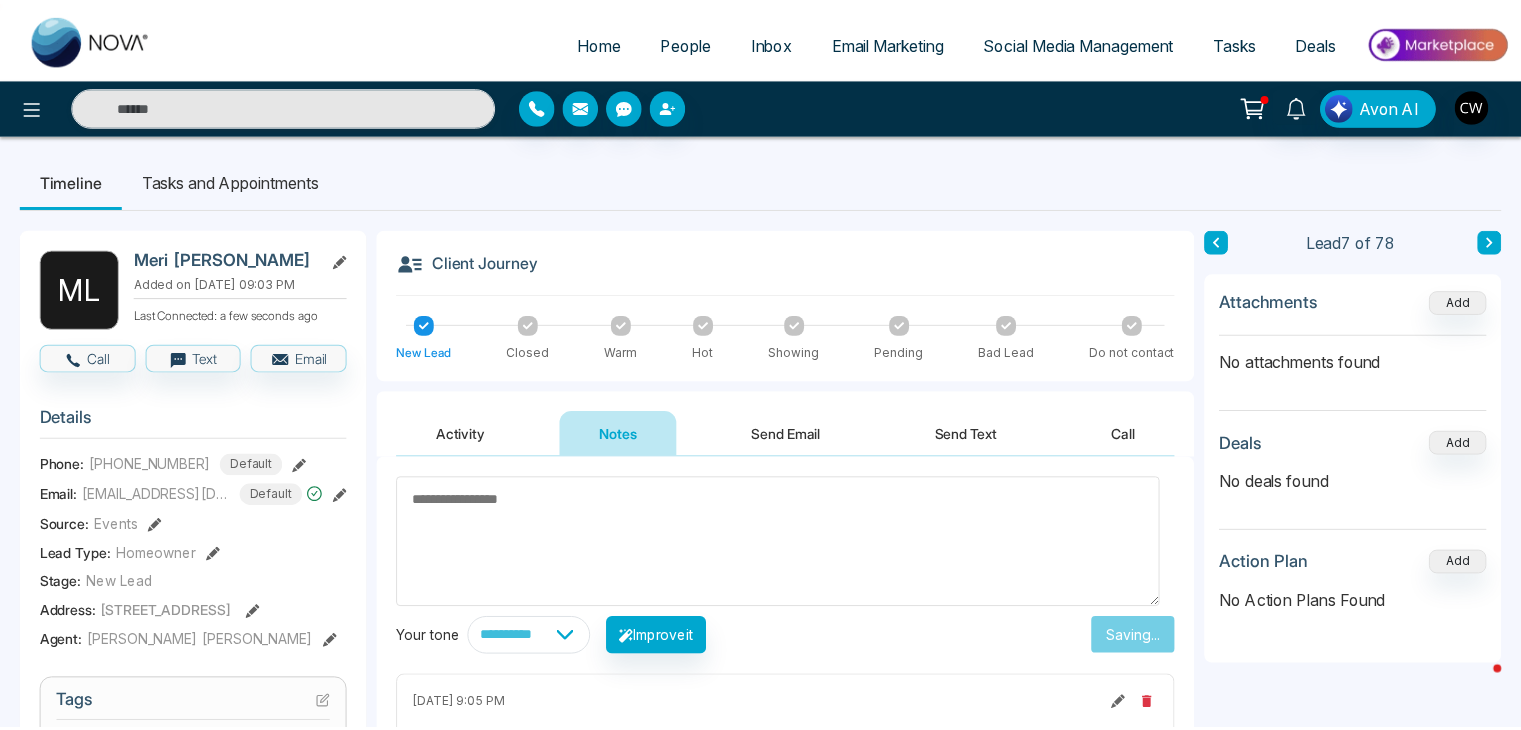 scroll, scrollTop: 0, scrollLeft: 0, axis: both 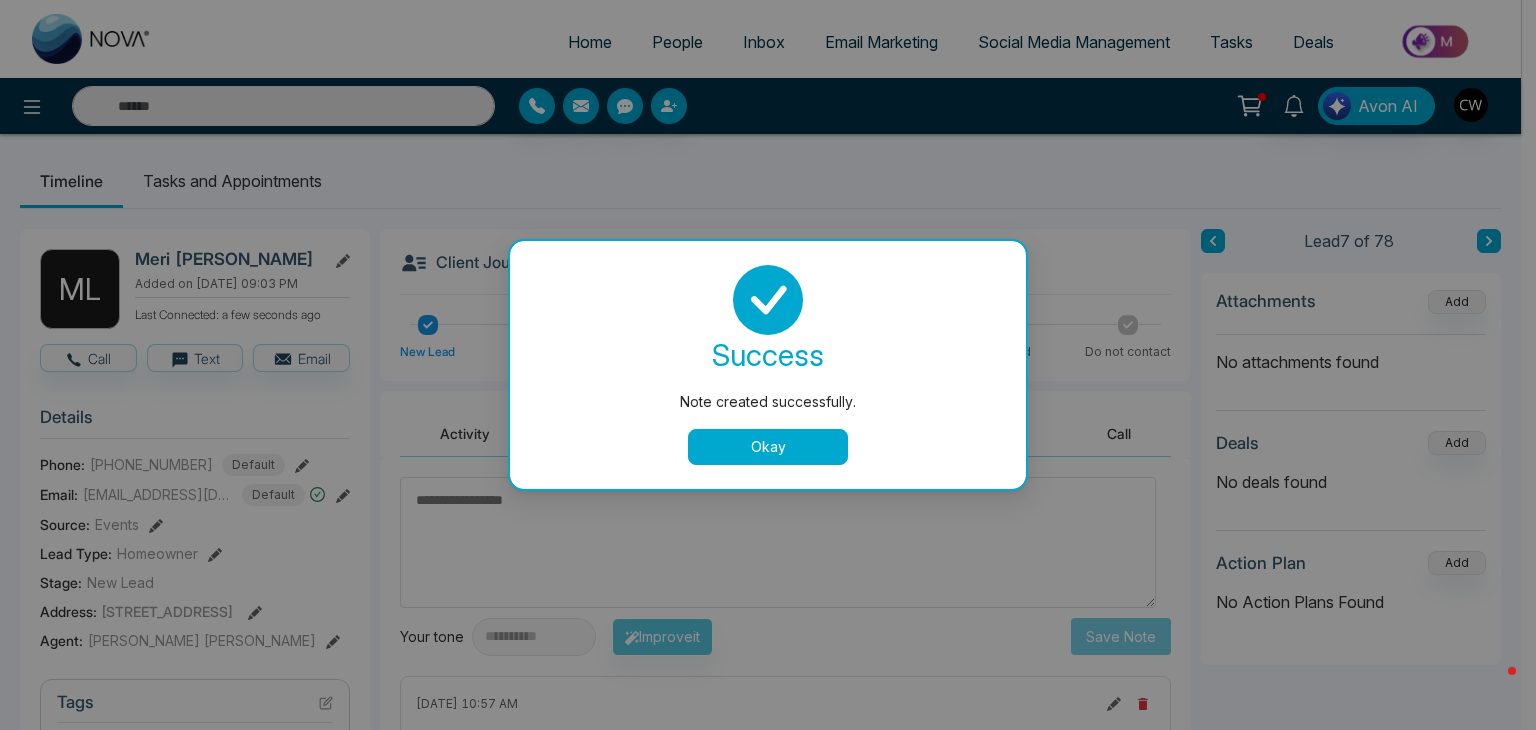 click on "Okay" at bounding box center [768, 447] 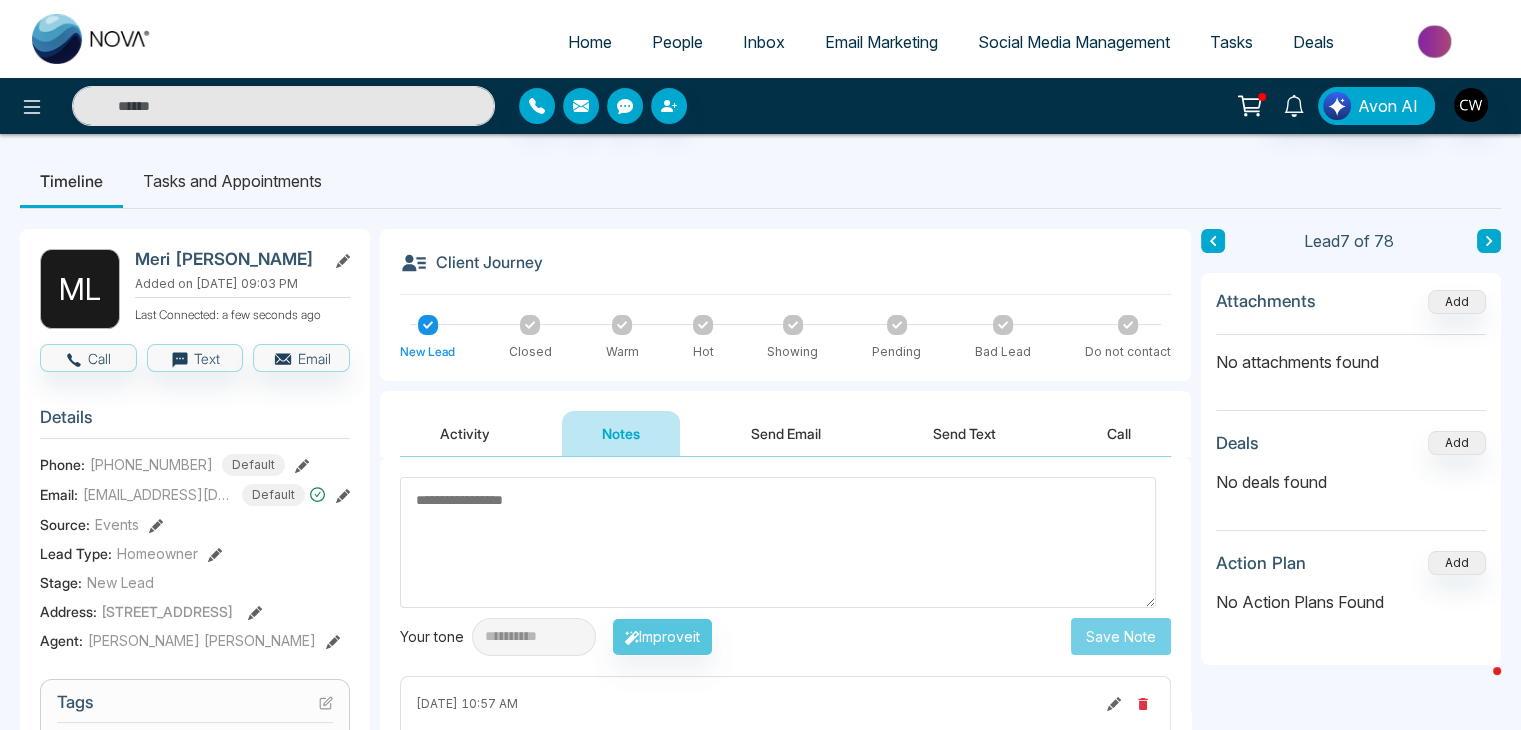 click on "People" at bounding box center (677, 42) 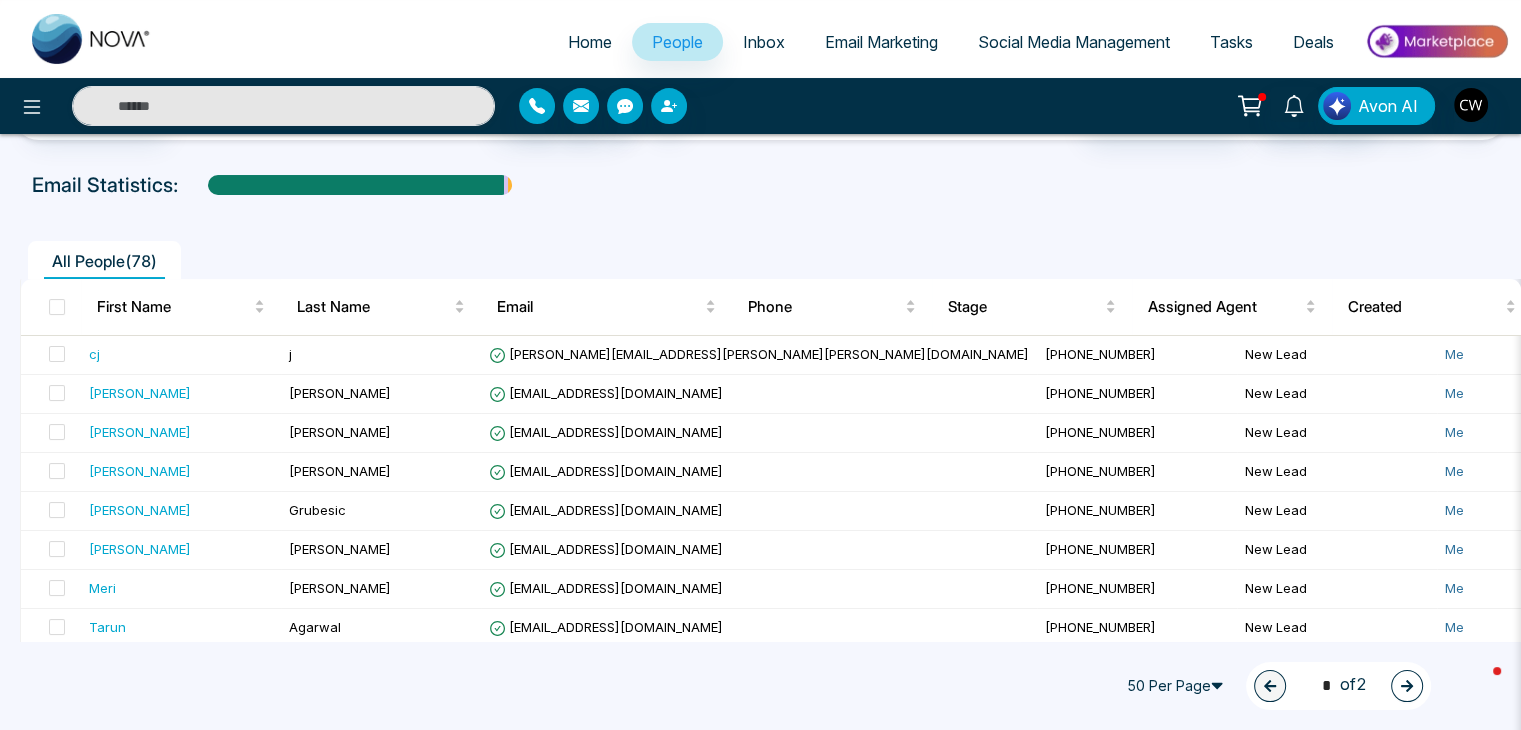 scroll, scrollTop: 13, scrollLeft: 0, axis: vertical 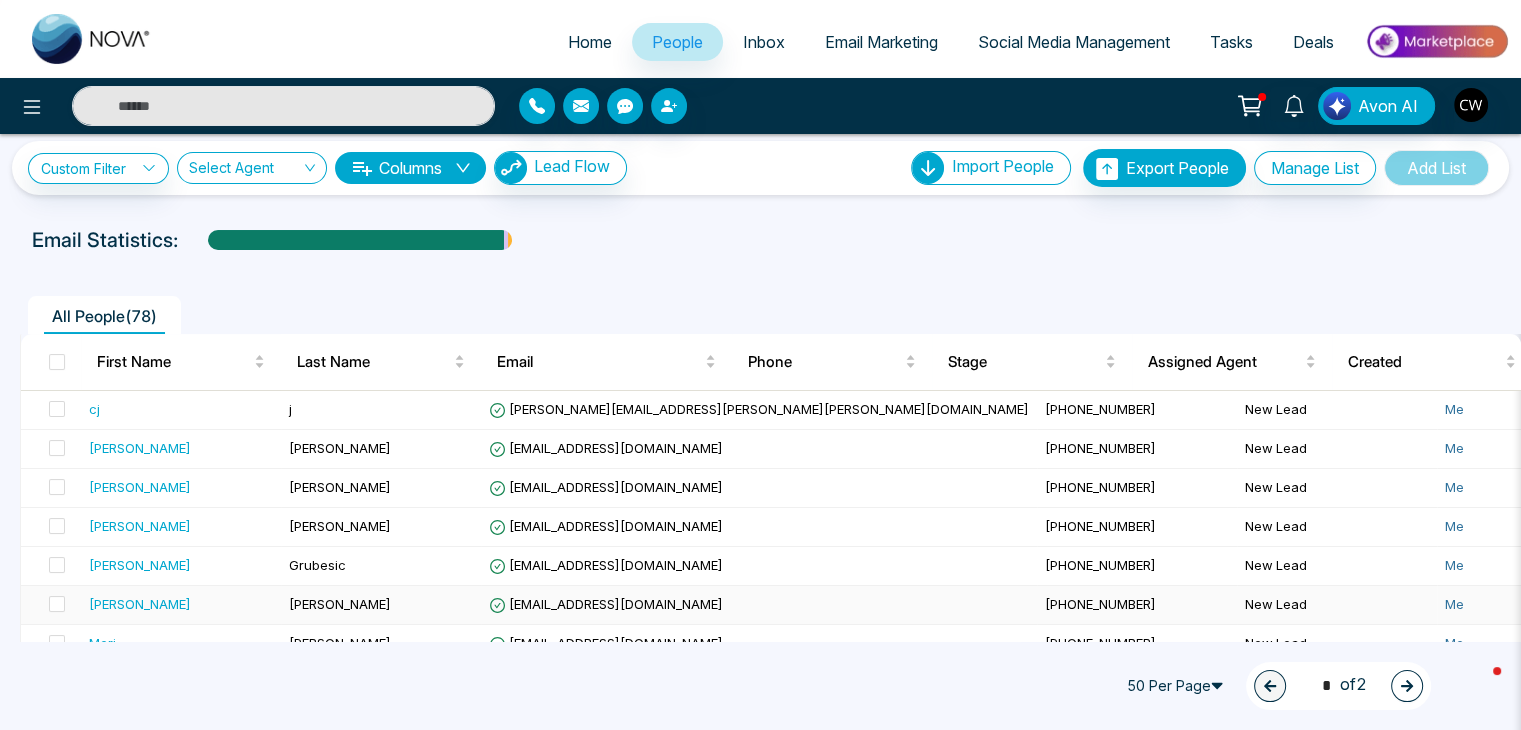 click on "[PERSON_NAME]" at bounding box center (140, 604) 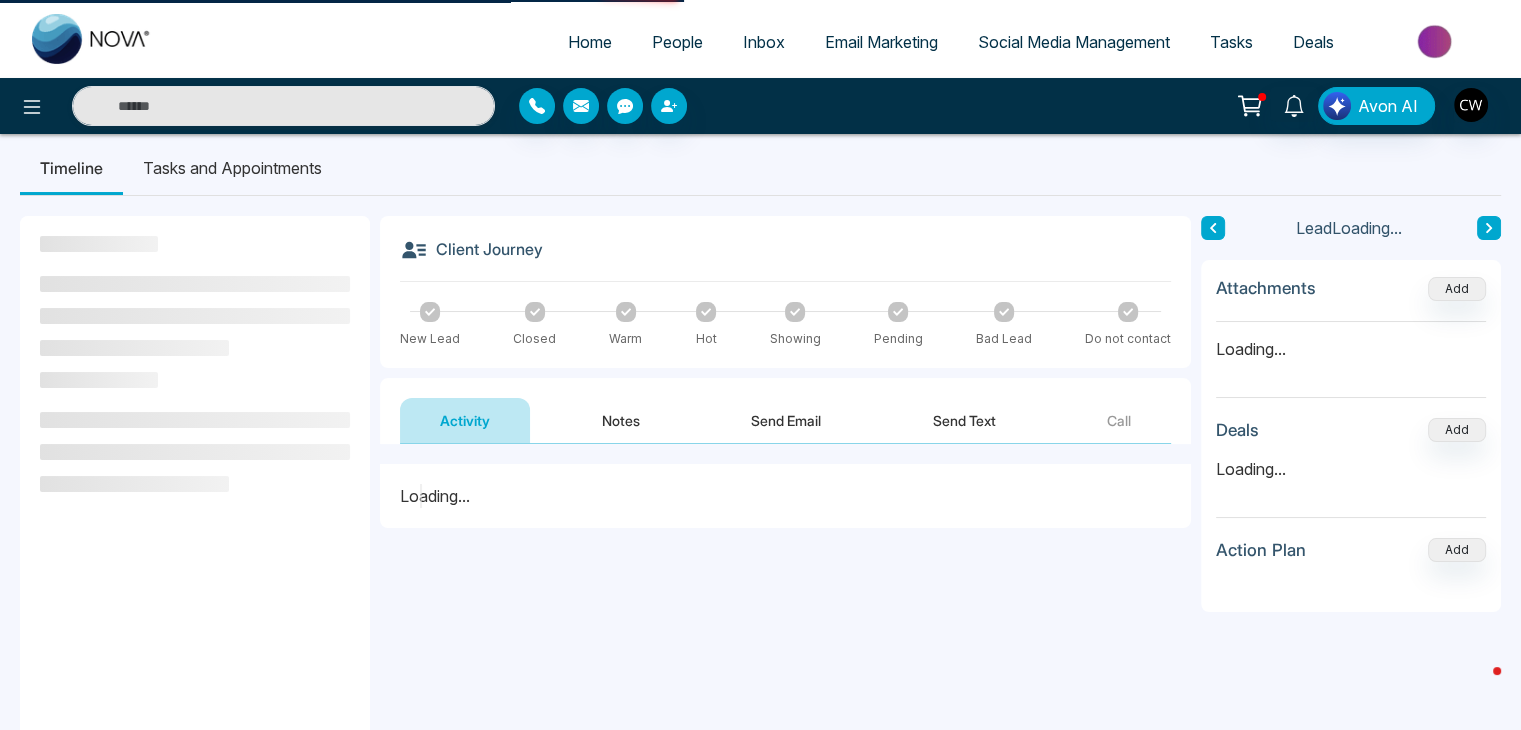 scroll, scrollTop: 0, scrollLeft: 0, axis: both 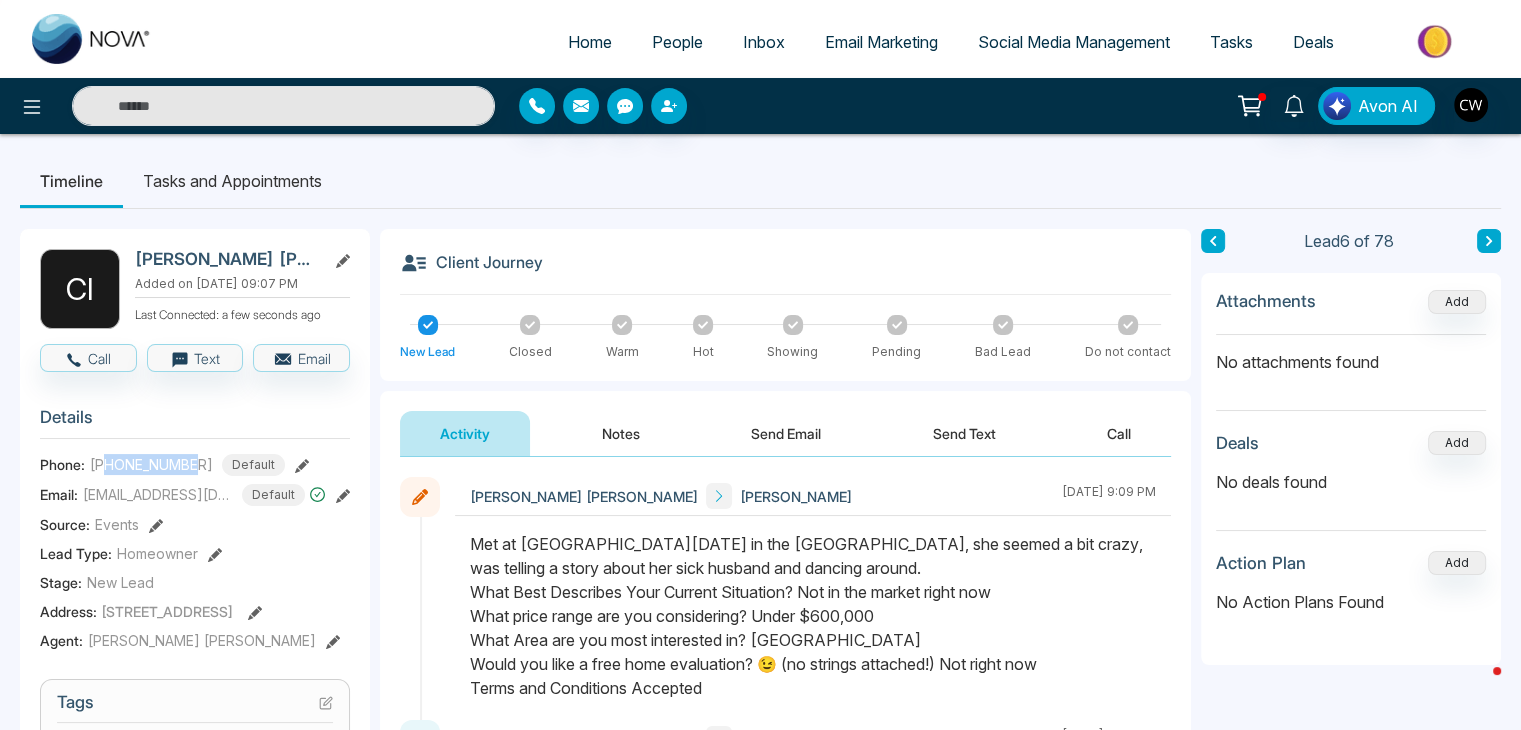 drag, startPoint x: 200, startPoint y: 464, endPoint x: 106, endPoint y: 464, distance: 94 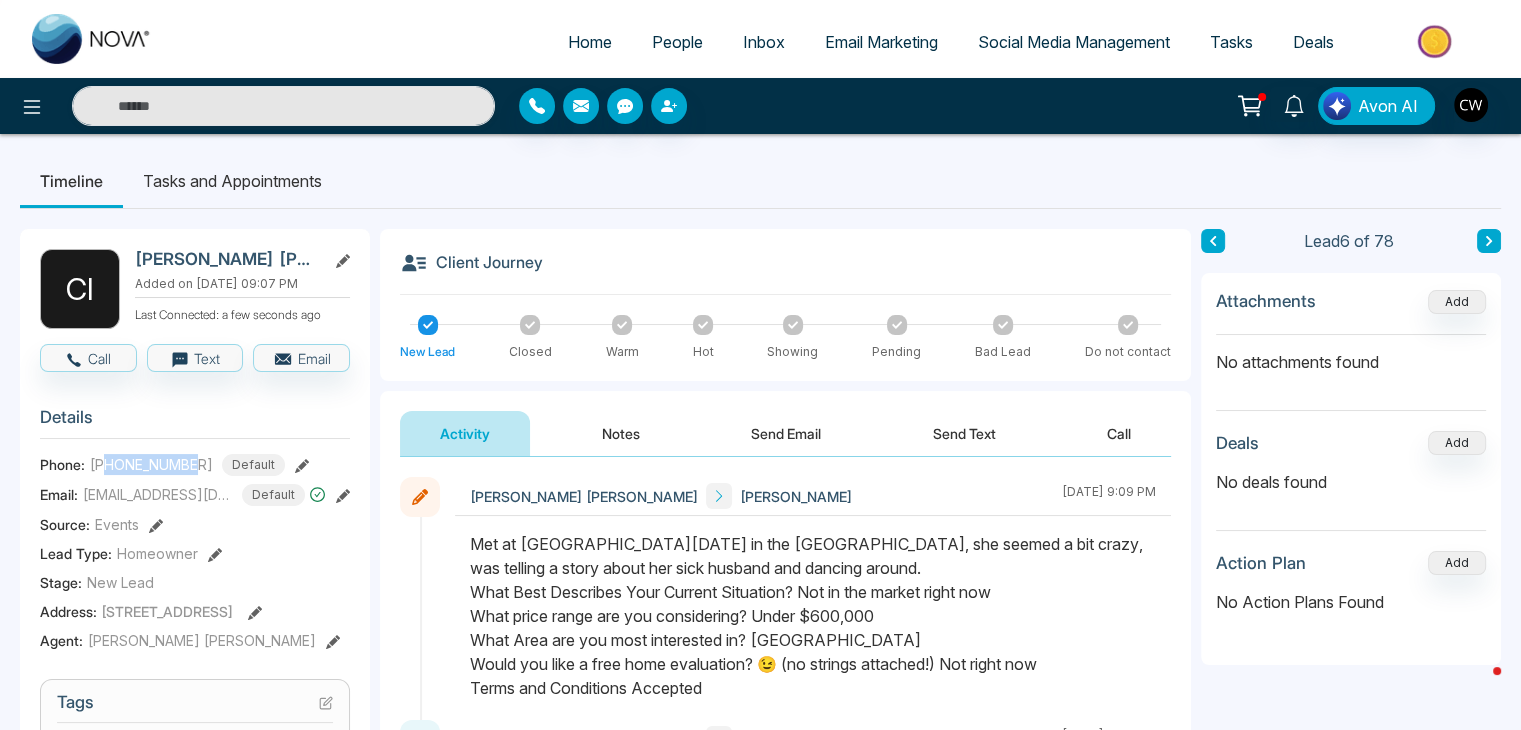 click on "[PHONE_NUMBER] Default" at bounding box center [187, 465] 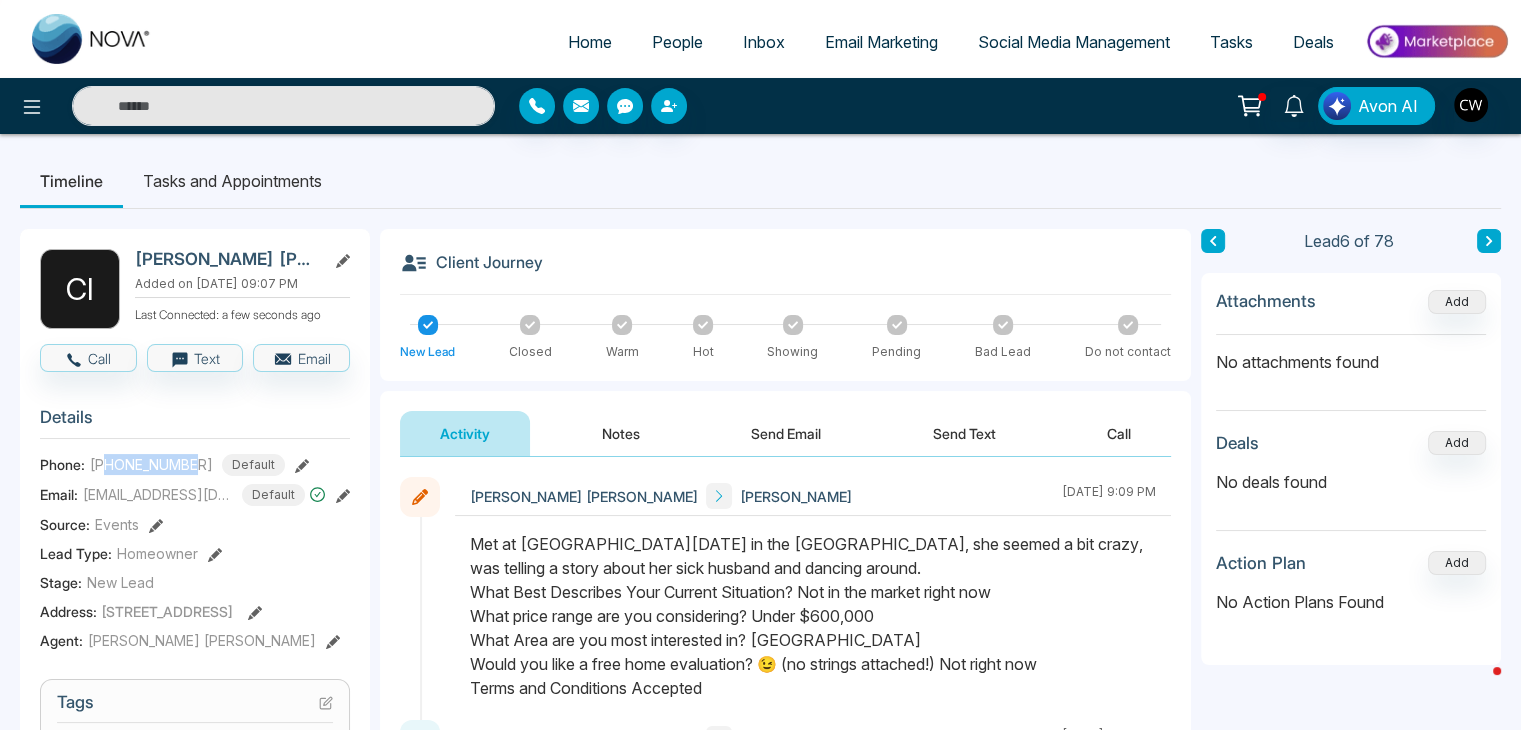 copy on "9052422162" 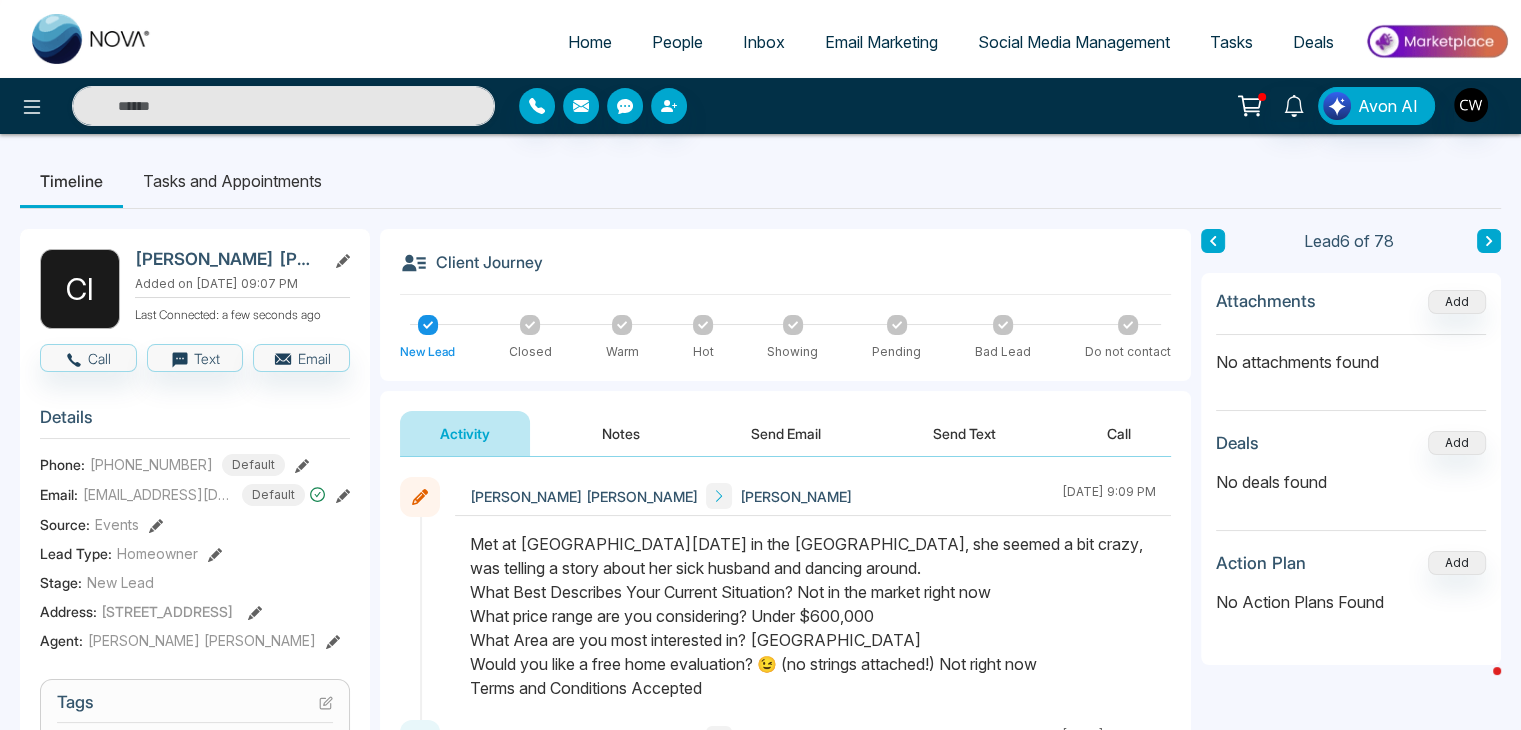 click on "C I [PERSON_NAME] Added on   [DATE] 09:07 PM Last Connected:   a few seconds ago   Call   Text   Email Details Phone: [PHONE_NUMBER] Default Email: [EMAIL_ADDRESS][DOMAIN_NAME] Default Source: Events Lead Type: Homeowner Stage: New Lead Address:   [STREET_ADDRESS]   Agent: [PERSON_NAME] [PERSON_NAME] Tags In The [PERSON_NAME] 2025   × Is this lead a Realtor? Lead Summary 0 Calls 0 Texts 0 Emails Social Profile   Not found Not found Not found Lead Data Buyer Info Seller Info Delete lead" at bounding box center (195, 830) 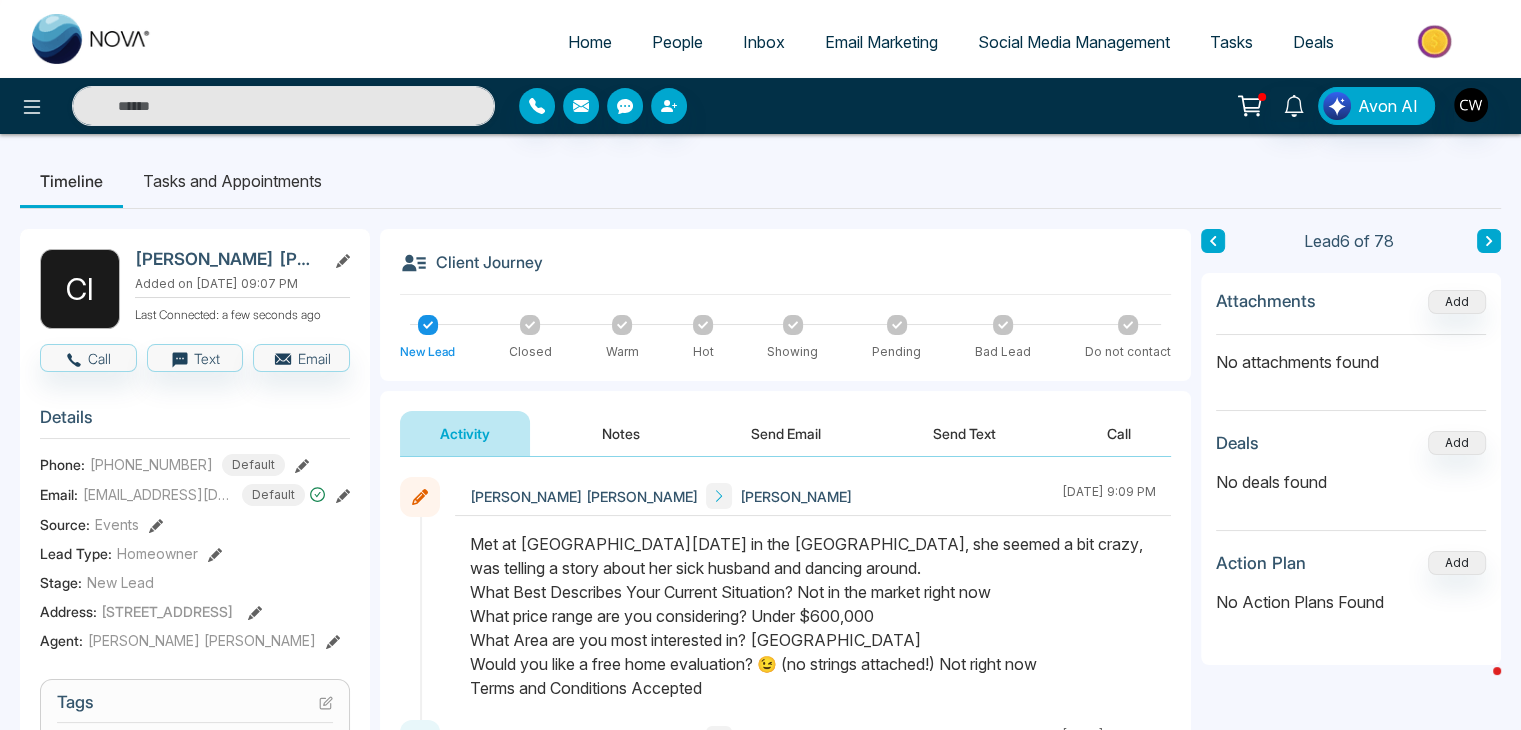 click 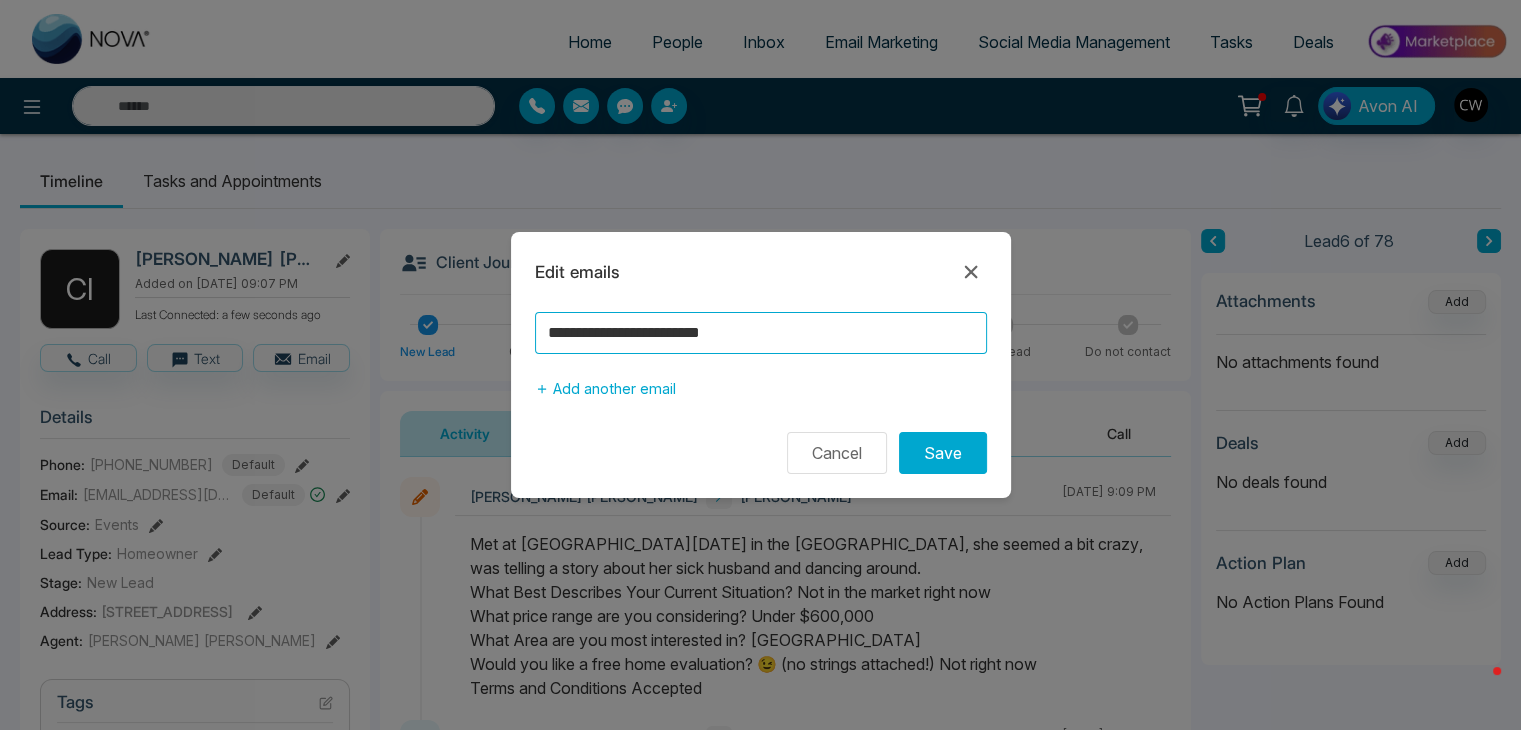 drag, startPoint x: 803, startPoint y: 325, endPoint x: 516, endPoint y: 295, distance: 288.5637 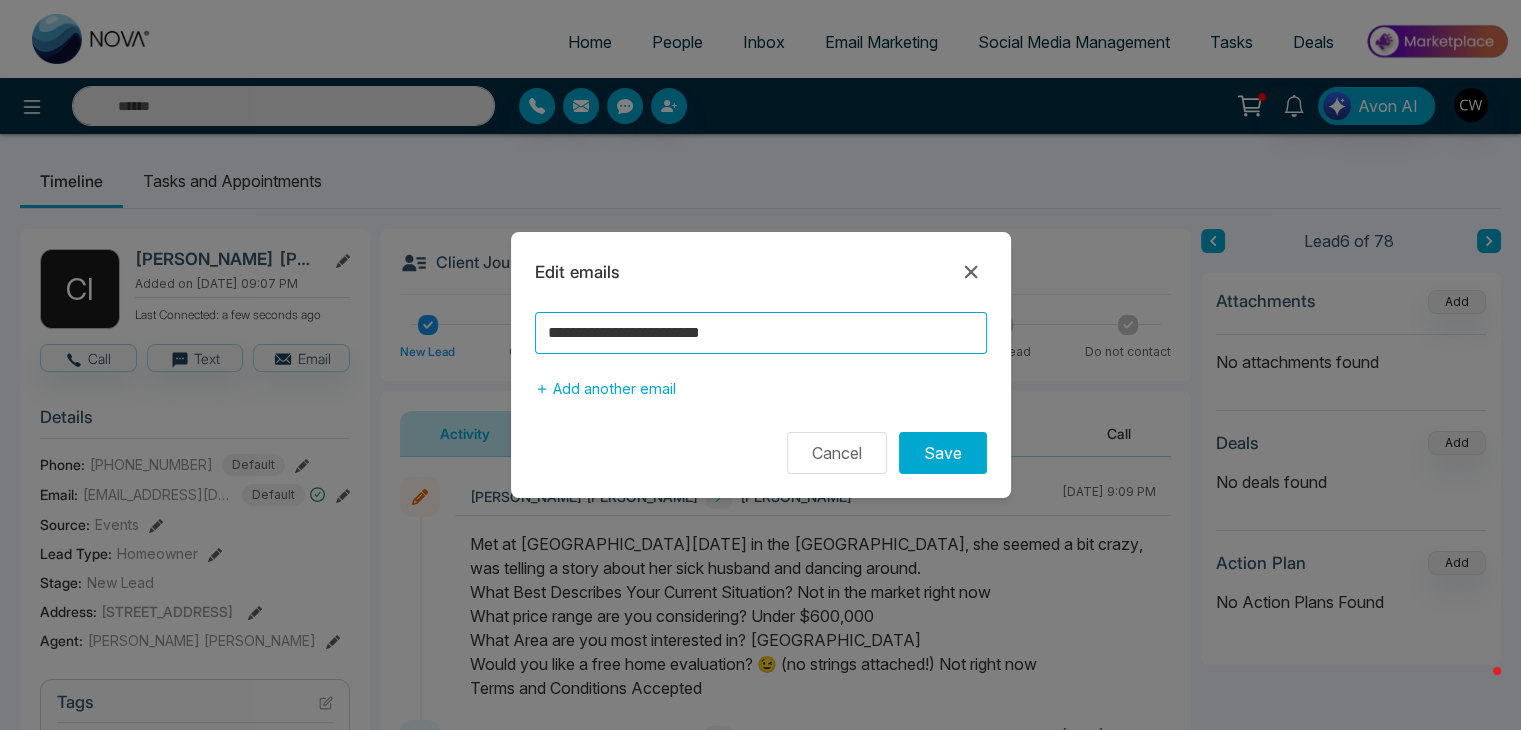 click on "**********" at bounding box center [761, 365] 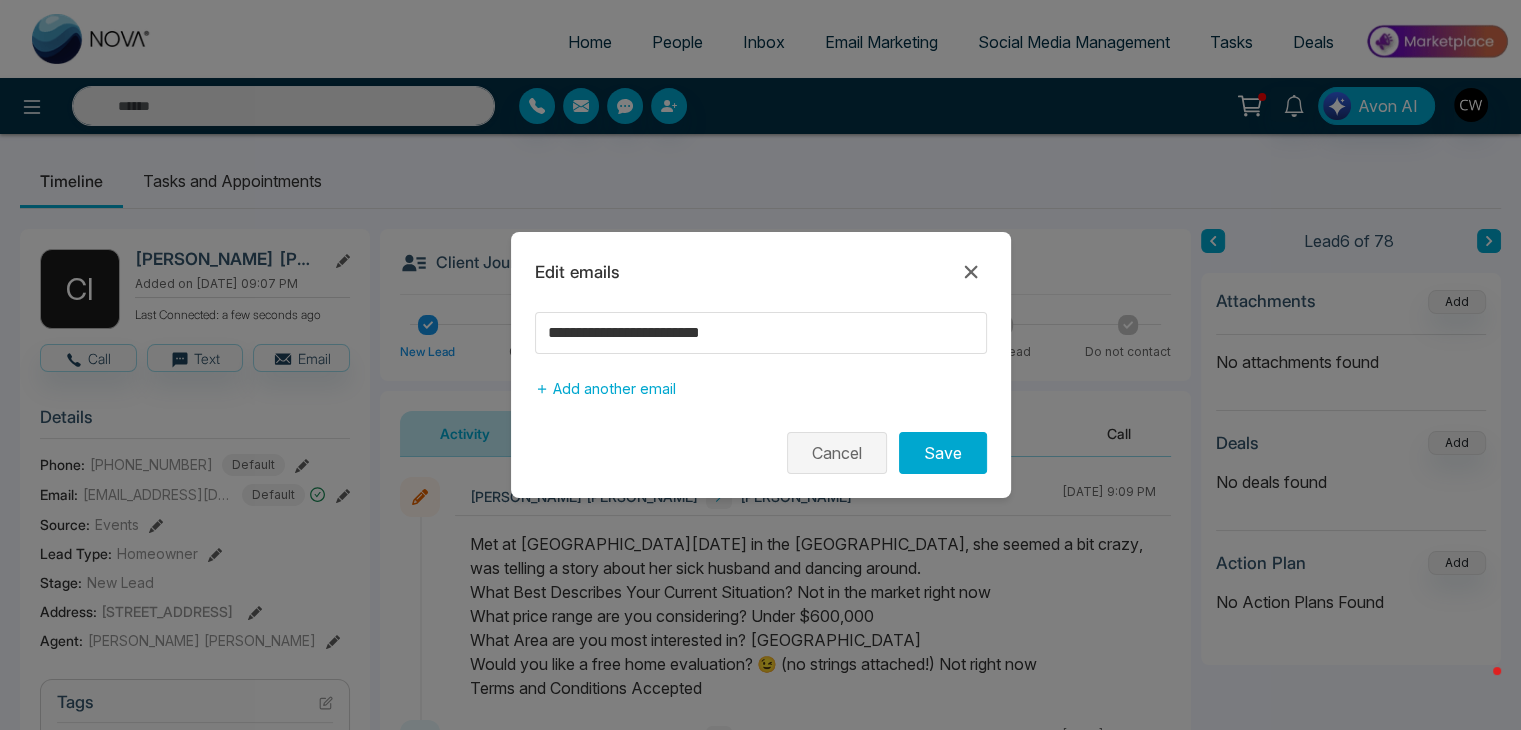 click on "Cancel" at bounding box center [837, 453] 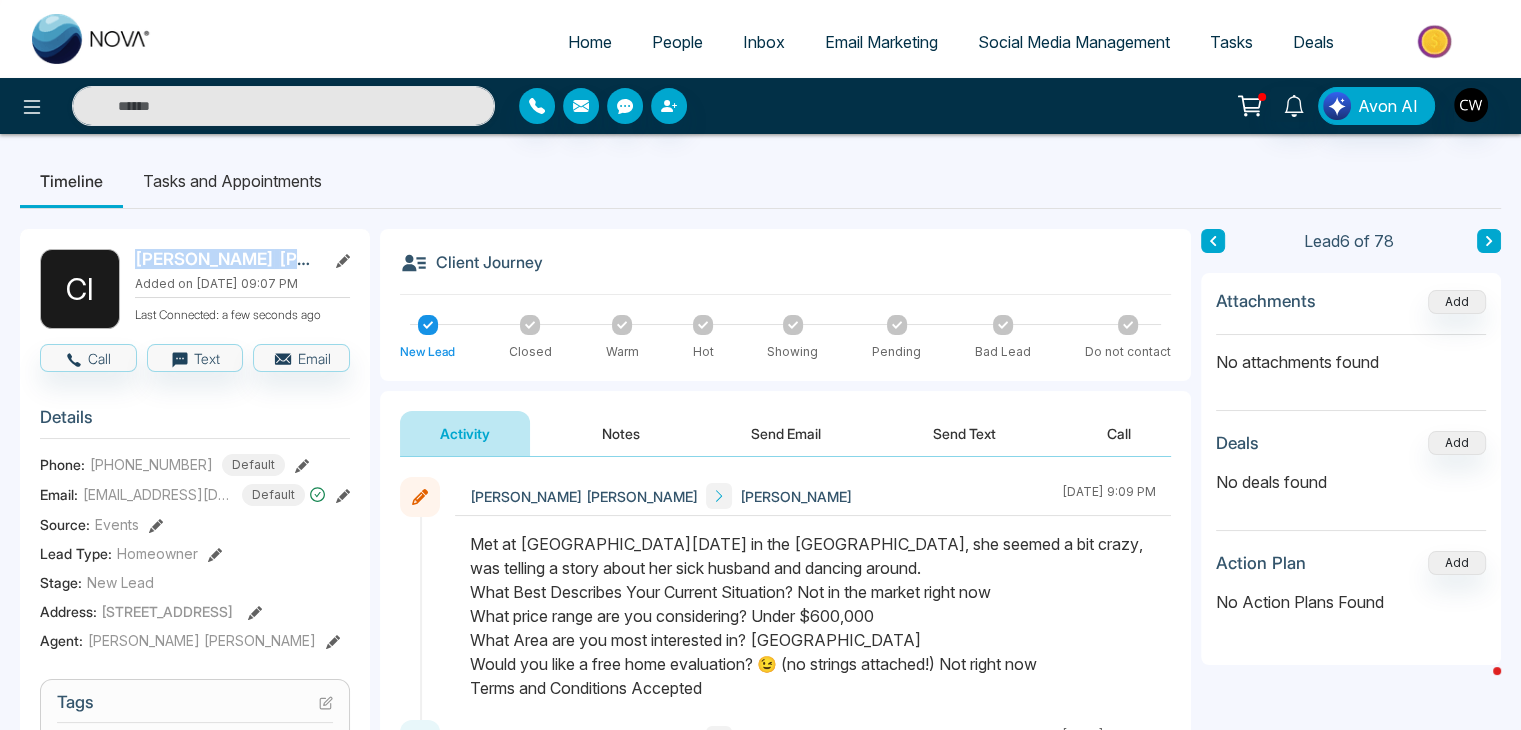 drag, startPoint x: 256, startPoint y: 257, endPoint x: 117, endPoint y: 249, distance: 139.23003 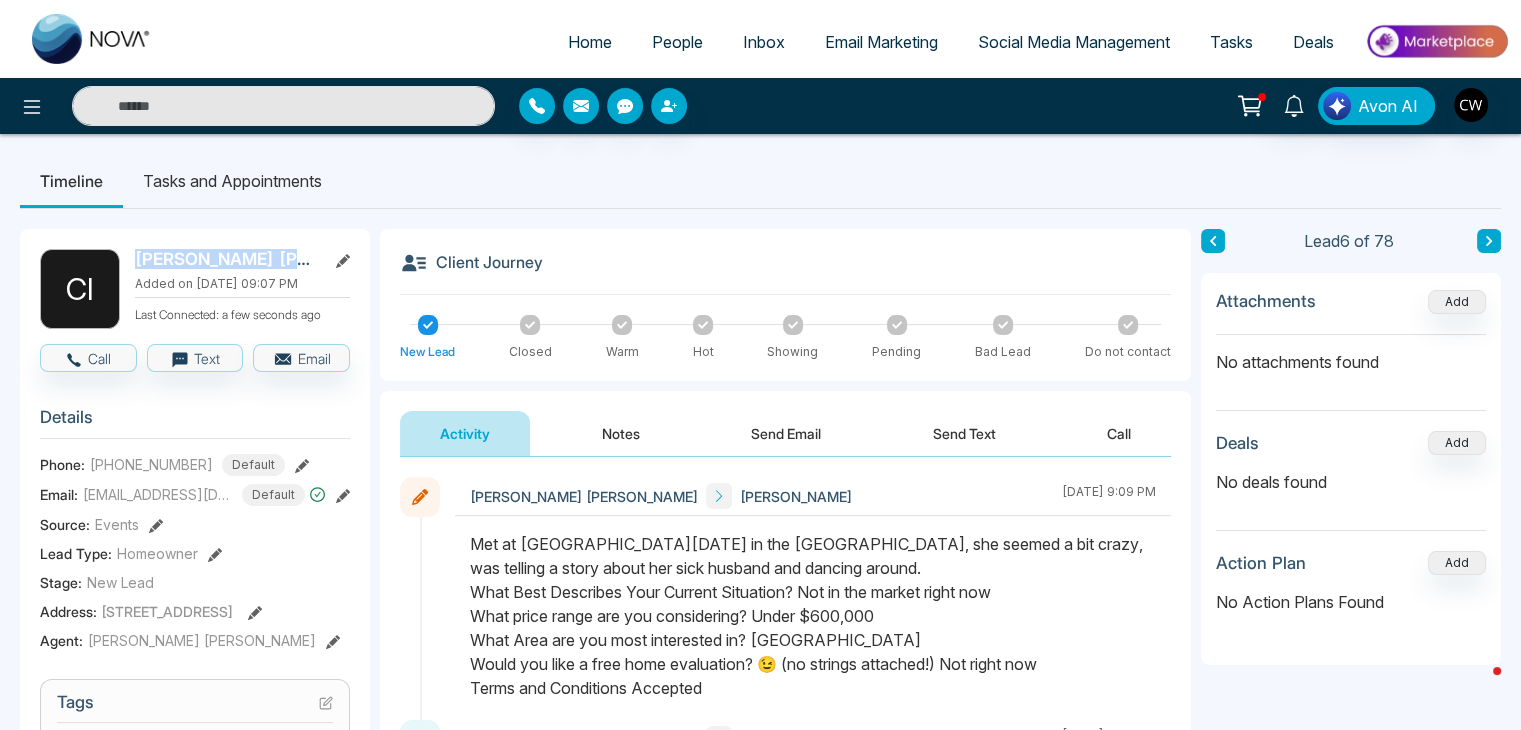 click on "C I [PERSON_NAME] Added on   [DATE] 09:07 PM Last Connected:   a few seconds ago" at bounding box center (195, 289) 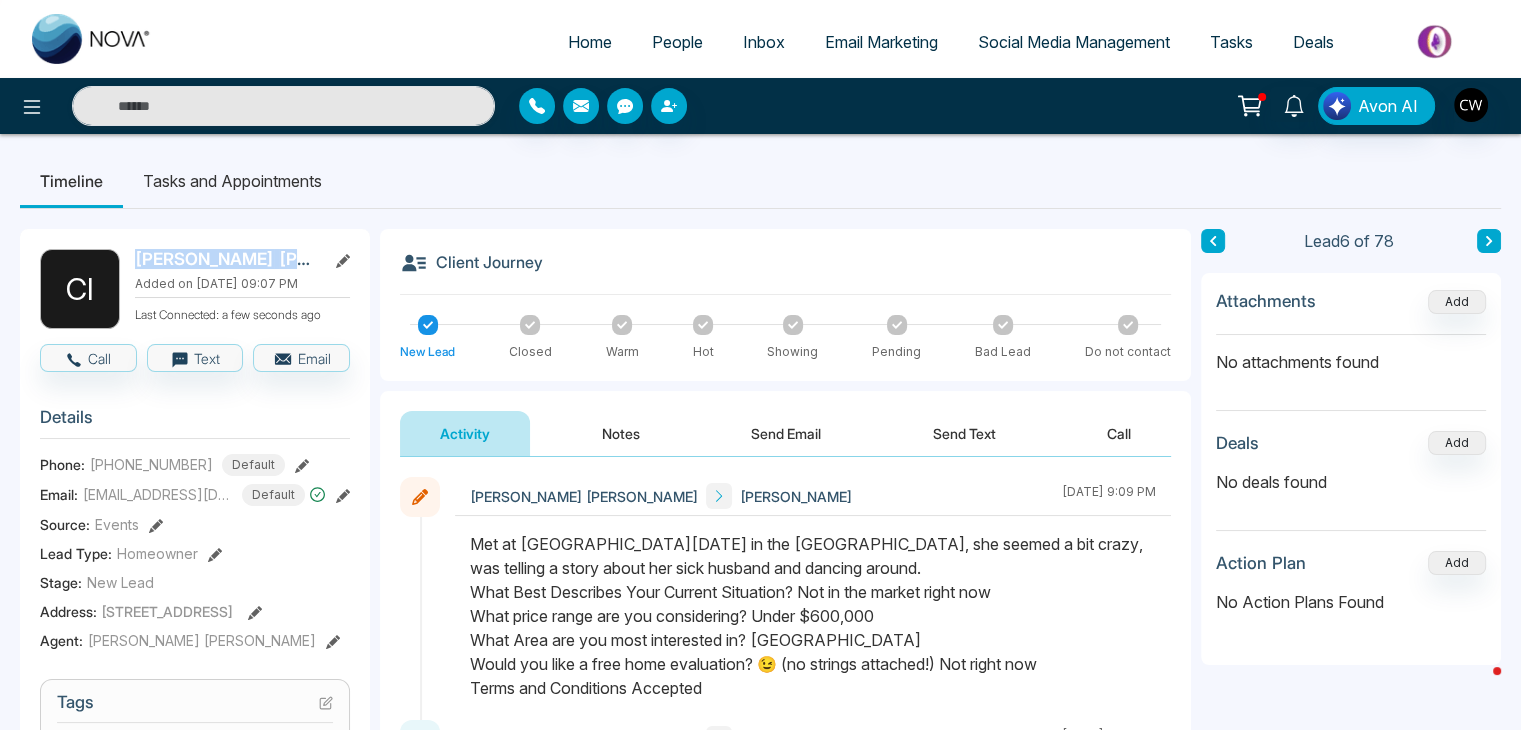 copy on "[PERSON_NAME]" 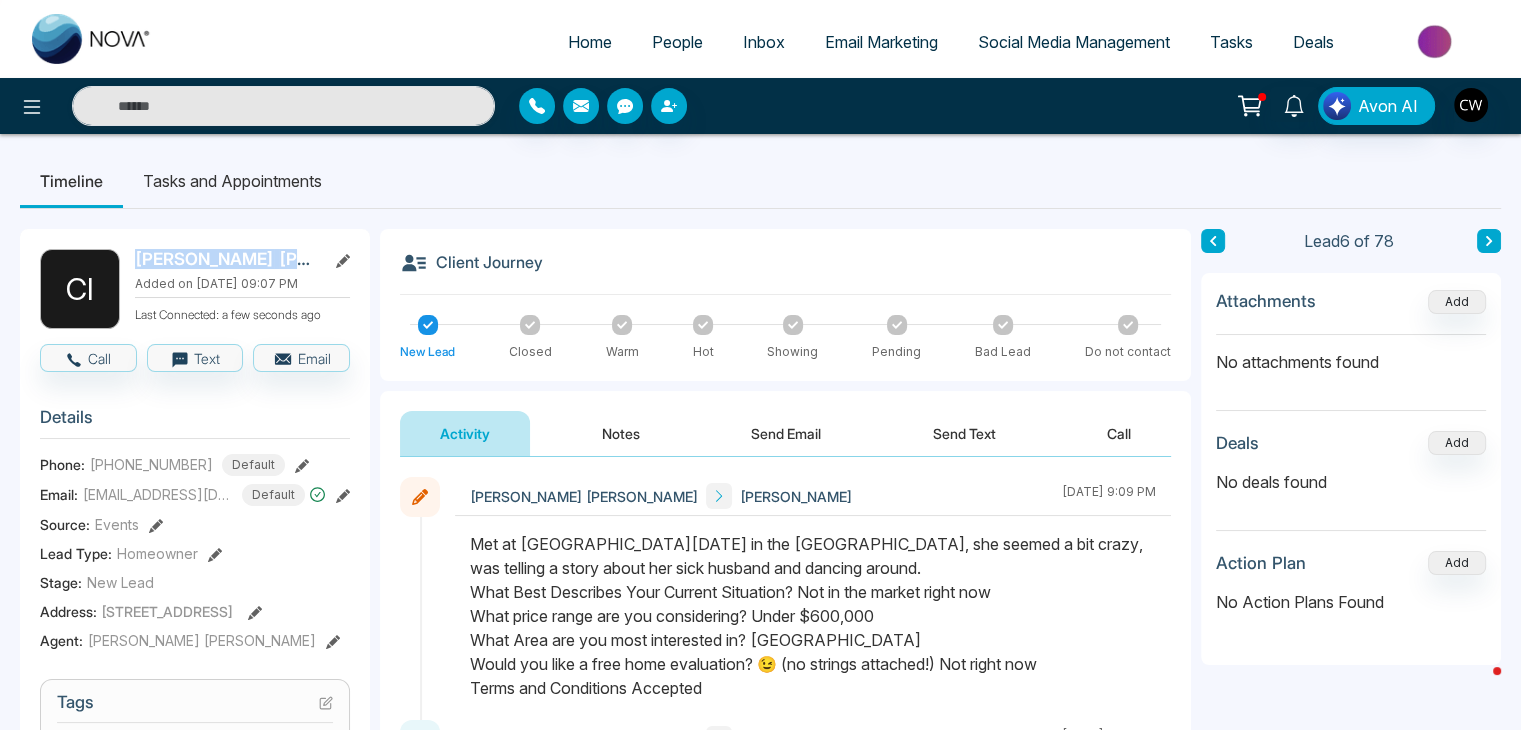 click on "Notes" at bounding box center (621, 433) 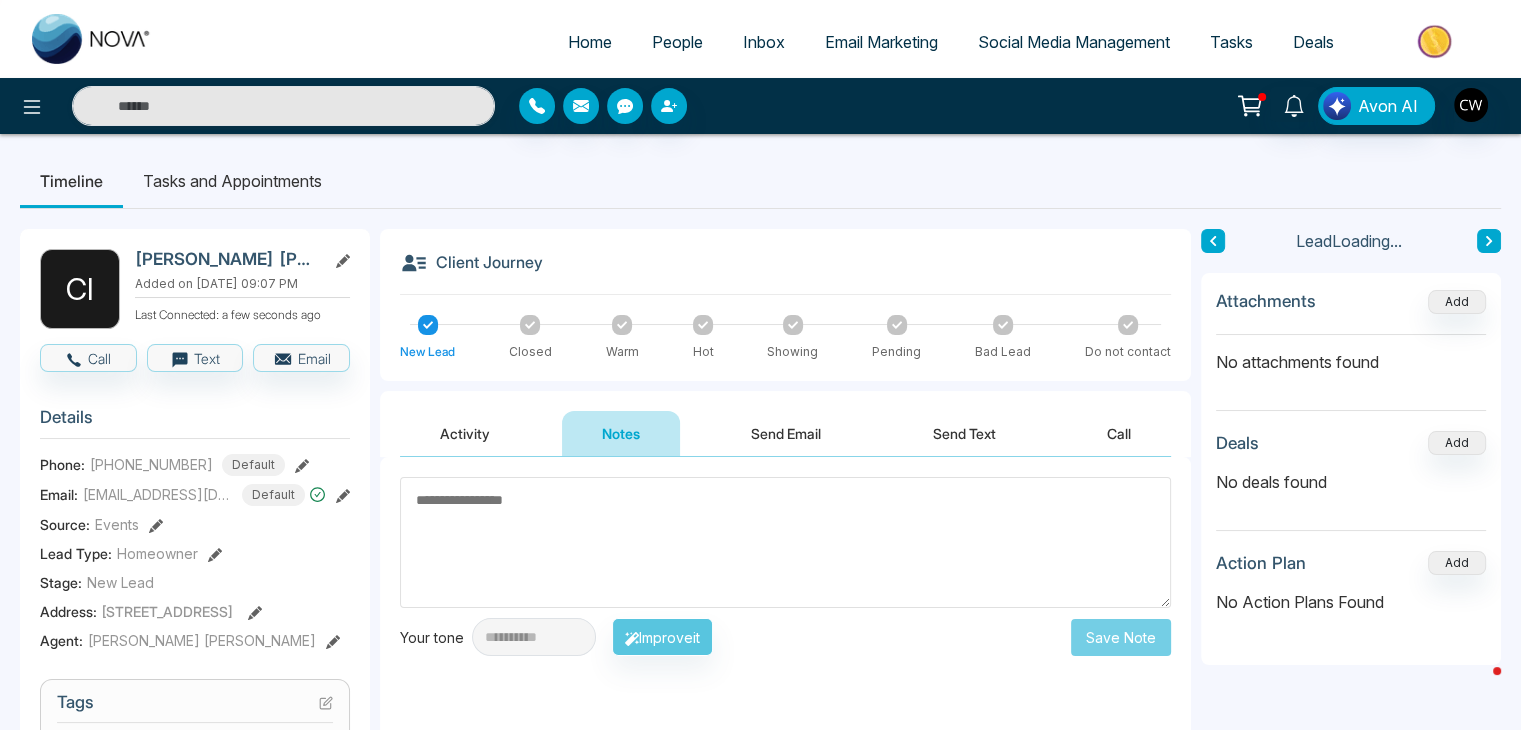 click at bounding box center (785, 542) 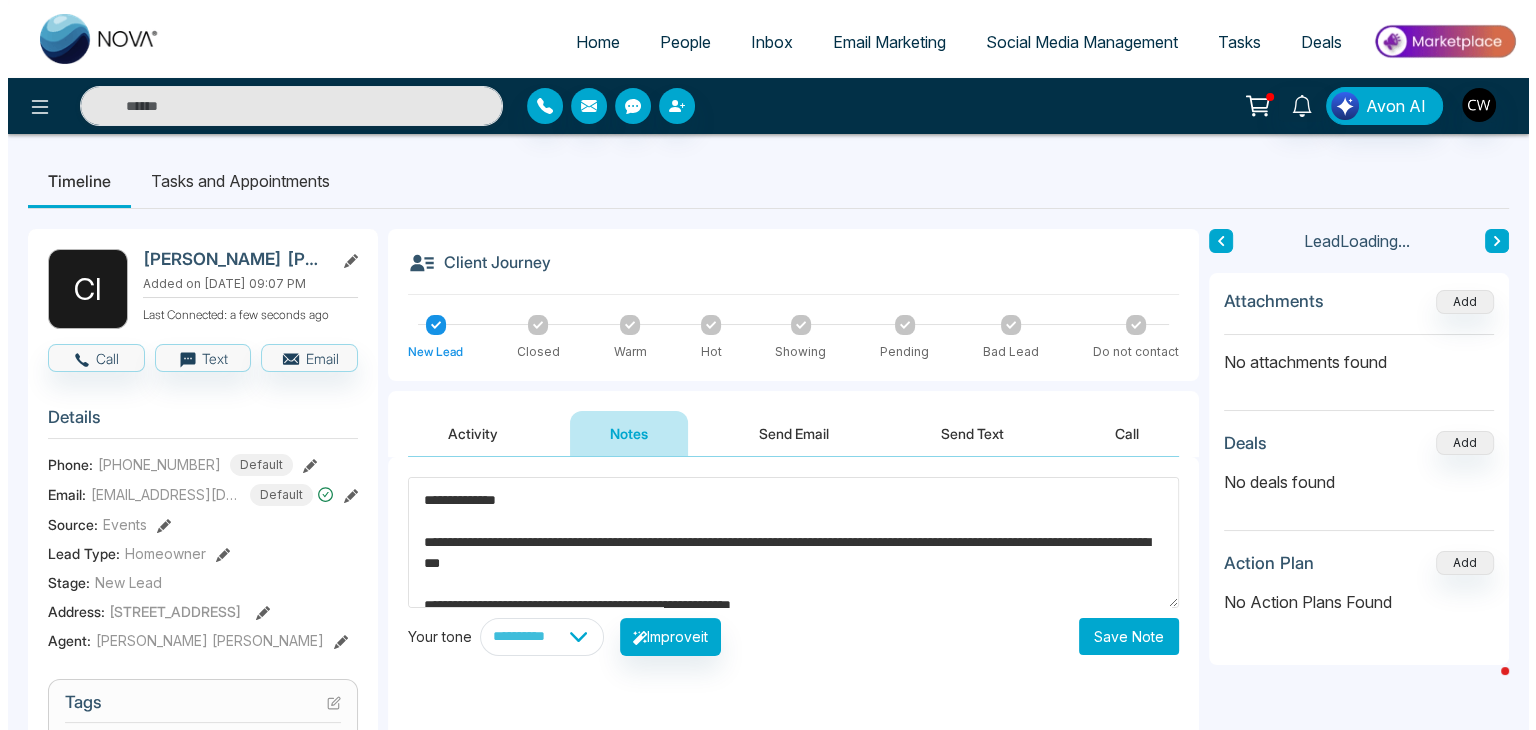 scroll, scrollTop: 447, scrollLeft: 0, axis: vertical 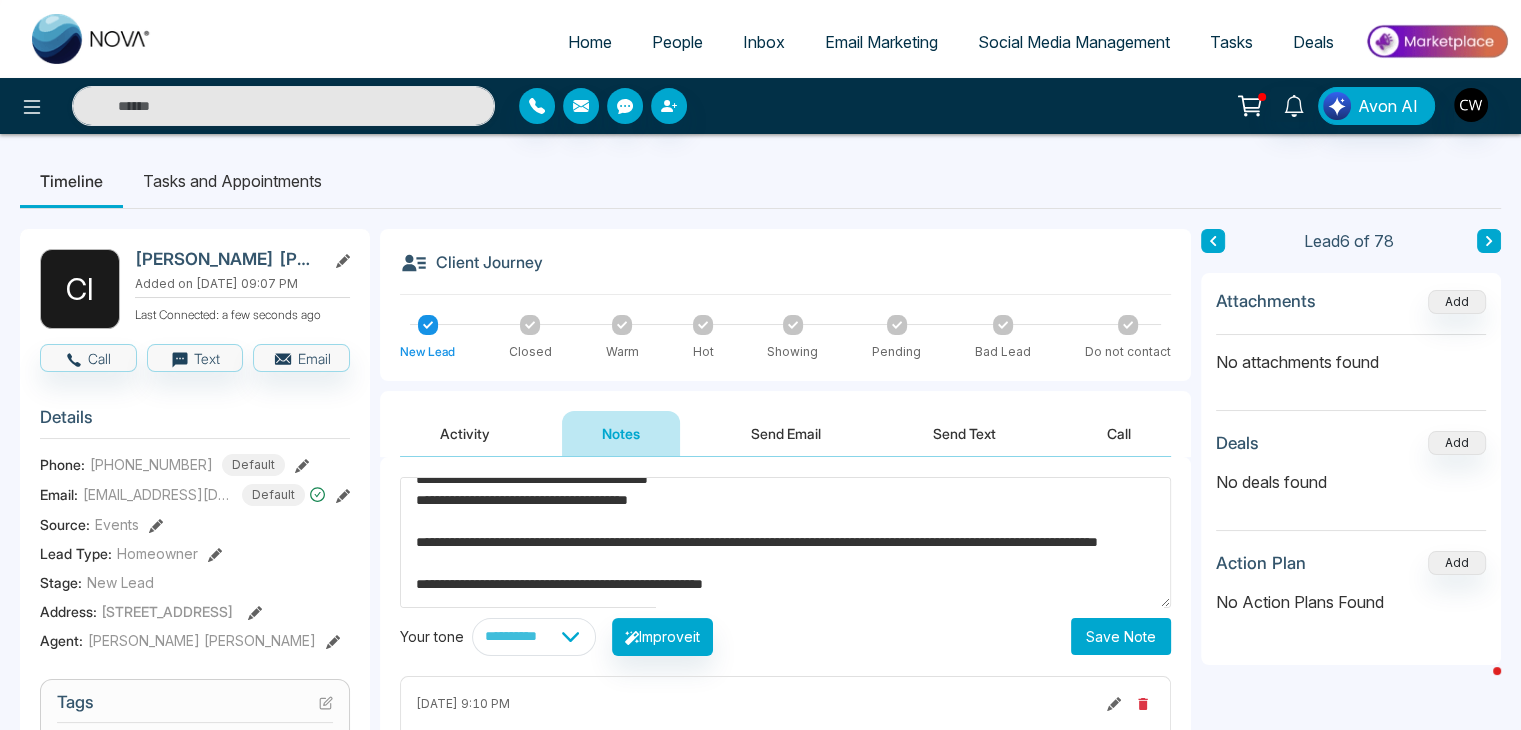type on "**********" 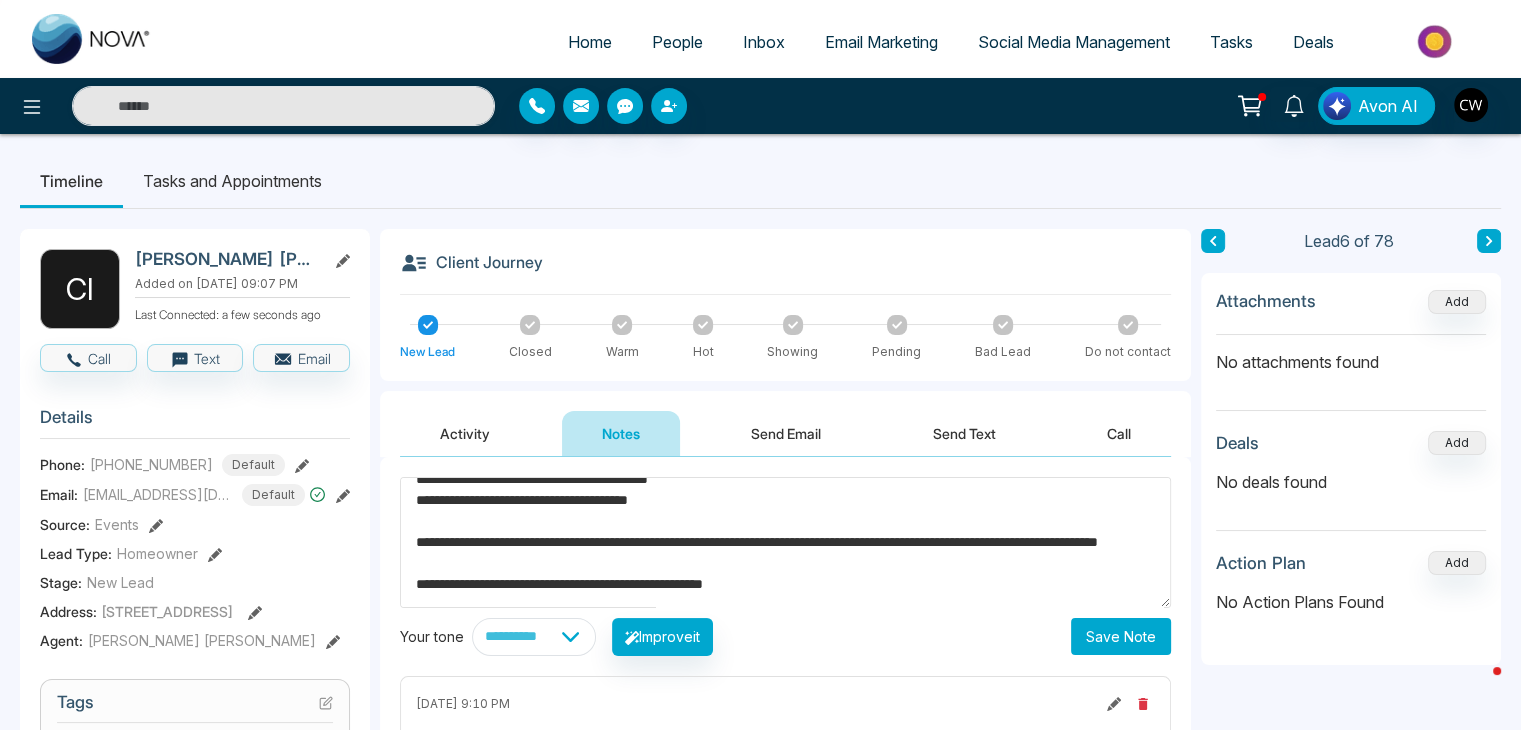 click on "Save Note" at bounding box center (1121, 636) 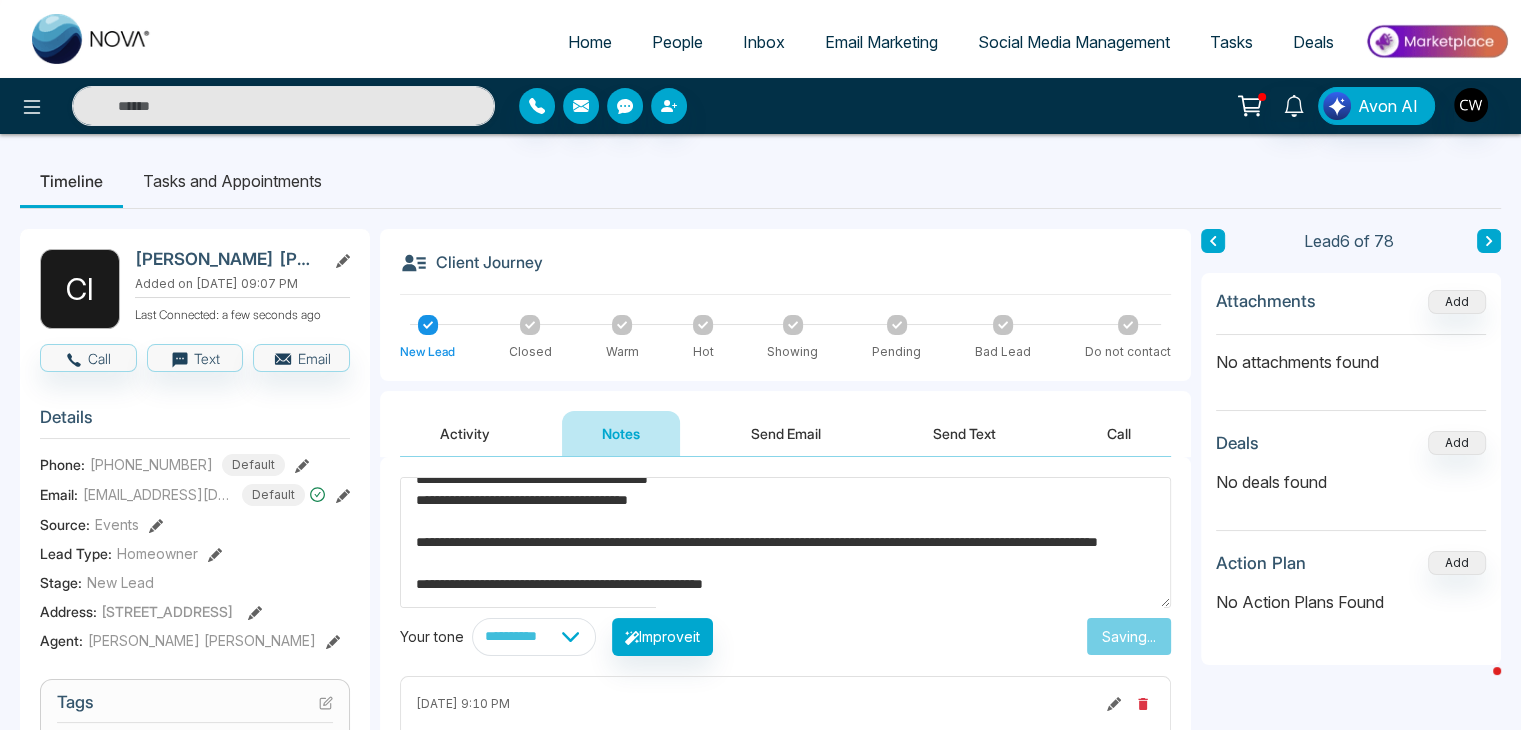 type 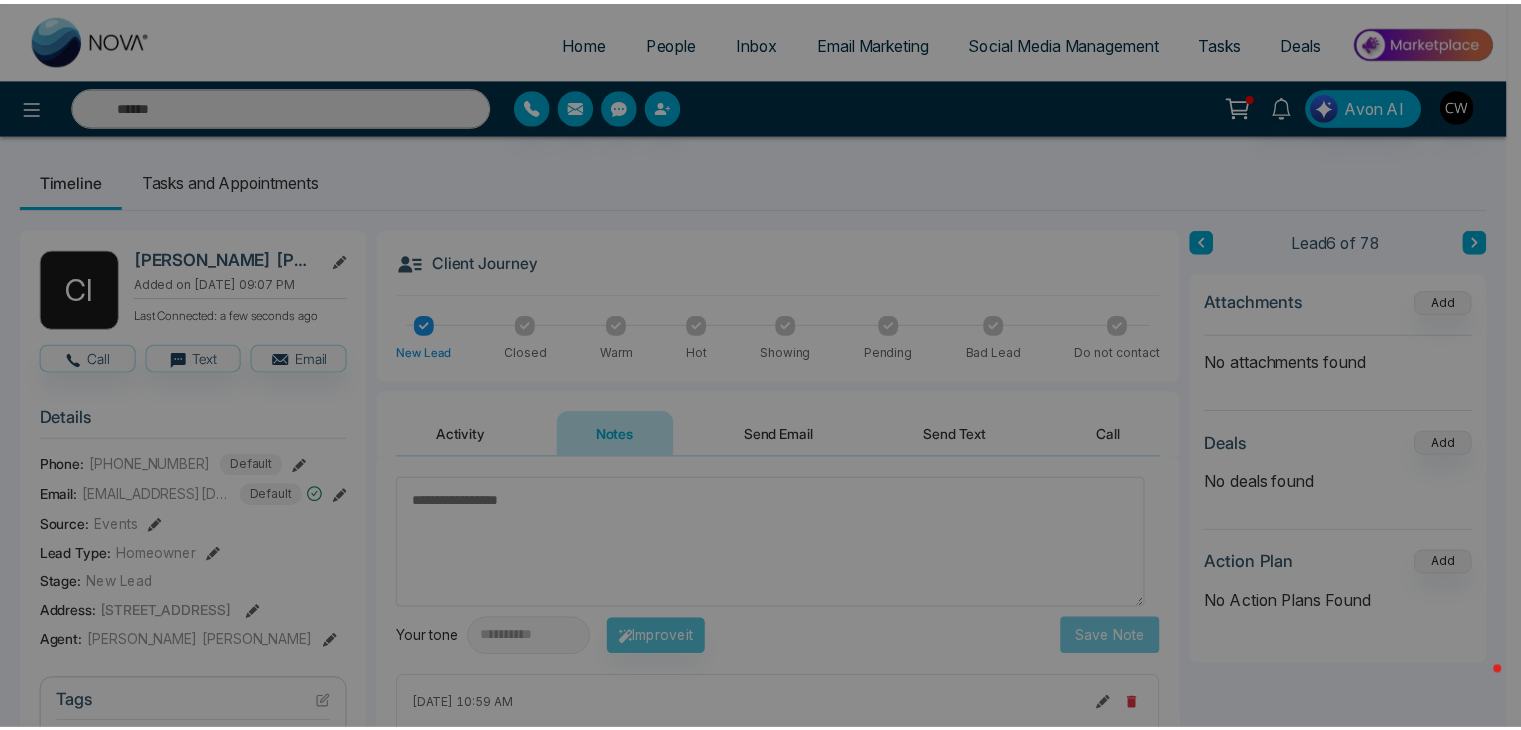scroll, scrollTop: 0, scrollLeft: 0, axis: both 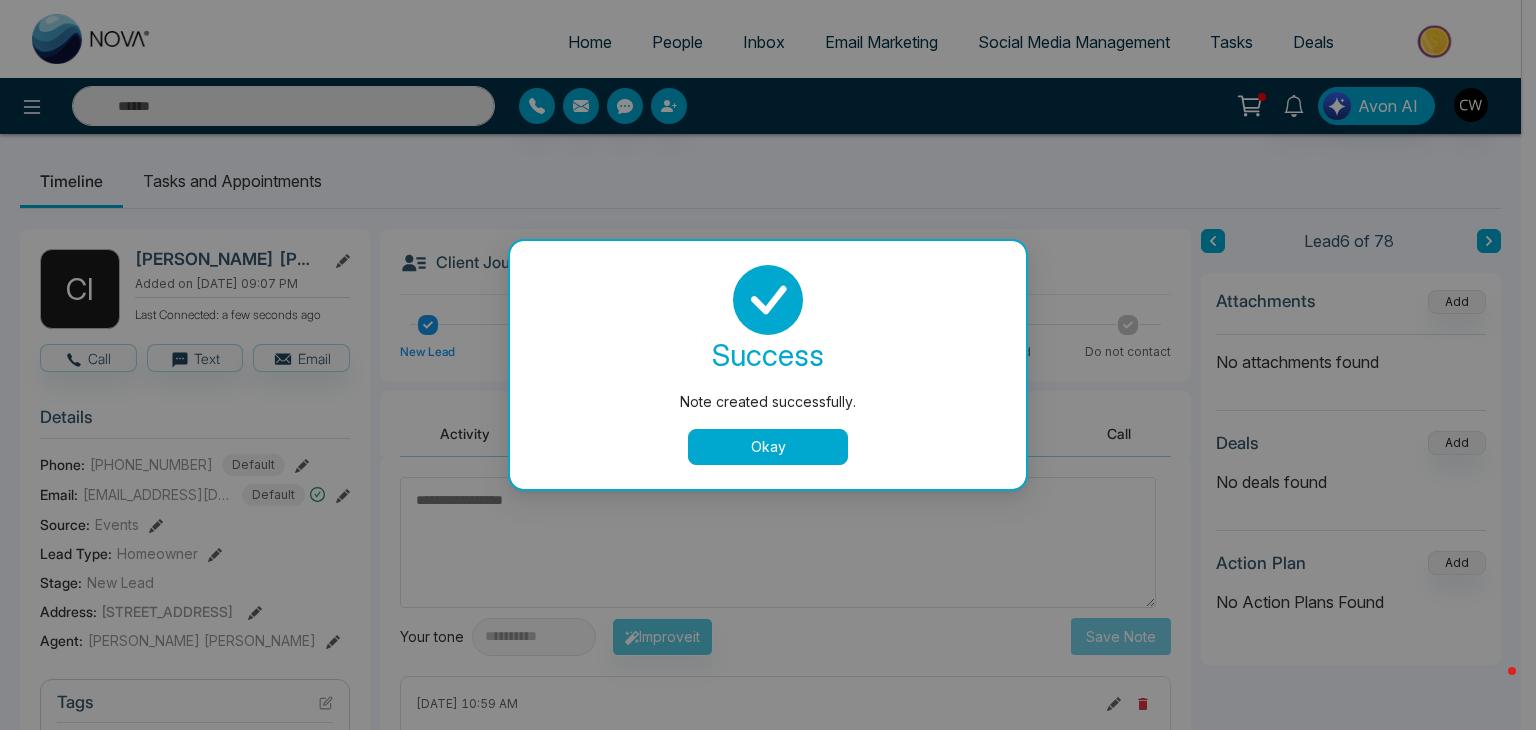 click on "Okay" at bounding box center (768, 447) 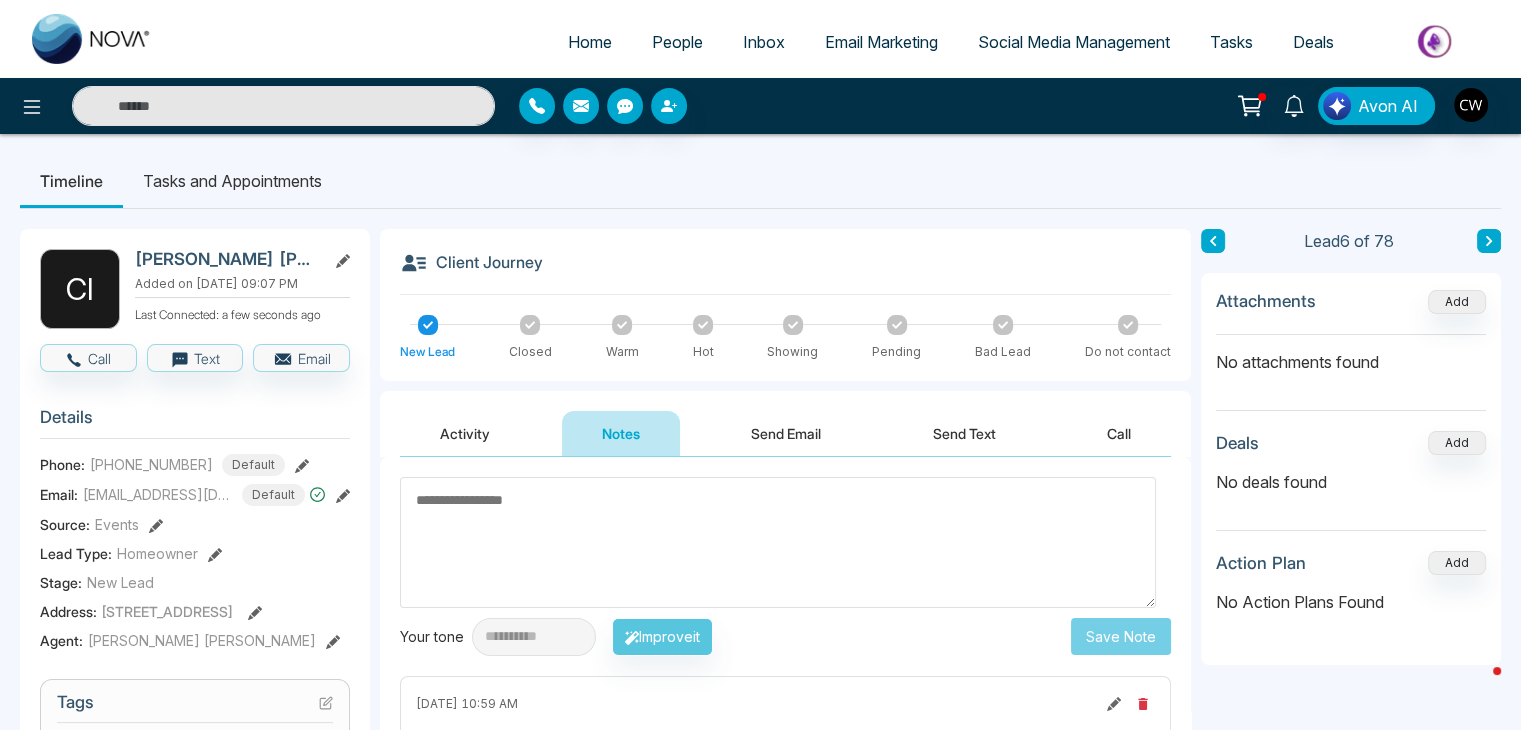 click on "People" at bounding box center [677, 42] 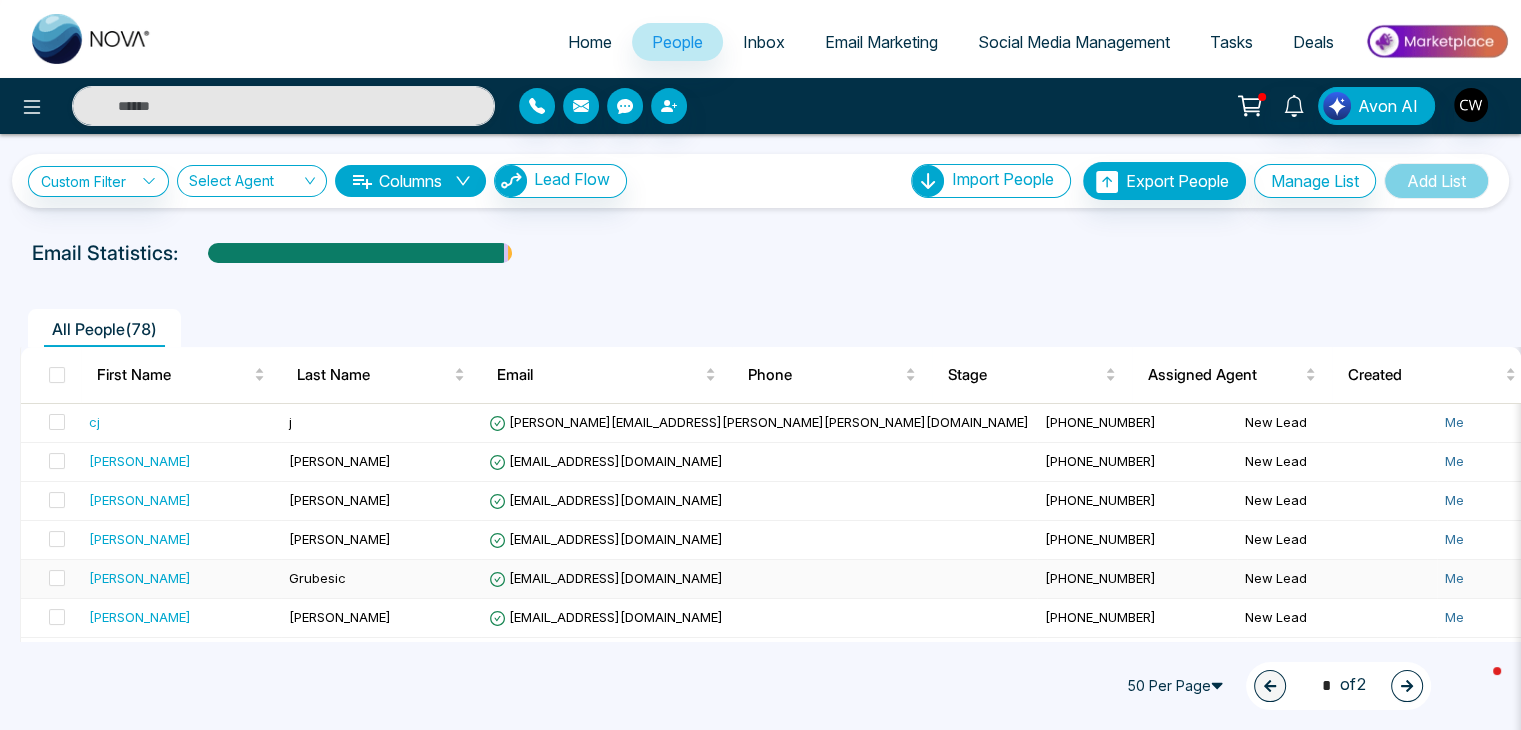 click on "[PERSON_NAME]" at bounding box center [140, 578] 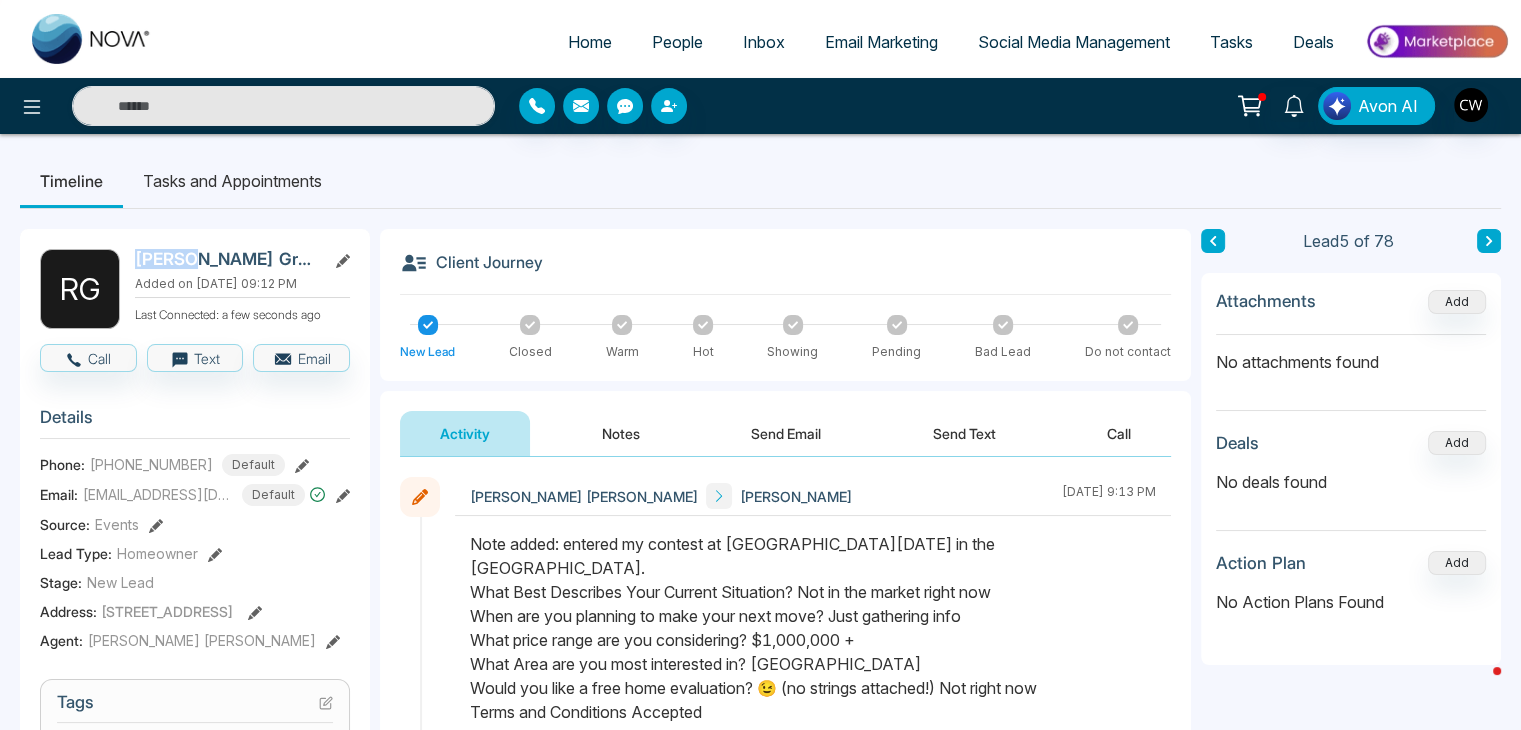 drag, startPoint x: 186, startPoint y: 250, endPoint x: 134, endPoint y: 247, distance: 52.086468 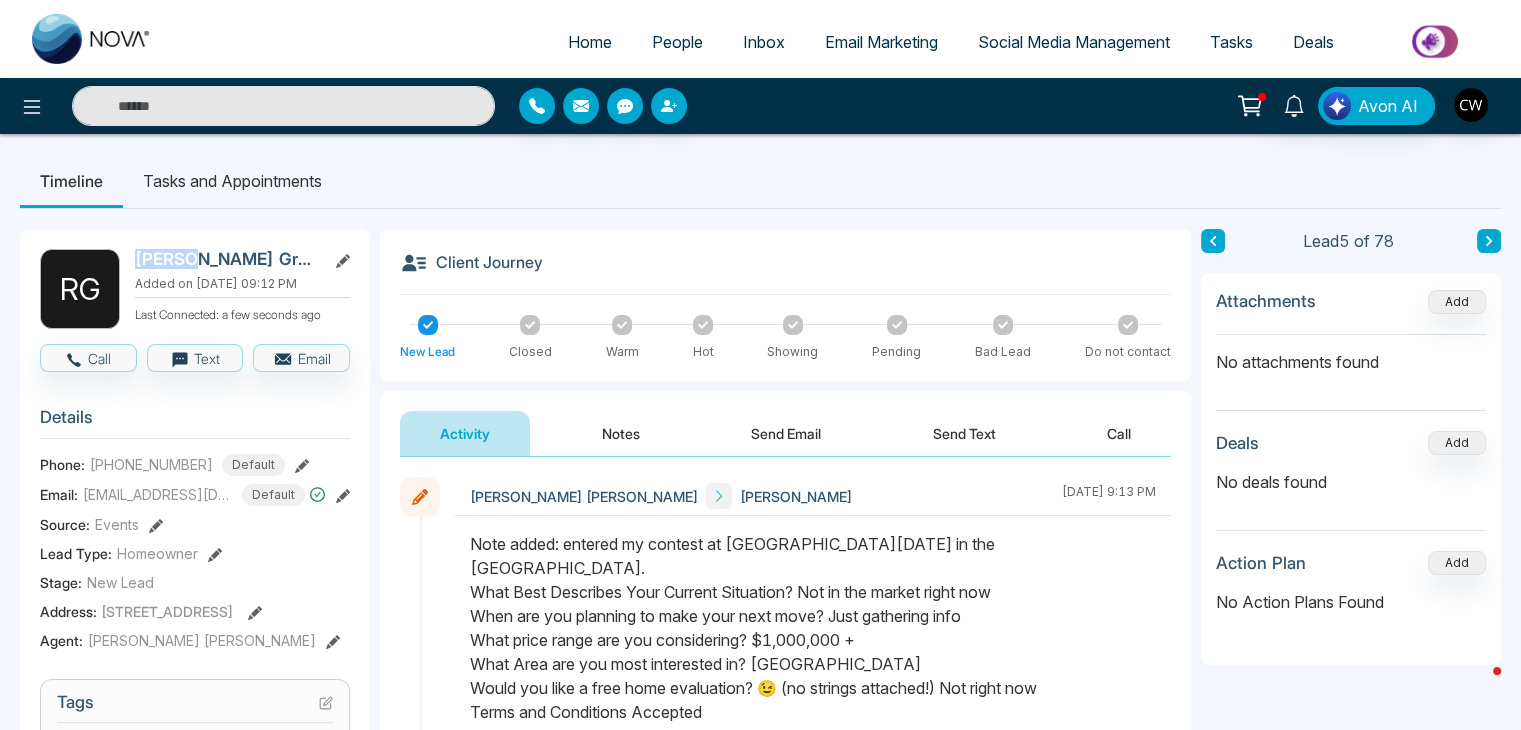 click on "R G [PERSON_NAME] Added on   [DATE] 09:12 PM Last Connected:   a few seconds ago   Call   Text   Email Details Phone: [PHONE_NUMBER] Default Email: [EMAIL_ADDRESS][DOMAIN_NAME] Default Source: Events Lead Type: Homeowner Stage: New Lead Address:   [STREET_ADDRESS]   Agent: [PERSON_NAME] [PERSON_NAME] Tags In The [PERSON_NAME] 2025   × Is this lead a Realtor? Lead Summary 0 Calls 0 Texts 0 Emails Social Profile   Not found Not found Not found Lead Data Buyer Info Seller Info Delete lead" at bounding box center (195, 830) 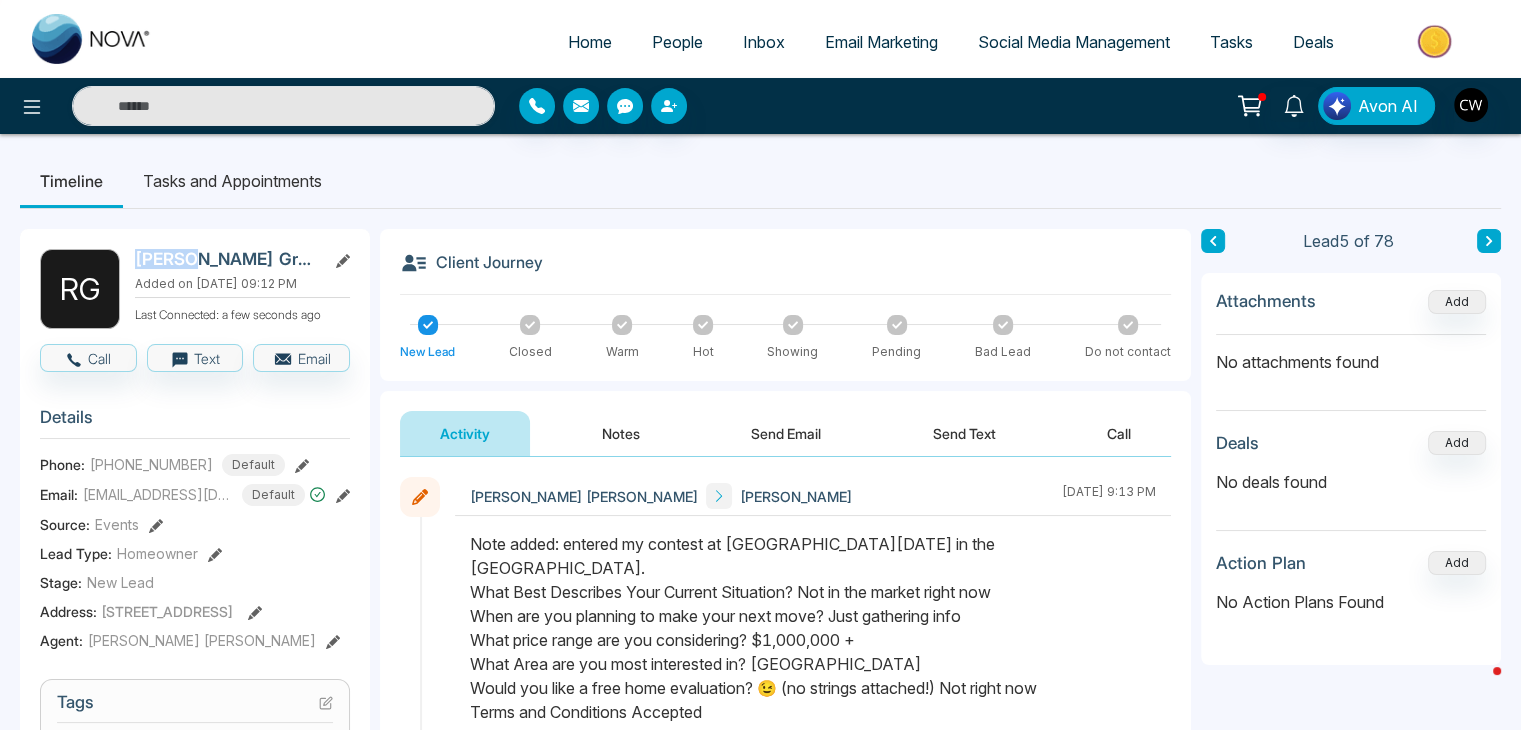 click 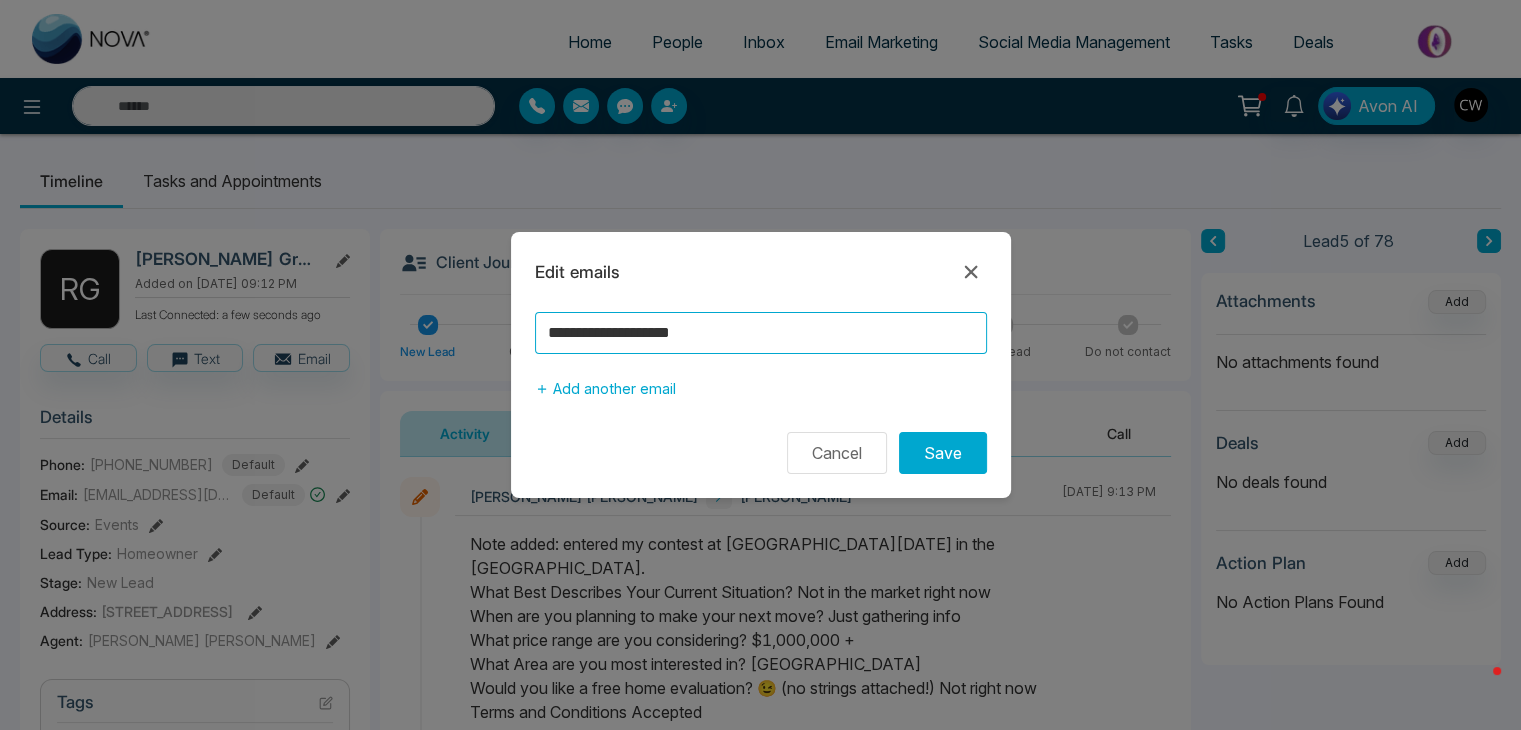 drag, startPoint x: 765, startPoint y: 332, endPoint x: 486, endPoint y: 308, distance: 280.03036 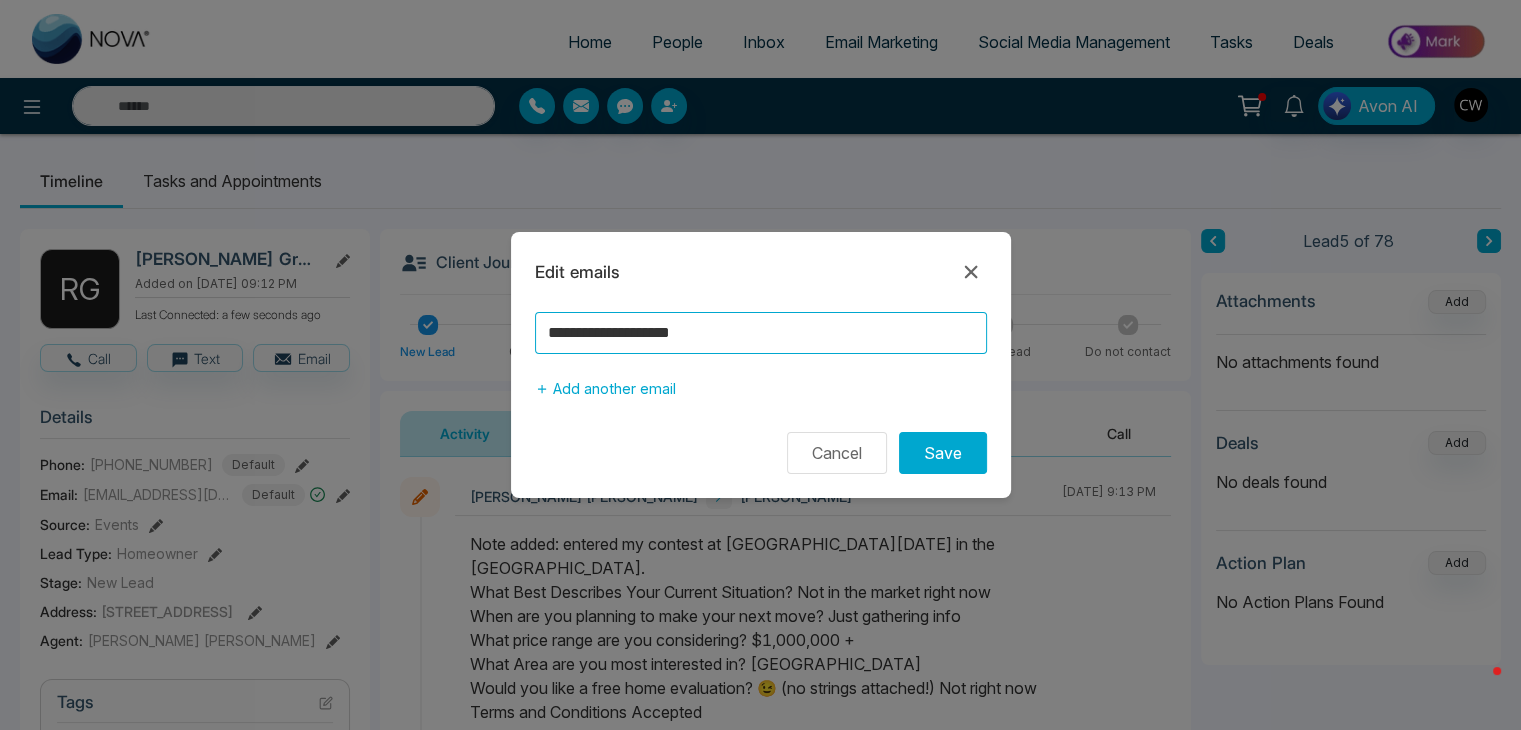 click on "**********" at bounding box center [760, 365] 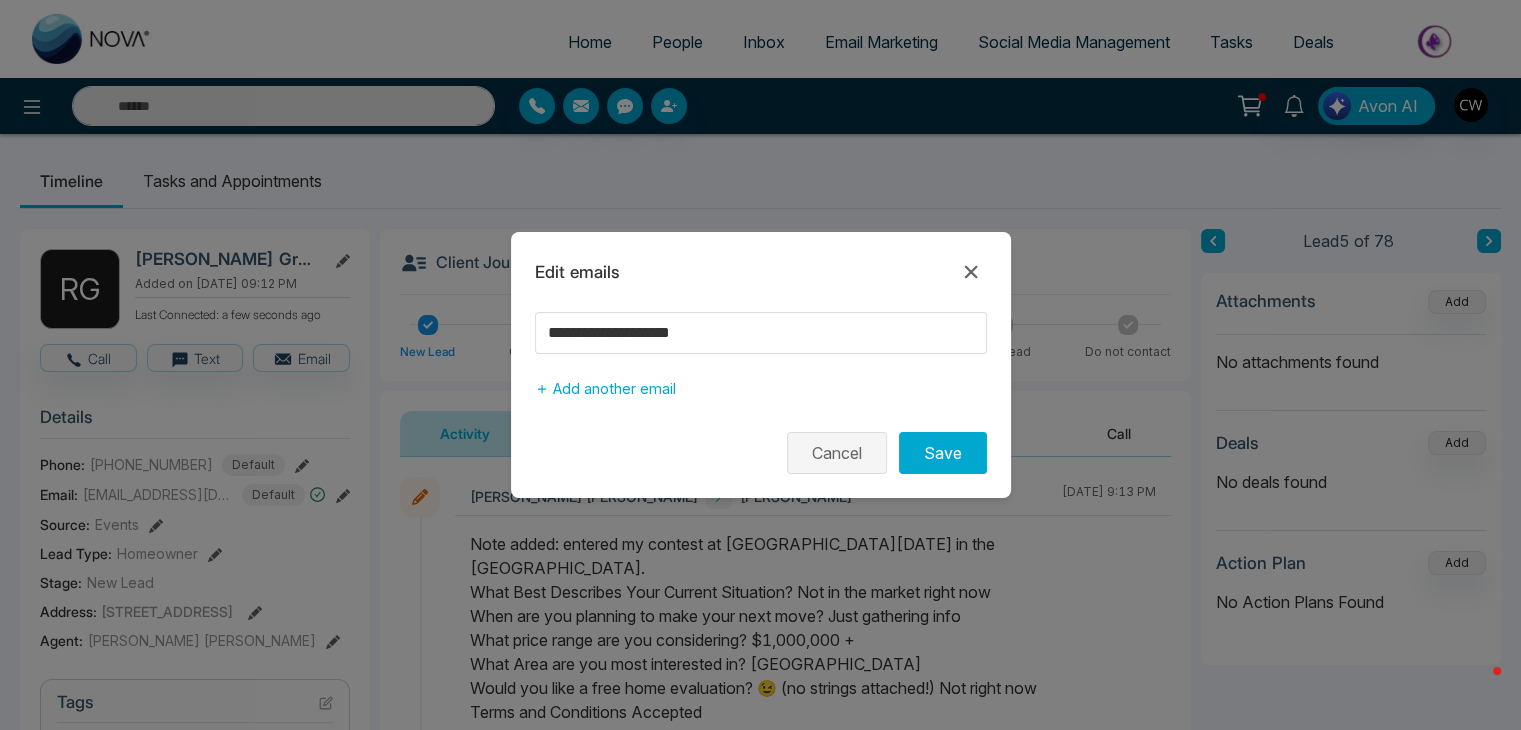 click on "Cancel" at bounding box center (837, 453) 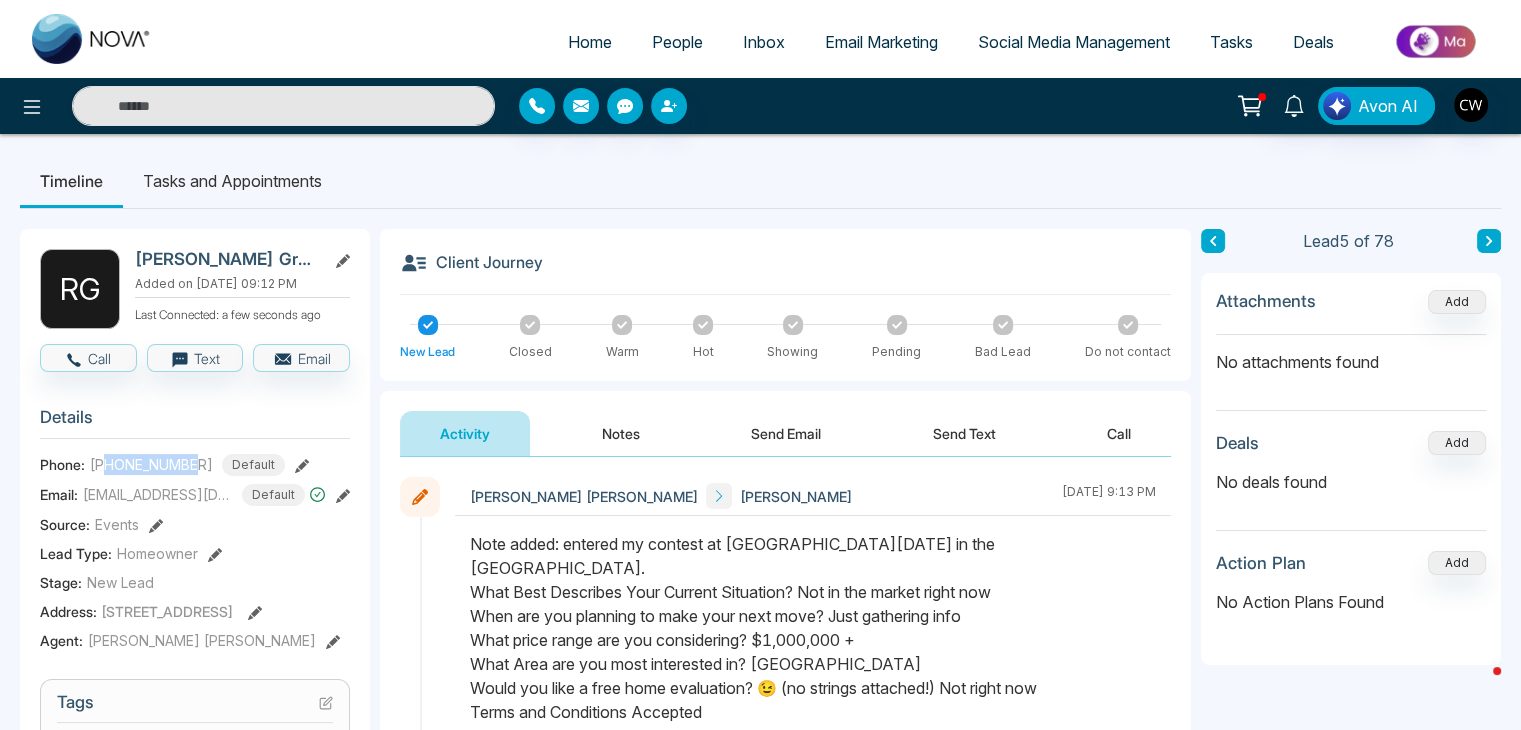 drag, startPoint x: 196, startPoint y: 456, endPoint x: 109, endPoint y: 463, distance: 87.28116 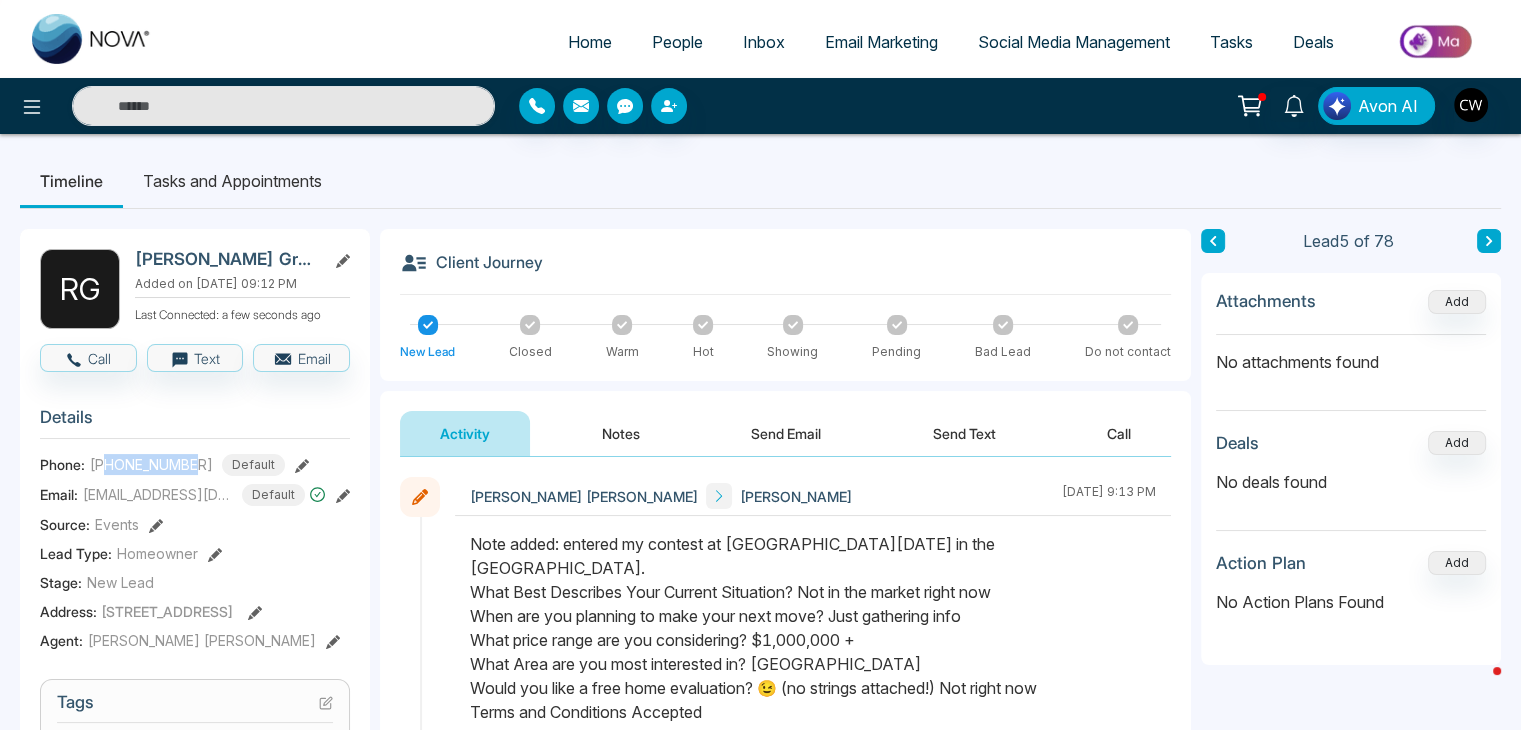 click on "[PHONE_NUMBER]" at bounding box center [151, 464] 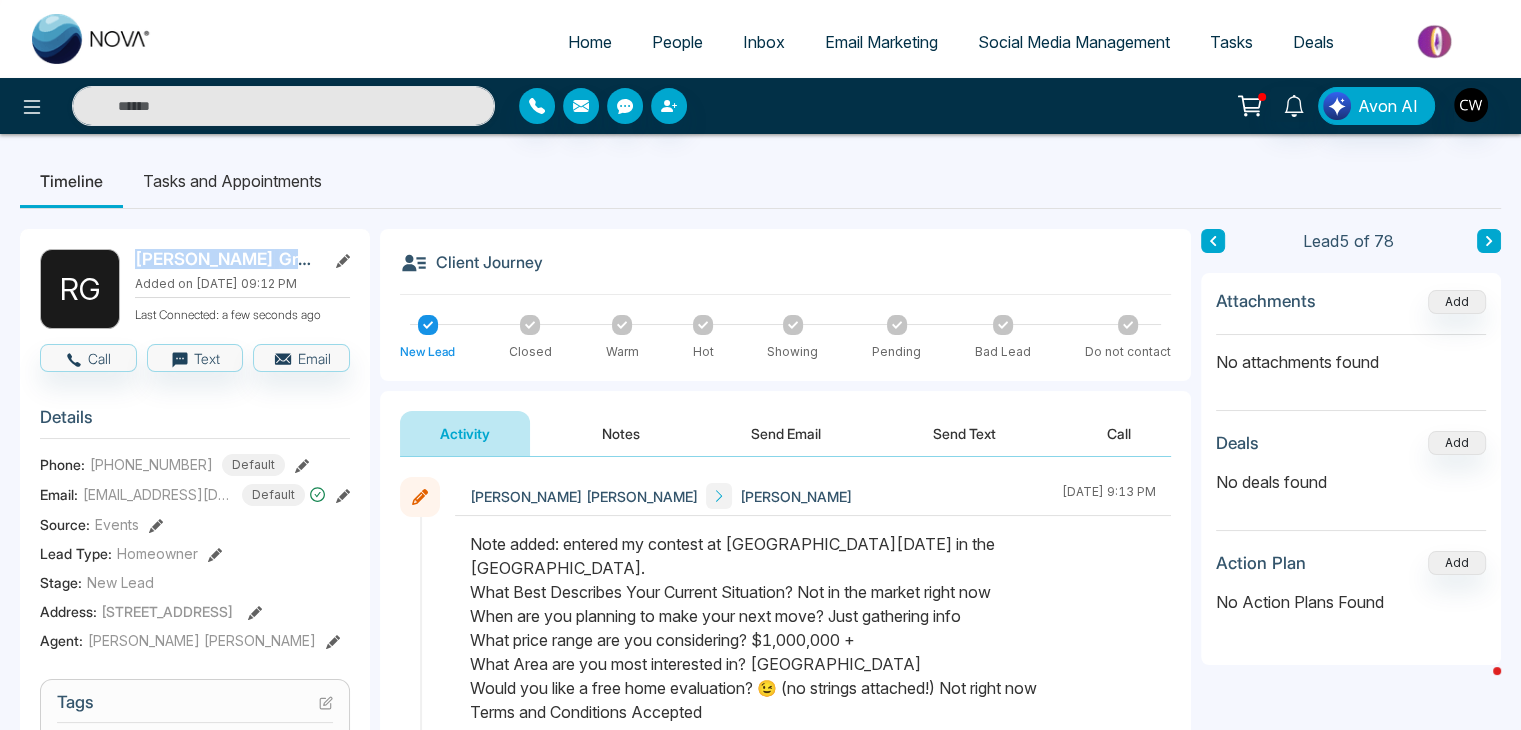 drag, startPoint x: 271, startPoint y: 260, endPoint x: 136, endPoint y: 267, distance: 135.18137 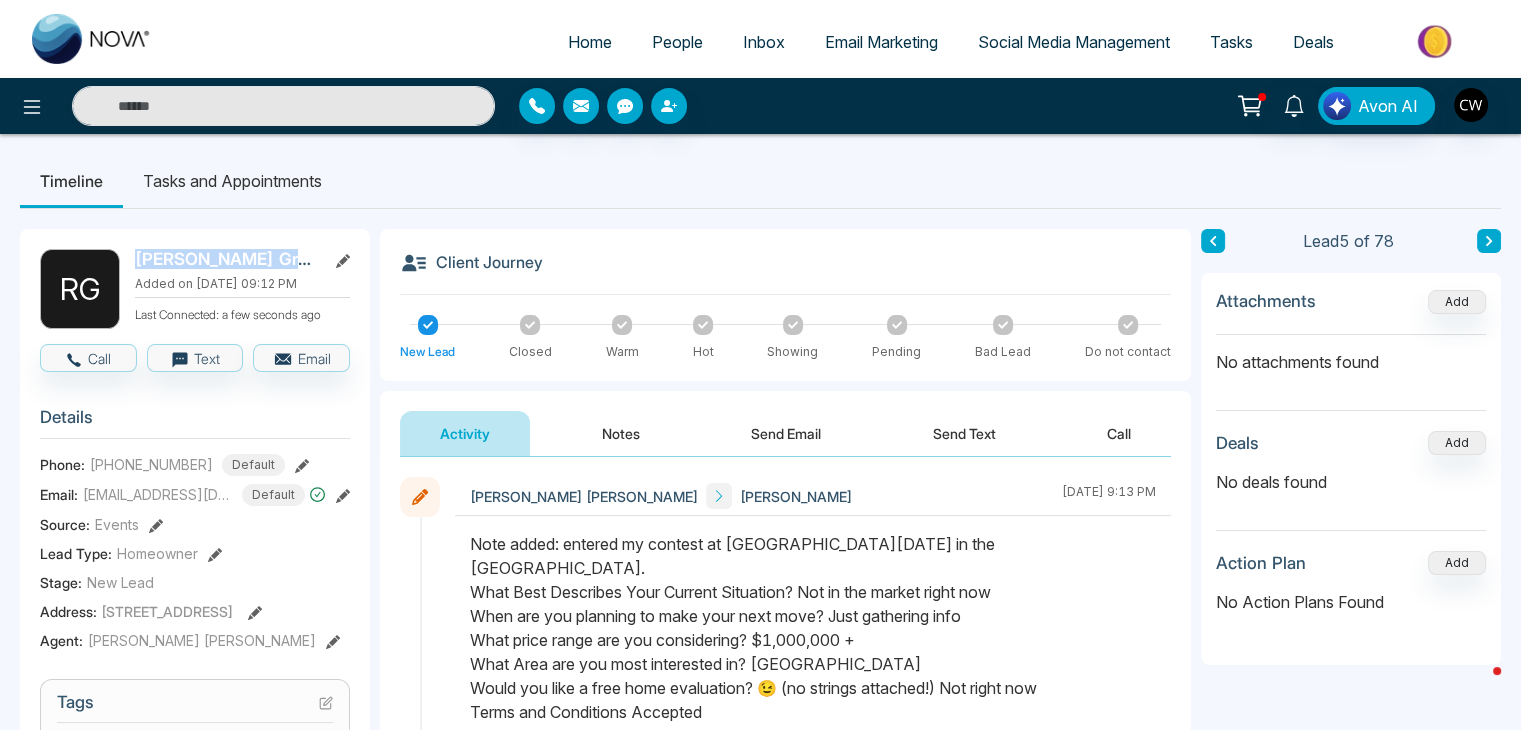 click on "[PERSON_NAME]" at bounding box center (226, 259) 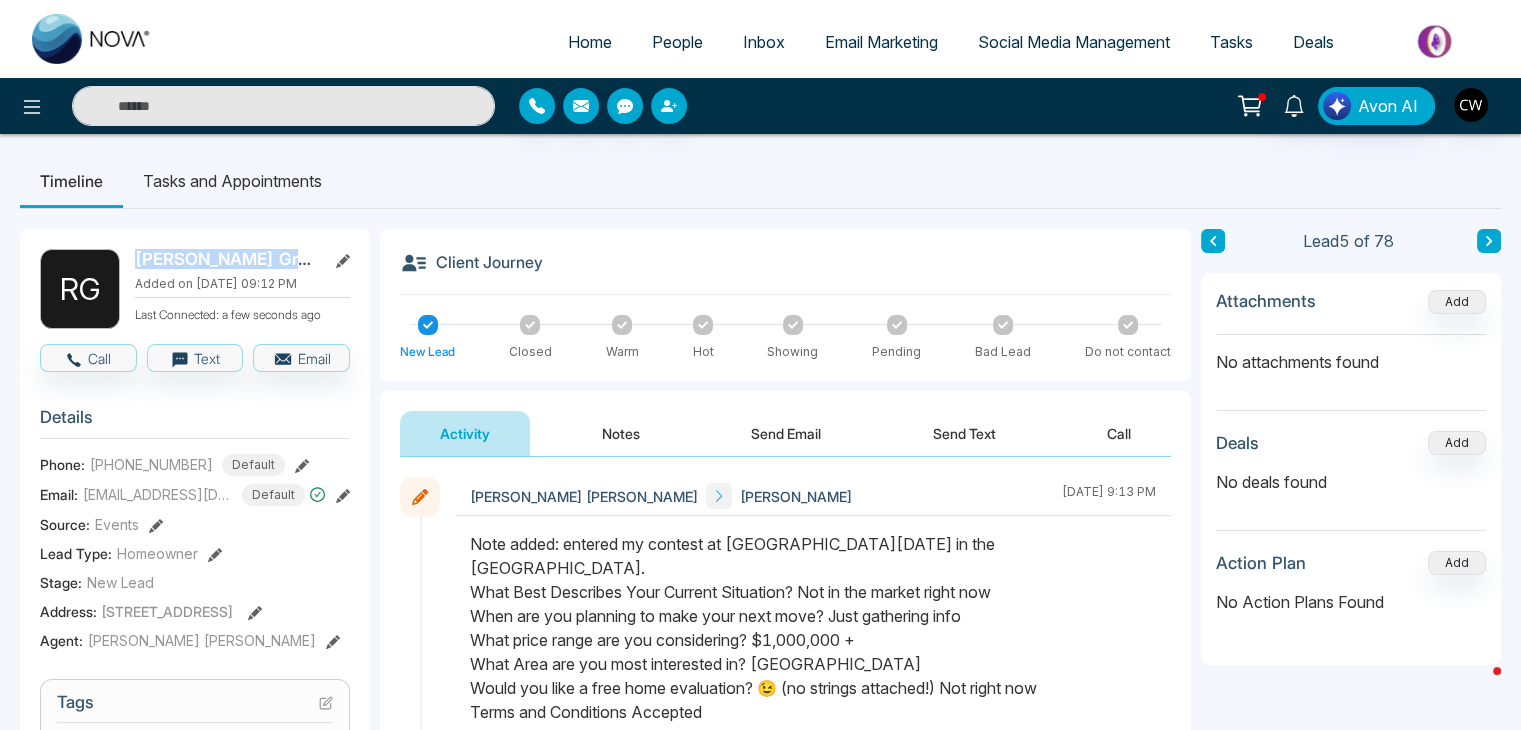 click on "Notes" at bounding box center (621, 433) 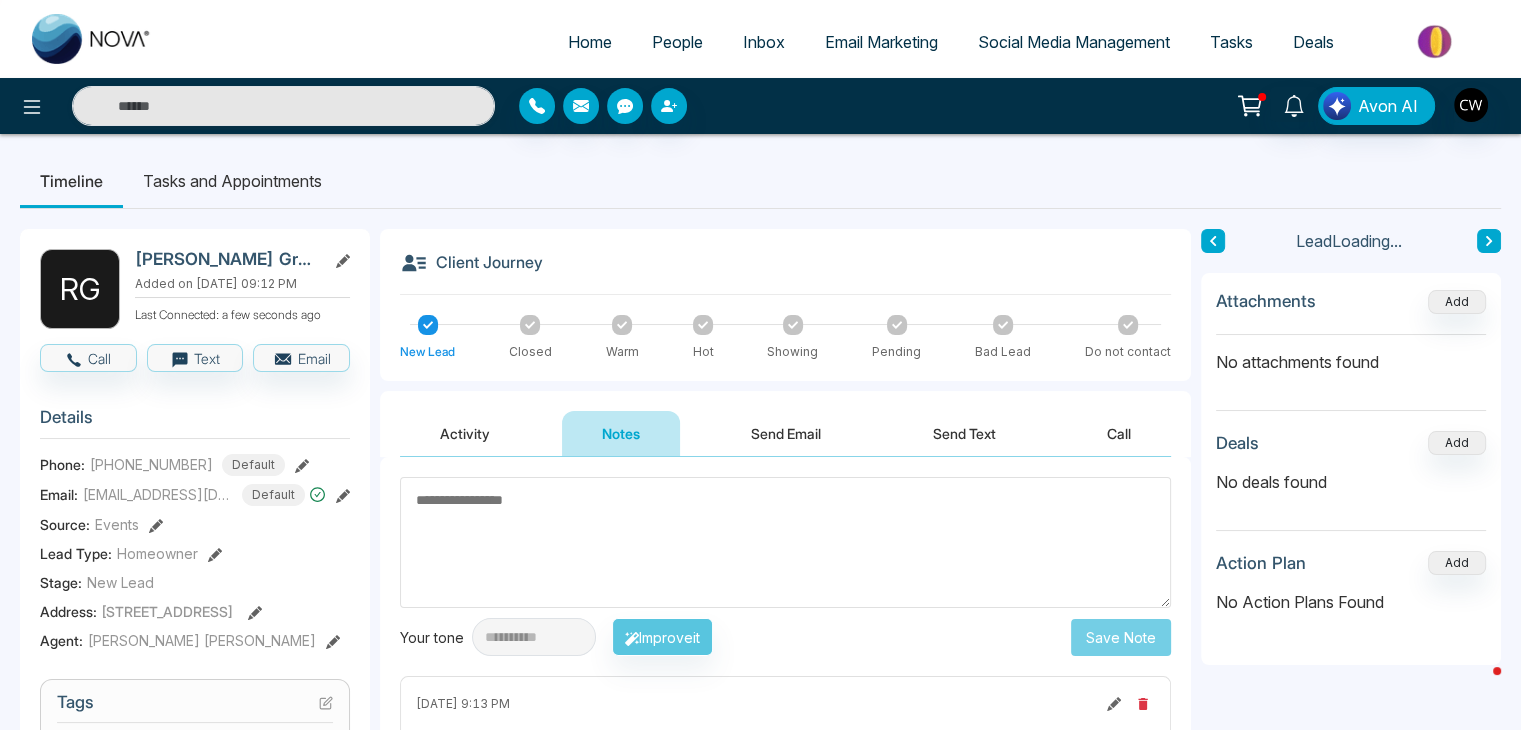 click at bounding box center (785, 542) 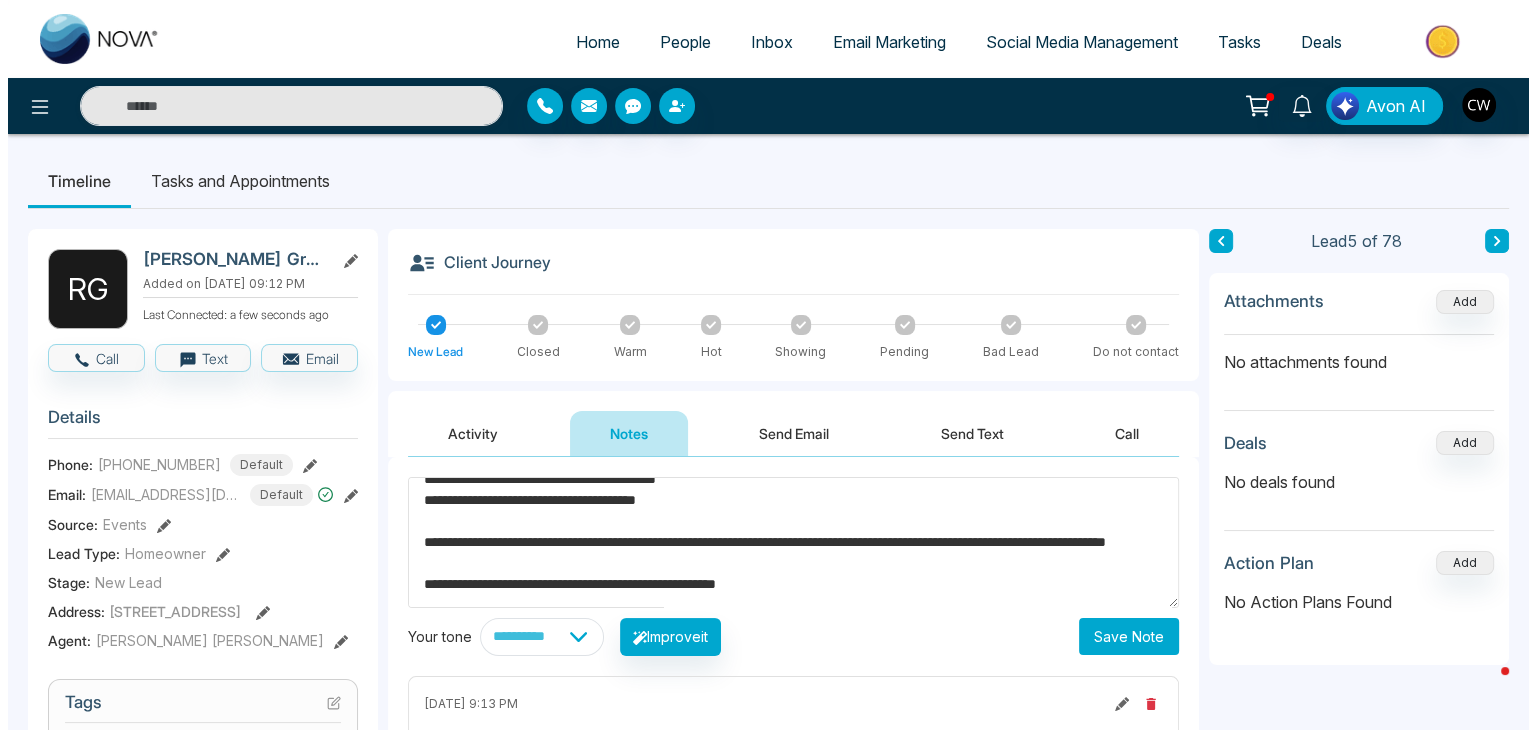 scroll, scrollTop: 483, scrollLeft: 0, axis: vertical 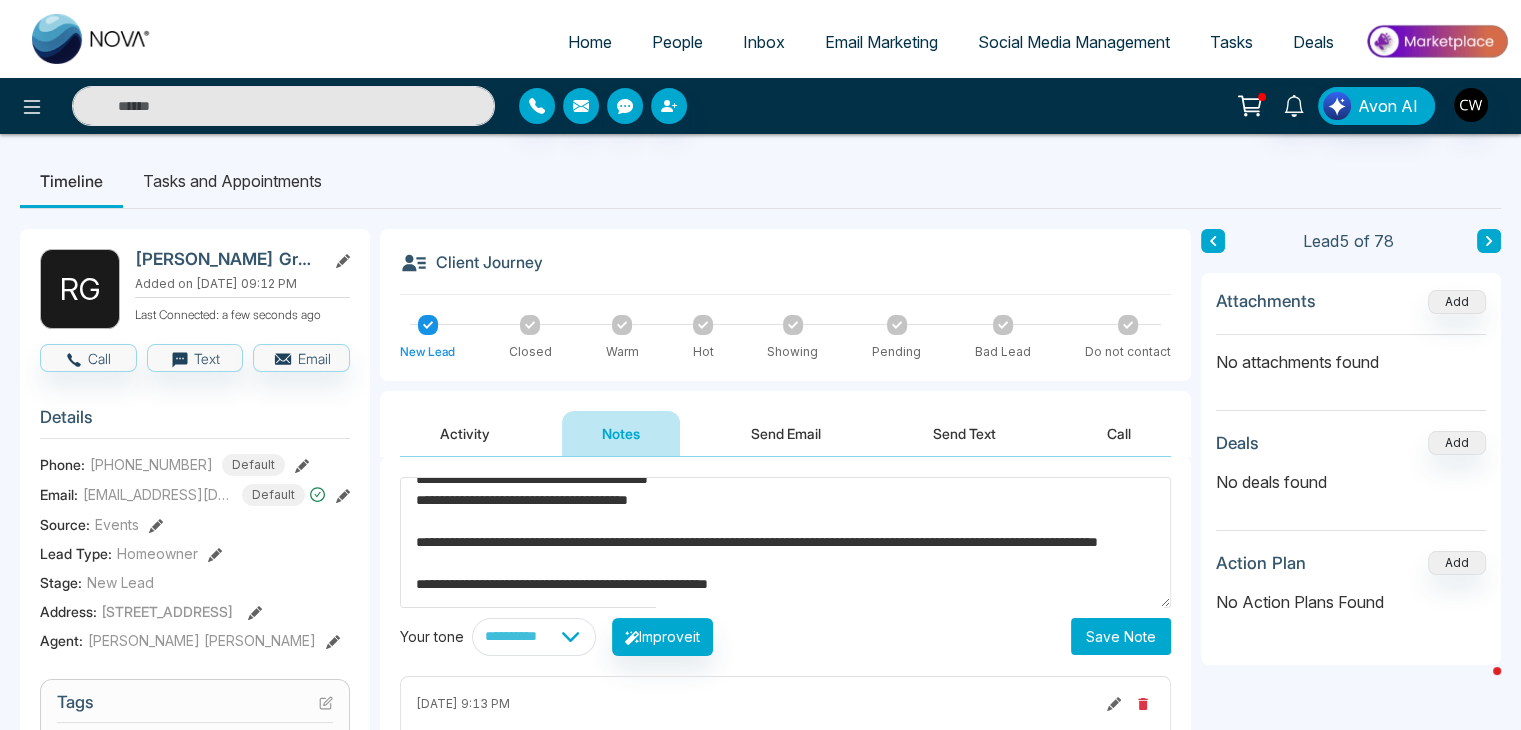 type on "**********" 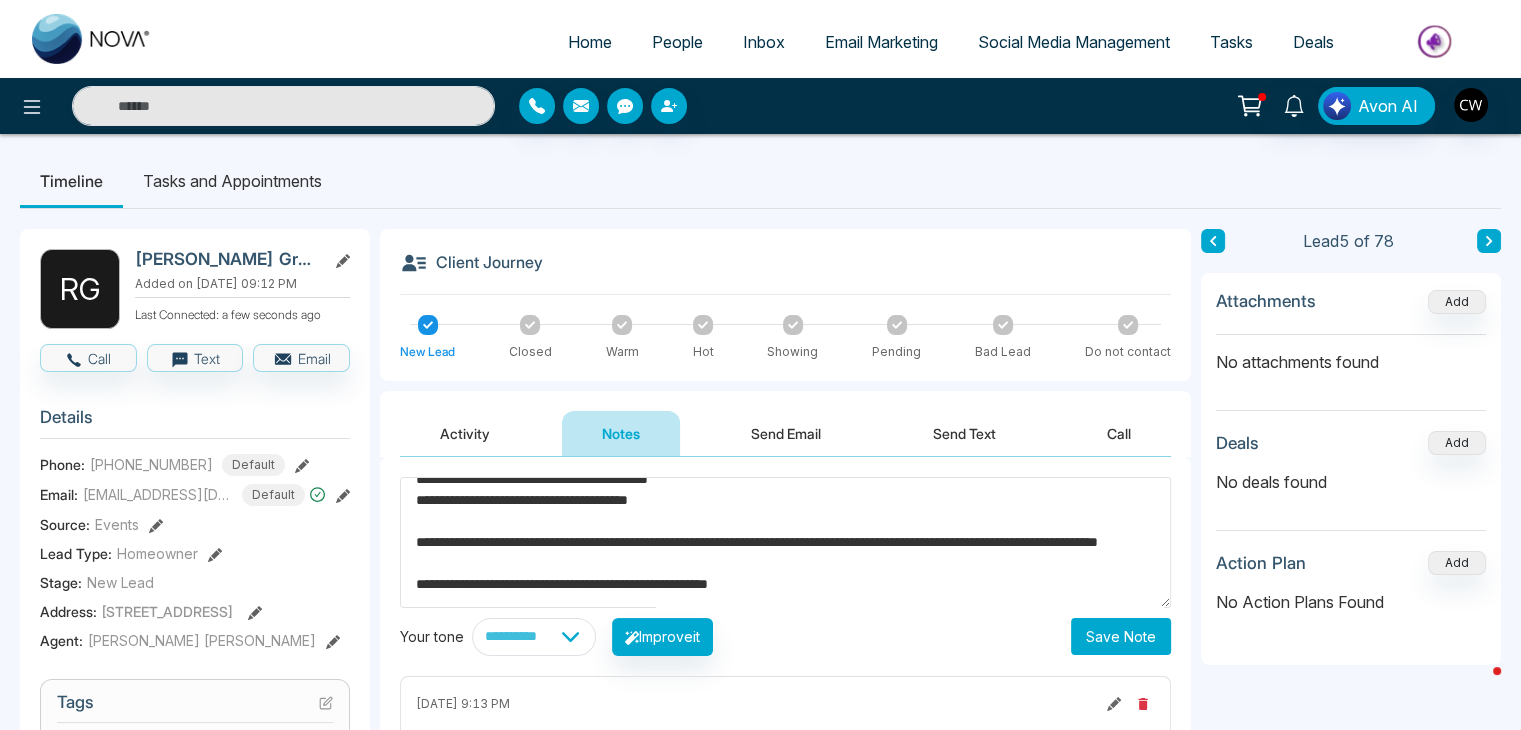click on "Save Note" at bounding box center (1121, 636) 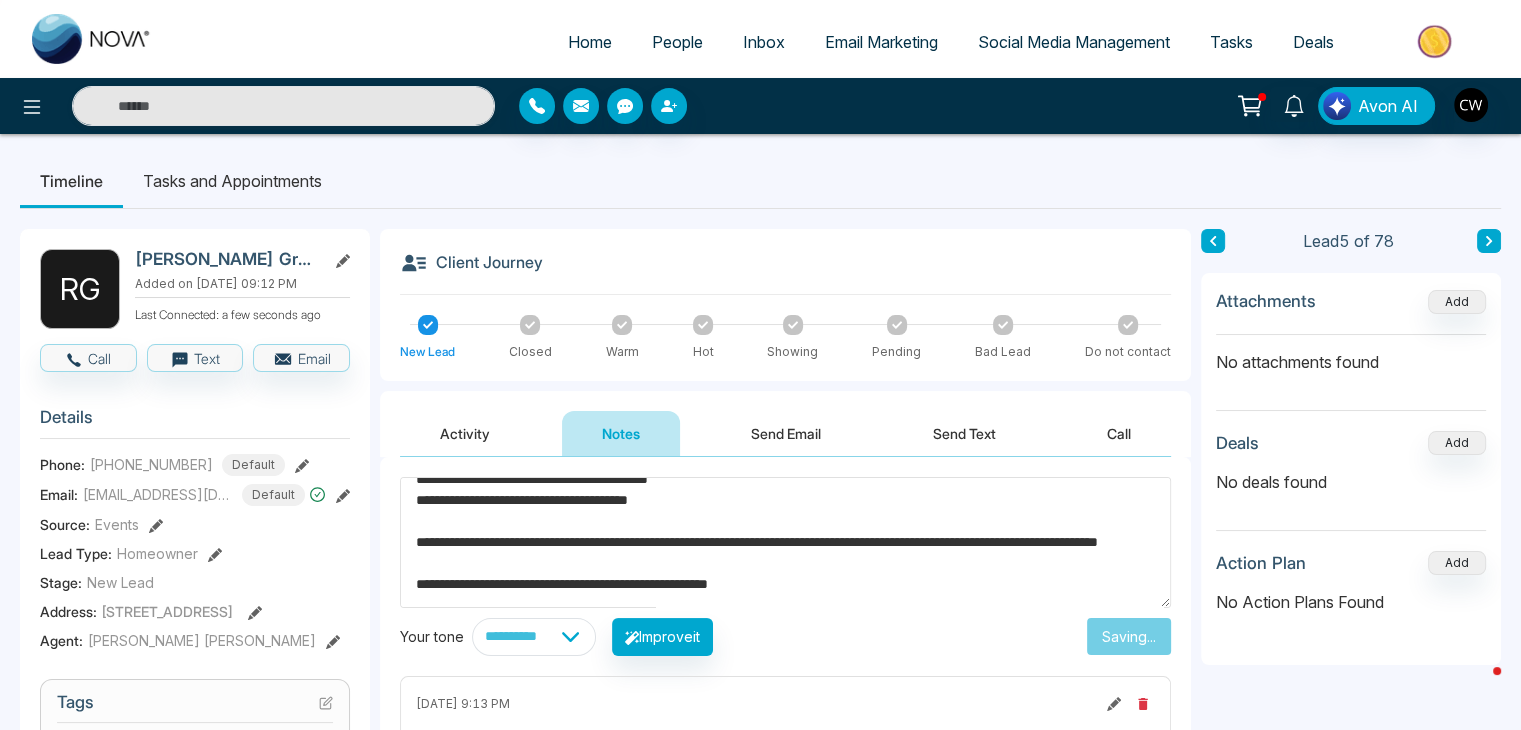 type 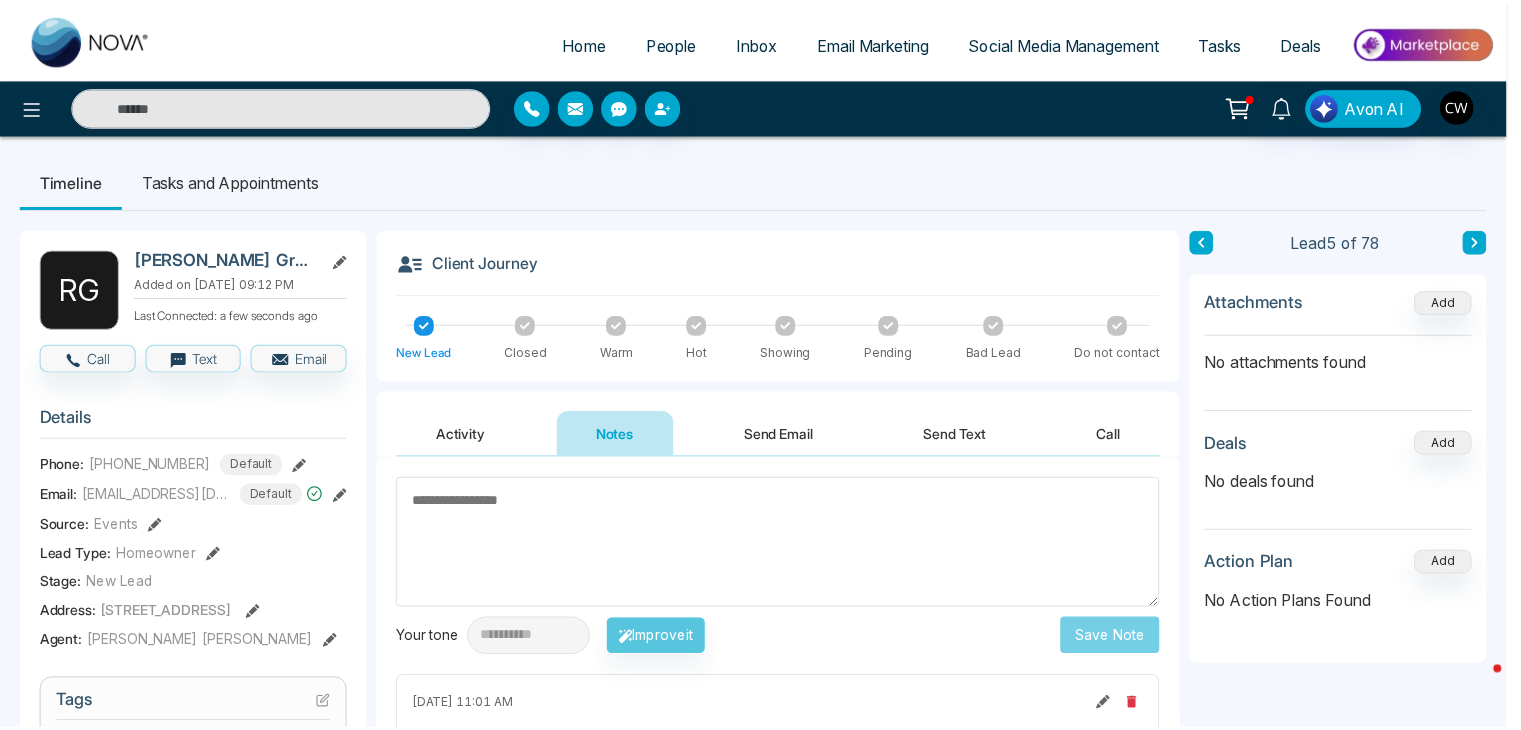 scroll, scrollTop: 0, scrollLeft: 0, axis: both 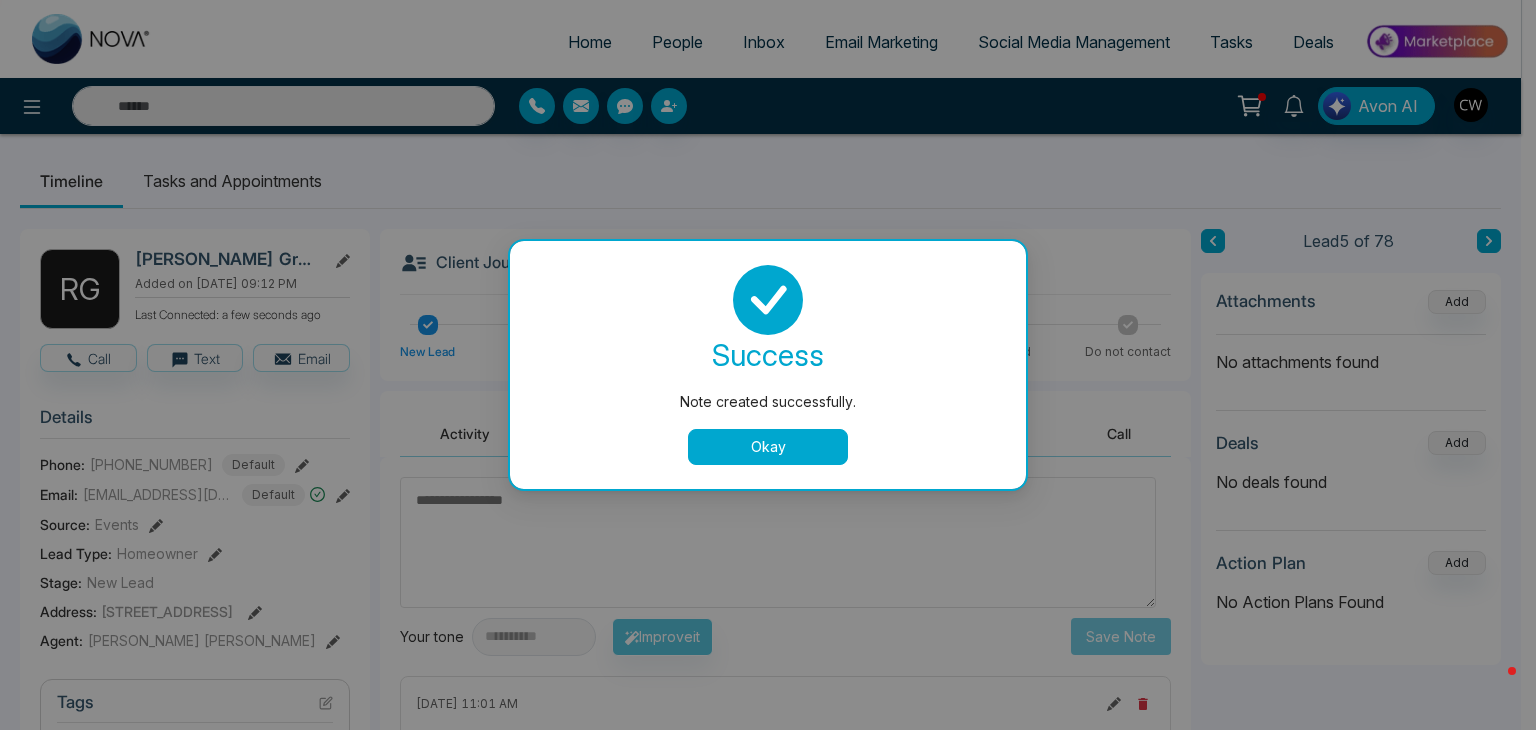 click on "Okay" at bounding box center (768, 447) 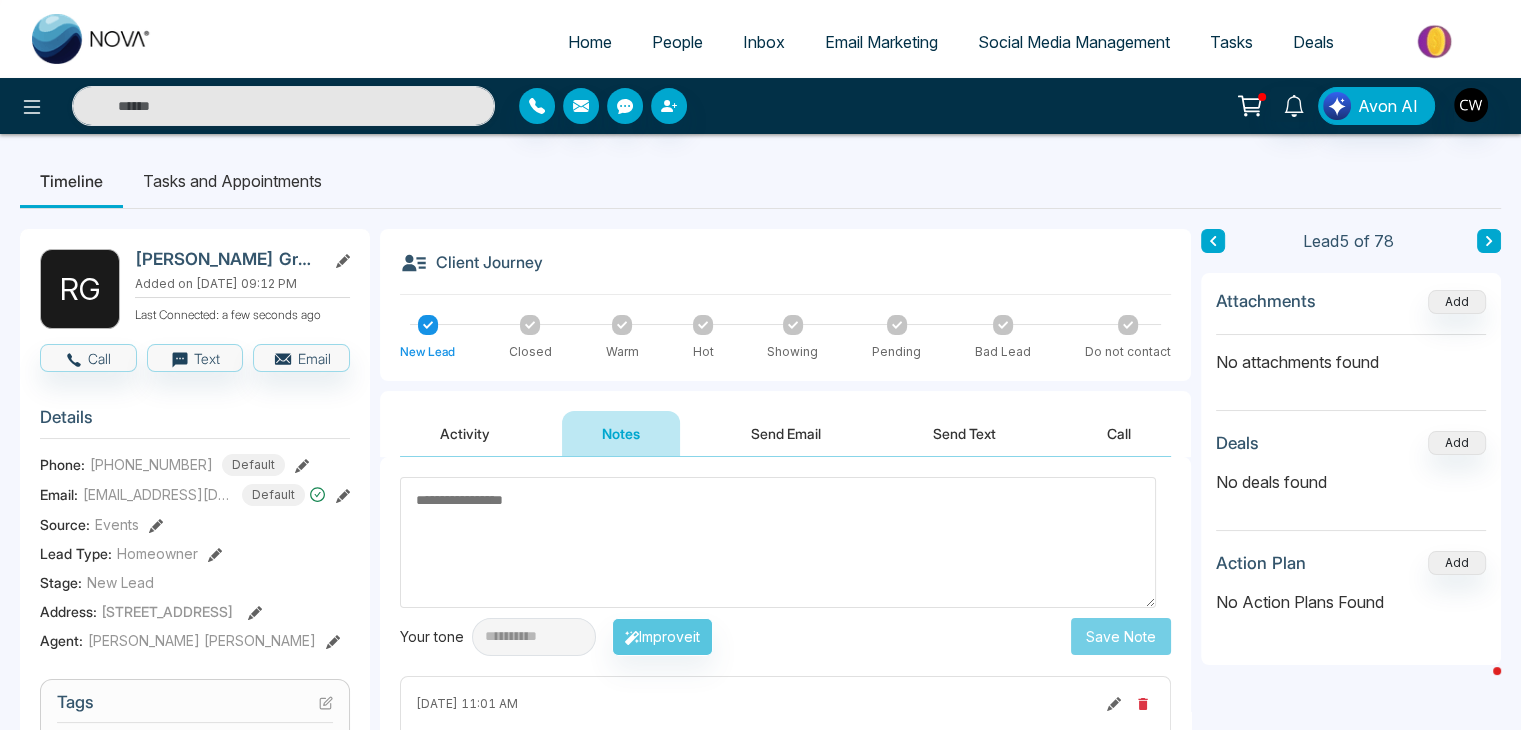 click on "People" at bounding box center [677, 42] 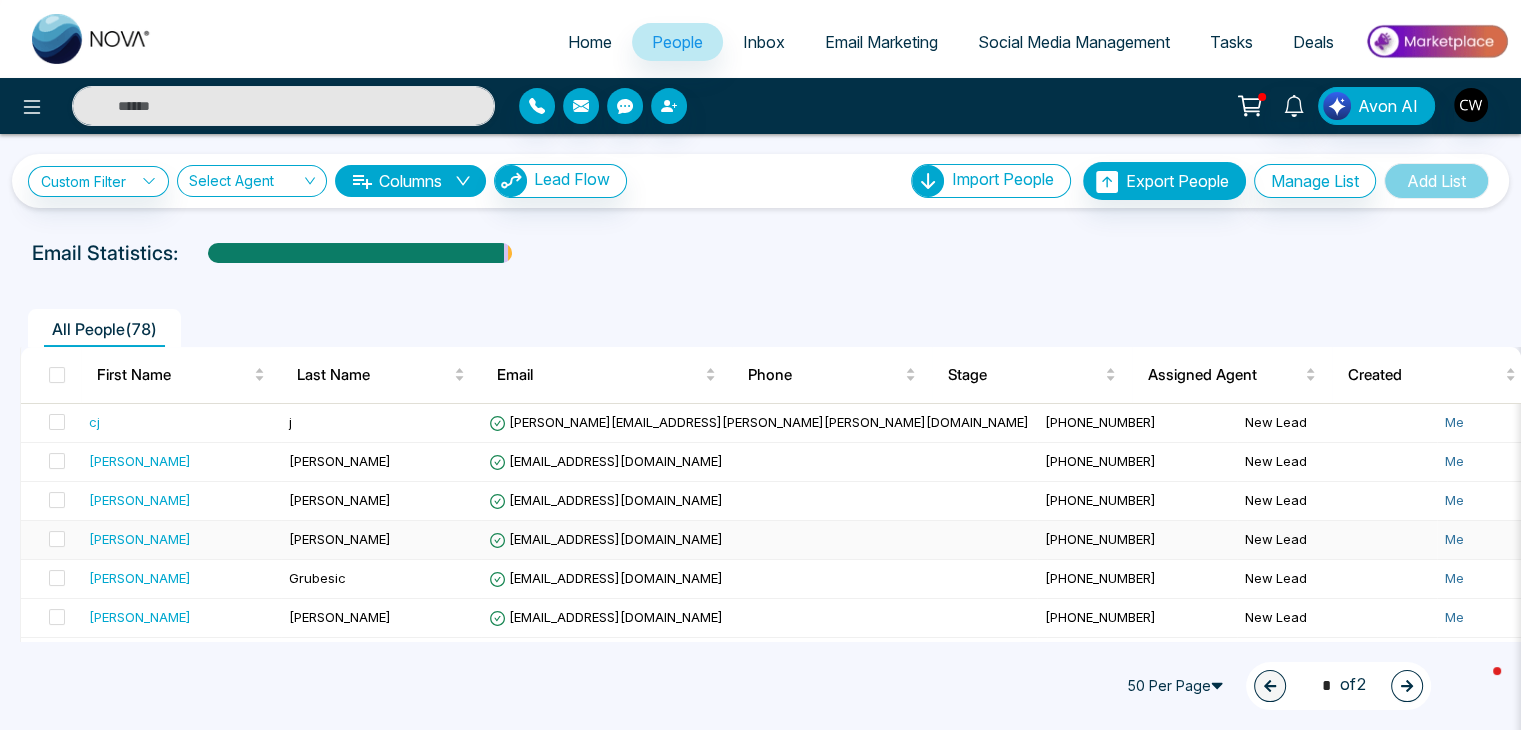 click on "[PERSON_NAME]" at bounding box center [181, 539] 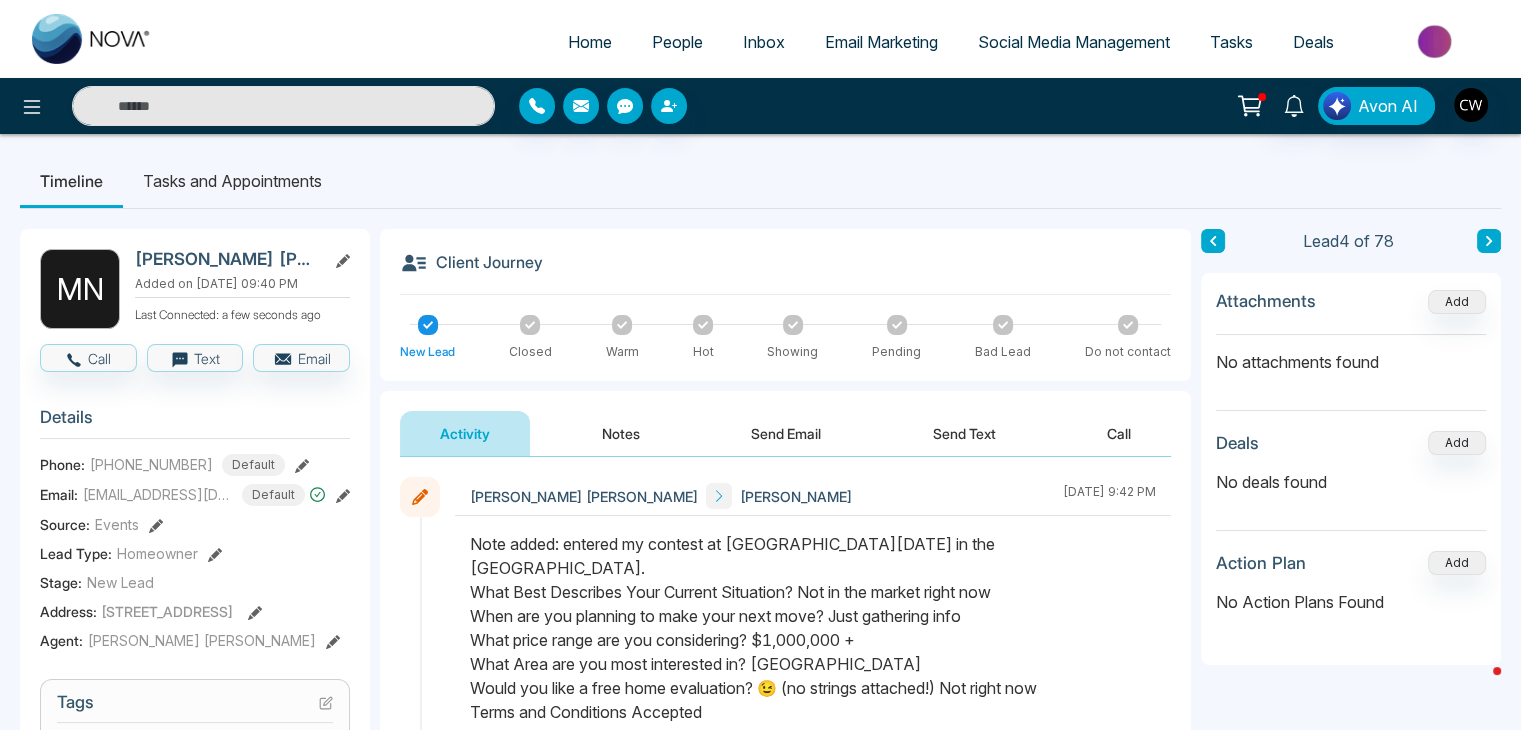 click 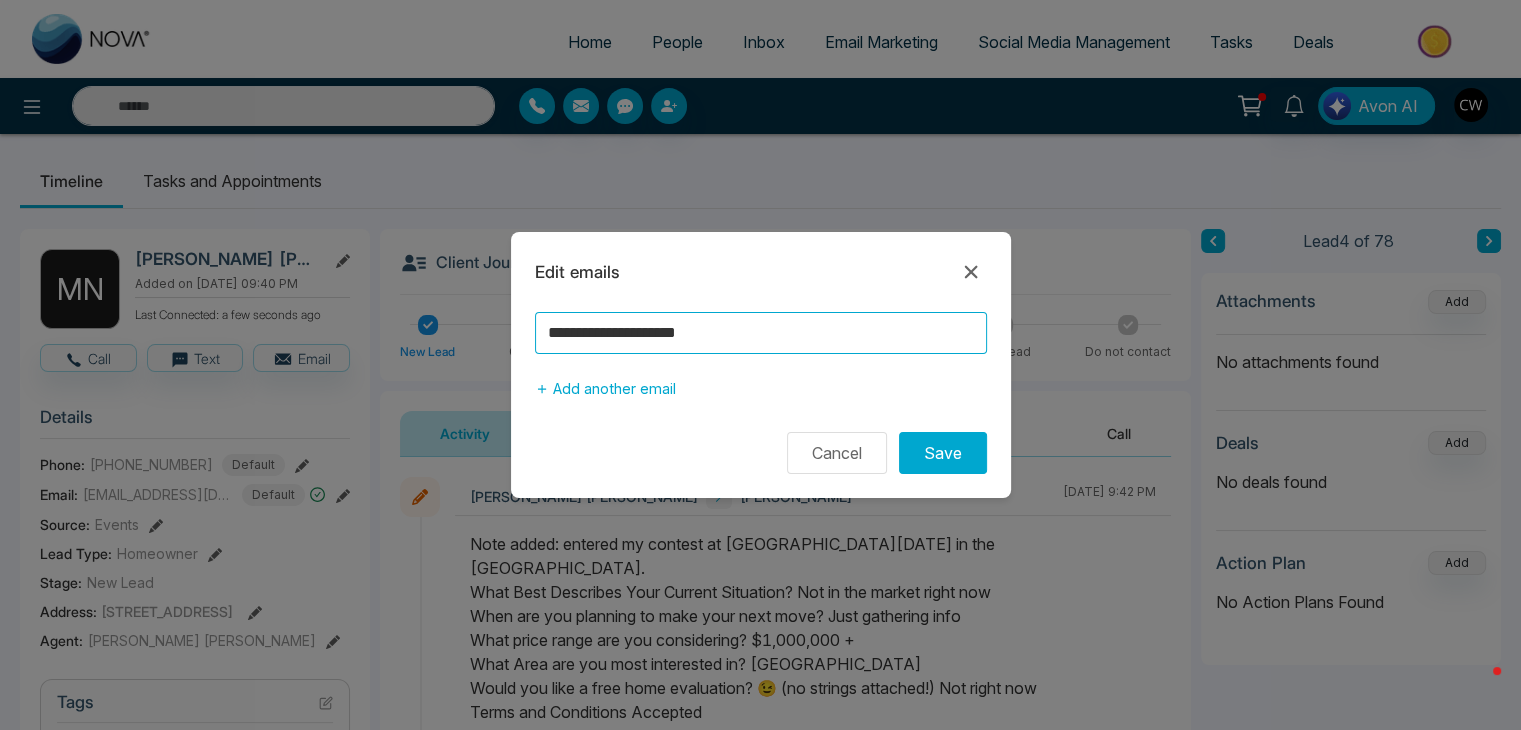 drag, startPoint x: 761, startPoint y: 317, endPoint x: 520, endPoint y: 319, distance: 241.0083 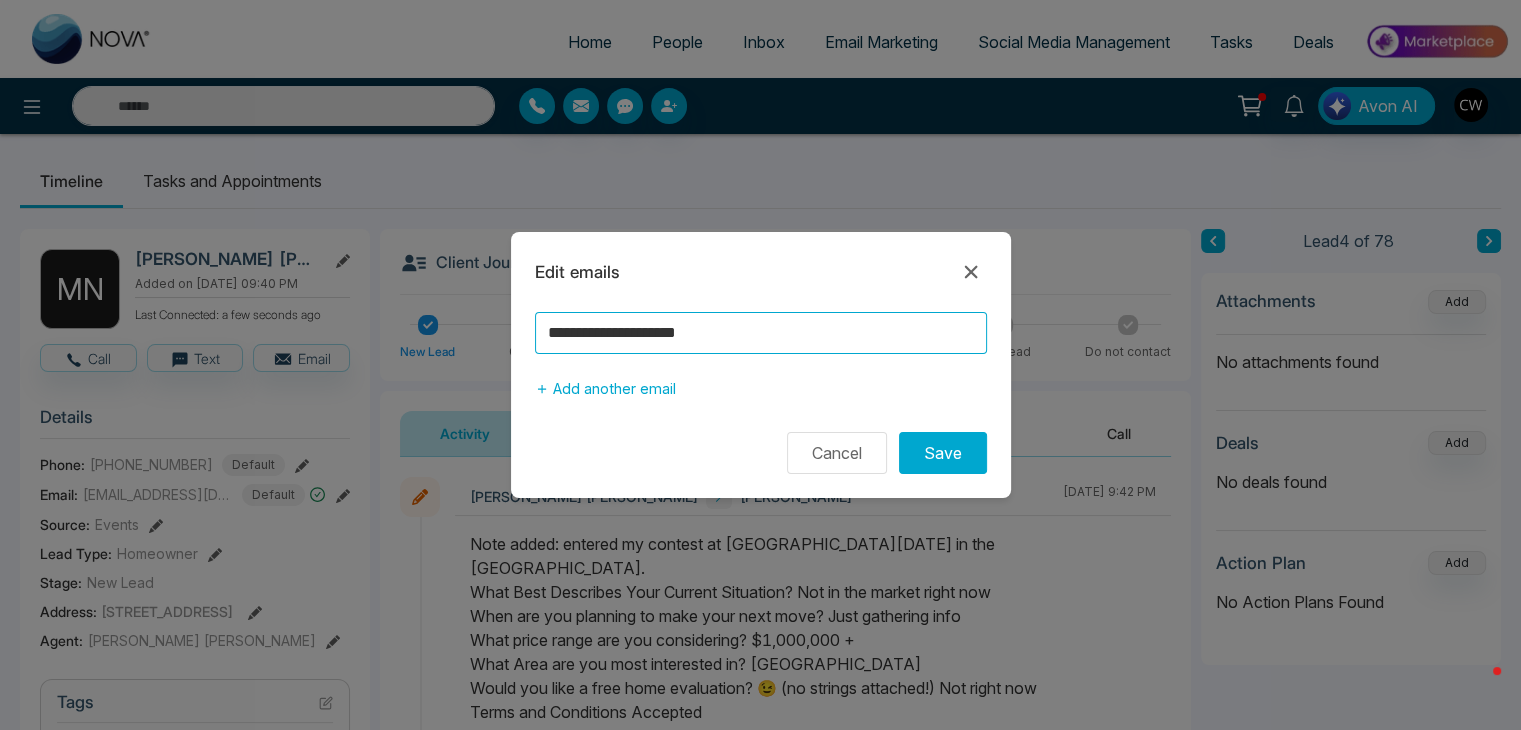 click on "**********" at bounding box center (761, 365) 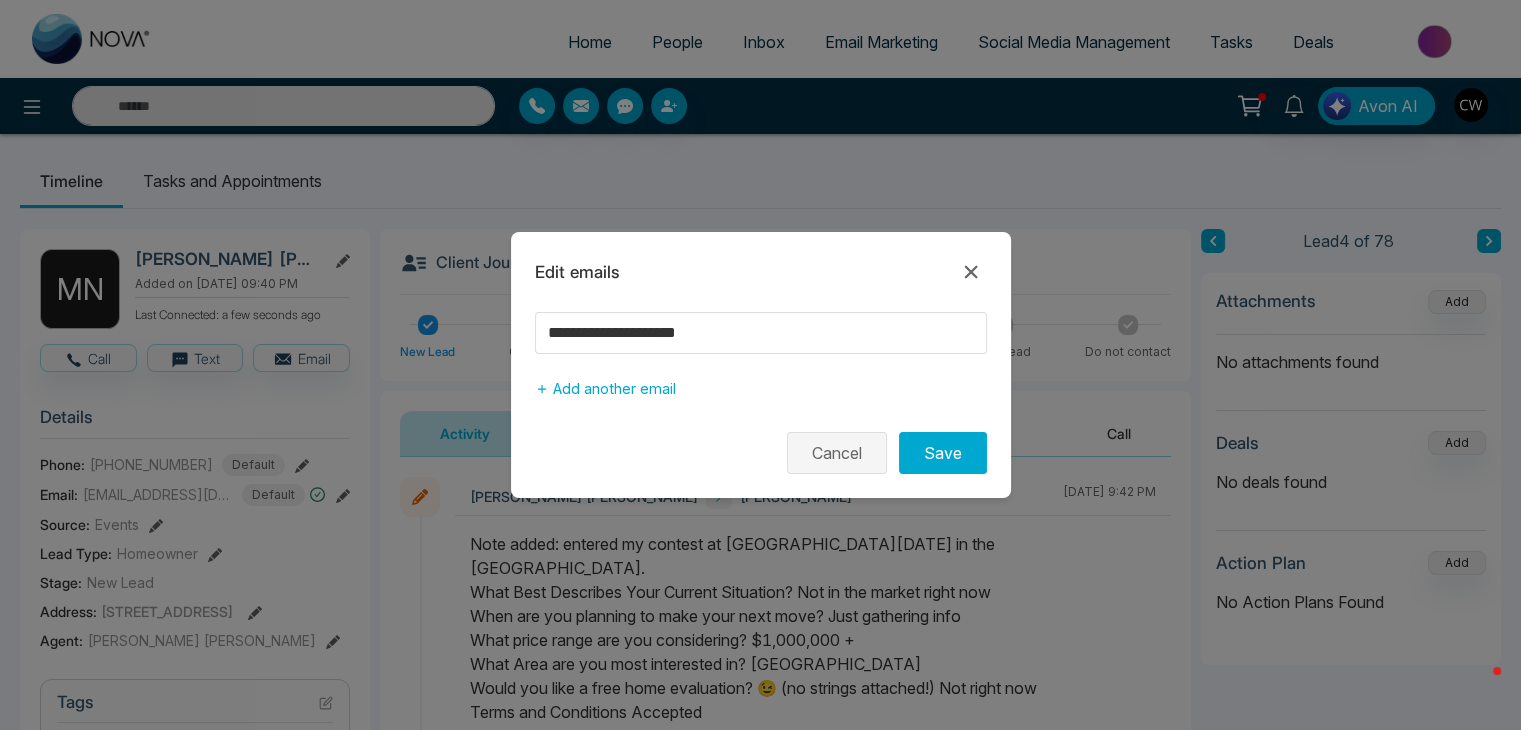 click on "Cancel" at bounding box center [837, 453] 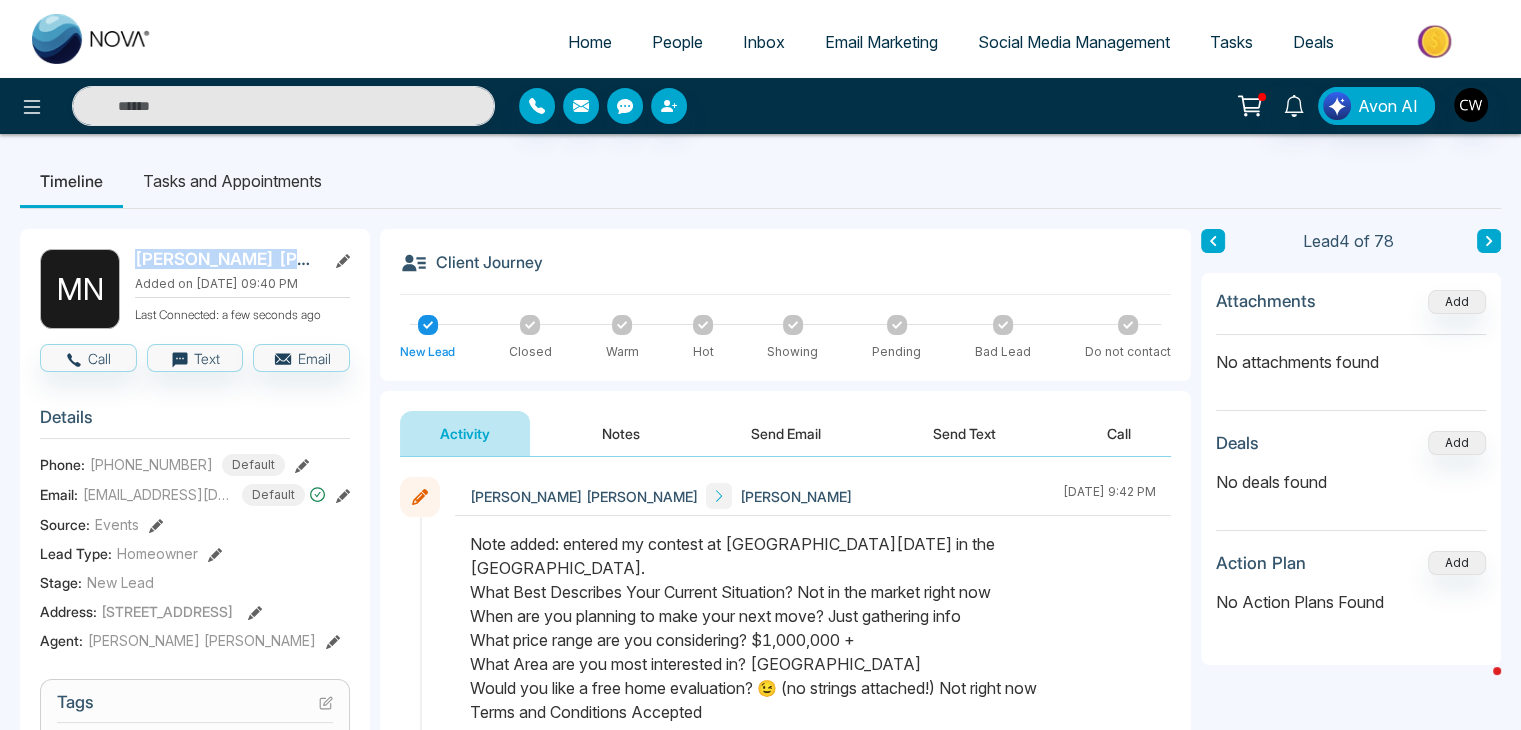 drag, startPoint x: 249, startPoint y: 266, endPoint x: 124, endPoint y: 255, distance: 125.48307 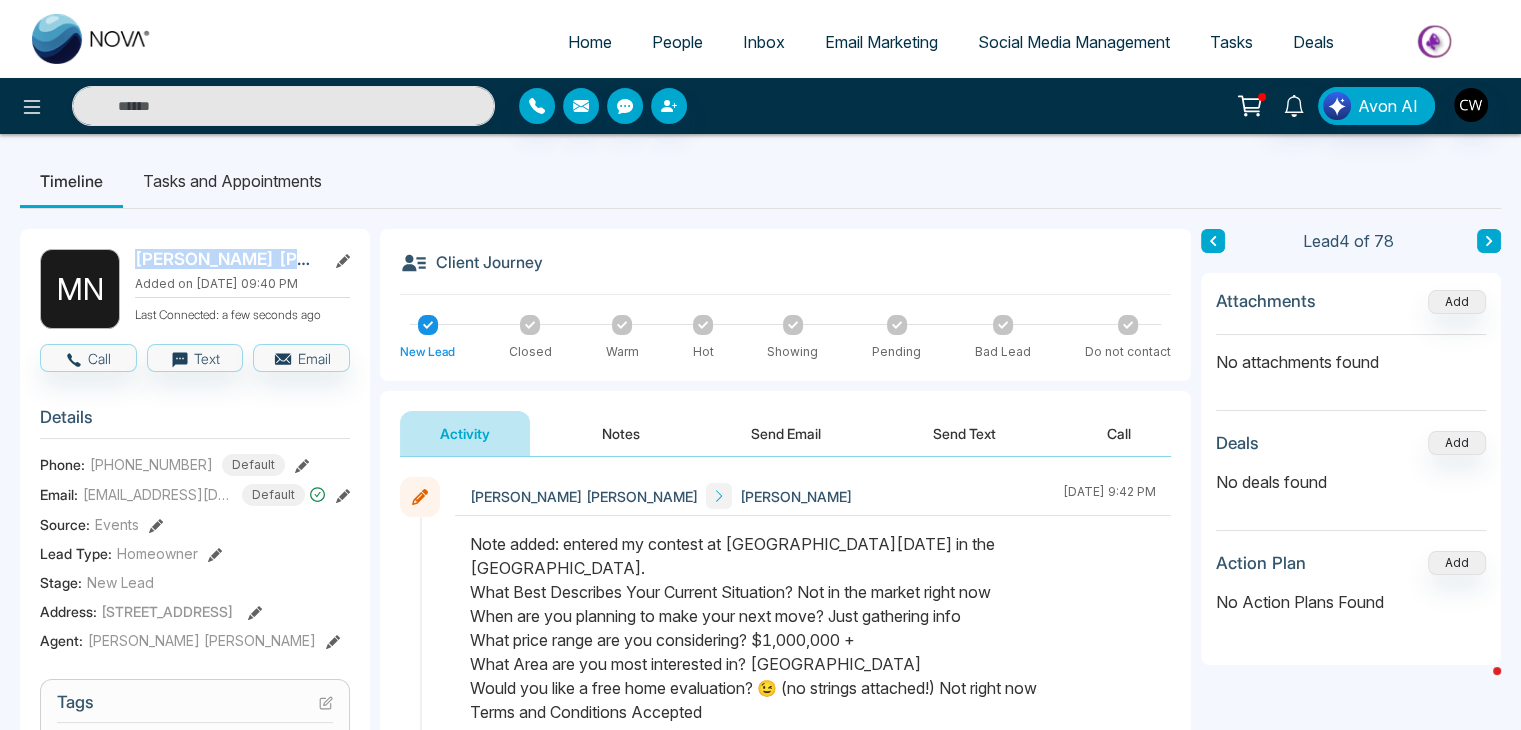 click on "M N [PERSON_NAME] Added on   [DATE] 09:40 PM Last Connected:   a few seconds ago" at bounding box center [195, 289] 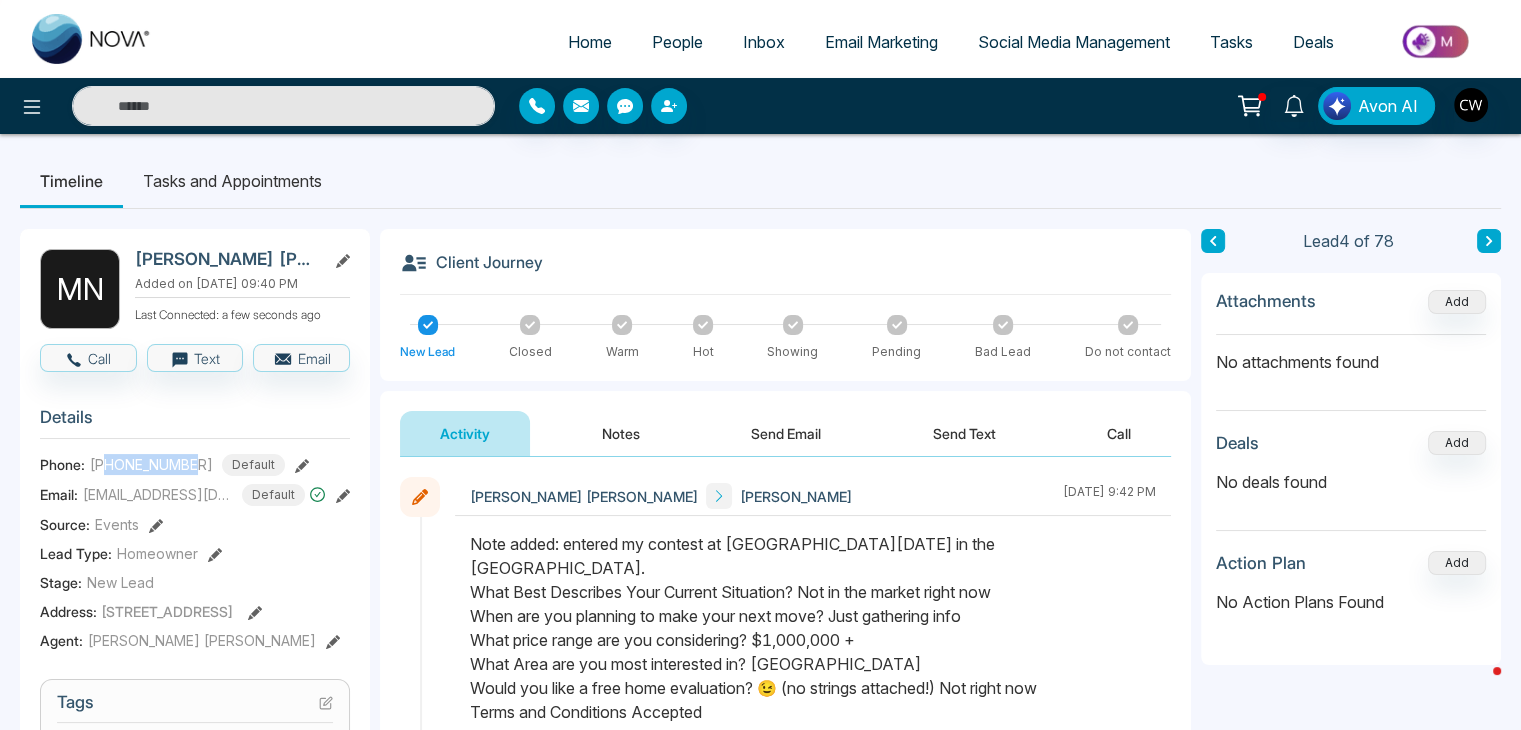 drag, startPoint x: 196, startPoint y: 461, endPoint x: 104, endPoint y: 456, distance: 92.13577 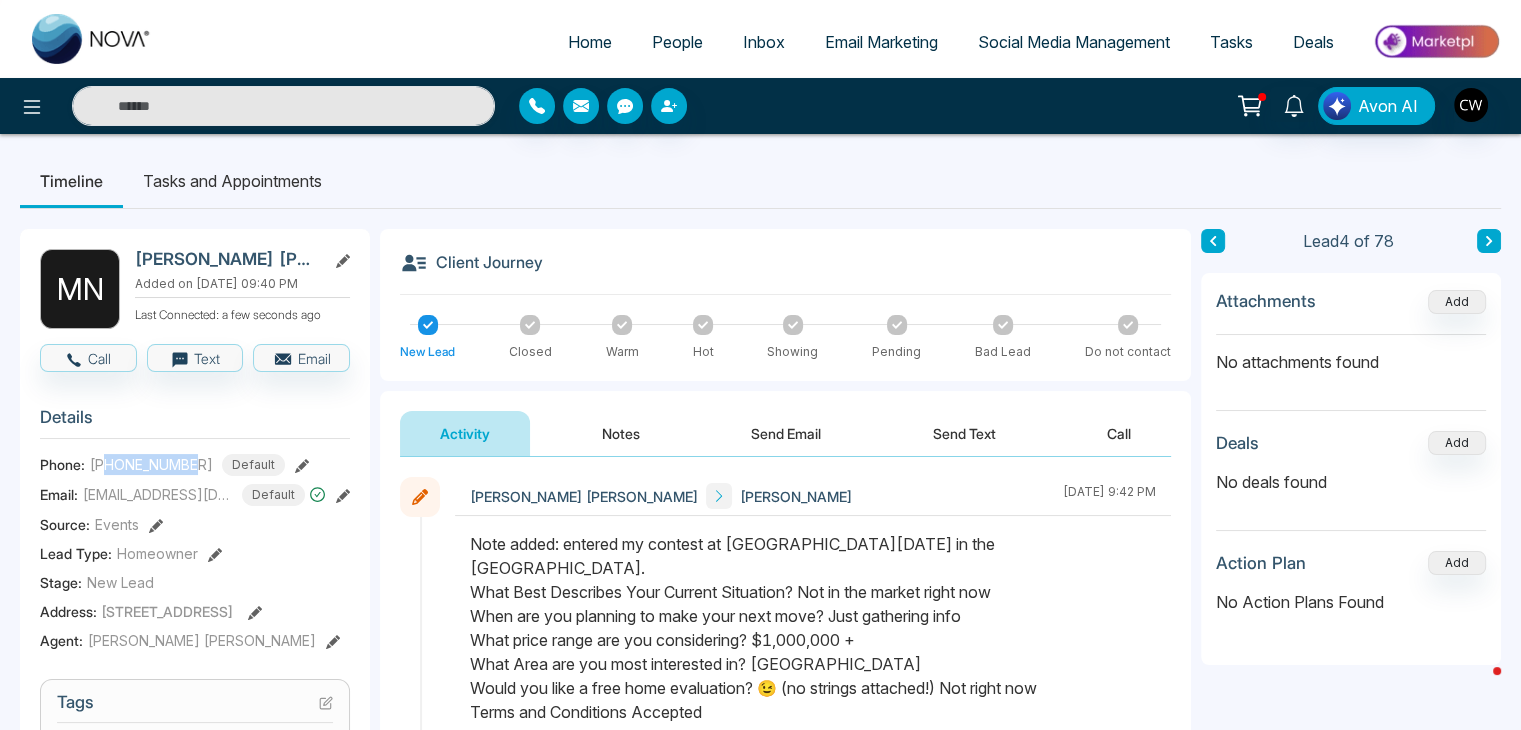 click on "[PHONE_NUMBER]" at bounding box center (151, 464) 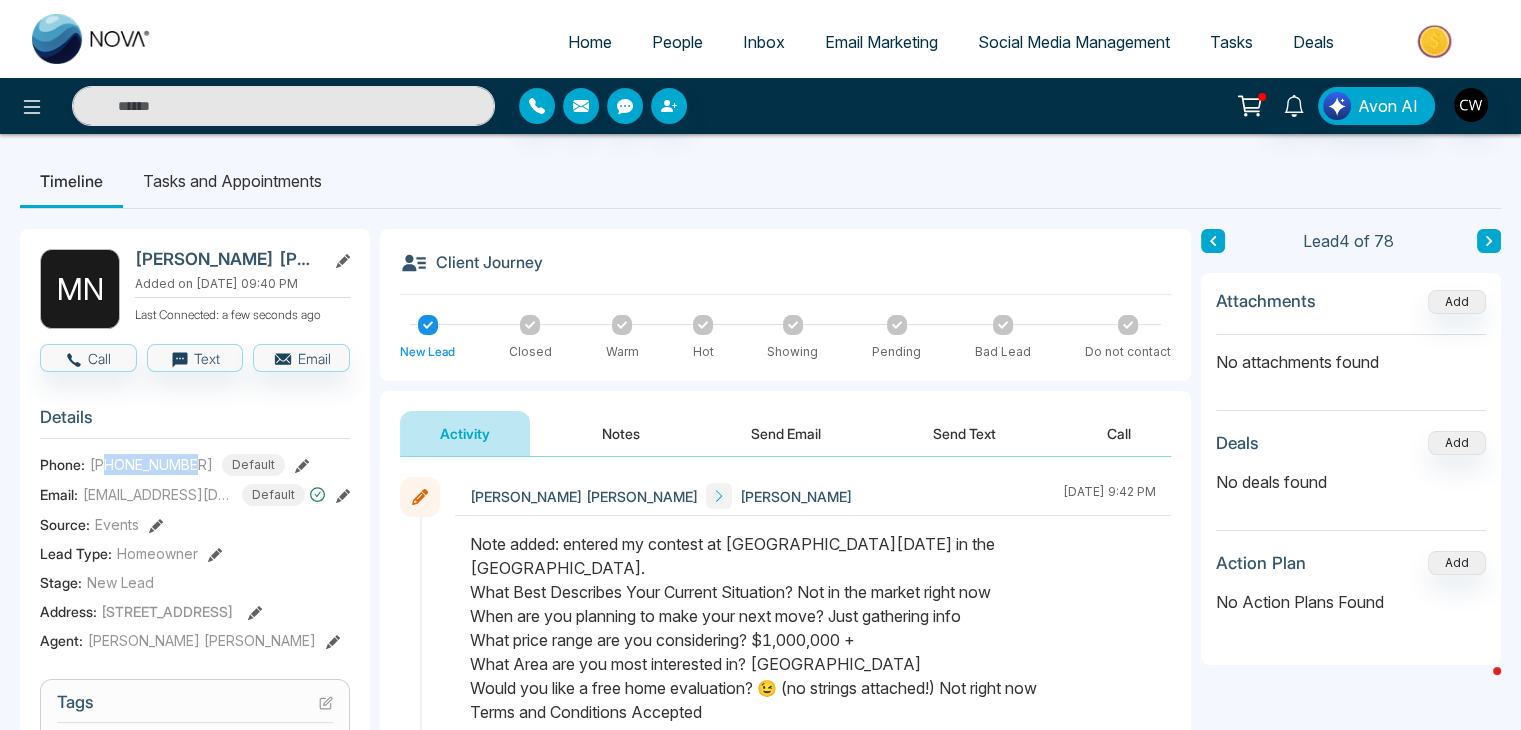 click on "Notes" at bounding box center (621, 433) 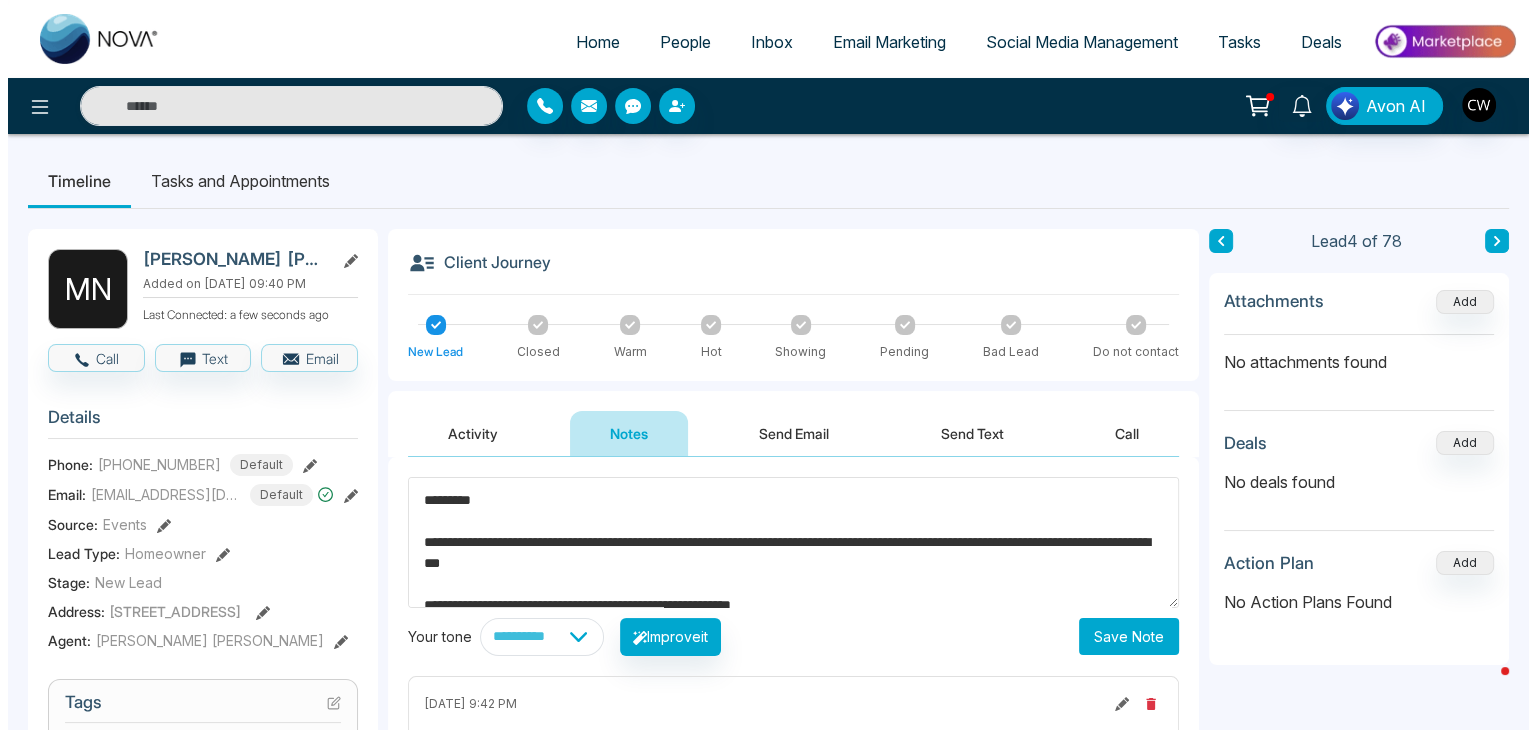 scroll, scrollTop: 426, scrollLeft: 0, axis: vertical 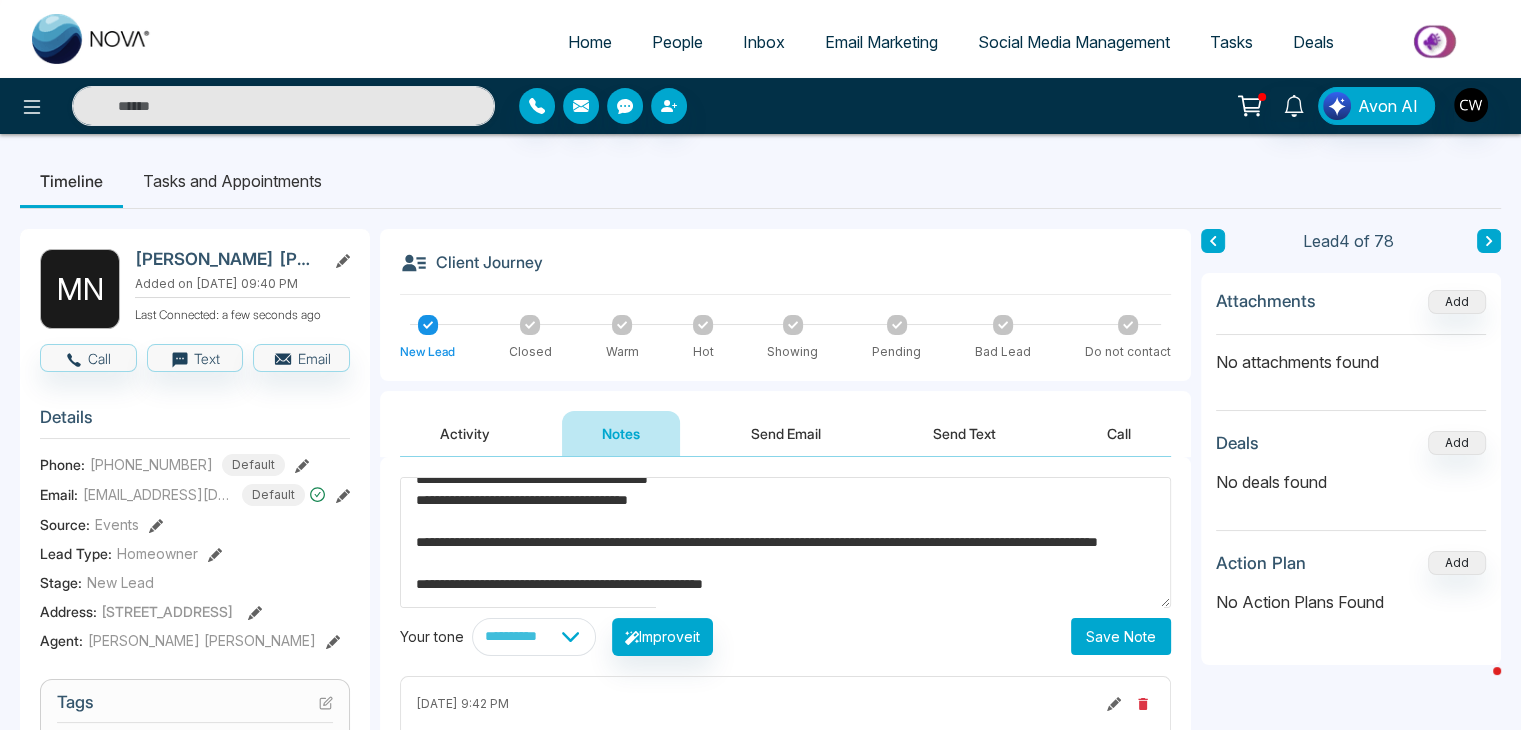 type on "**********" 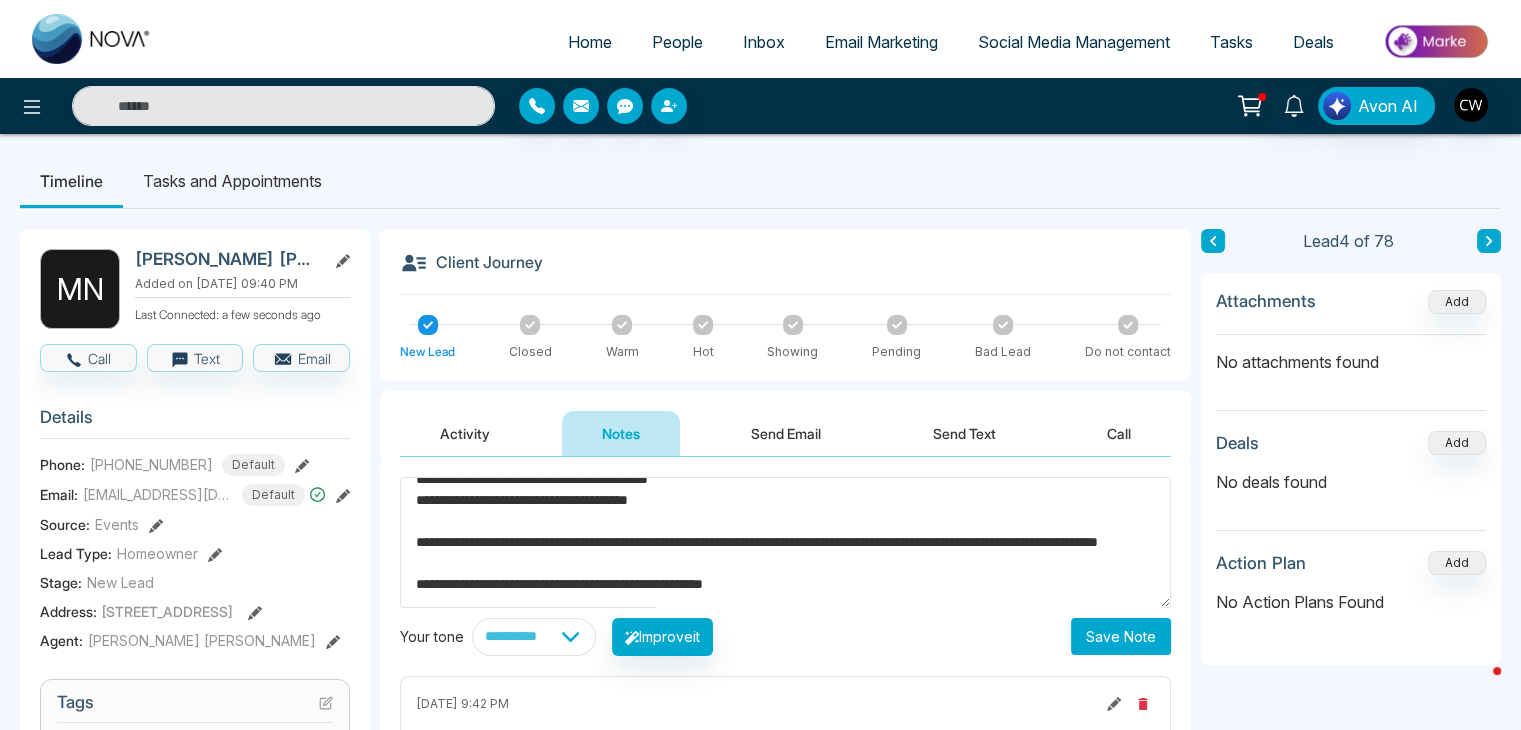 click on "Save Note" at bounding box center [1121, 636] 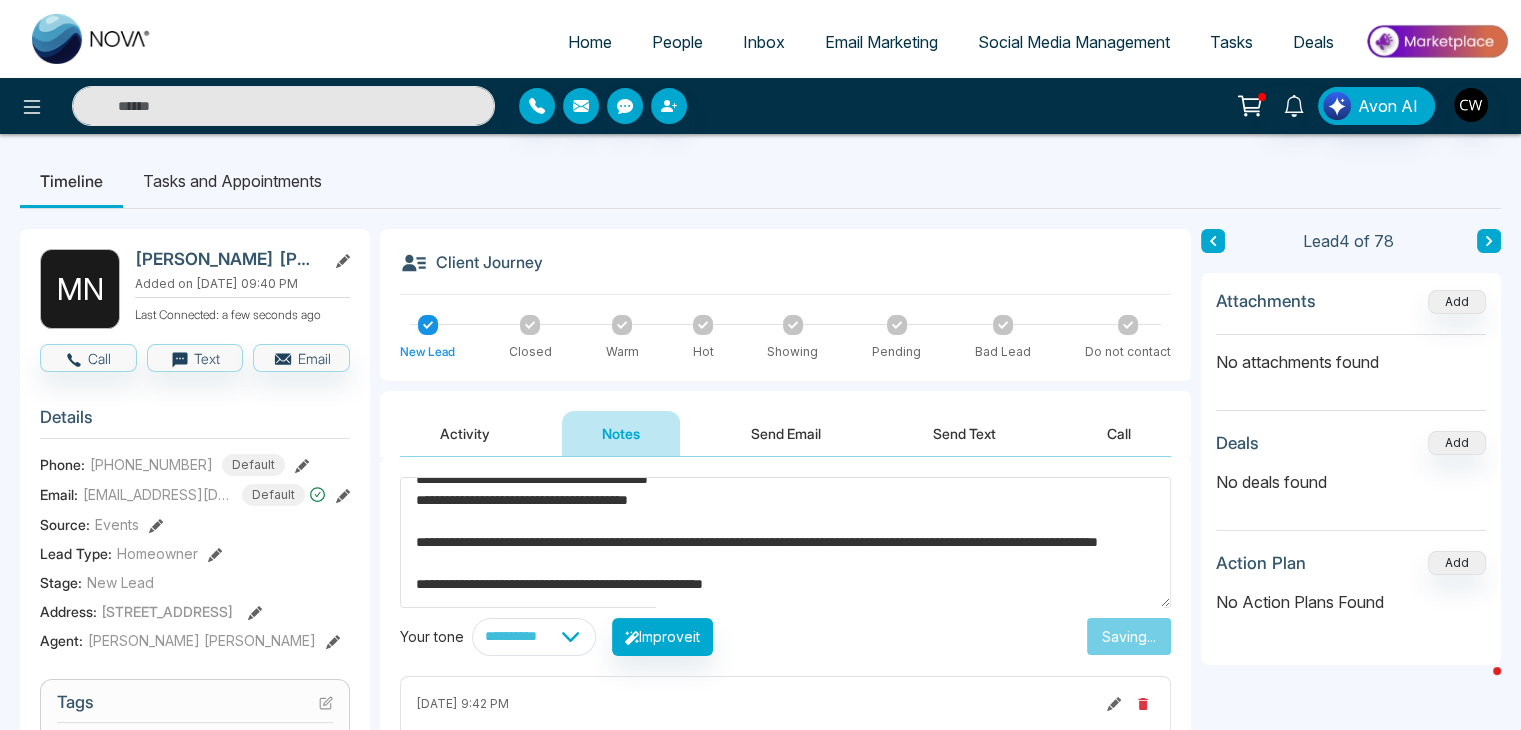 type 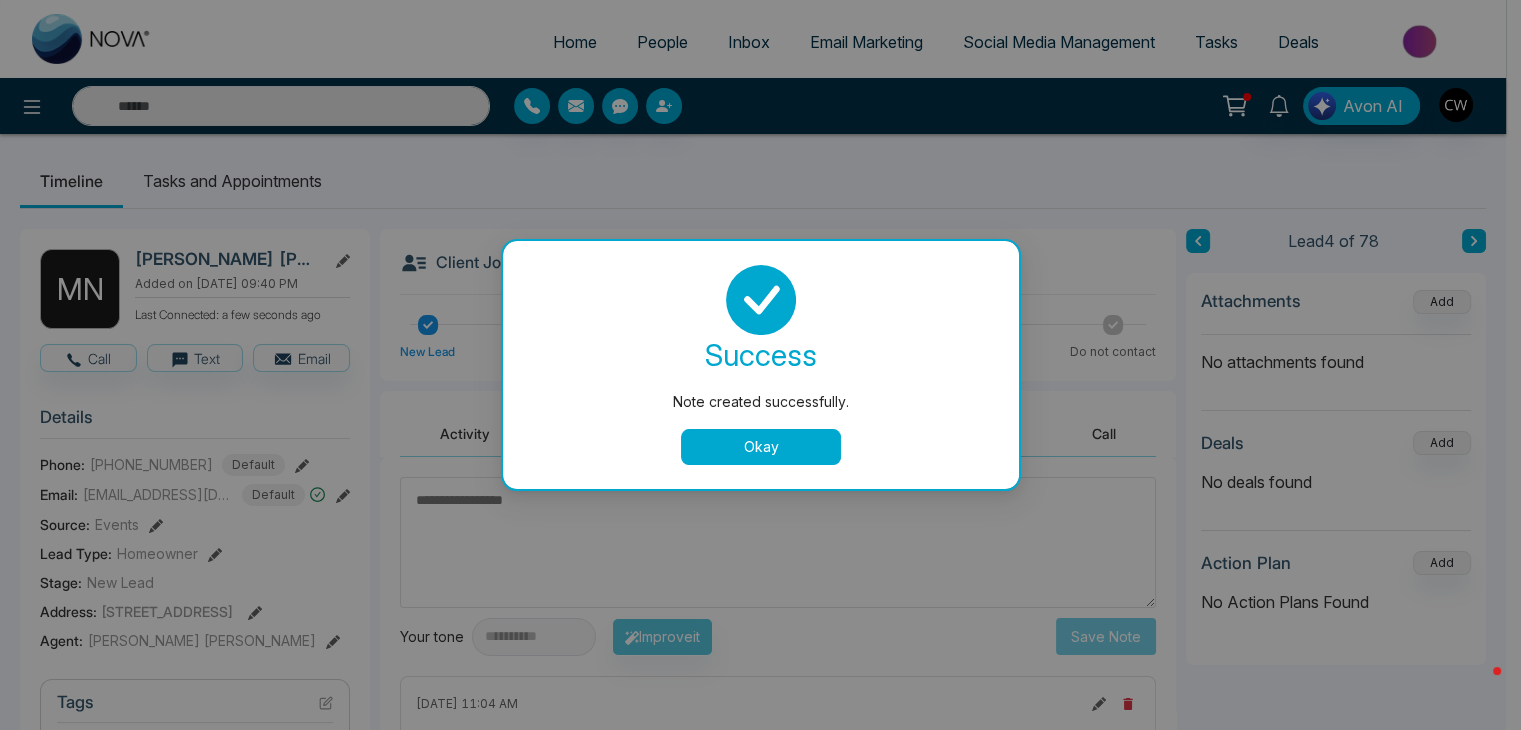 scroll, scrollTop: 0, scrollLeft: 0, axis: both 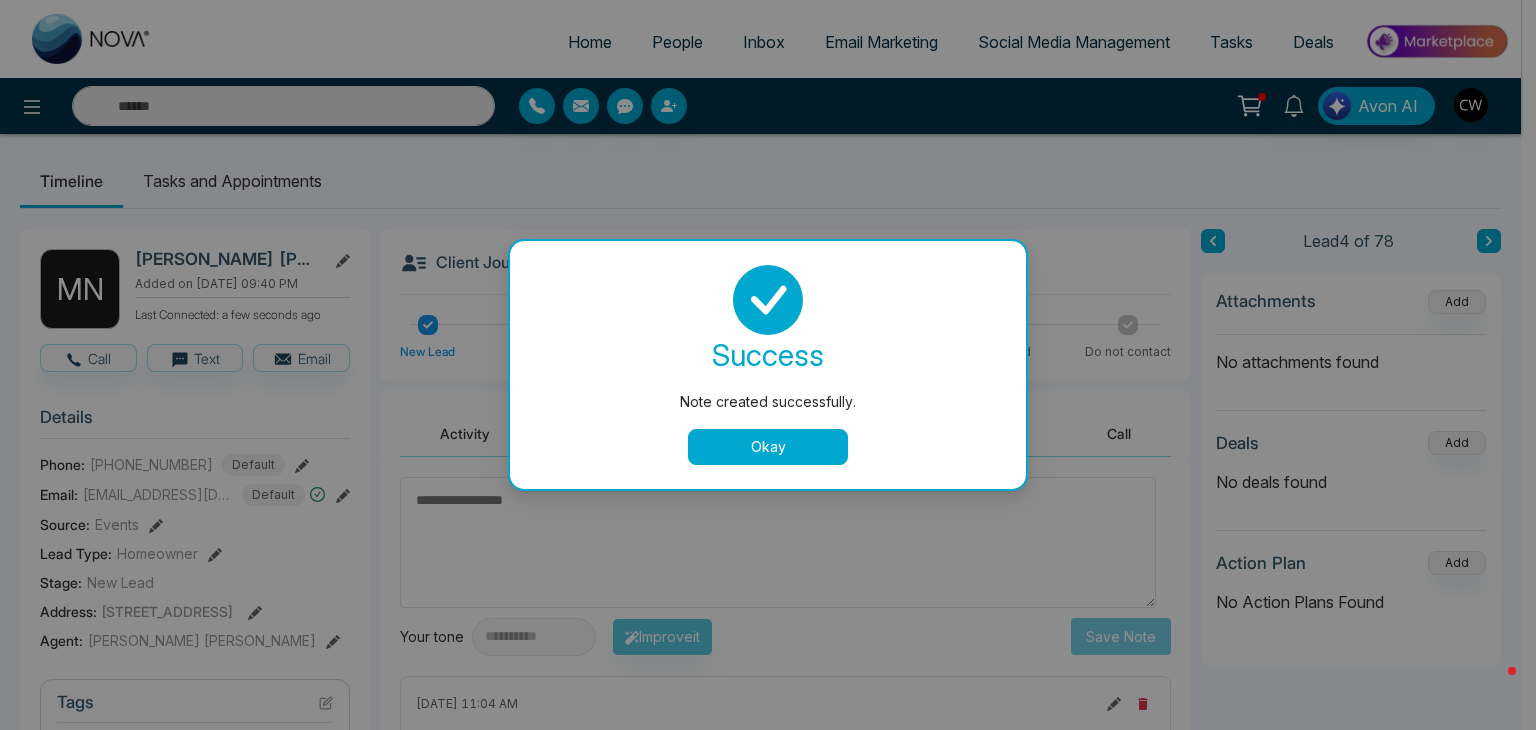 click on "Okay" at bounding box center (768, 447) 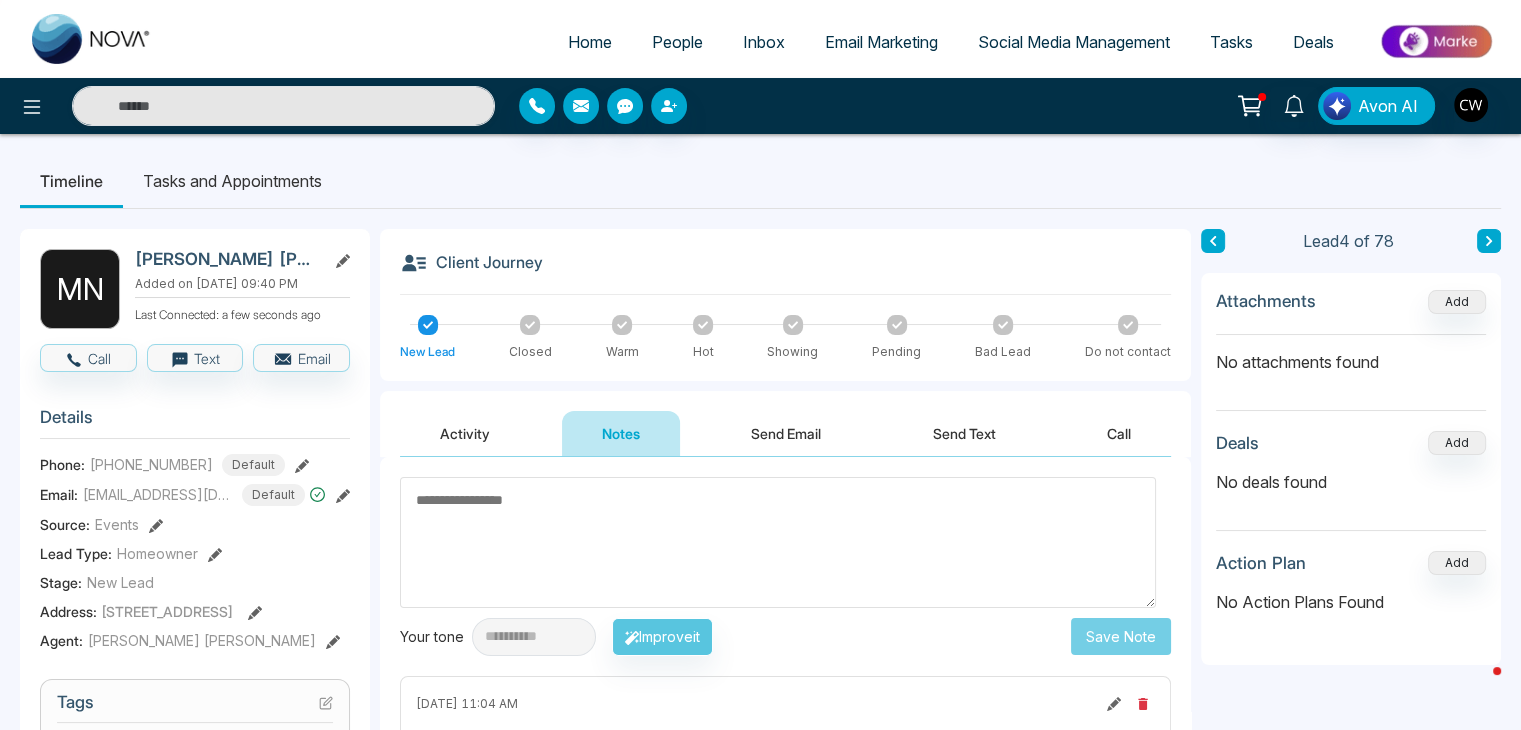 click on "People" at bounding box center (677, 42) 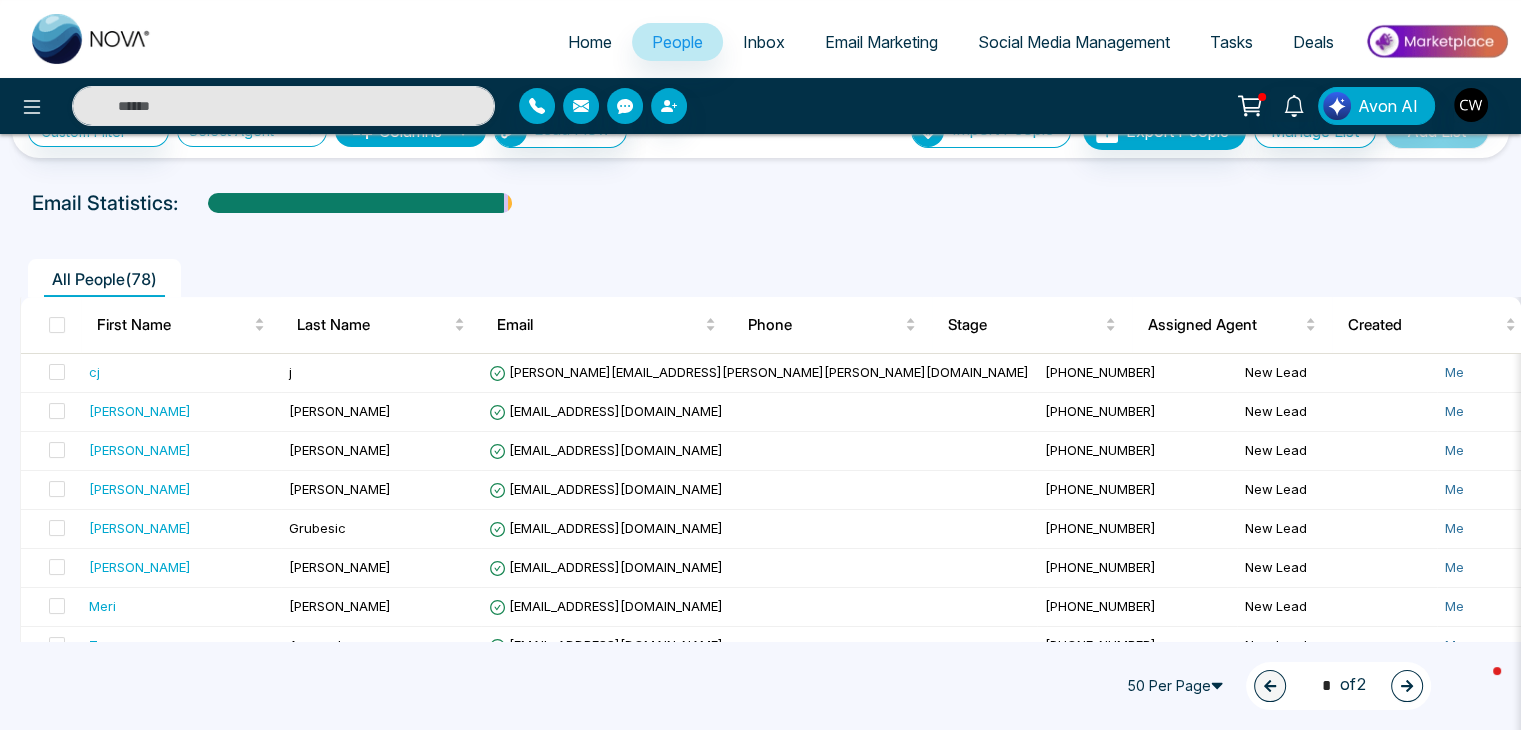 scroll, scrollTop: 56, scrollLeft: 0, axis: vertical 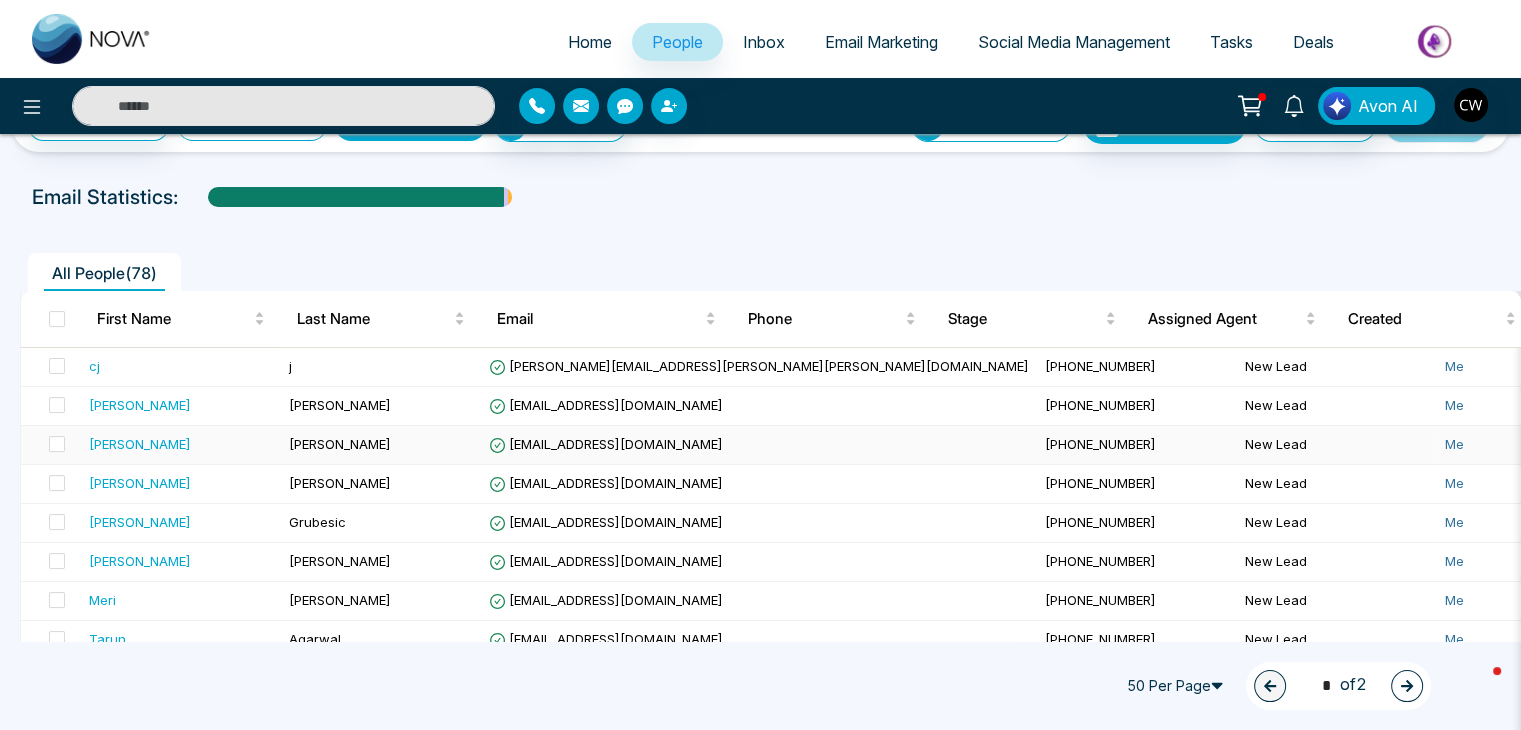 click on "[PERSON_NAME]" at bounding box center (140, 444) 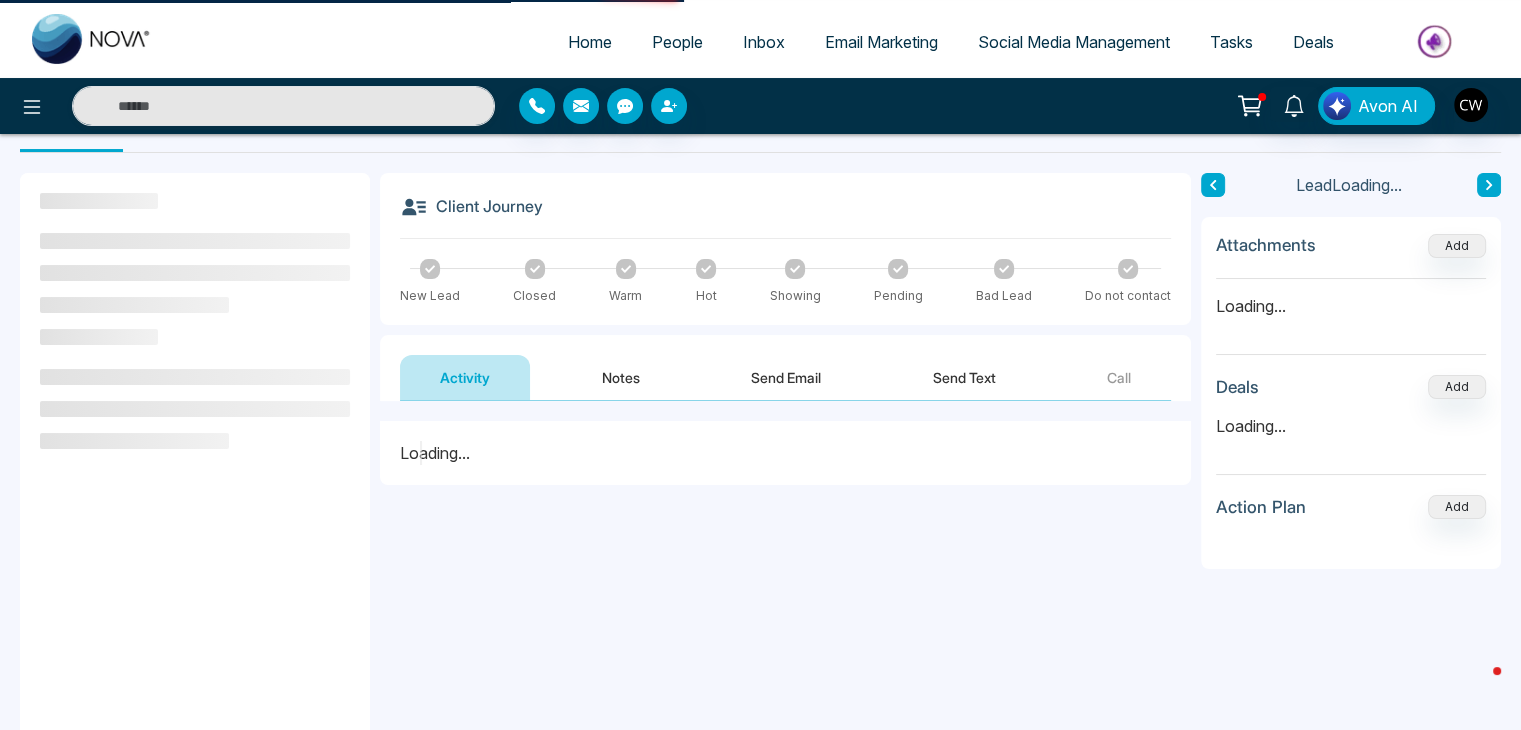 scroll, scrollTop: 0, scrollLeft: 0, axis: both 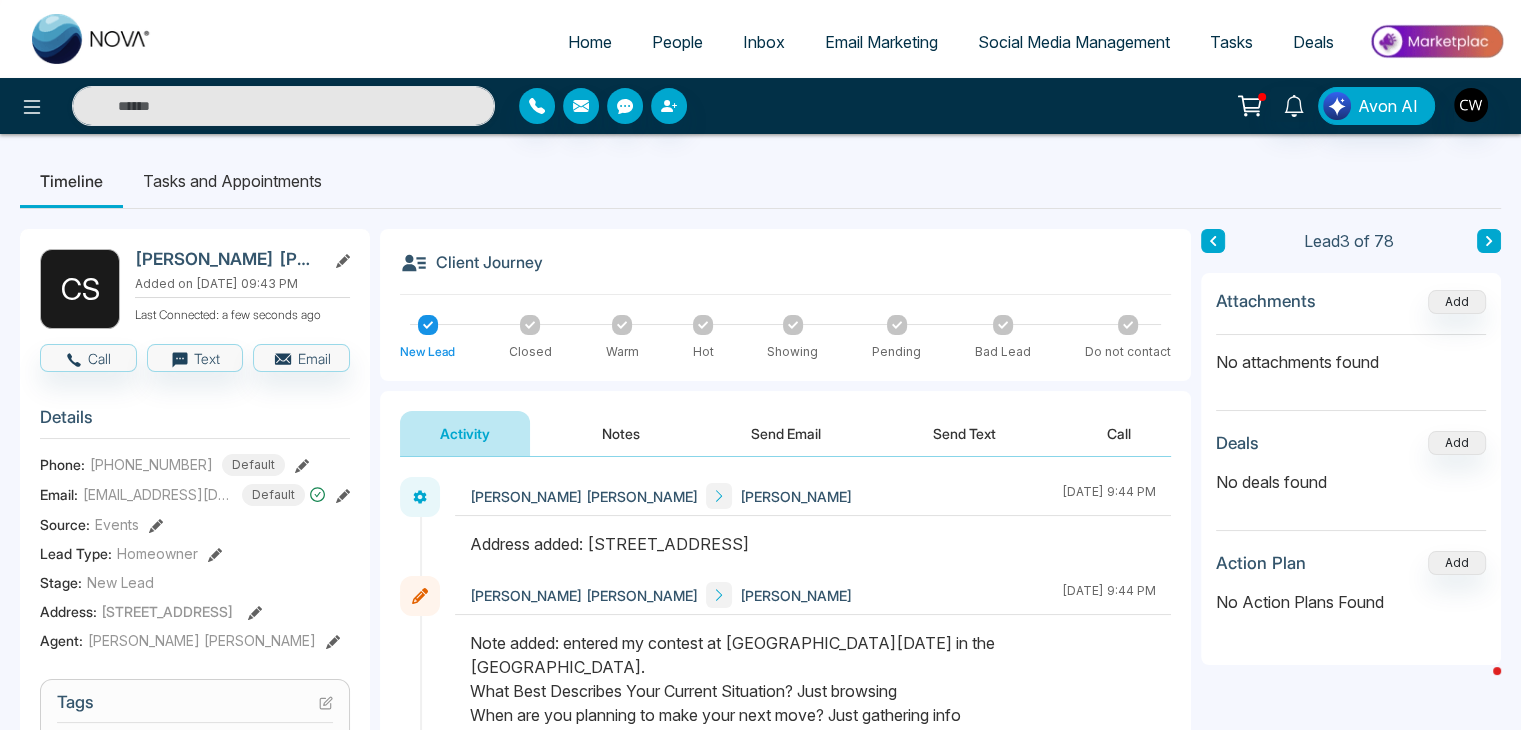 click 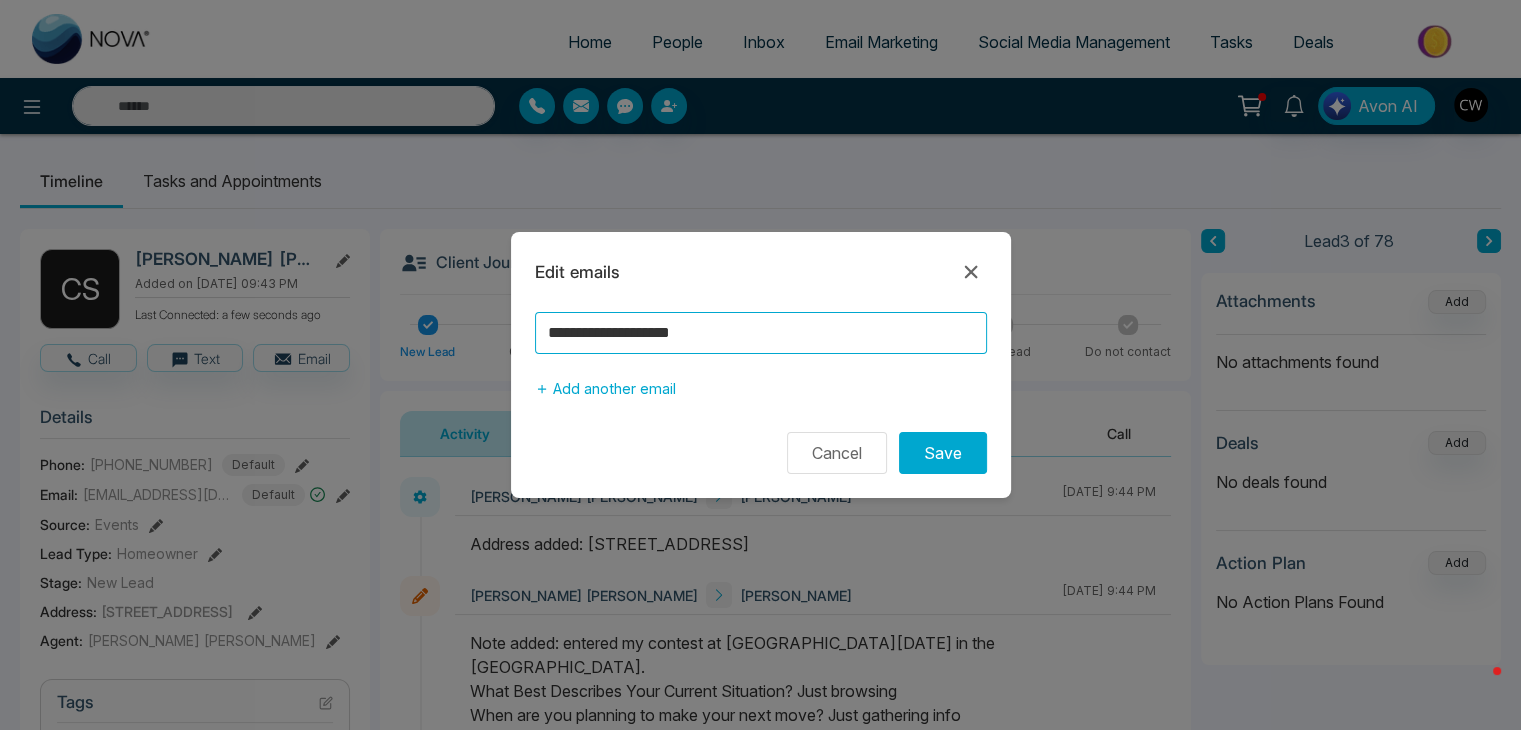 drag, startPoint x: 740, startPoint y: 332, endPoint x: 509, endPoint y: 324, distance: 231.13849 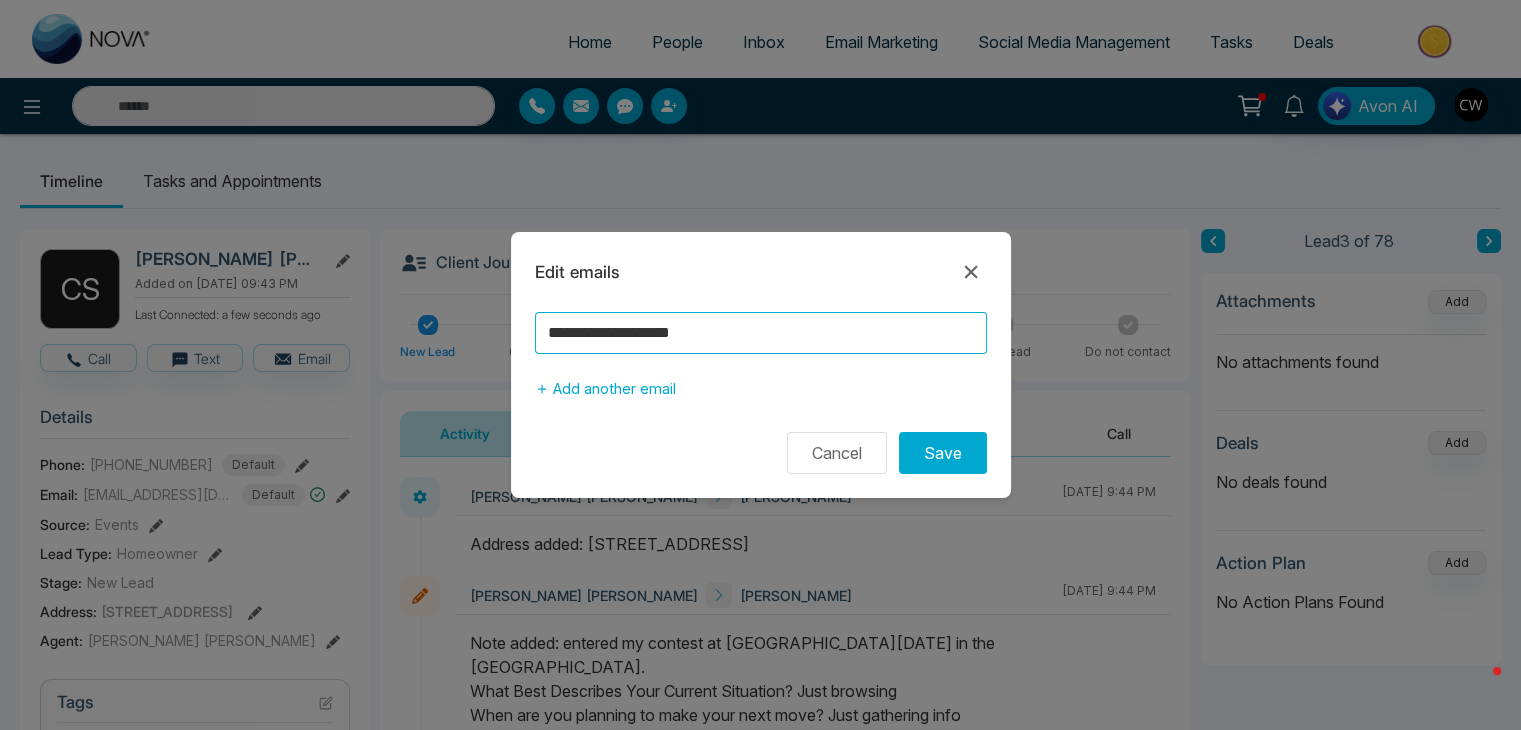 click on "**********" at bounding box center [760, 365] 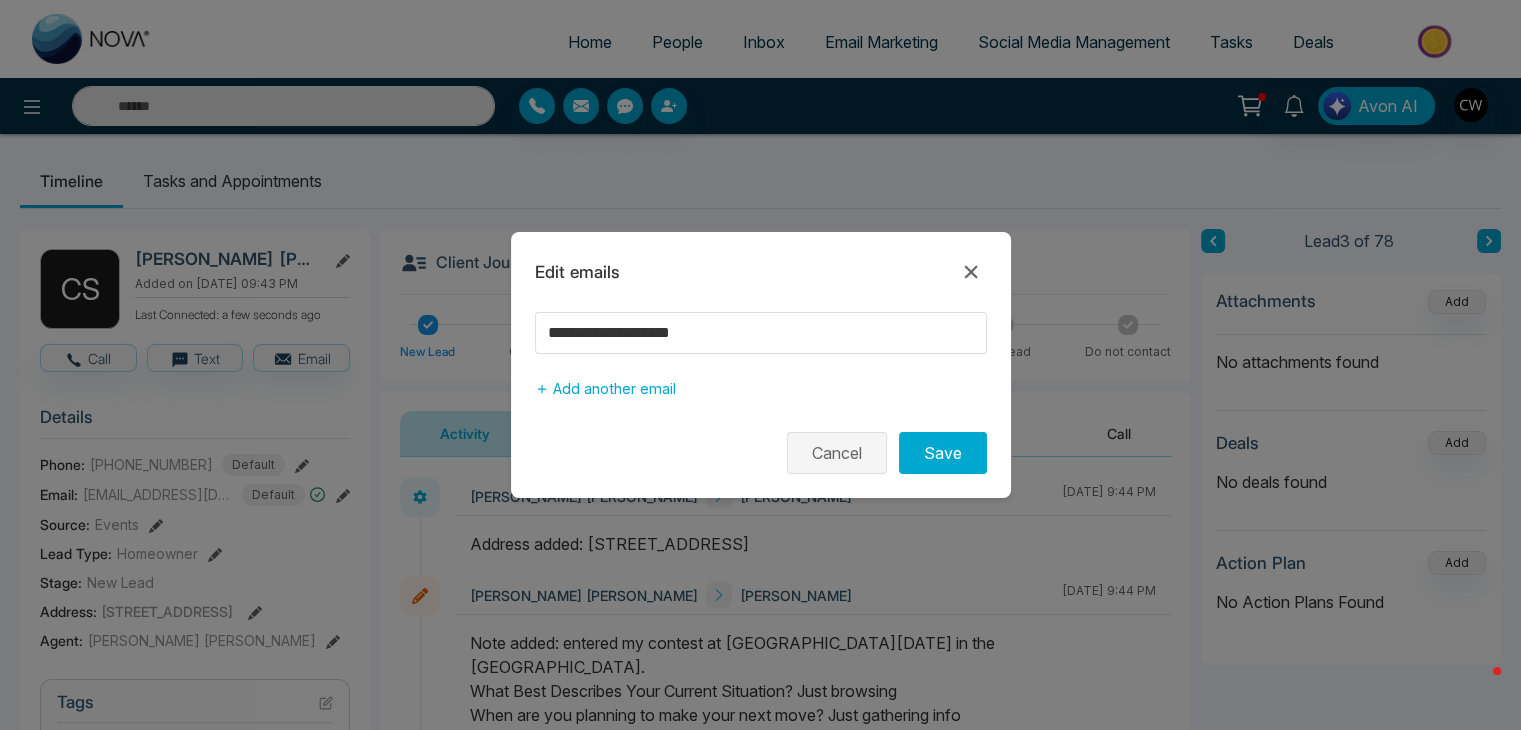 click on "Cancel" at bounding box center (837, 453) 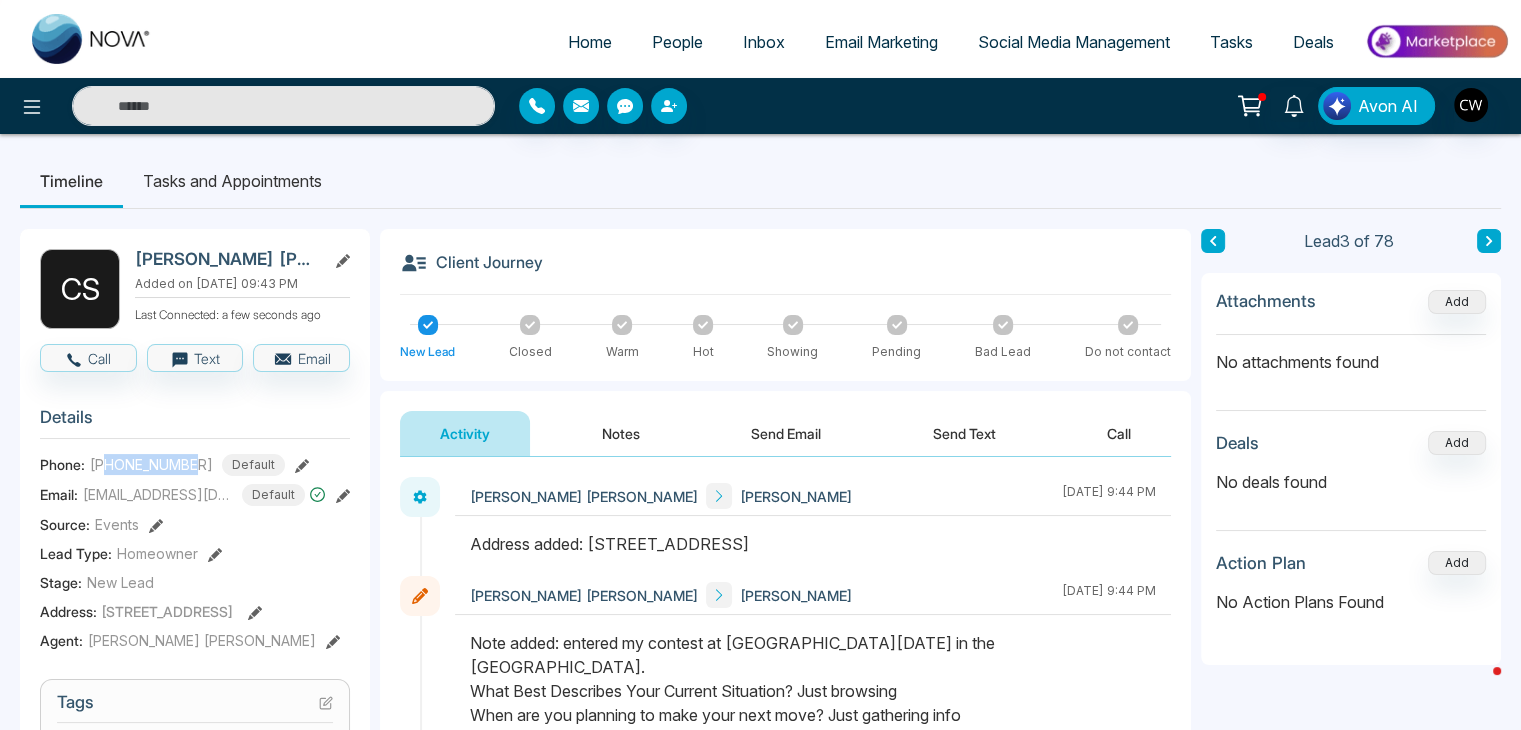 drag, startPoint x: 197, startPoint y: 461, endPoint x: 109, endPoint y: 457, distance: 88.09086 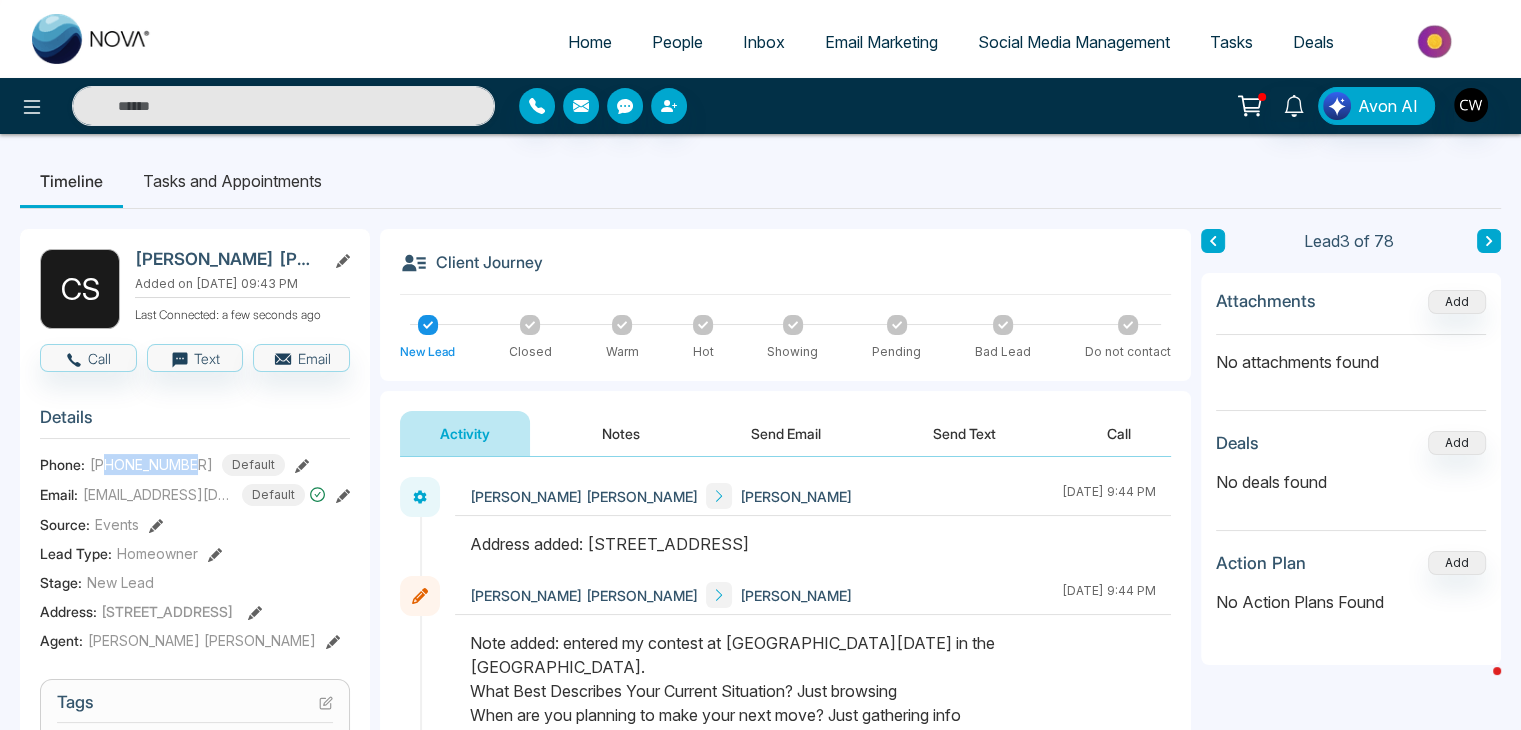 click on "[PHONE_NUMBER]" at bounding box center (151, 464) 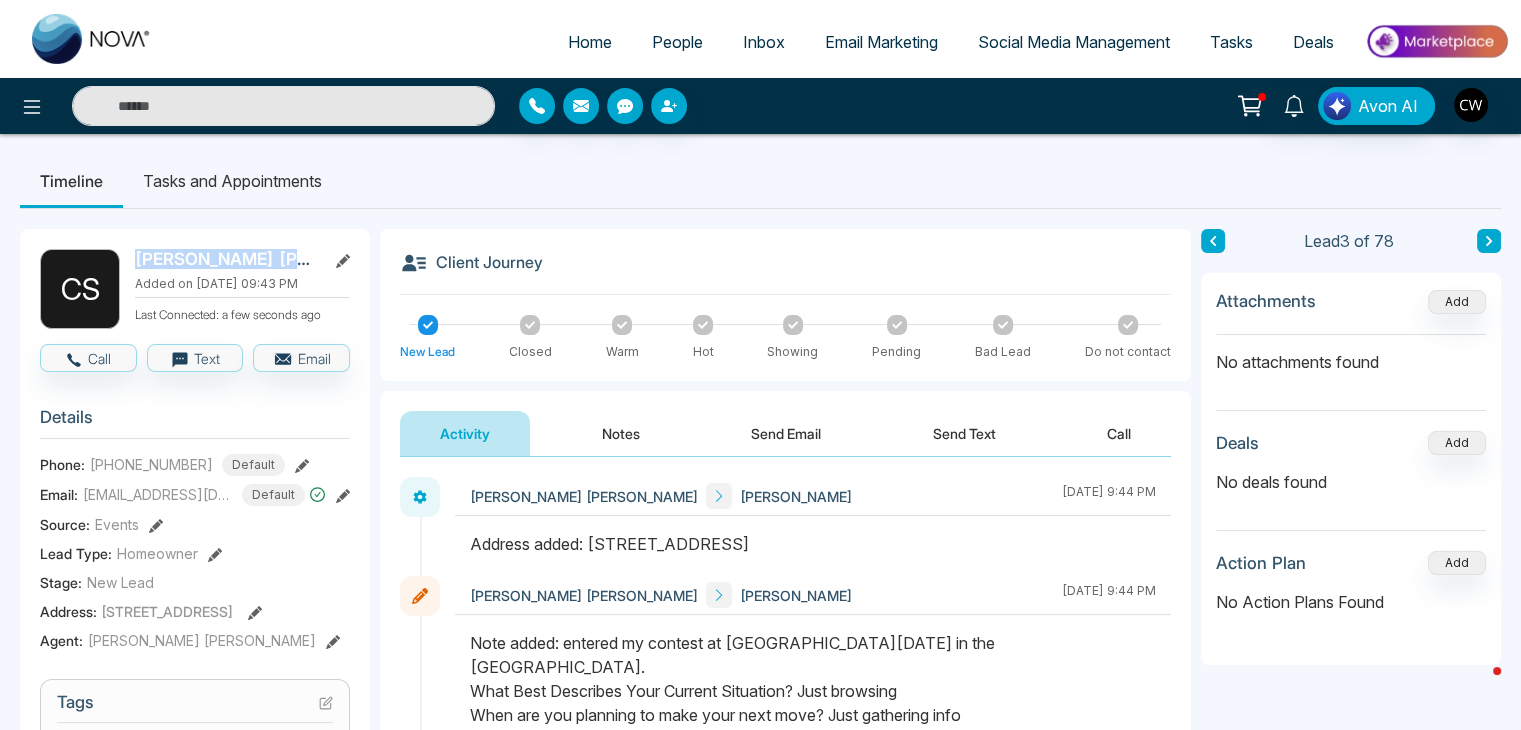 drag, startPoint x: 227, startPoint y: 267, endPoint x: 135, endPoint y: 265, distance: 92.021736 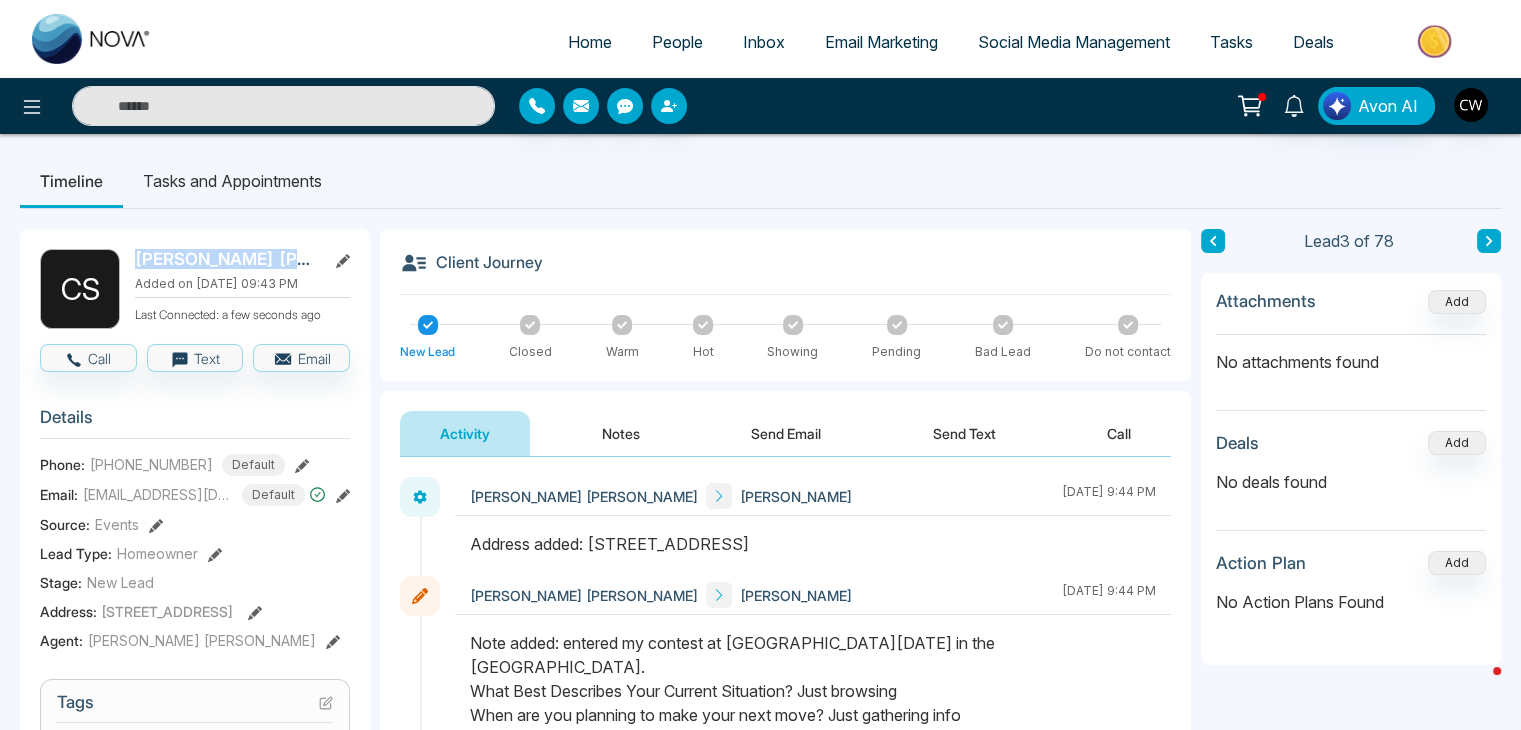 click on "[PERSON_NAME]" at bounding box center [226, 259] 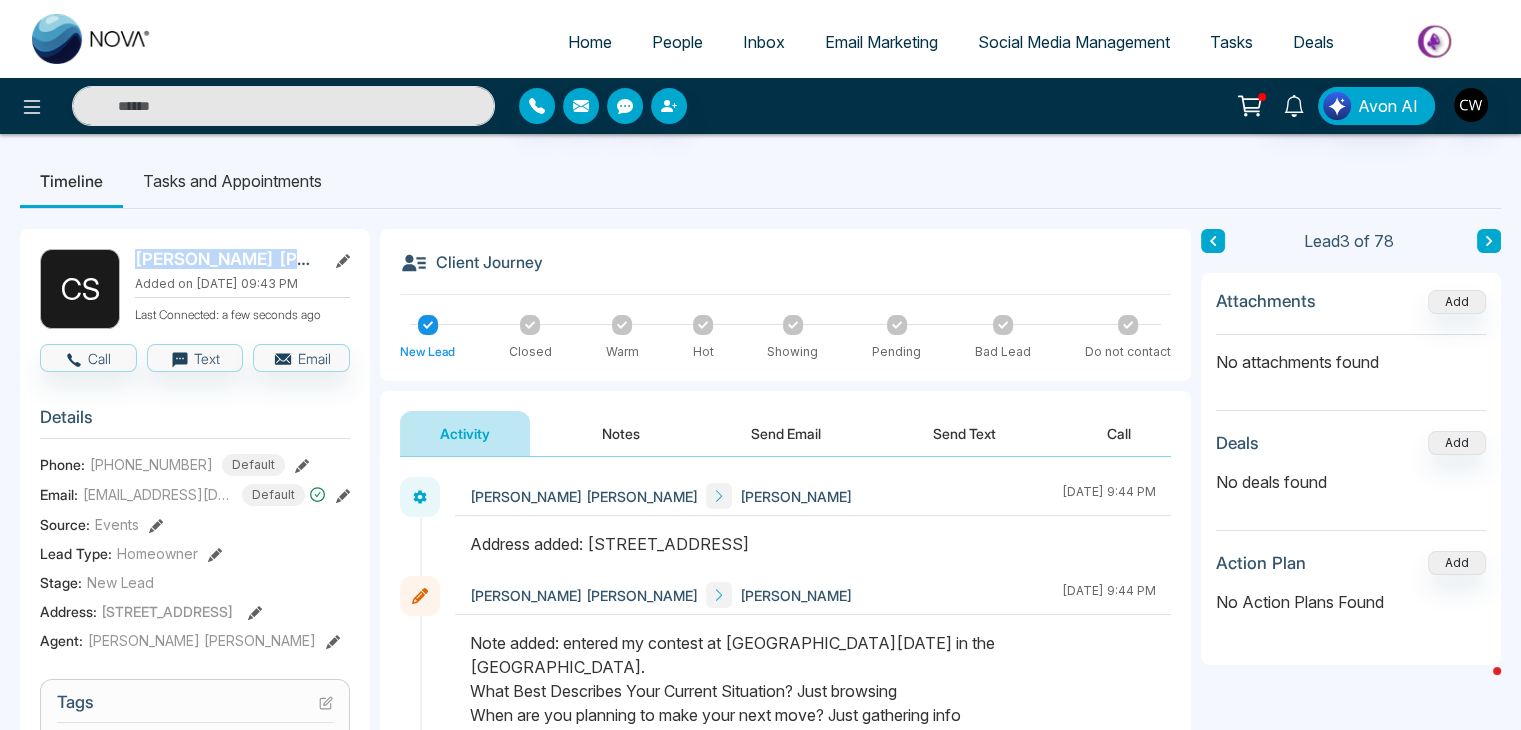 click on "Notes" at bounding box center [621, 433] 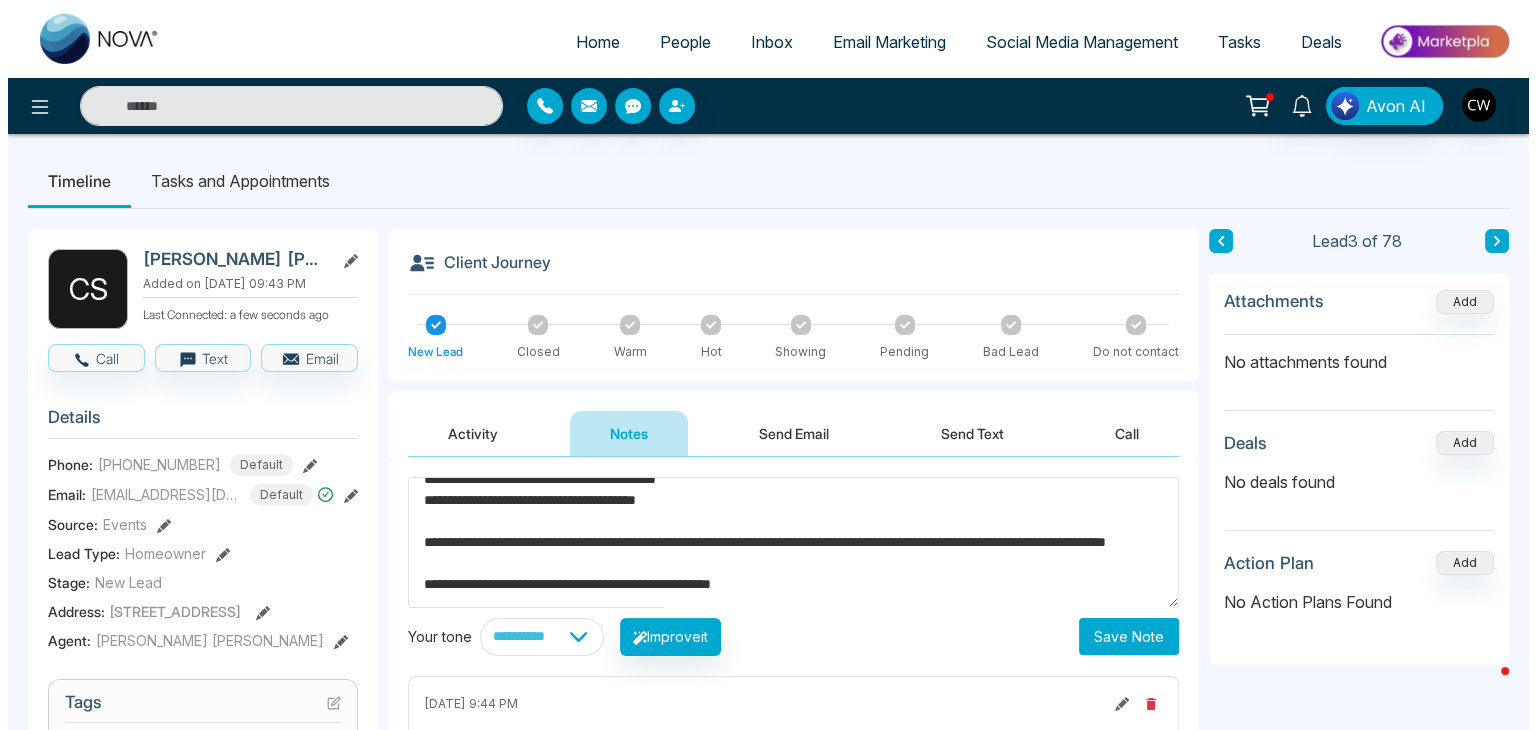 scroll, scrollTop: 483, scrollLeft: 0, axis: vertical 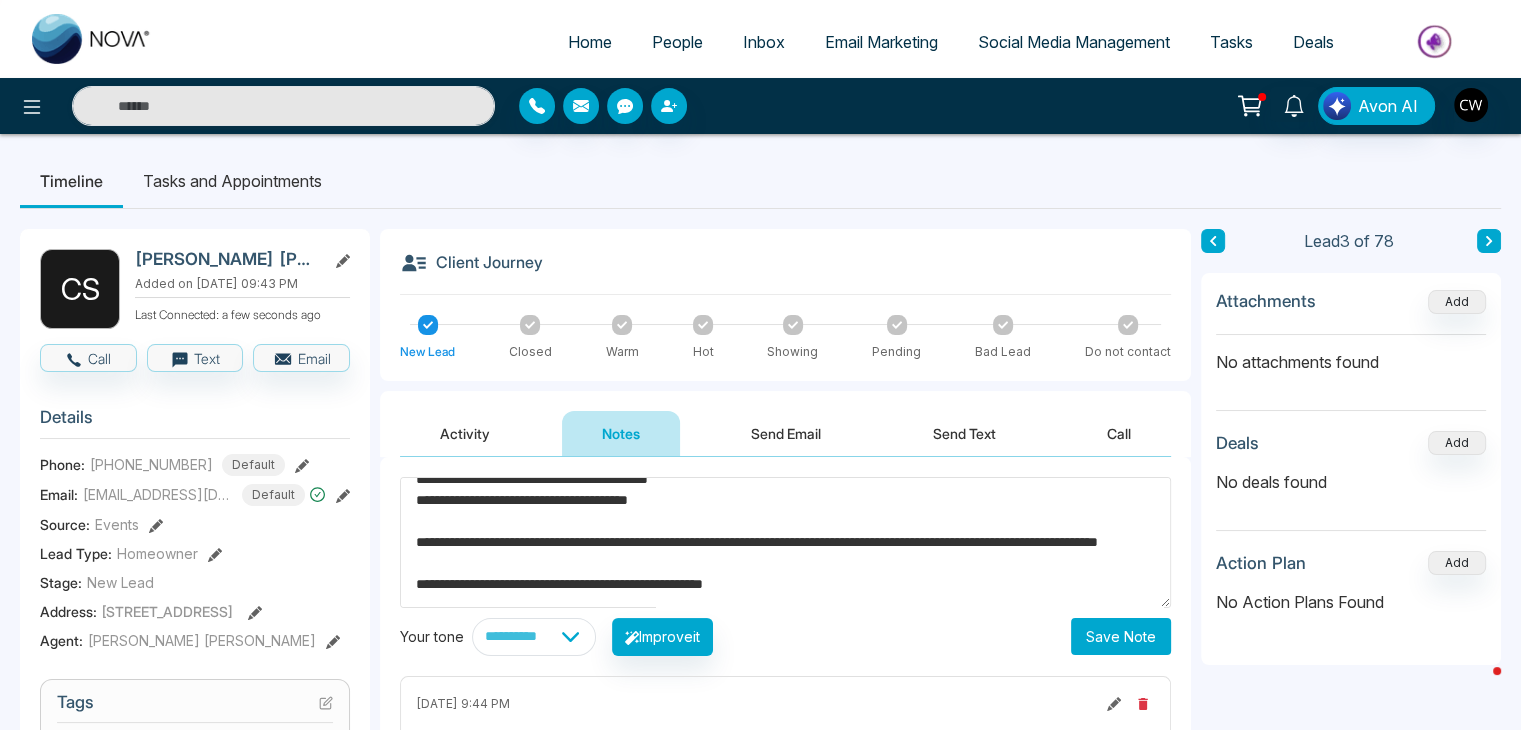 type on "**********" 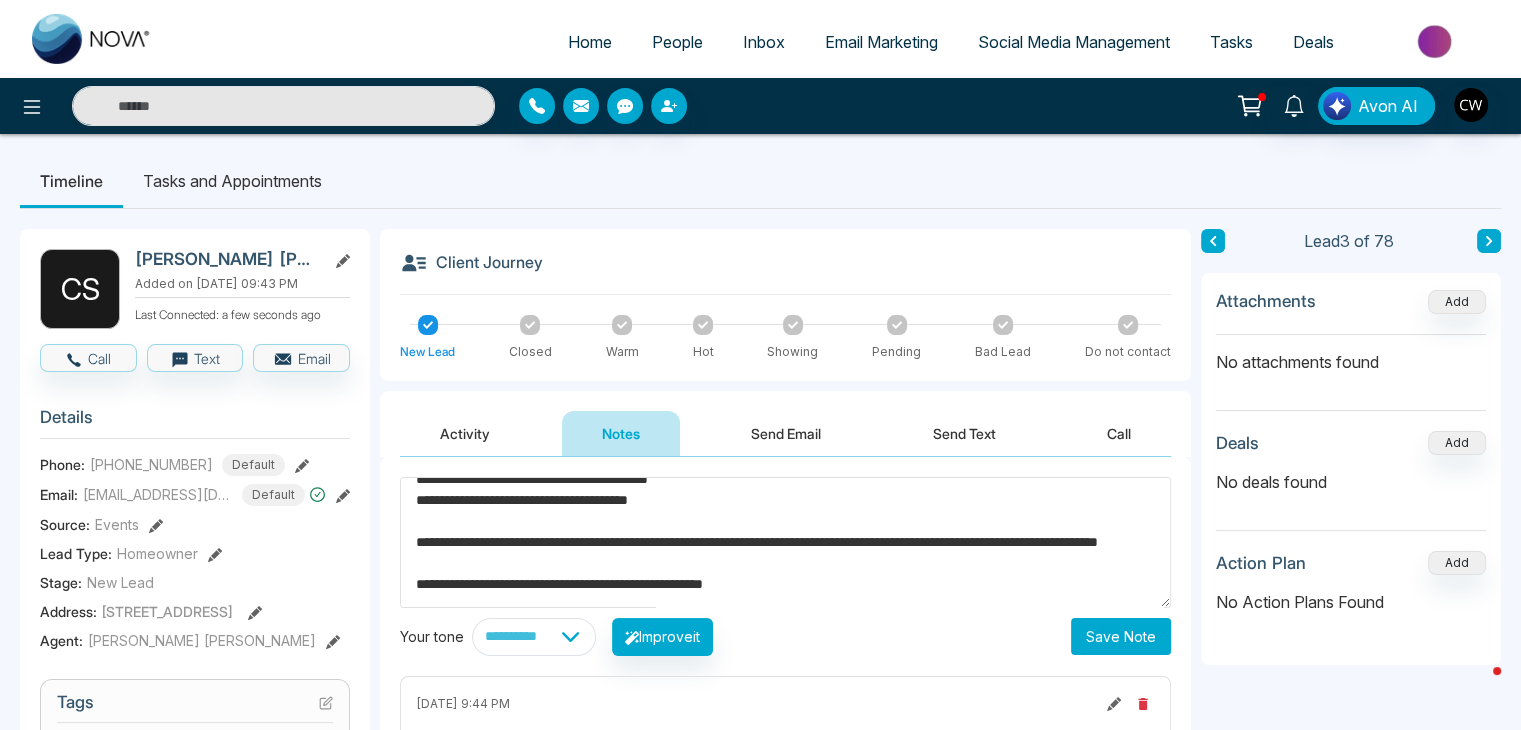click on "Save Note" at bounding box center [1121, 636] 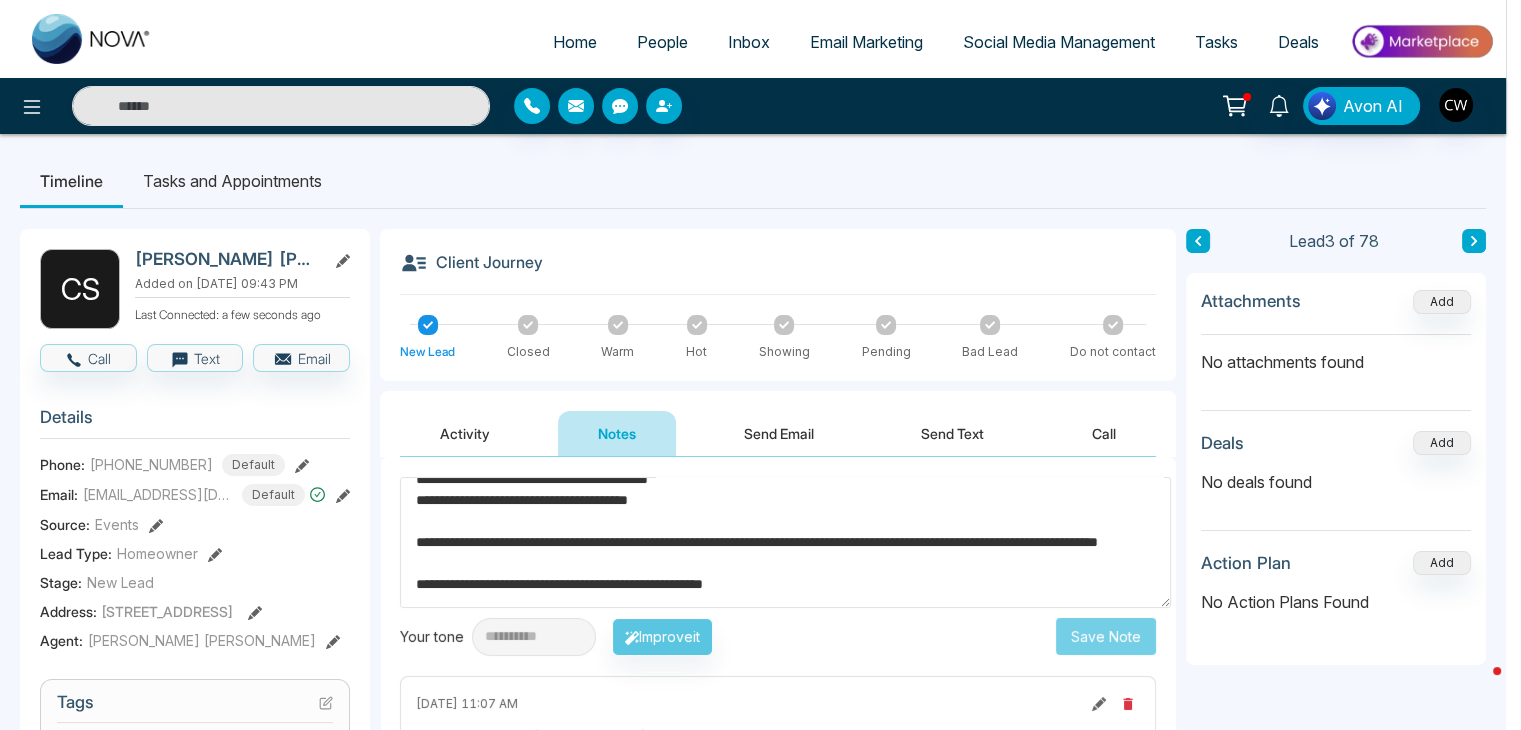 type 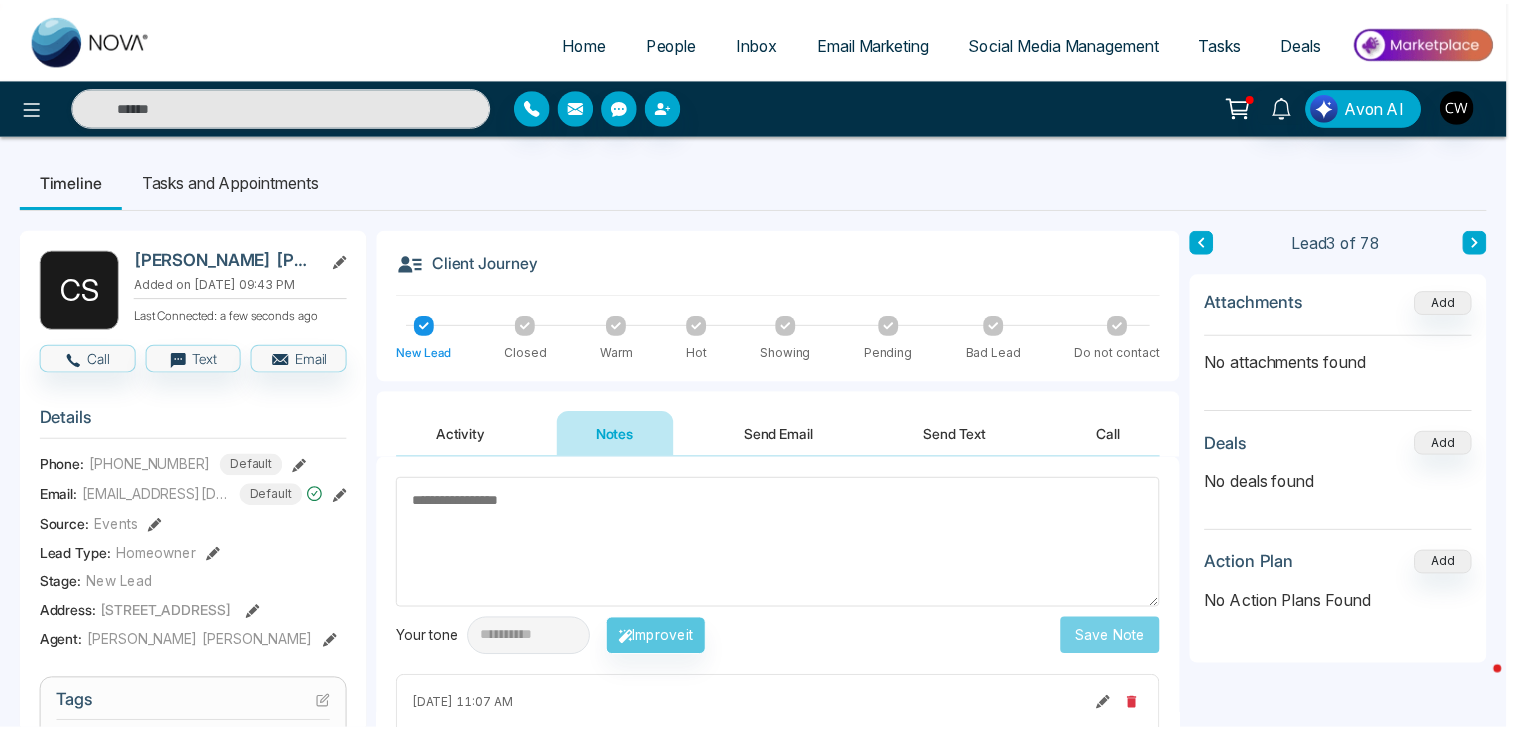 scroll, scrollTop: 0, scrollLeft: 0, axis: both 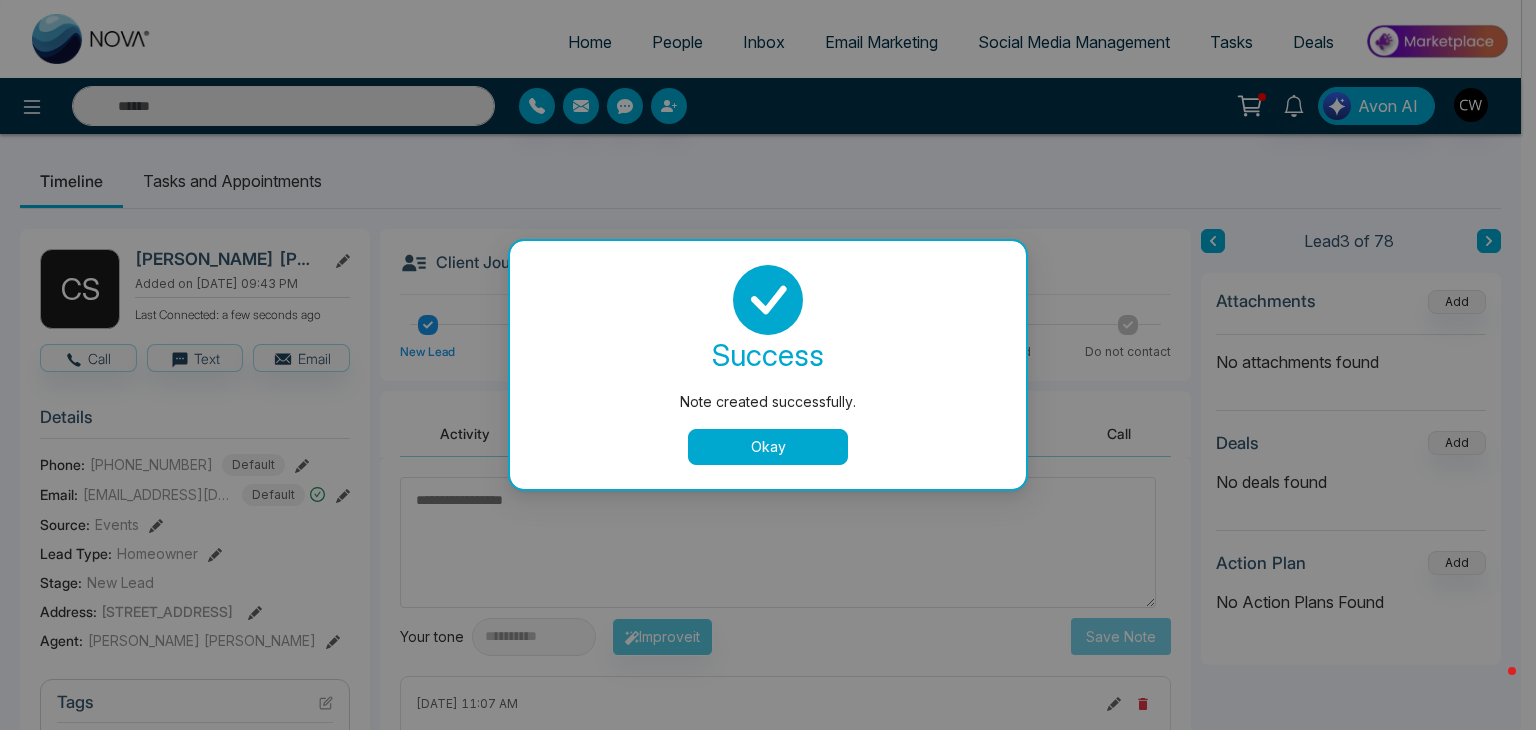click on "Okay" at bounding box center (768, 447) 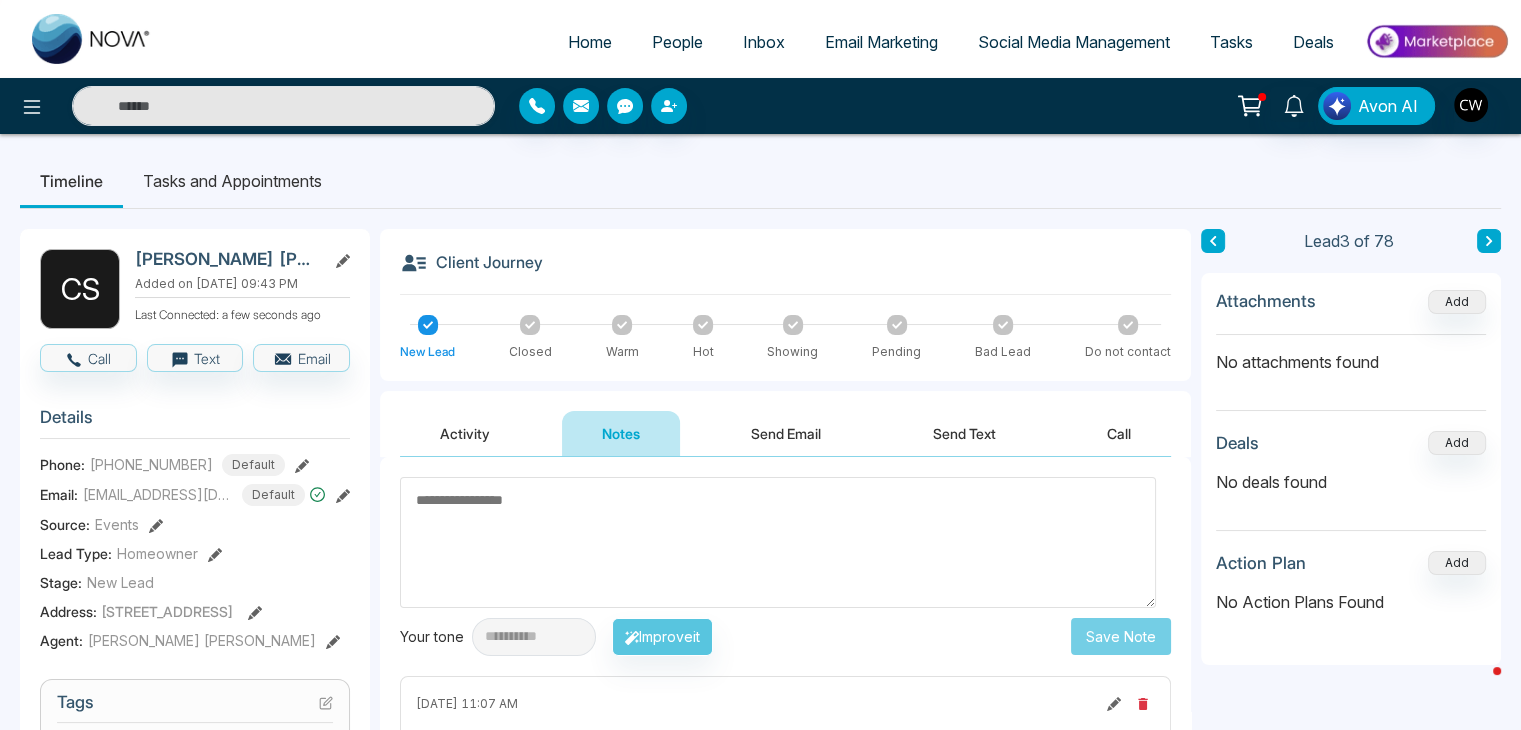 click on "People" at bounding box center [677, 42] 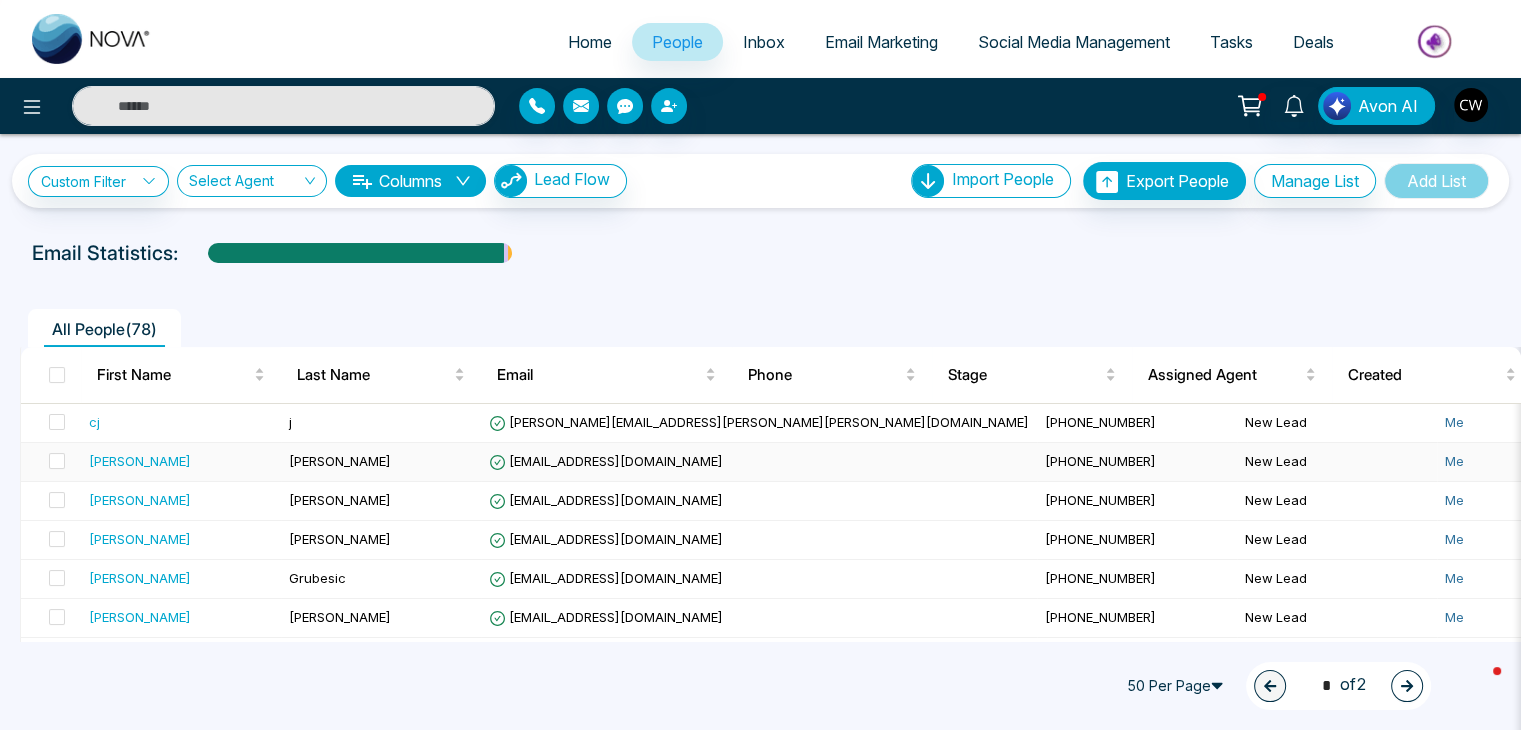 click on "[PERSON_NAME]" at bounding box center [340, 461] 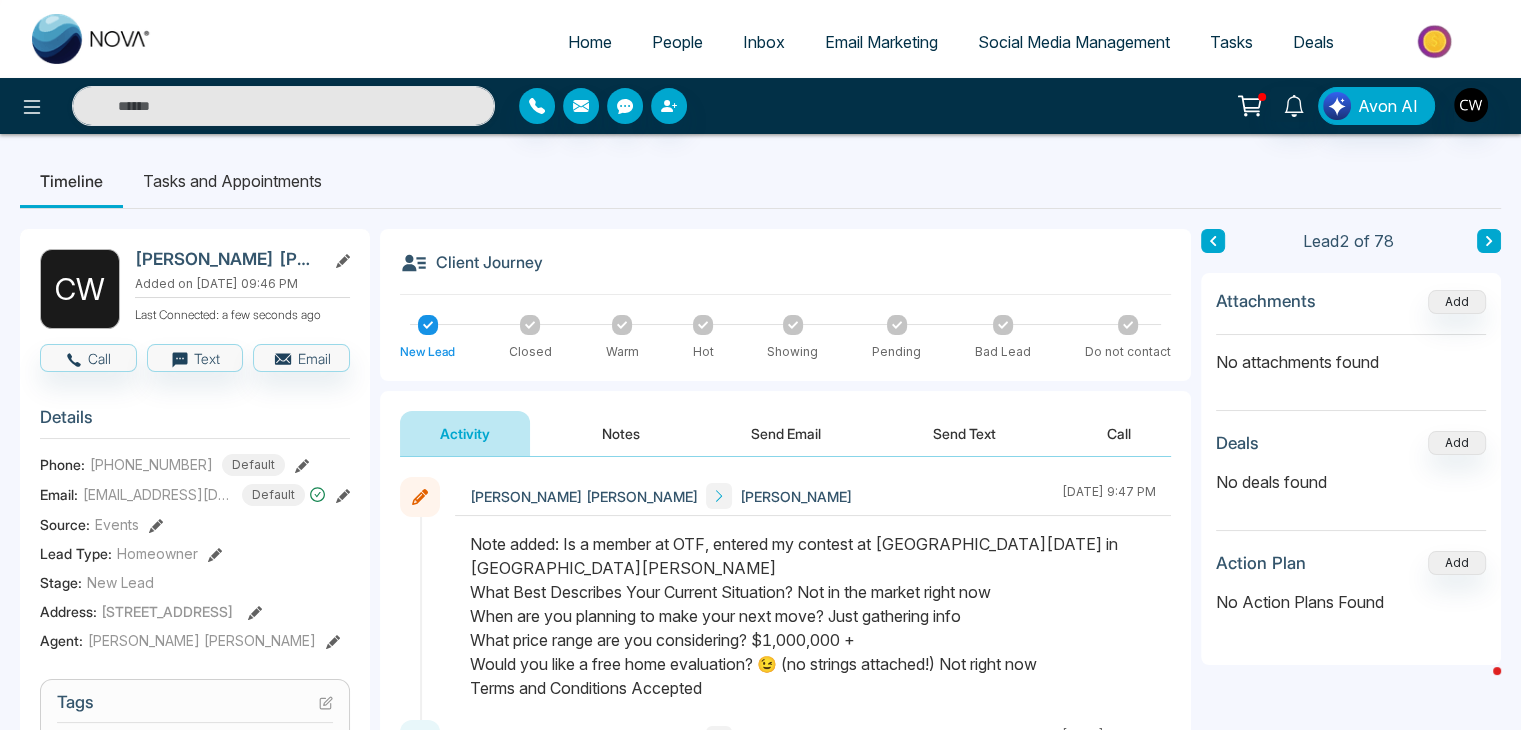 click 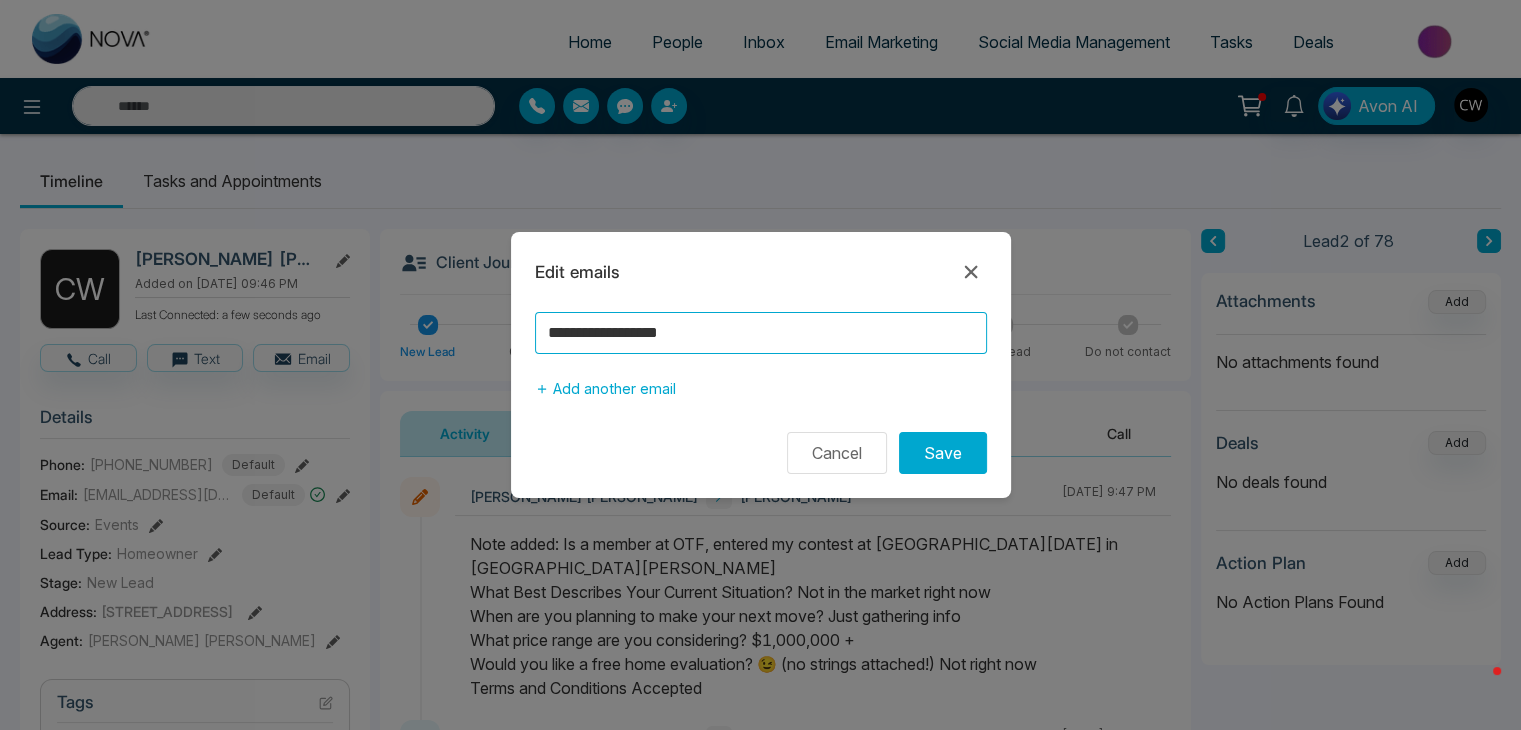 drag, startPoint x: 732, startPoint y: 335, endPoint x: 470, endPoint y: 330, distance: 262.0477 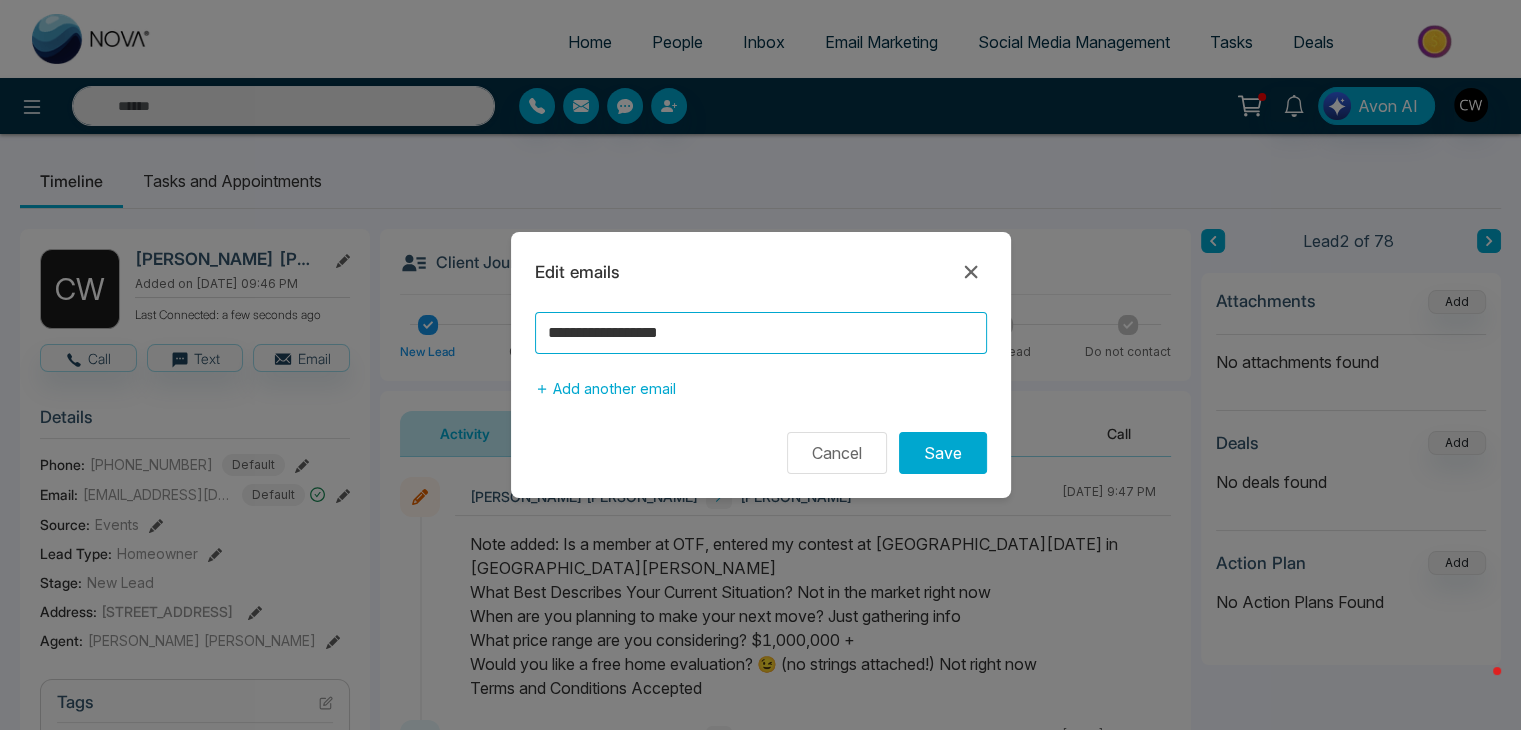 click on "**********" at bounding box center (760, 365) 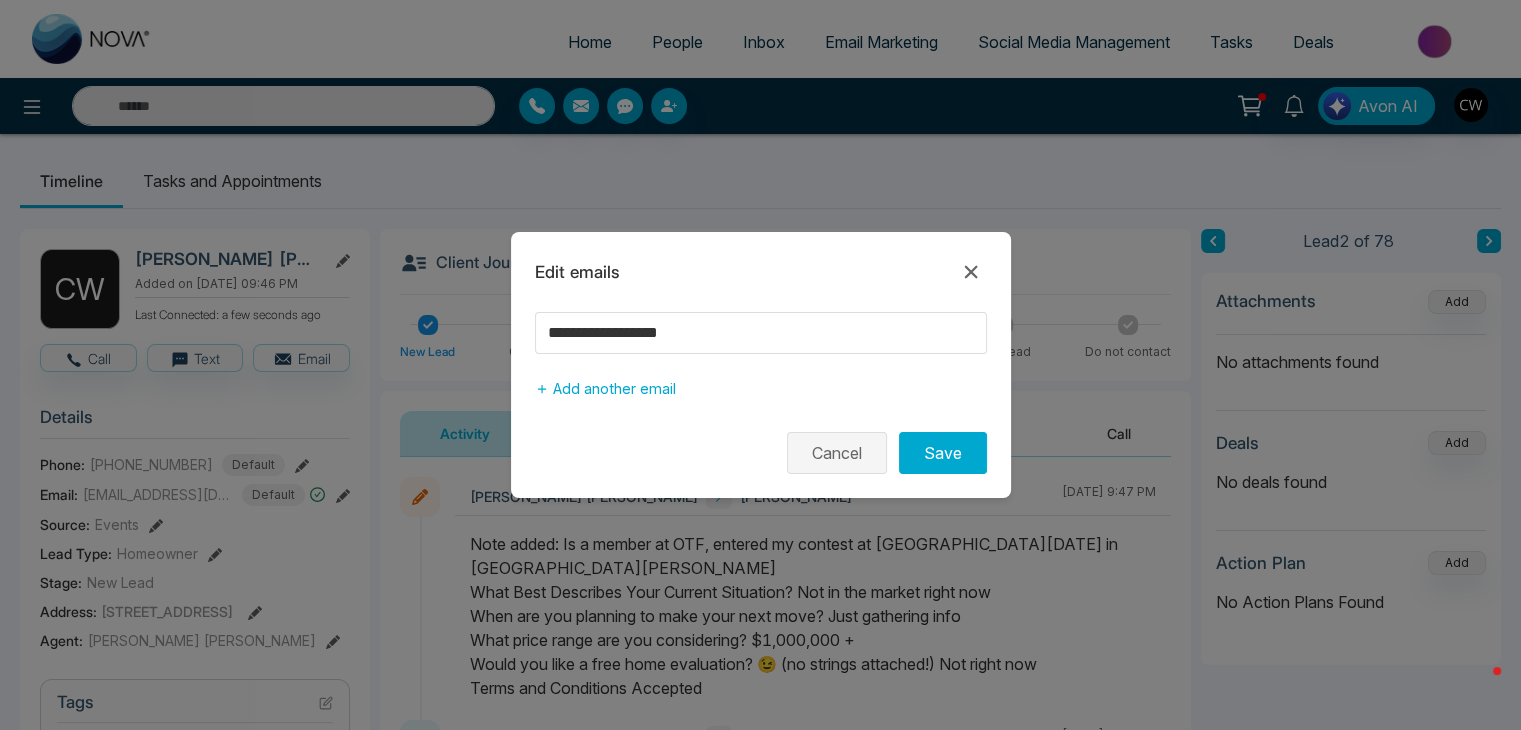 click on "Cancel" at bounding box center (837, 453) 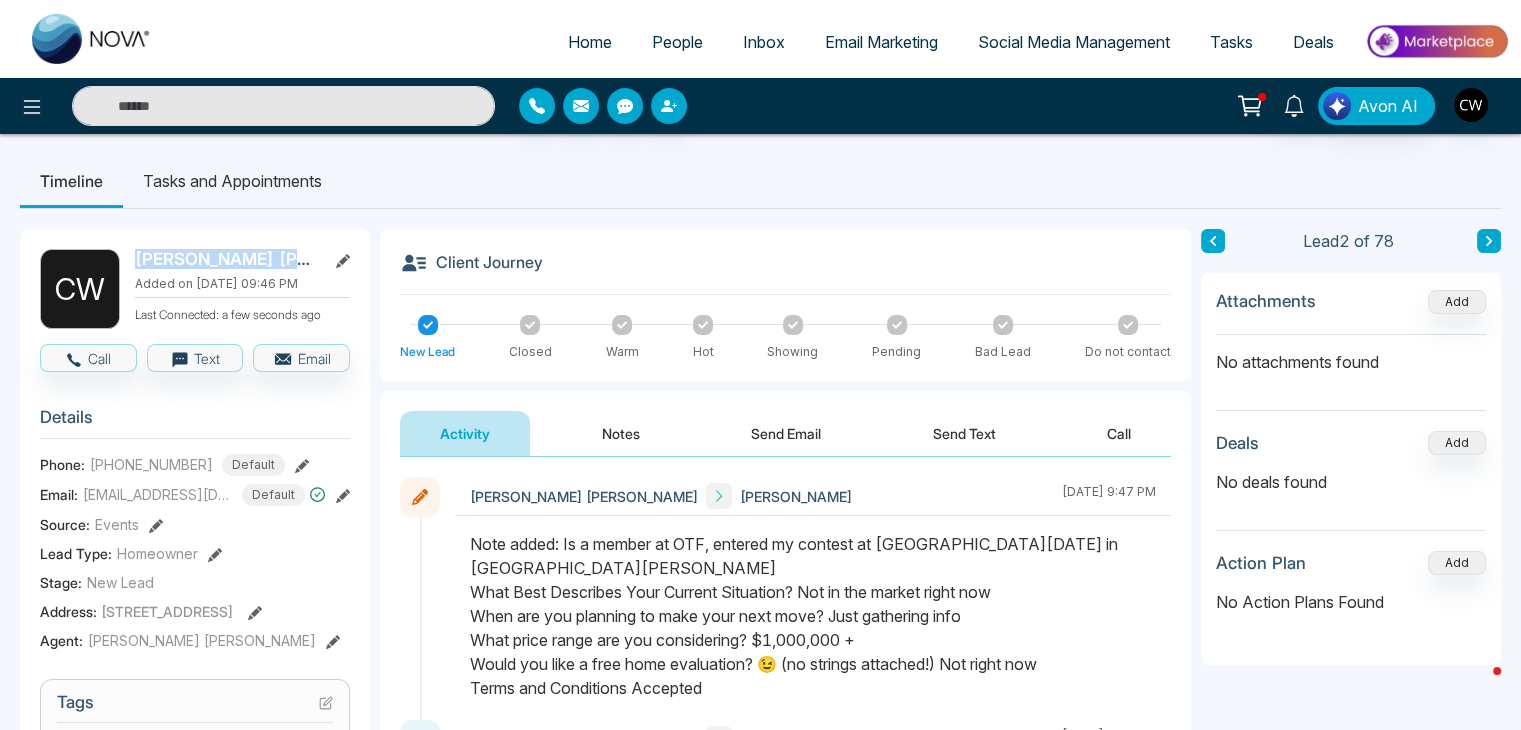 drag, startPoint x: 280, startPoint y: 259, endPoint x: 110, endPoint y: 245, distance: 170.5755 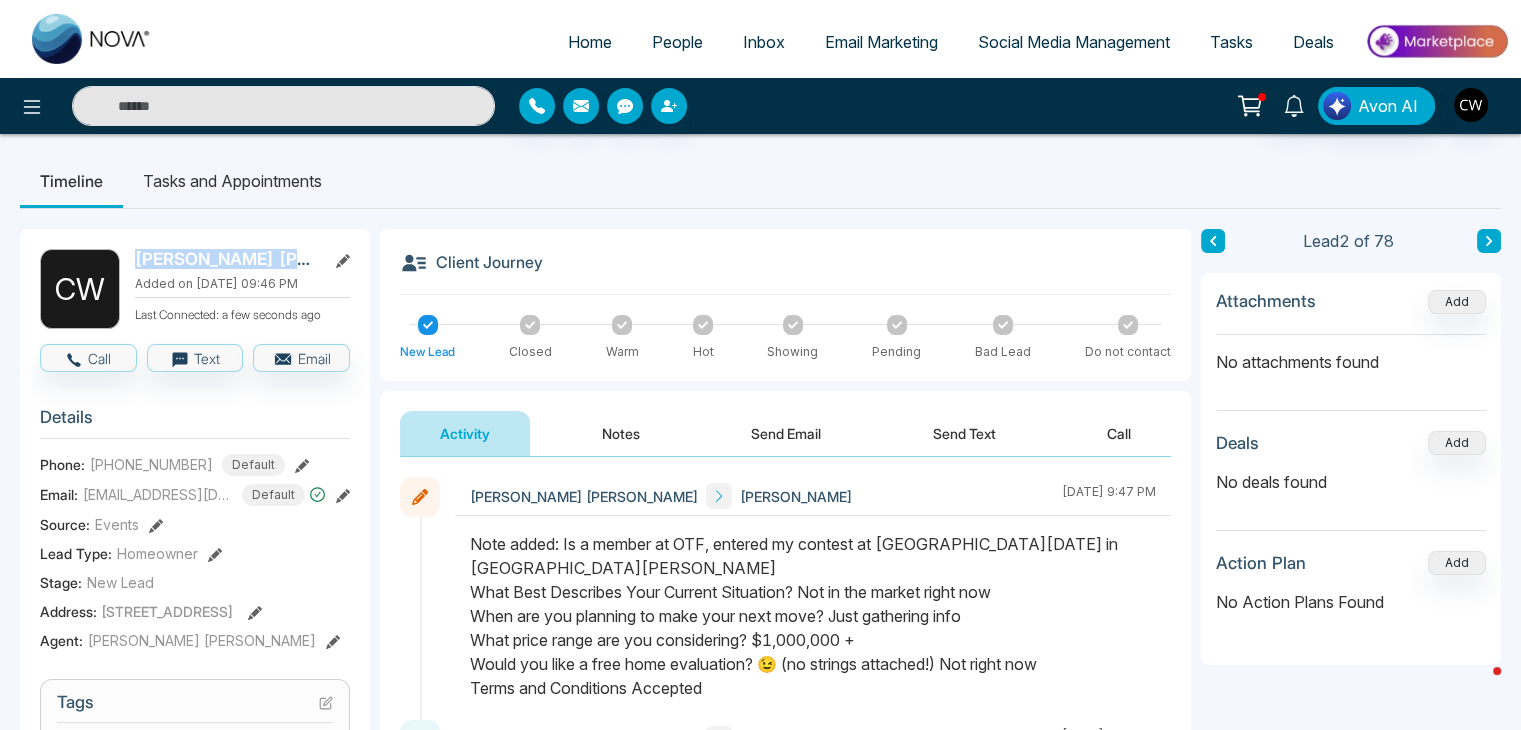 click on "C W [PERSON_NAME] Added on   [DATE] 09:46 PM Last Connected:   a few seconds ago   Call   Text   Email Details Phone: [PHONE_NUMBER] Default Email: [EMAIL_ADDRESS][DOMAIN_NAME] Default Source: Events Lead Type: Homeowner Stage: New Lead Address:   [STREET_ADDRESS]   Agent: [PERSON_NAME] [PERSON_NAME] Tags "OTF Members"   × In The [PERSON_NAME] 2025   × Is this lead a Realtor? Lead Summary 0 Calls 0 Texts 0 Emails Social Profile   Not found Not found Not found Lead Data Buyer Info Seller Info Delete lead" at bounding box center (195, 845) 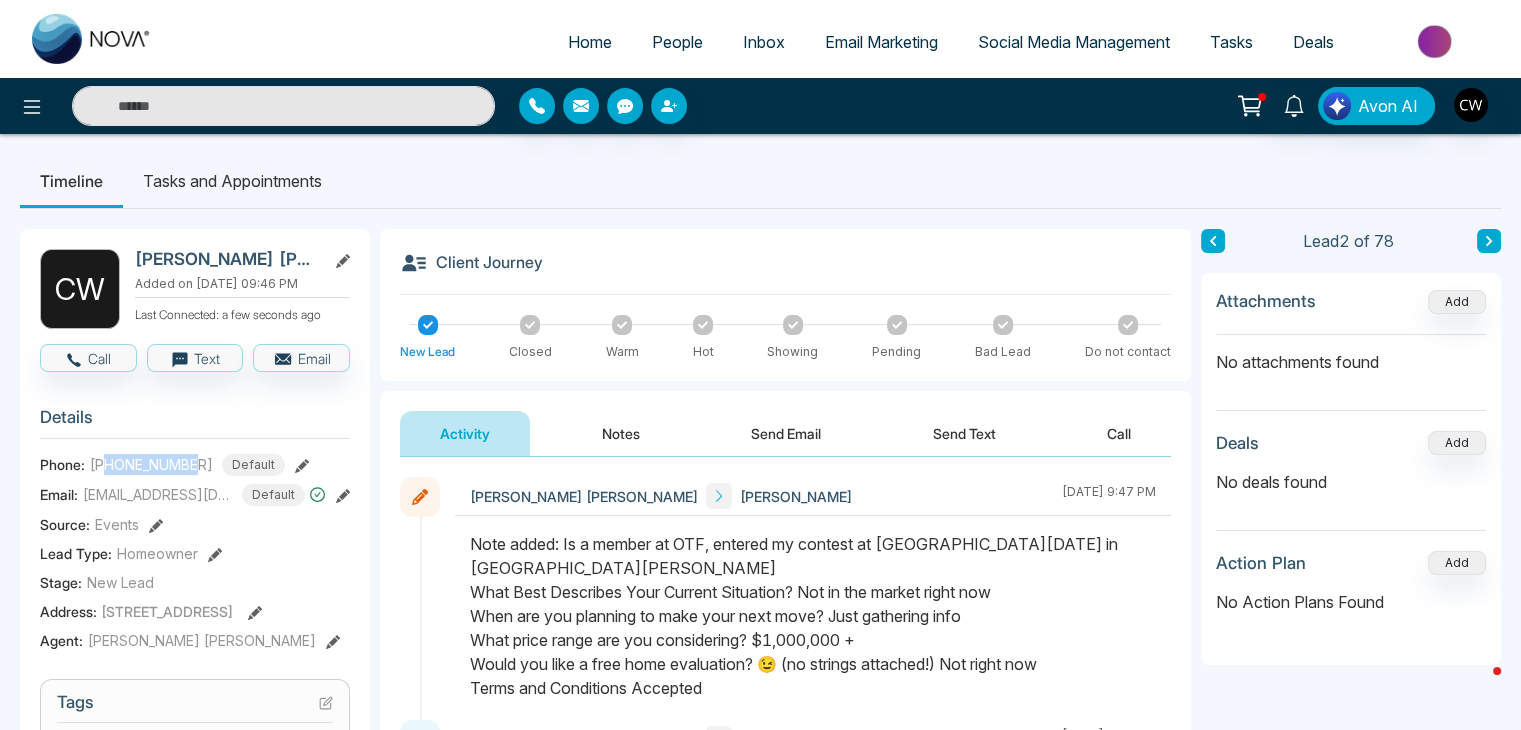 drag, startPoint x: 201, startPoint y: 465, endPoint x: 106, endPoint y: 463, distance: 95.02105 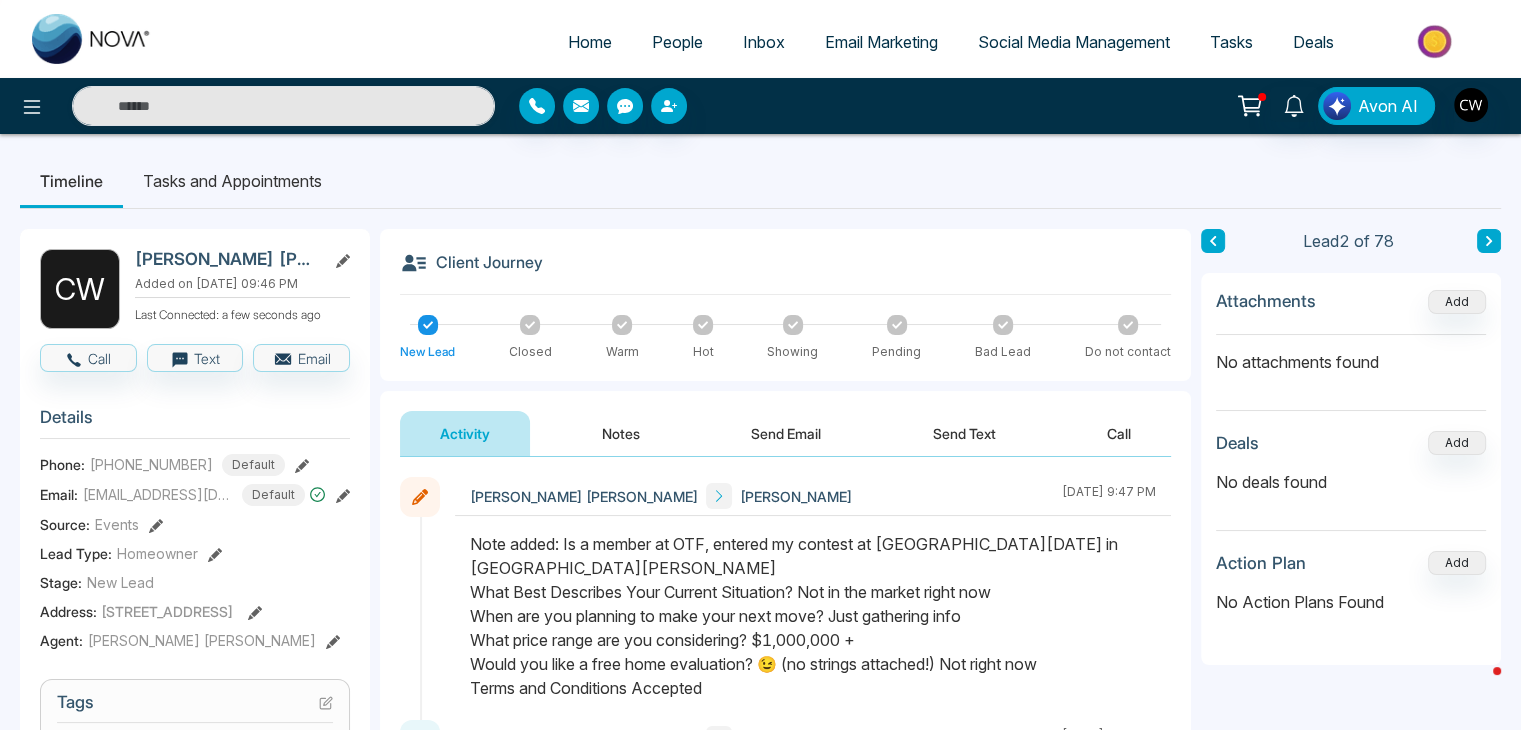 click on "**********" at bounding box center [760, 845] 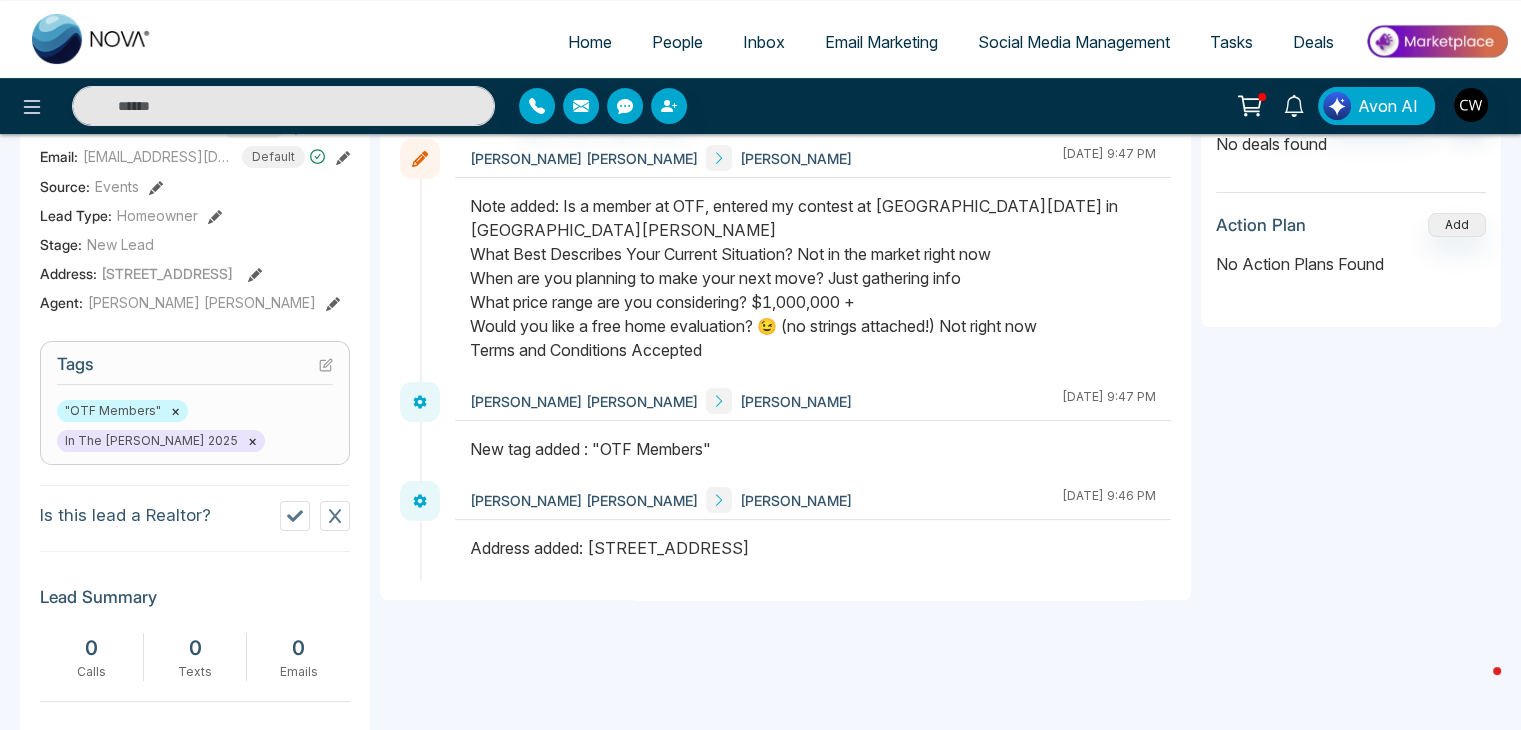scroll, scrollTop: 340, scrollLeft: 0, axis: vertical 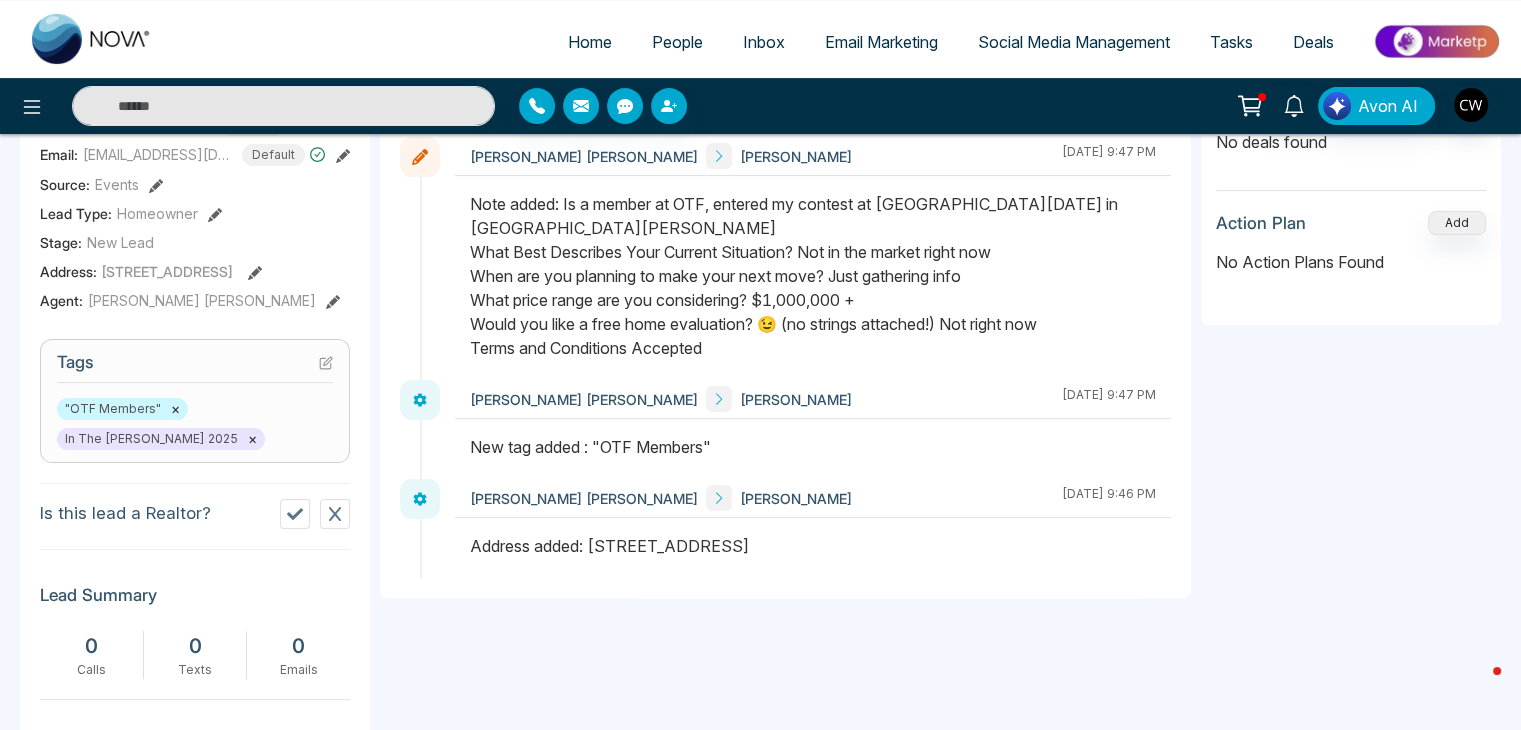 click 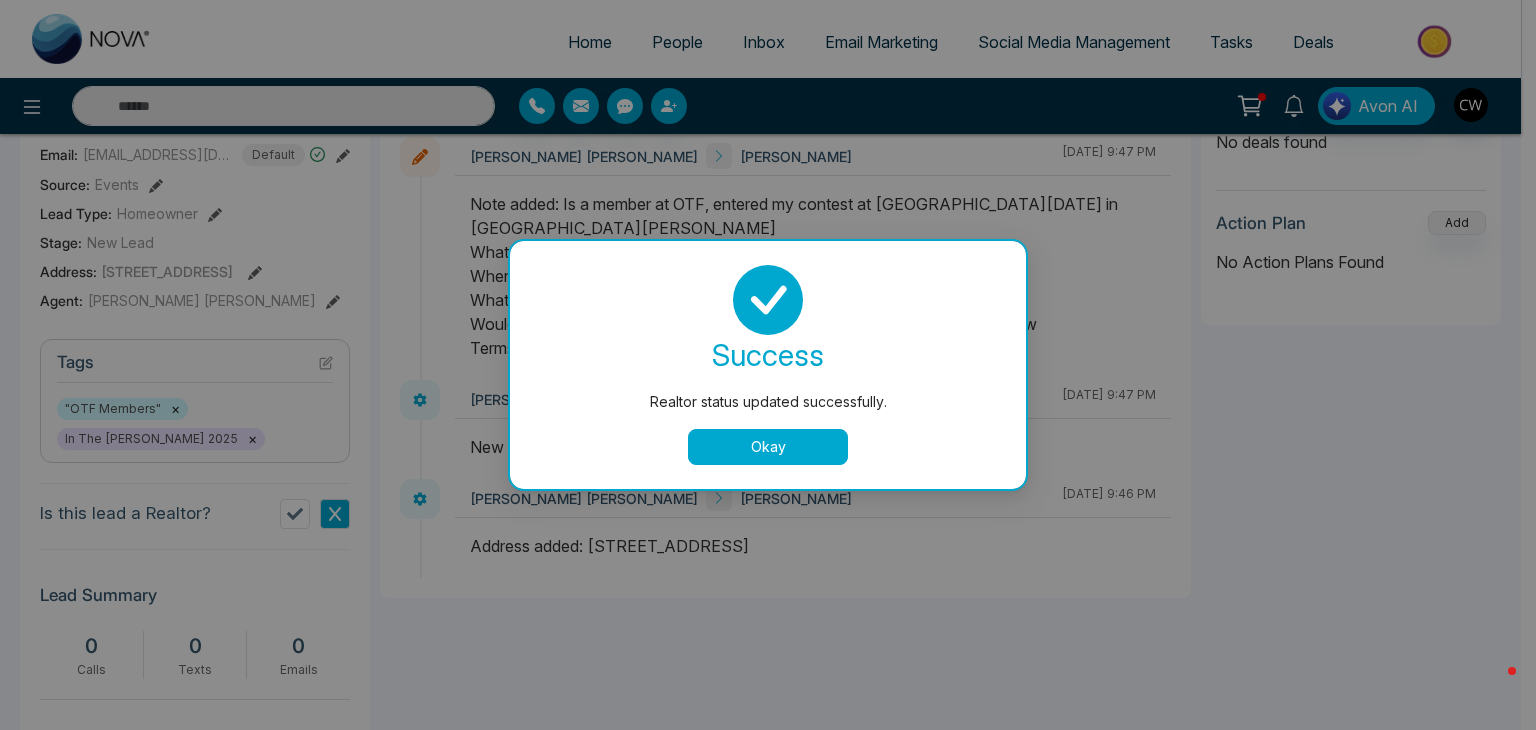 click on "Okay" at bounding box center [768, 447] 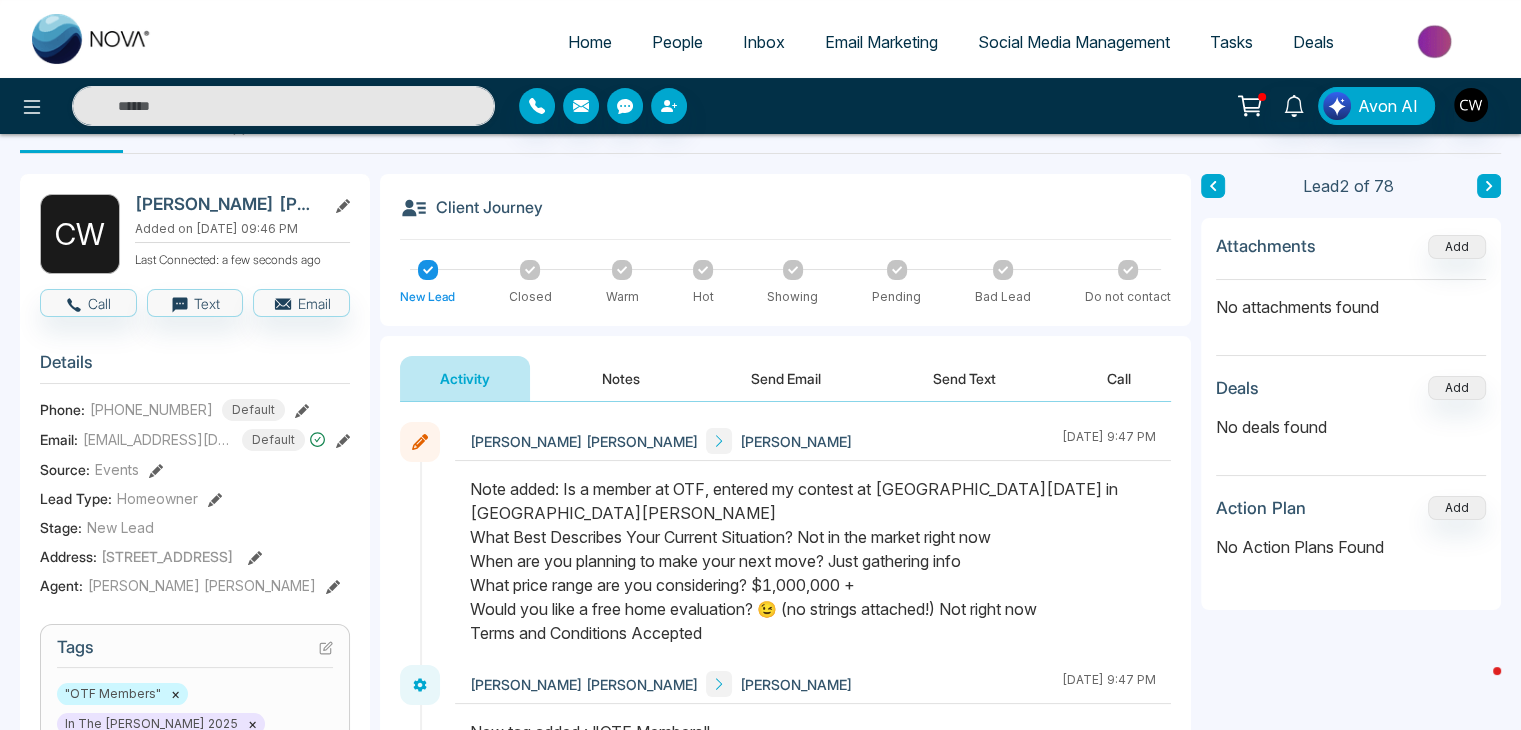 scroll, scrollTop: 53, scrollLeft: 0, axis: vertical 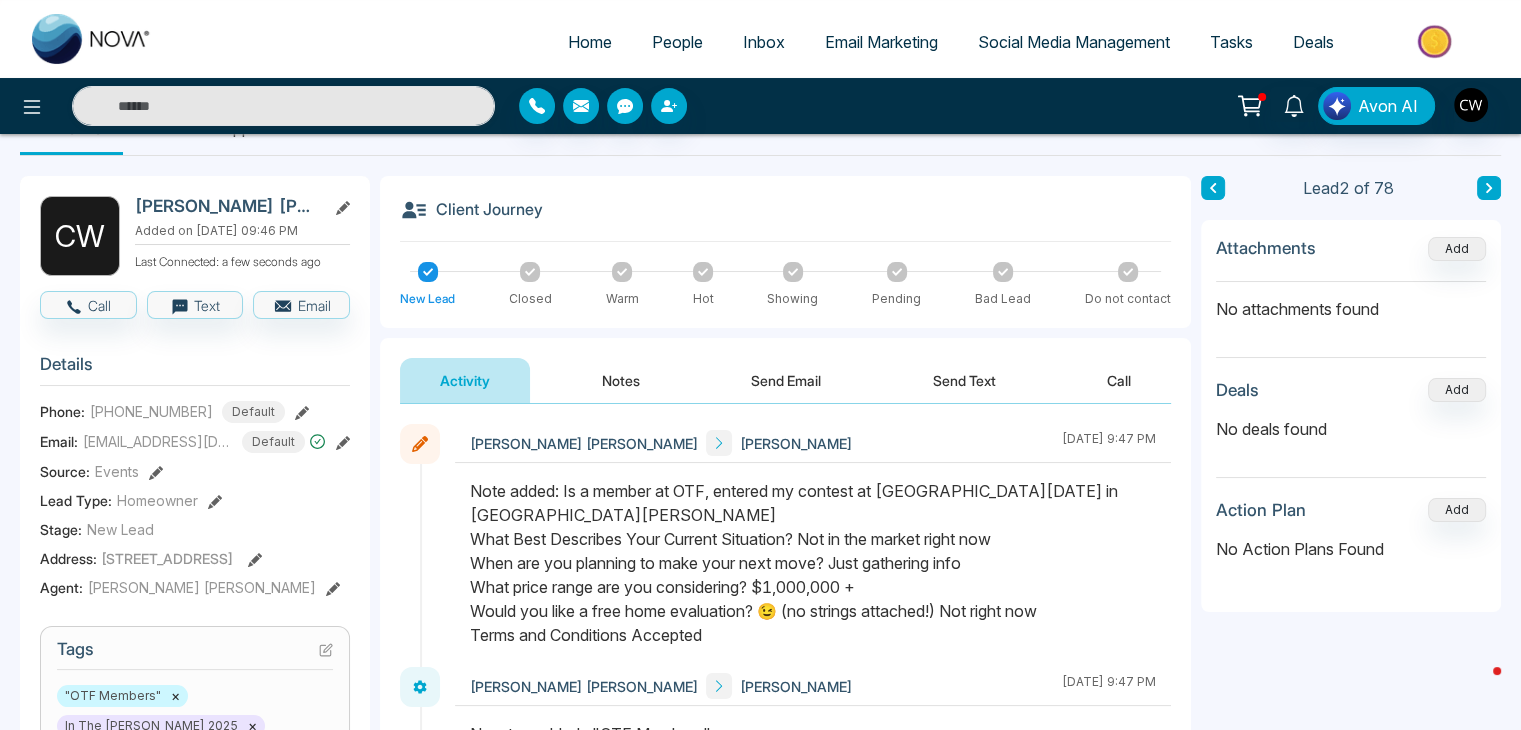 click on "Notes" at bounding box center (621, 380) 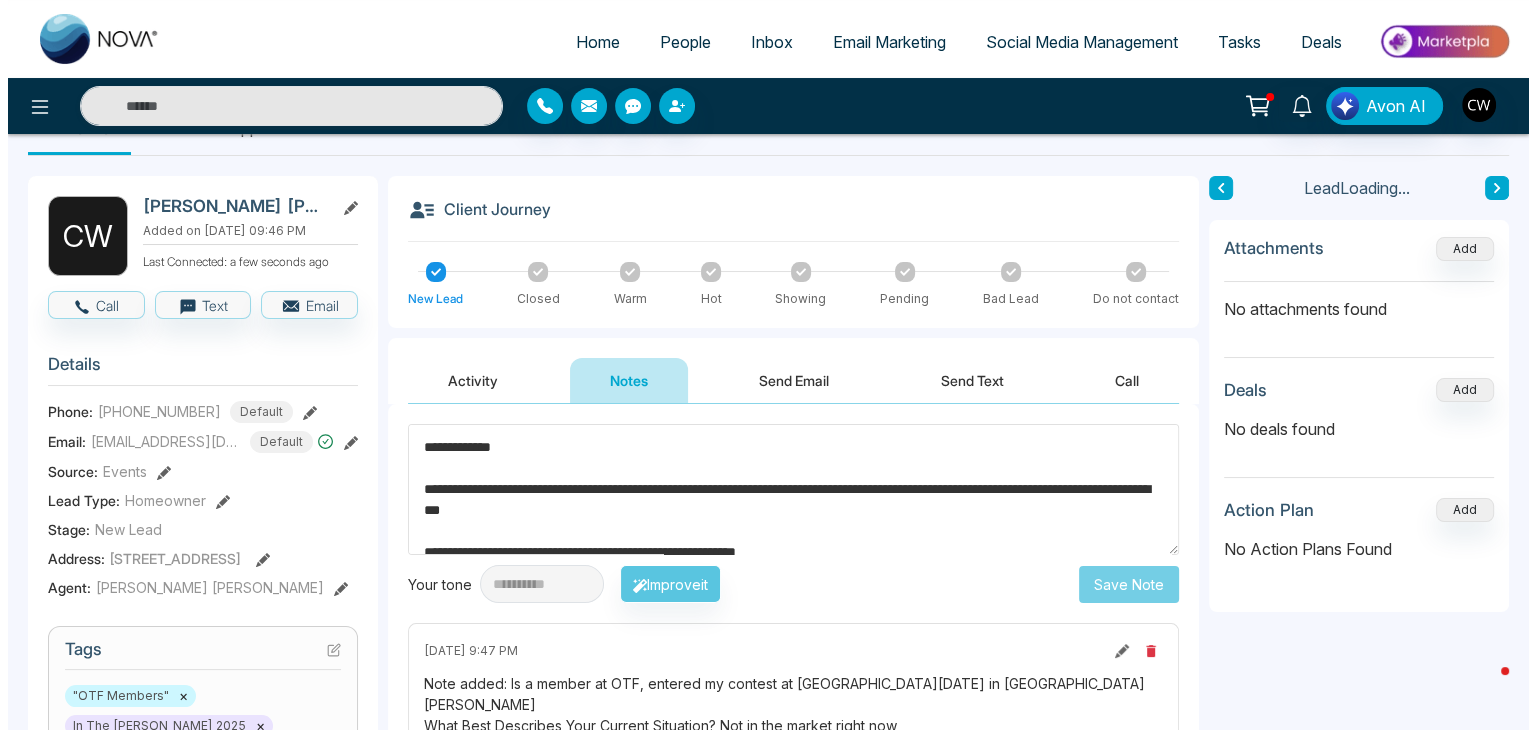 scroll, scrollTop: 426, scrollLeft: 0, axis: vertical 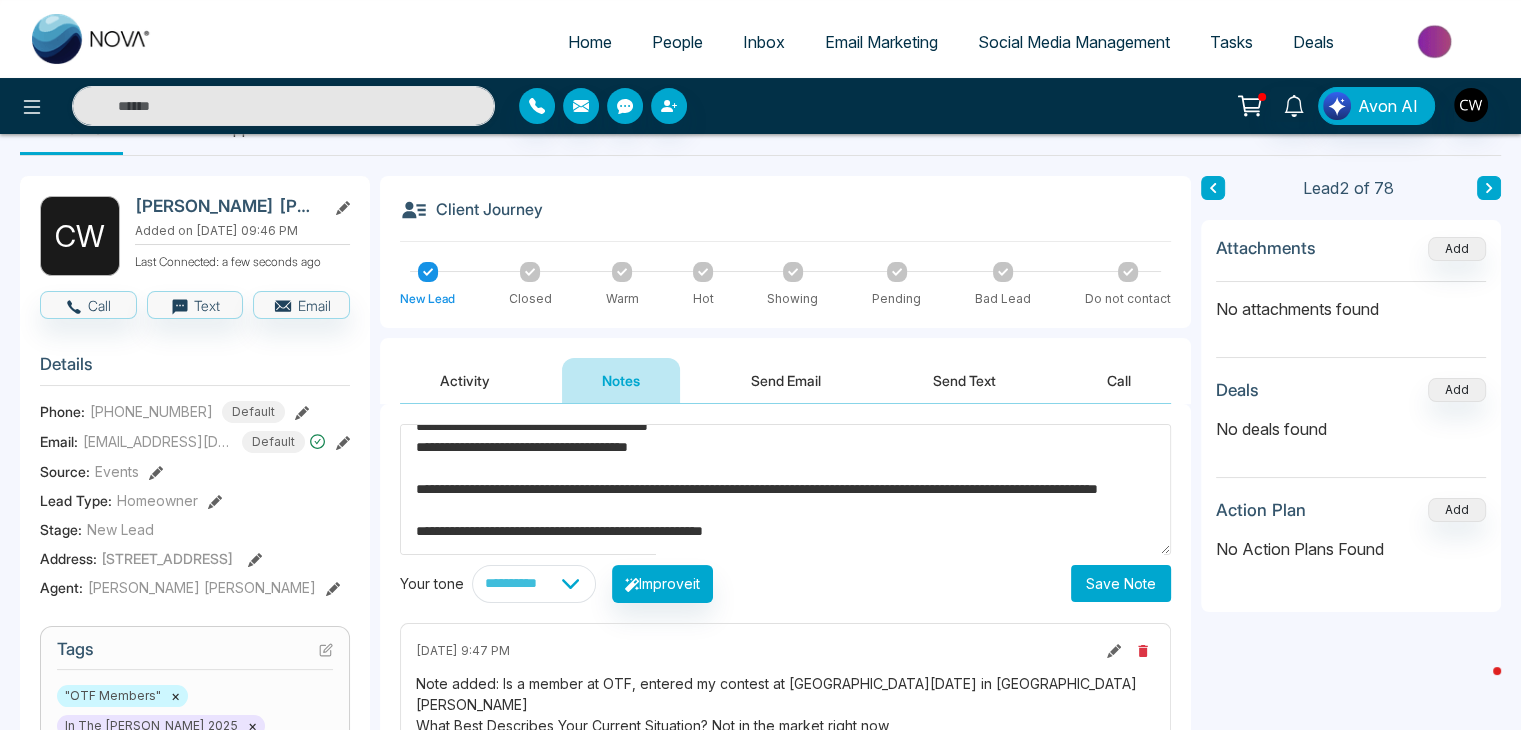 type on "**********" 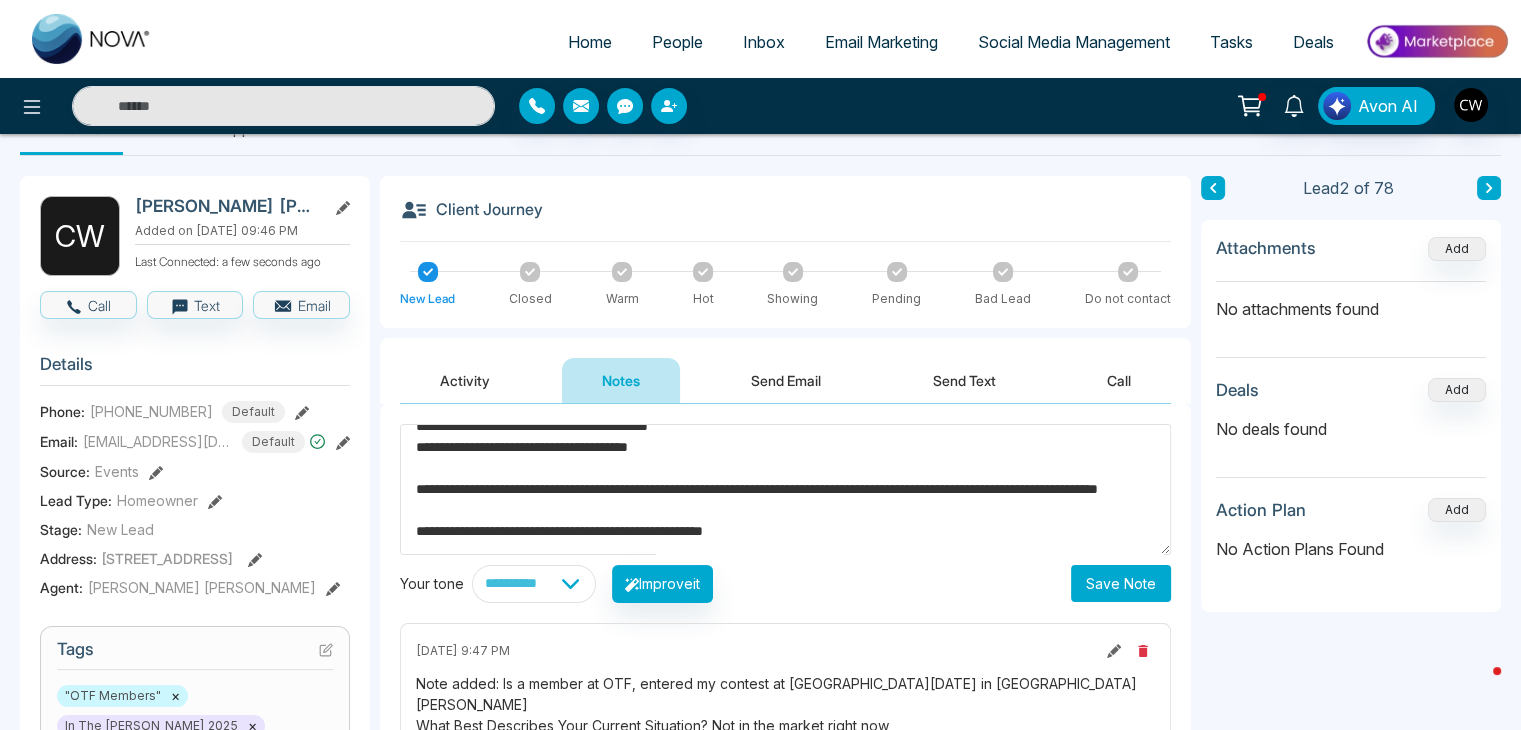 click on "Save Note" at bounding box center [1121, 583] 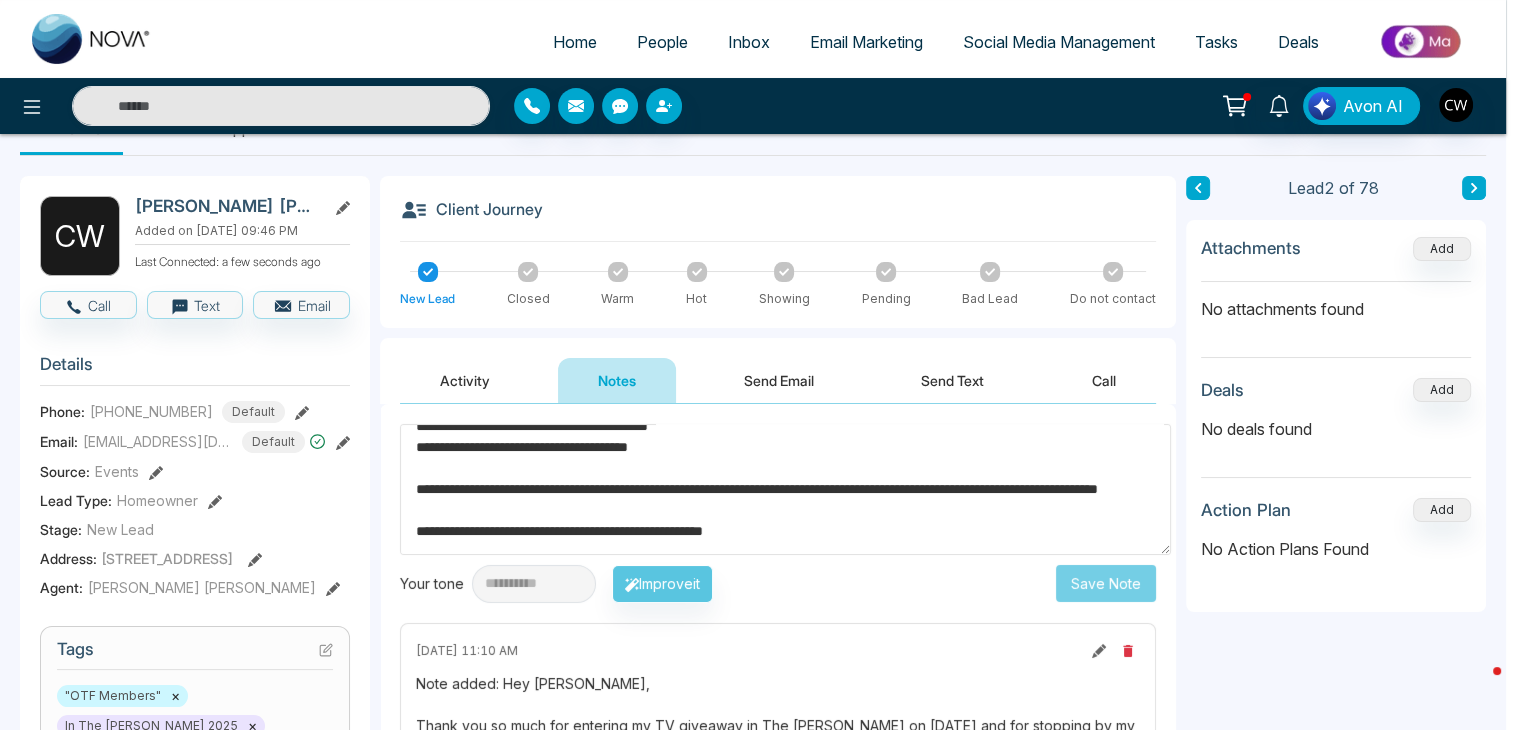 type 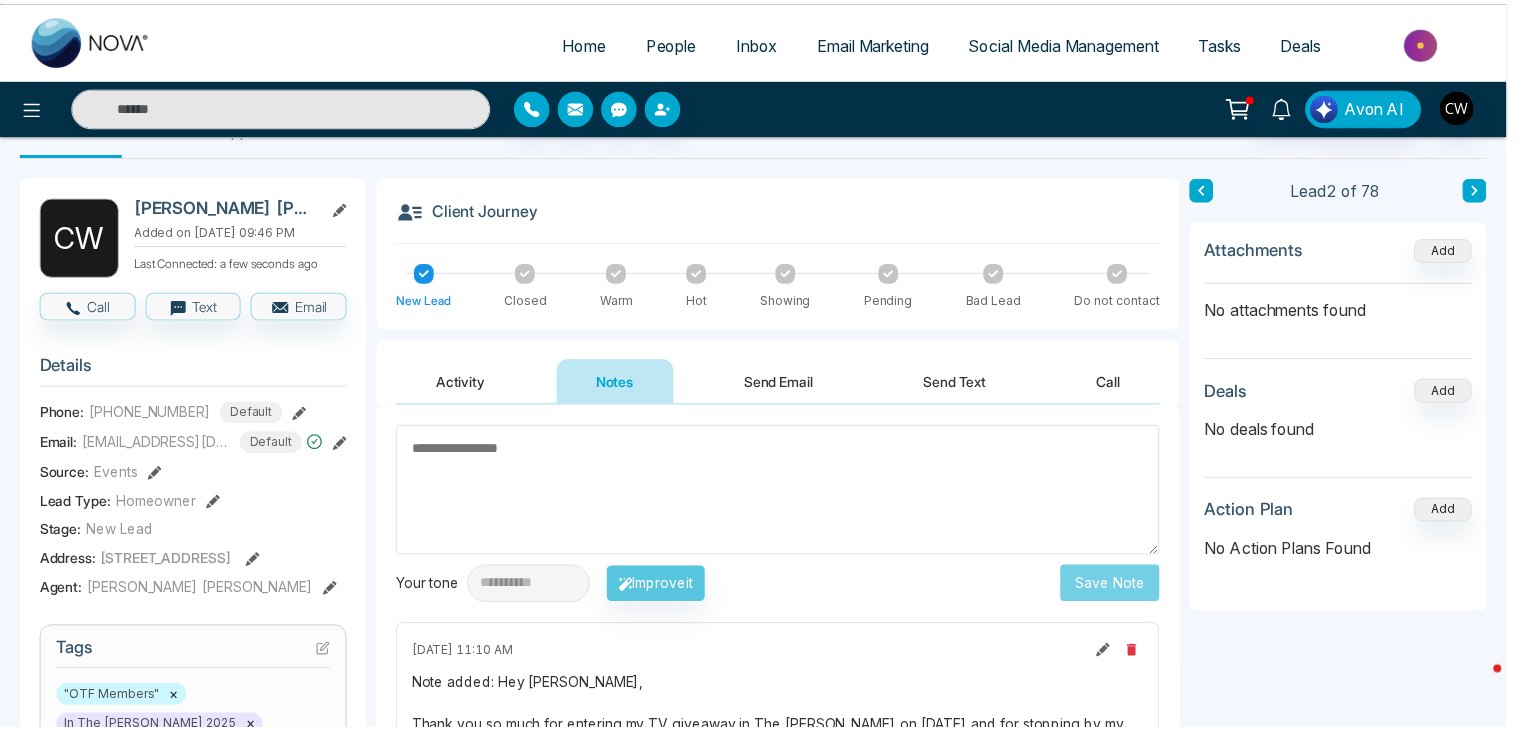 scroll, scrollTop: 0, scrollLeft: 0, axis: both 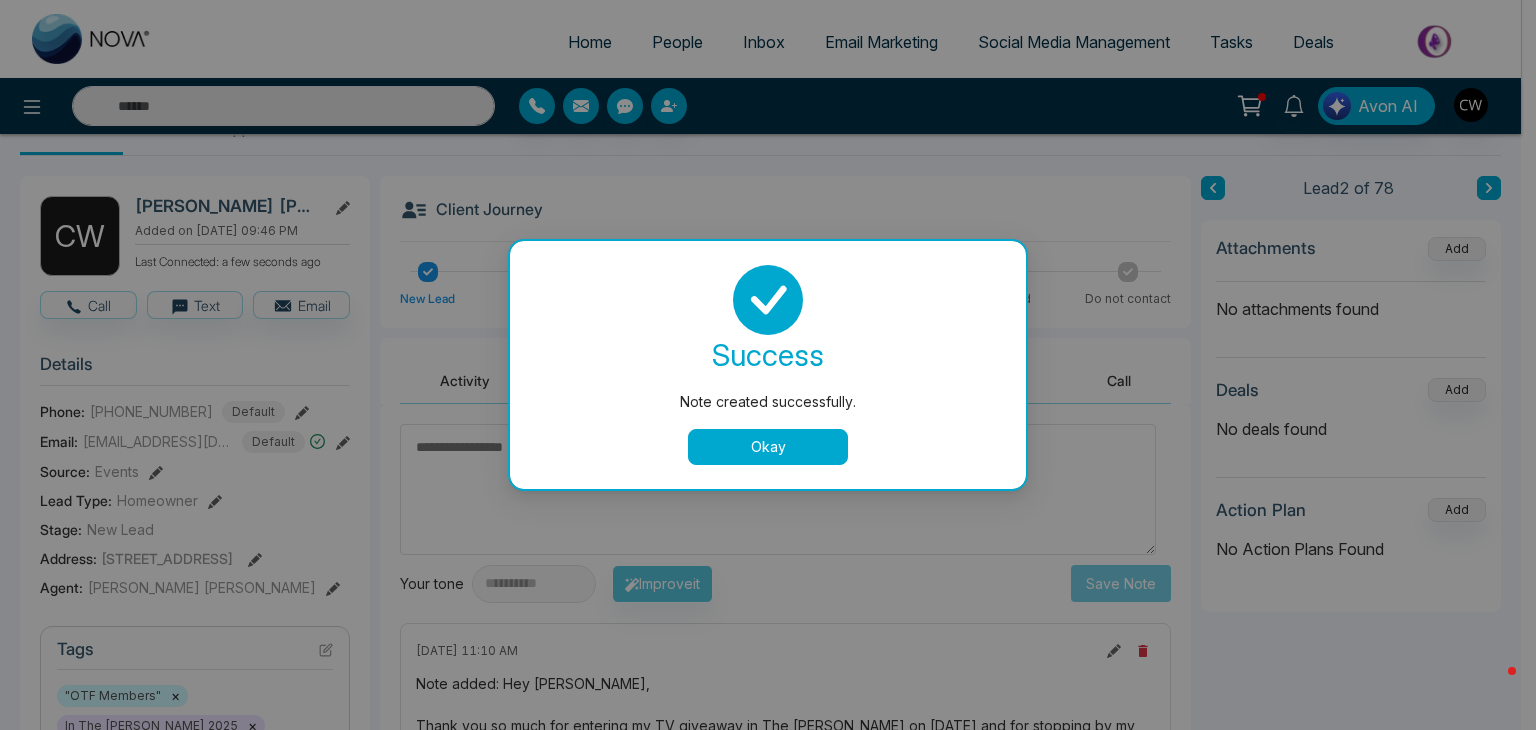 click on "Okay" at bounding box center (768, 447) 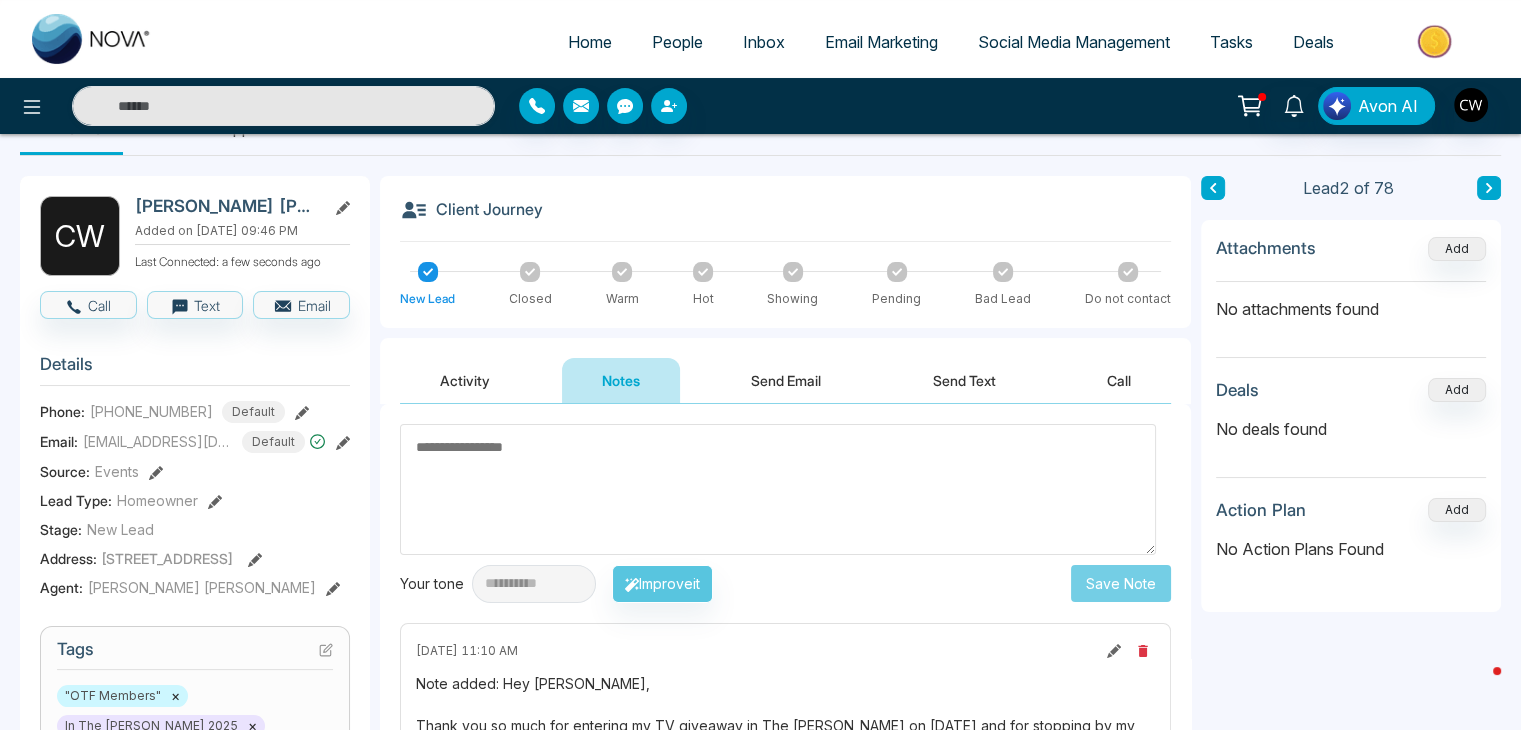 click on "People" at bounding box center [677, 42] 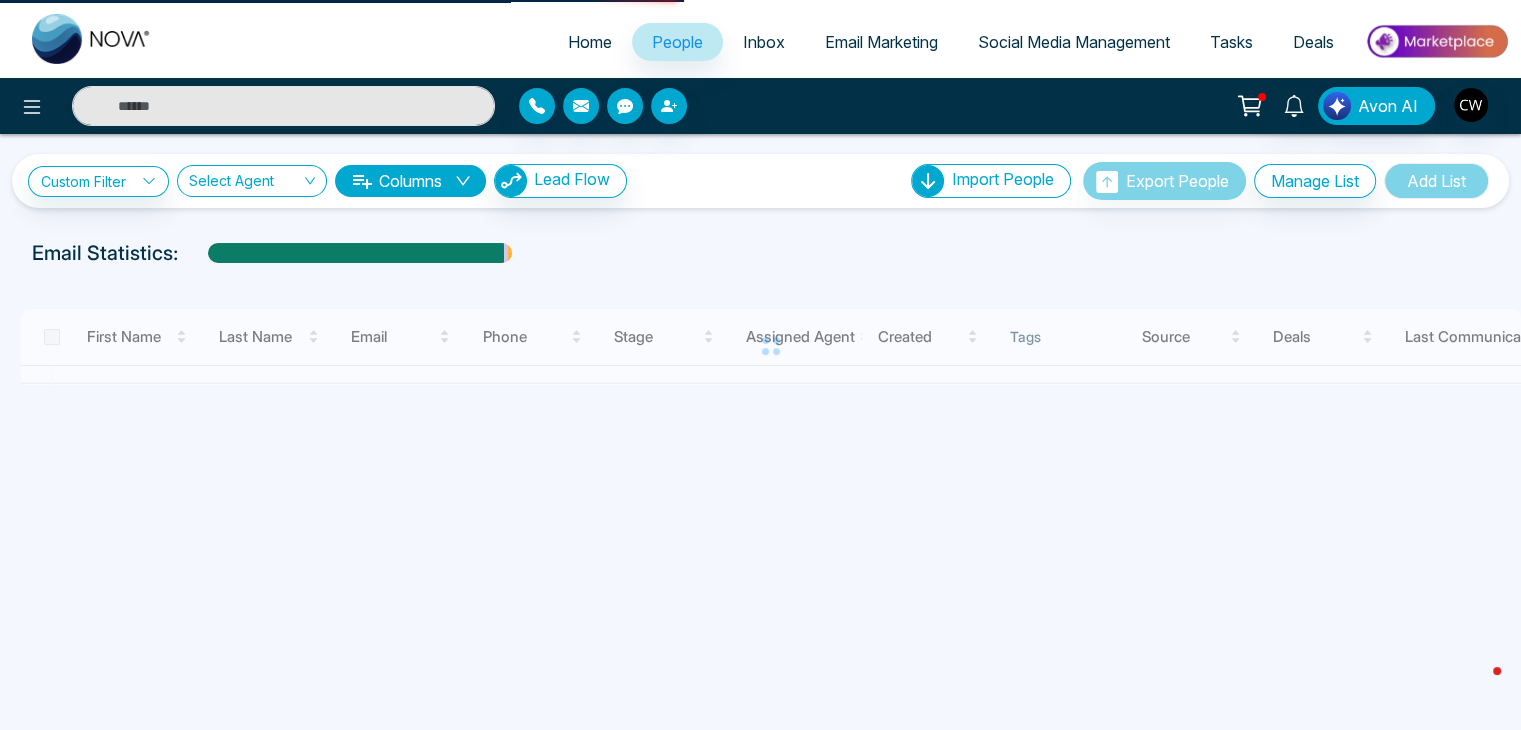 scroll, scrollTop: 0, scrollLeft: 0, axis: both 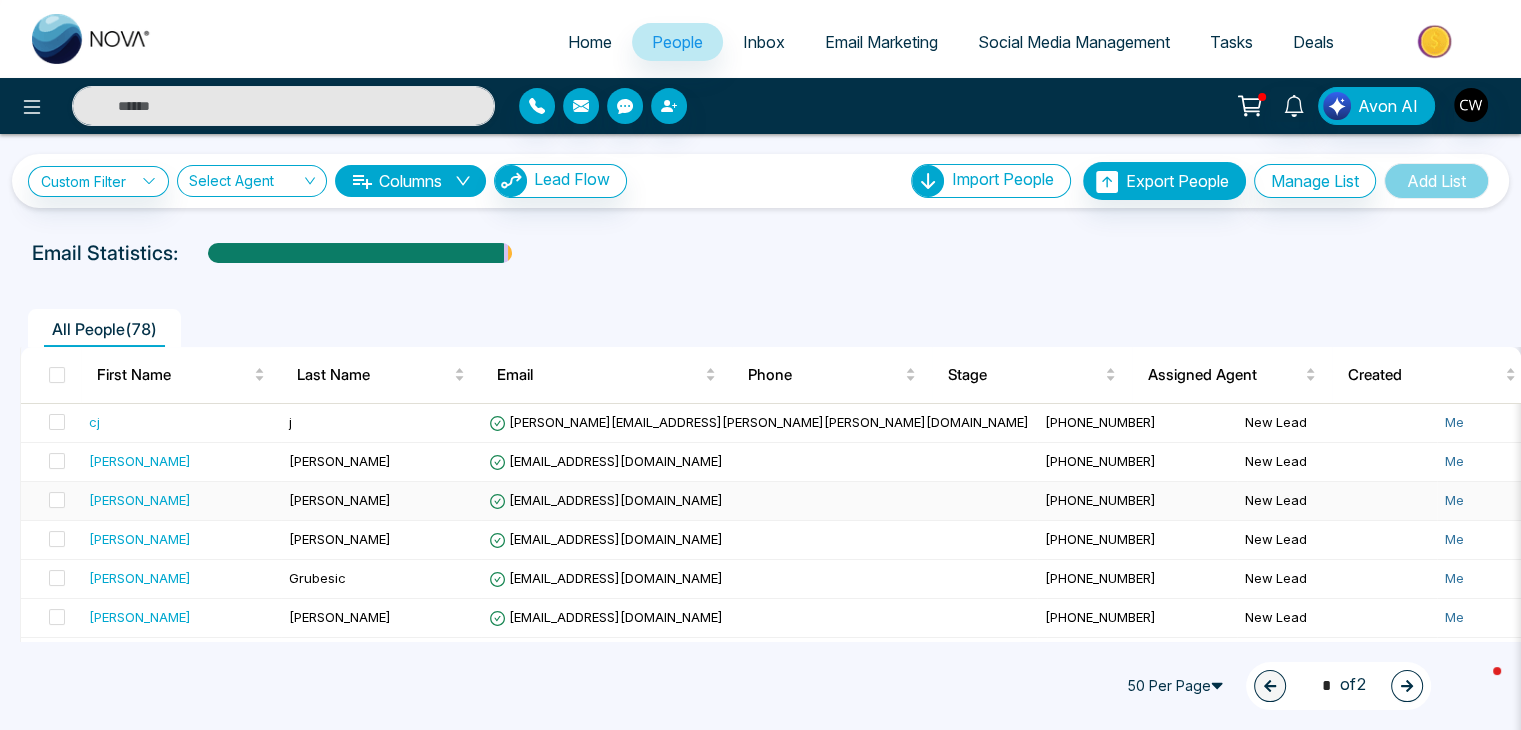 click on "[PERSON_NAME]" at bounding box center (140, 500) 